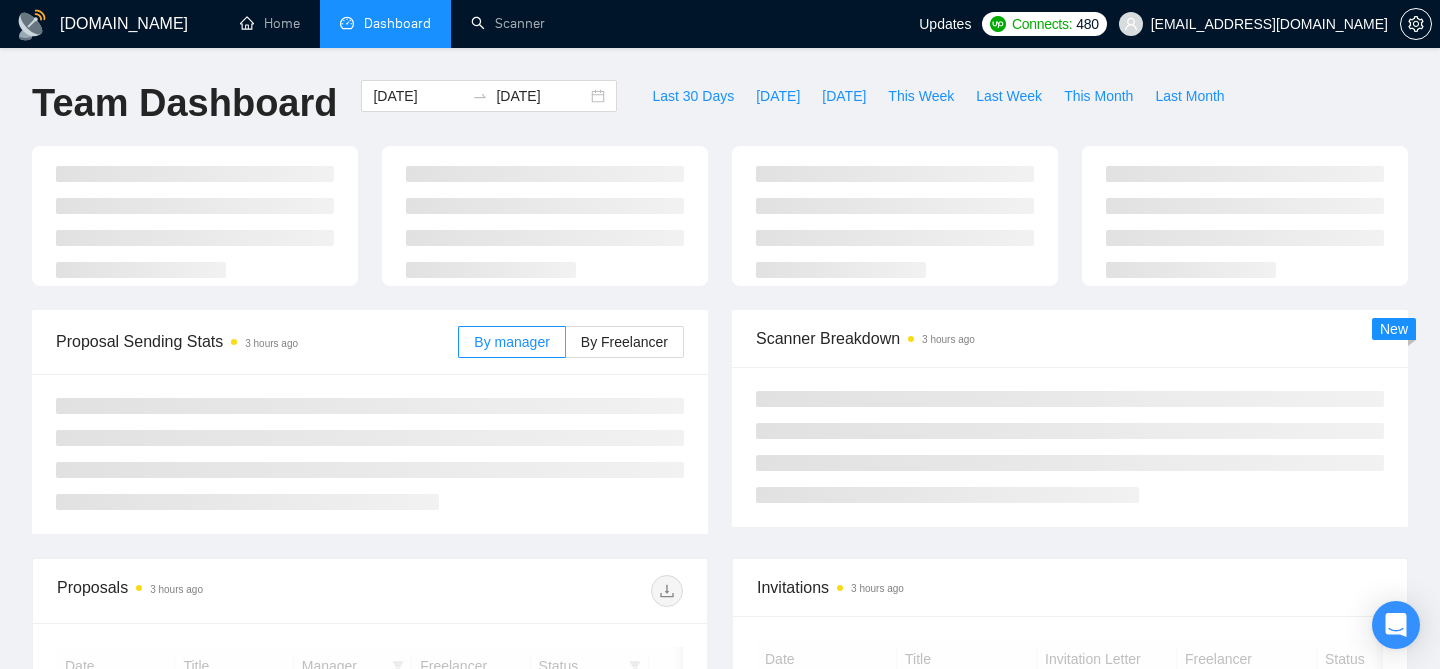 scroll, scrollTop: 0, scrollLeft: 0, axis: both 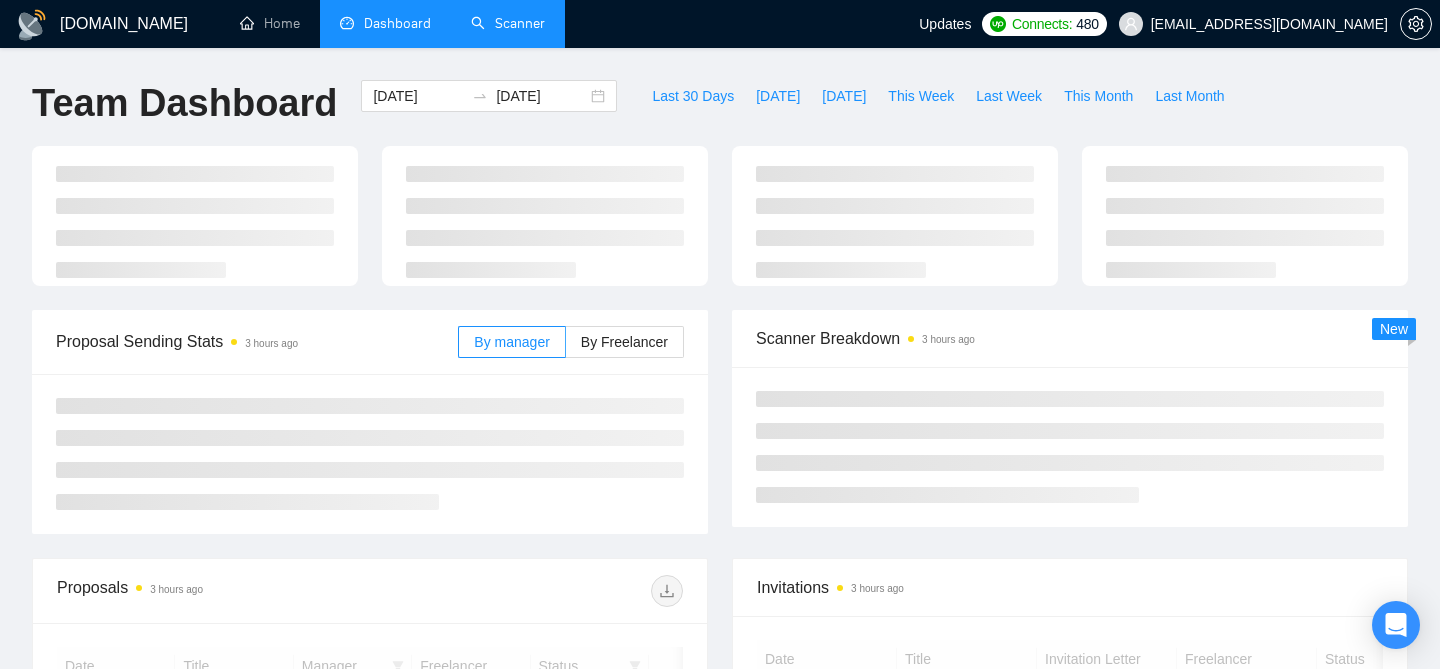 click on "Scanner" at bounding box center [508, 23] 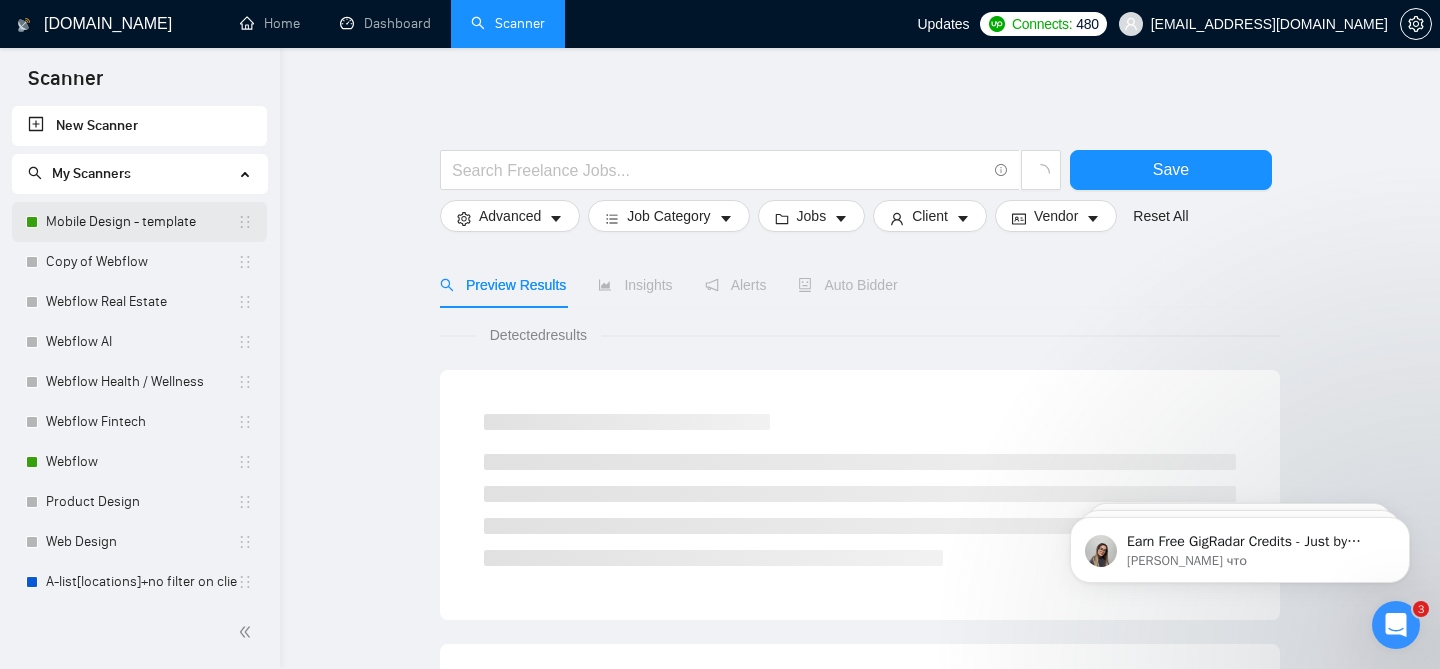 scroll, scrollTop: 0, scrollLeft: 0, axis: both 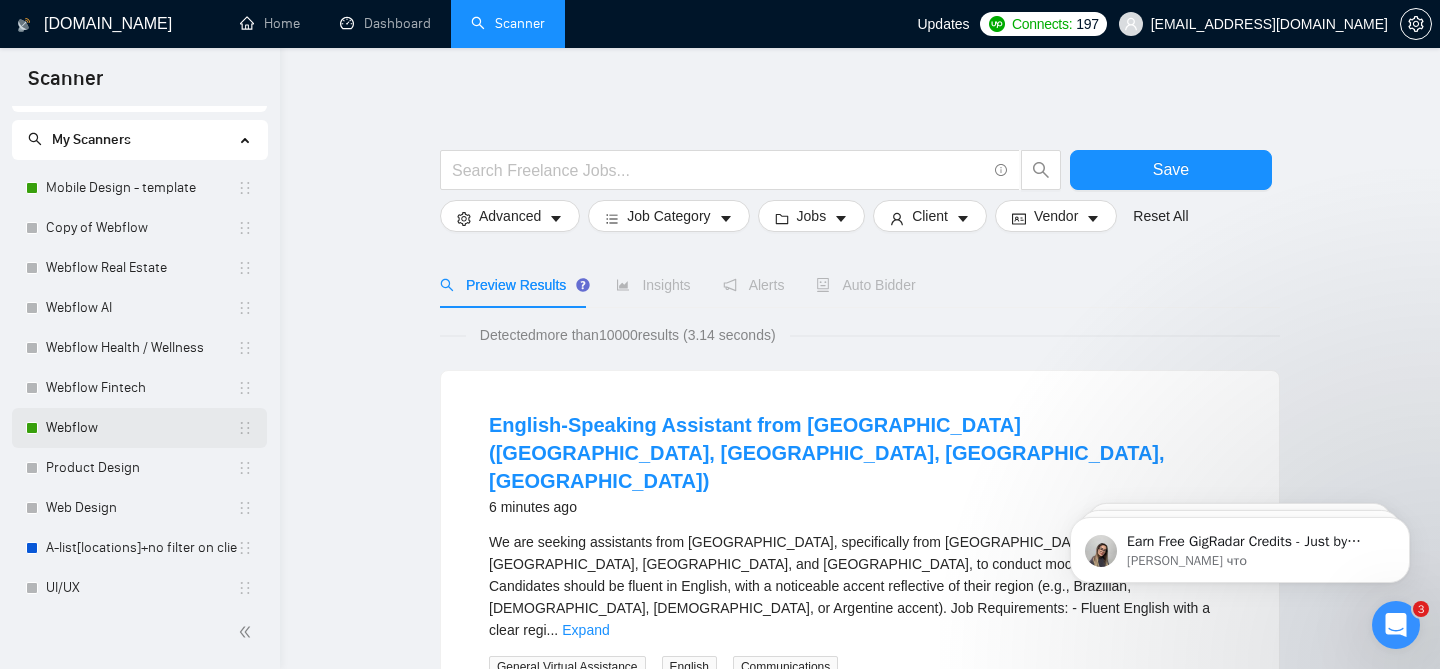 click on "Webflow" at bounding box center (141, 428) 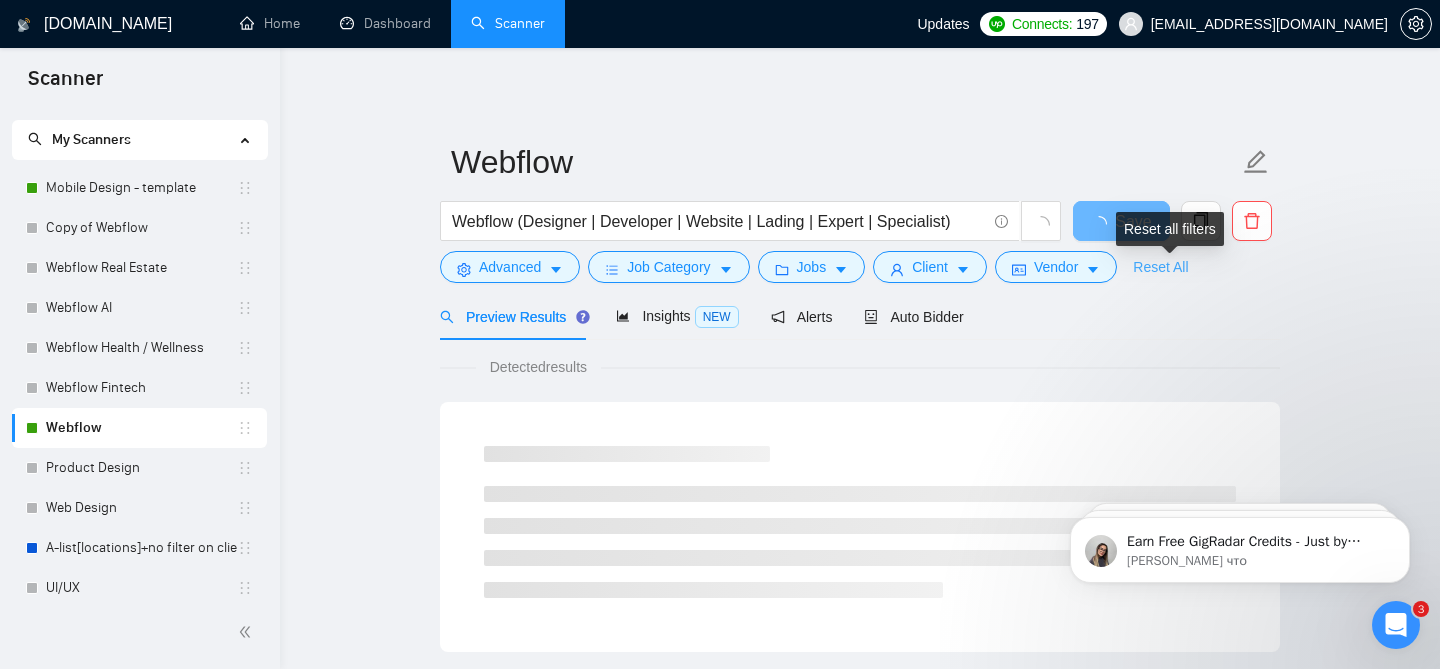 click on "Reset All" at bounding box center (1160, 267) 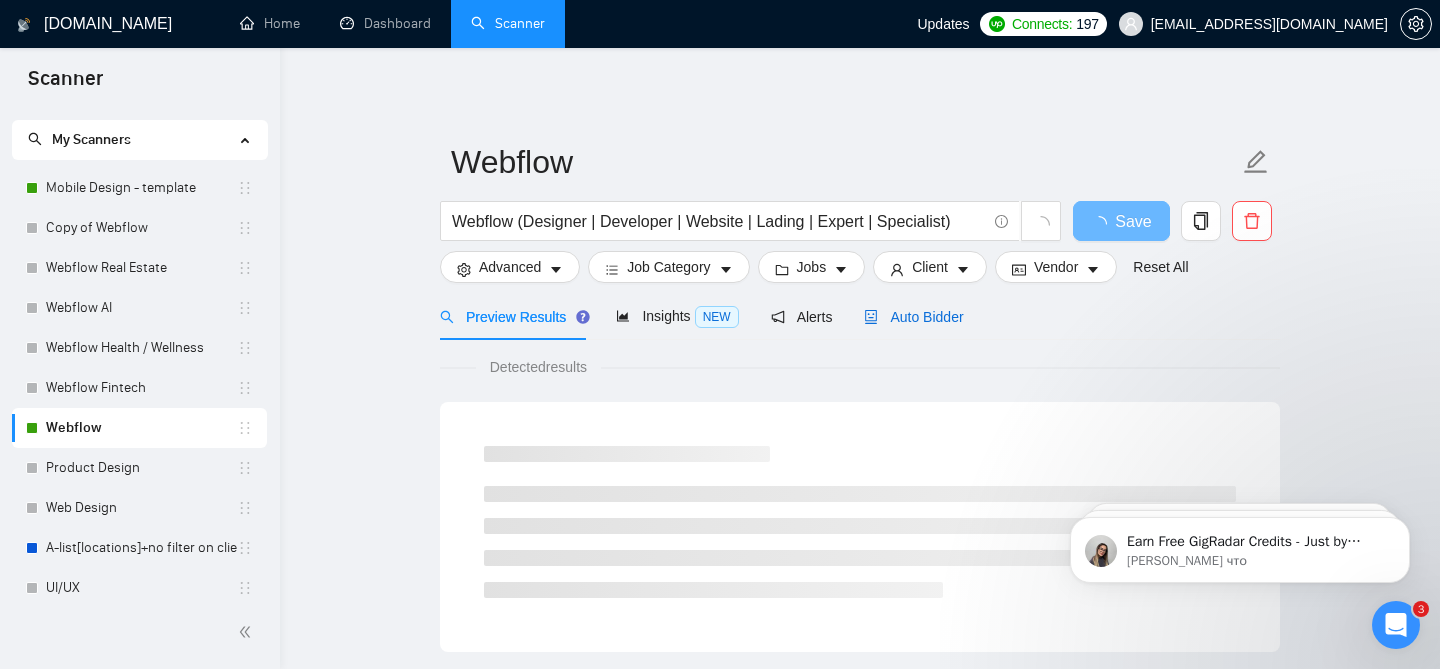 click on "Auto Bidder" at bounding box center (913, 317) 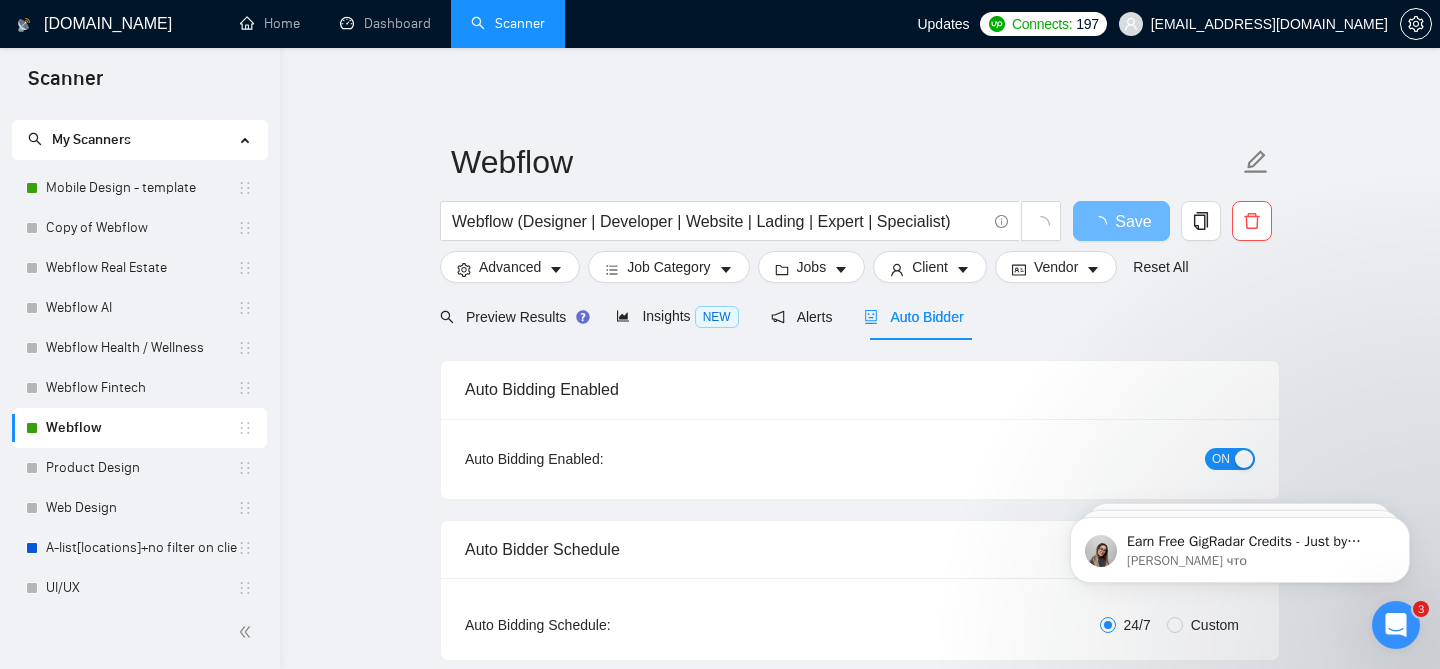 click on "ON" at bounding box center [1221, 459] 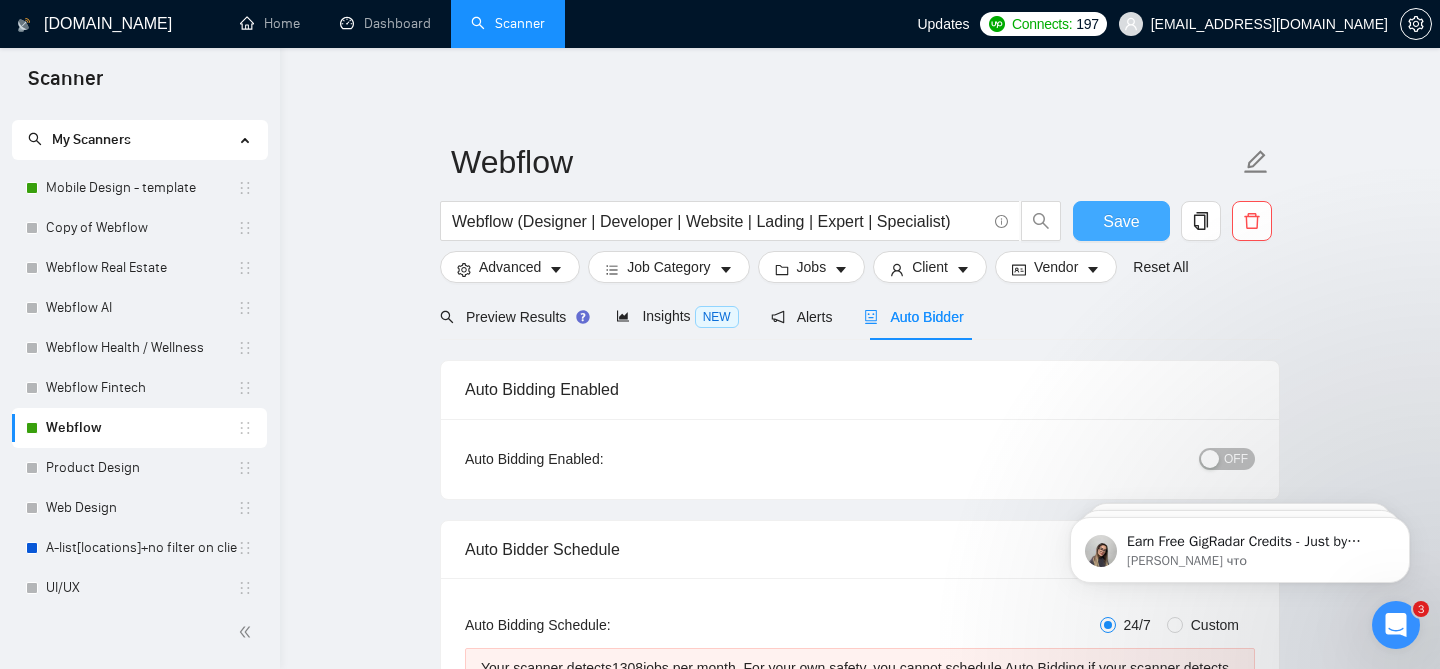 click on "Save" at bounding box center [1121, 221] 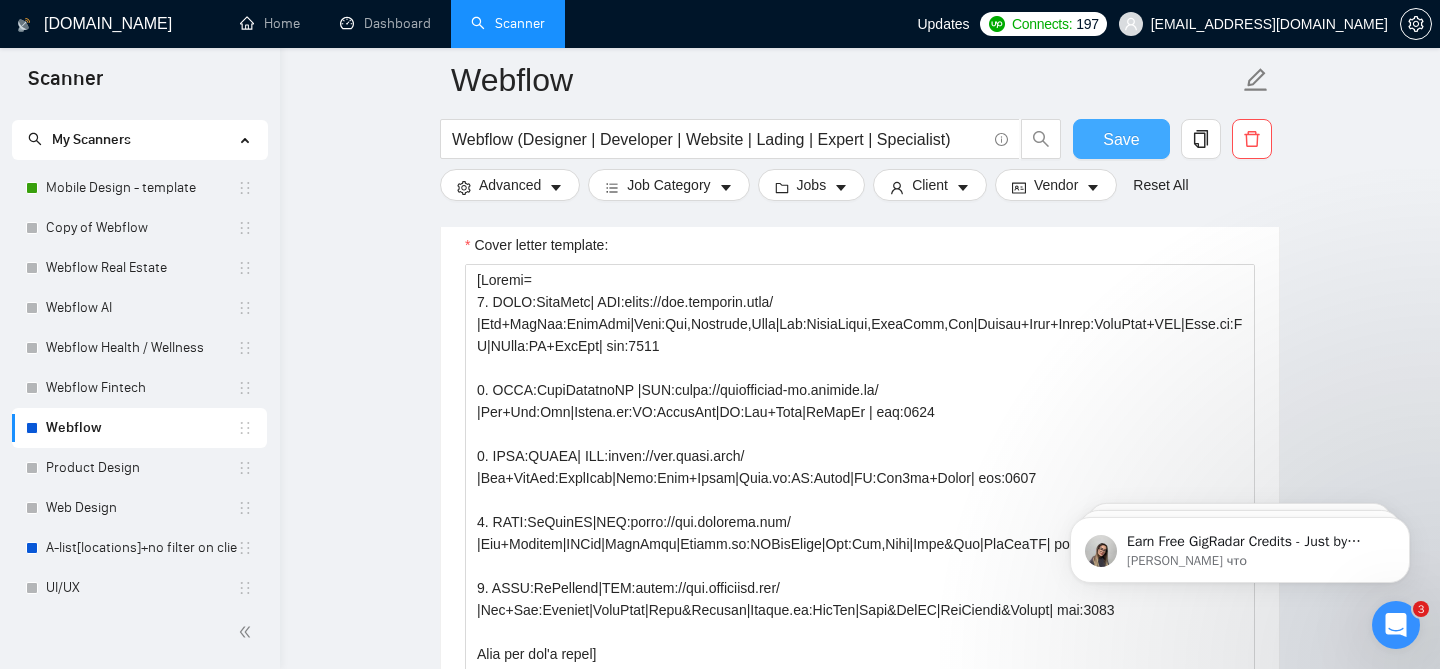 scroll, scrollTop: 1523, scrollLeft: 0, axis: vertical 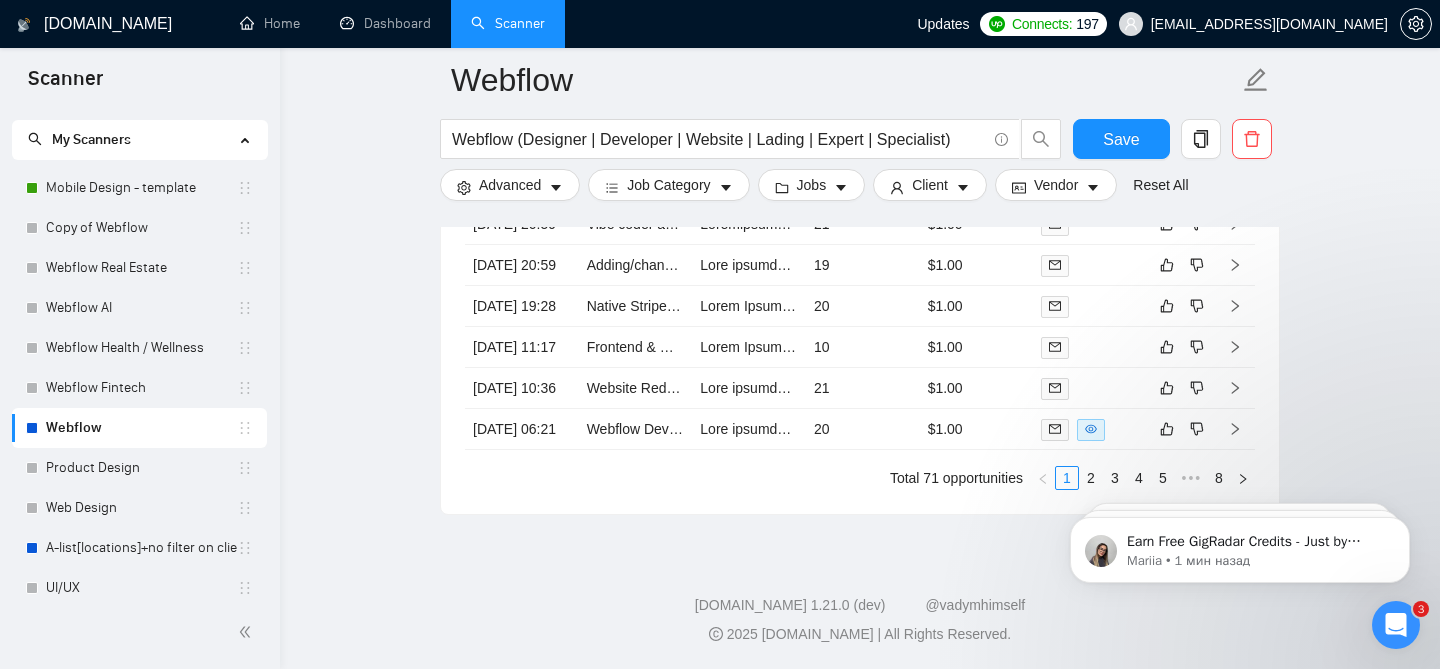 click on "Webflow Webflow (Designer | Developer | Website | Lading | Expert | Specialist) Save Advanced   Job Category   Jobs   Client   Vendor   Reset All Preview Results Insights NEW Alerts Auto Bidder Auto Bidding Enabled Auto Bidding Enabled: OFF Auto Bidder Schedule Auto Bidding Type: Automated (recommended) Semi-automated Auto Bidding Schedule: 24/7 Custom Custom Auto Bidder Schedule Repeat every week on Monday Tuesday Wednesday Thursday Friday Saturday Sunday Active Hours ( Europe/Kiev ): From: To: ( 24  hours) Europe/Kiev Your scanner detects  1308  jobs per month. For your own safety, you cannot schedule Auto Bidding if your scanner detects more than 300 jobs per month. Please change your scanner filters to be more specific.  How to segment the scanners Auto Bidding Type Select your bidding algorithm: Choose the algorithm for you bidding. The price per proposal does not include your connects expenditure. Template Bidder Works great for narrow segments and short cover letters that don't change. 0.50  credits" at bounding box center (860, -1922) 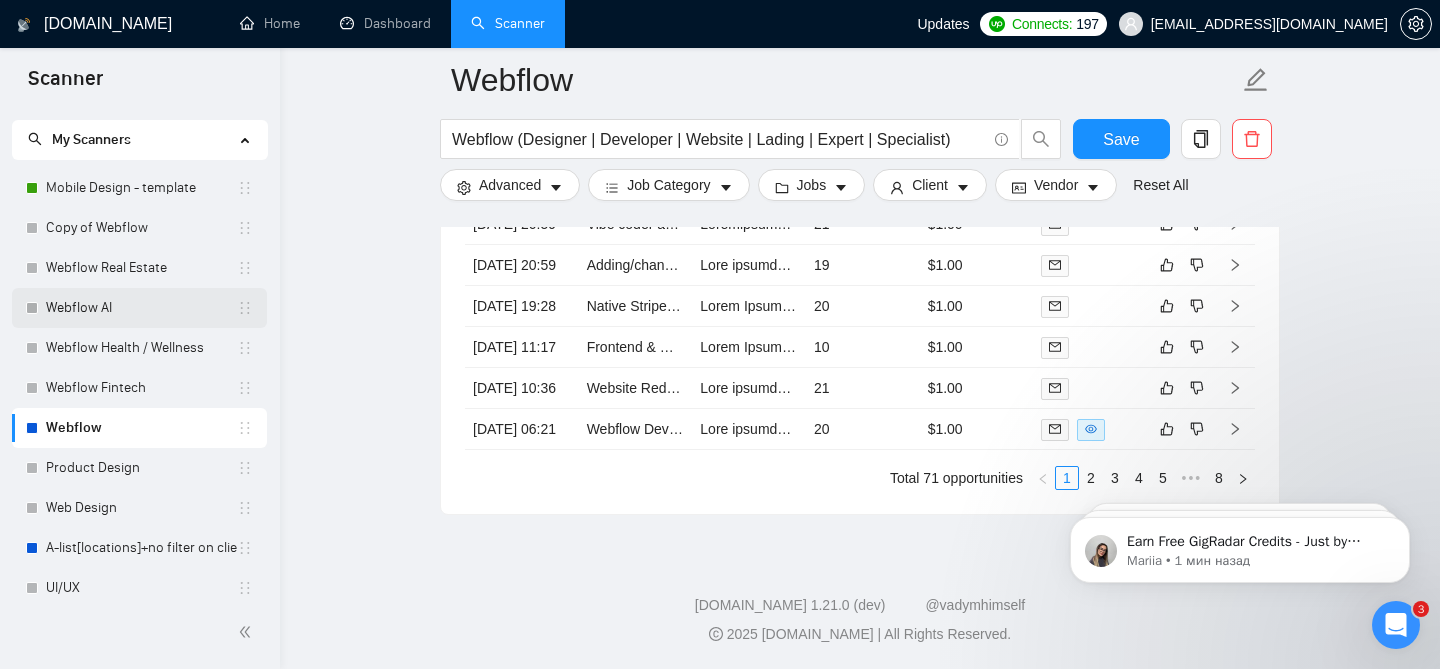 scroll, scrollTop: 0, scrollLeft: 0, axis: both 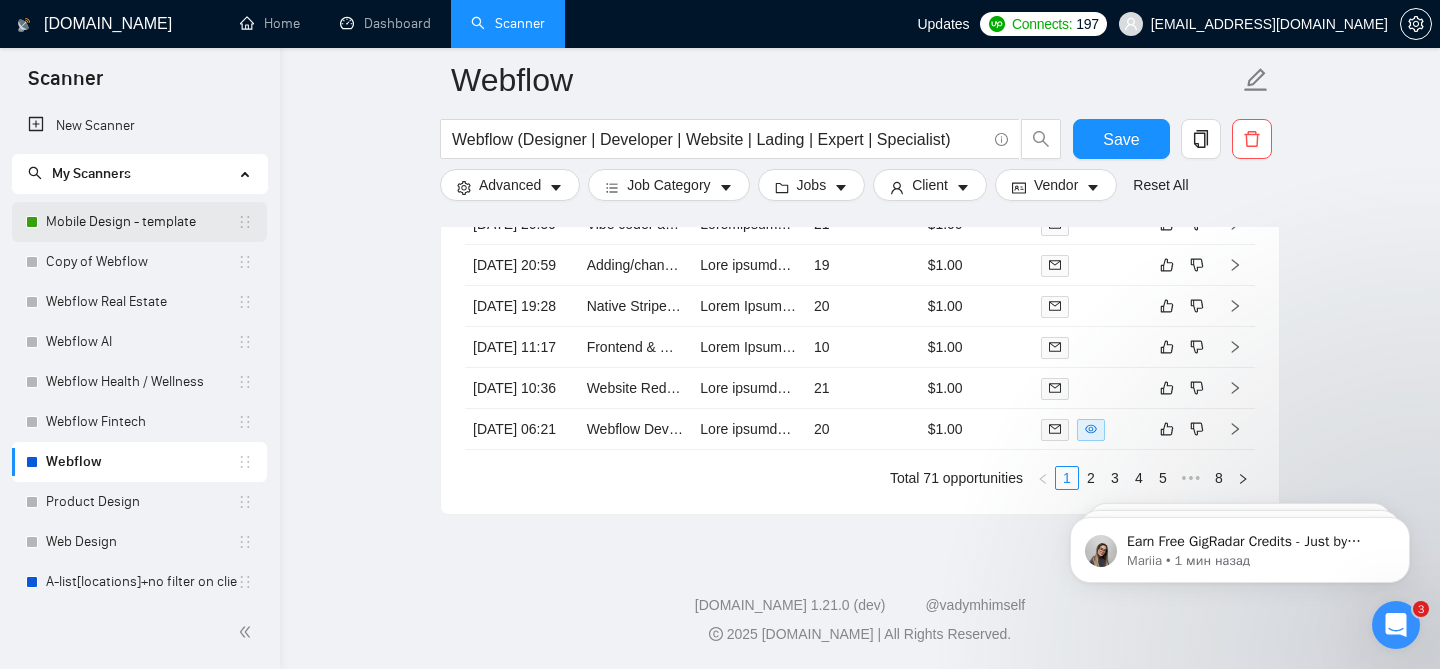 click on "Mobile Design - template" at bounding box center [141, 222] 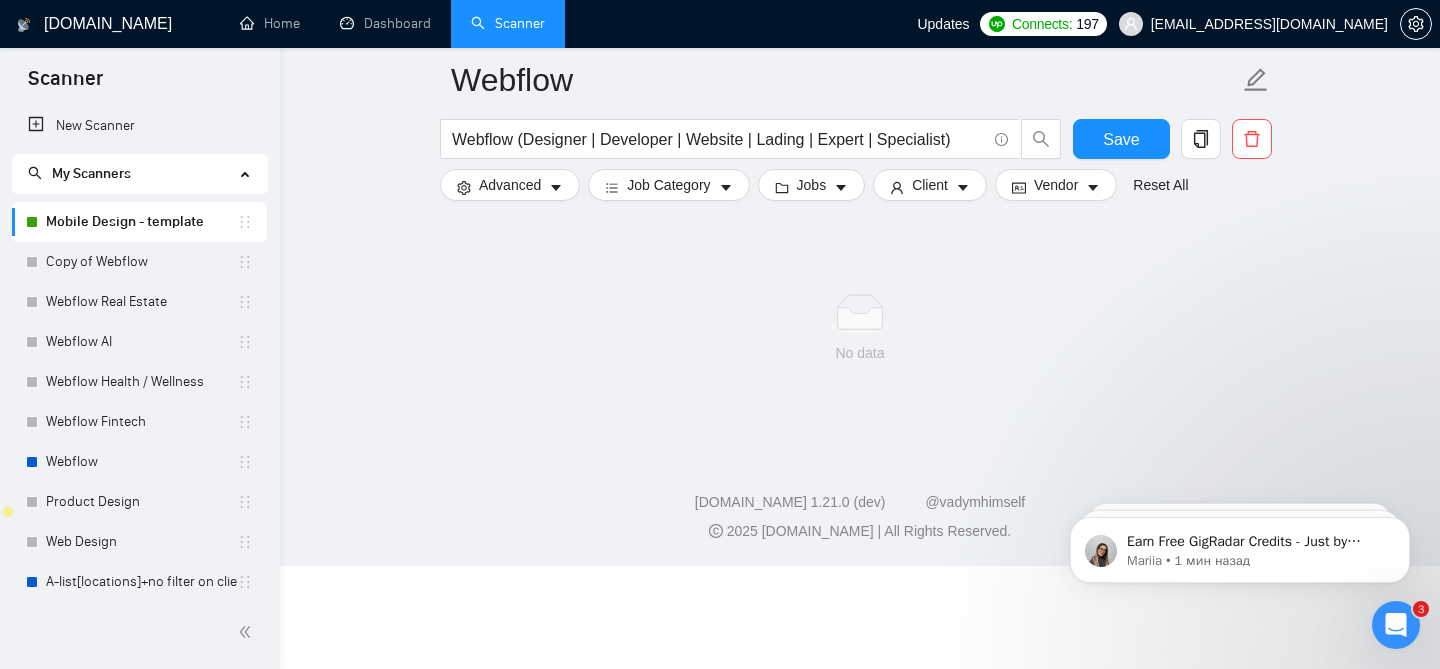 scroll, scrollTop: 61, scrollLeft: 0, axis: vertical 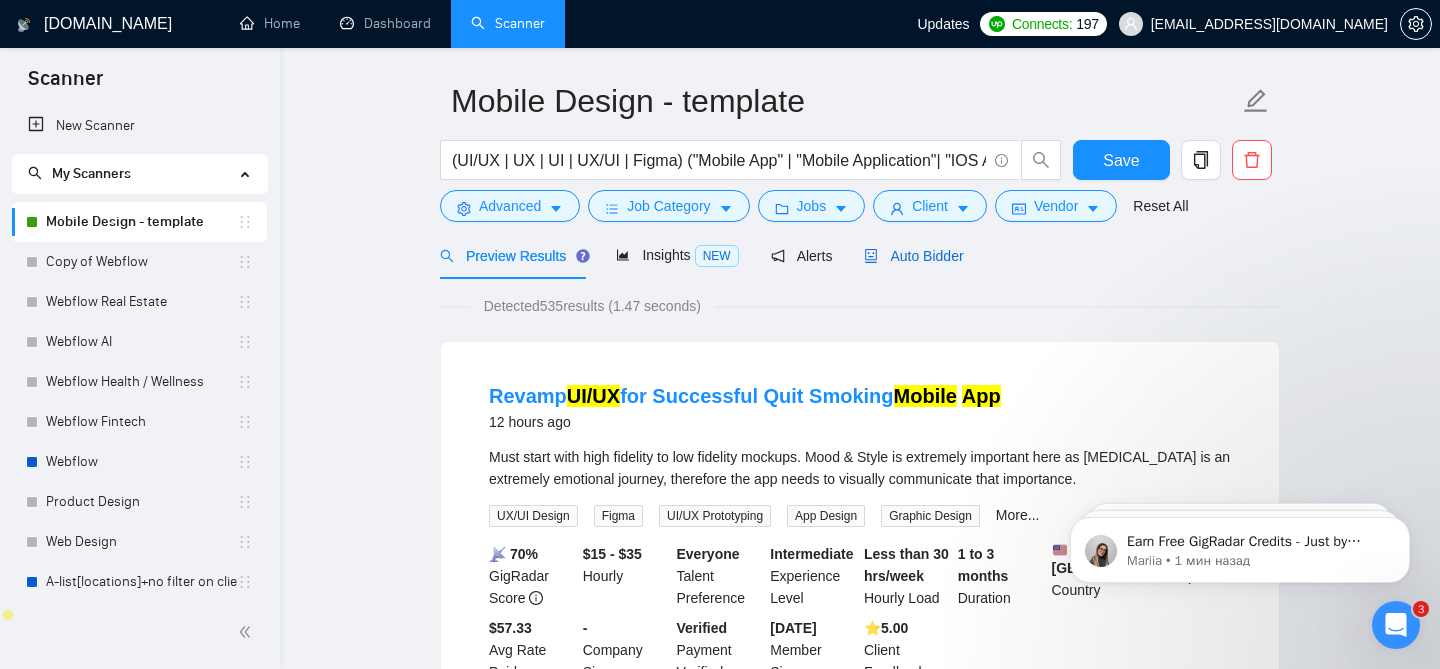 click on "Auto Bidder" at bounding box center [913, 256] 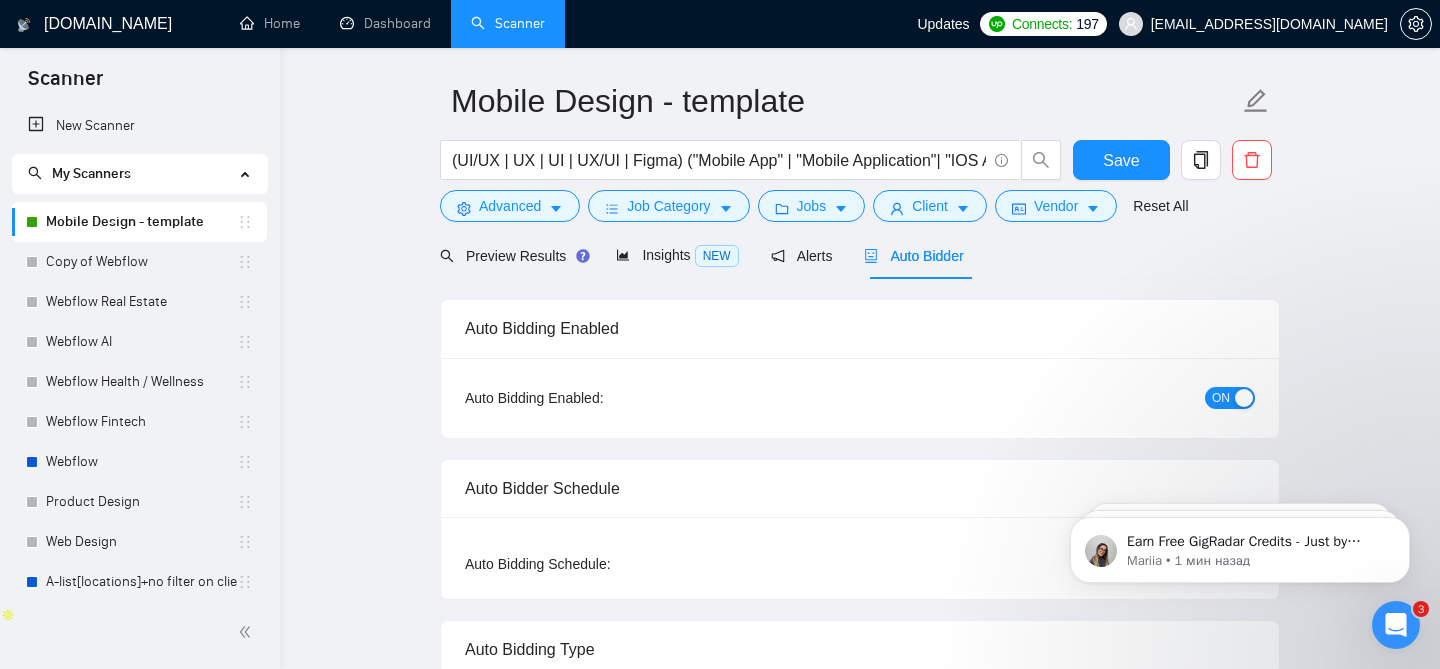 checkbox on "true" 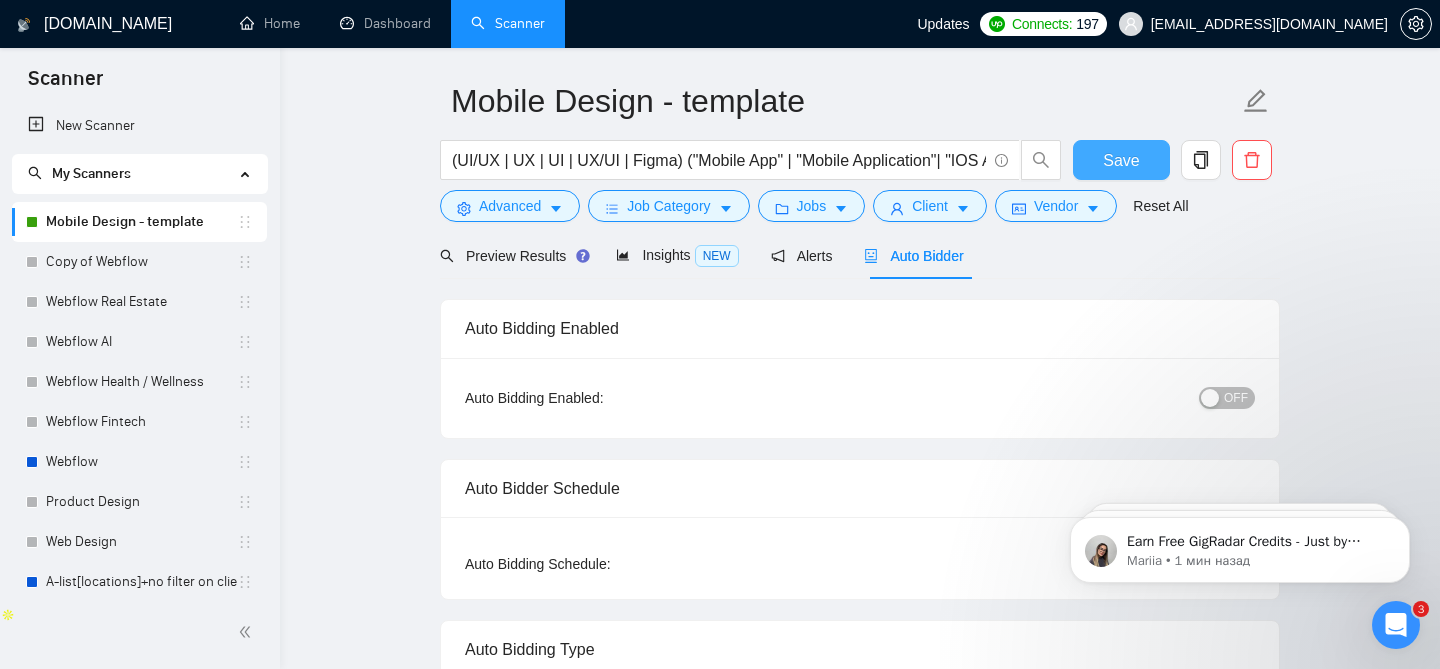 click on "Save" at bounding box center [1121, 160] 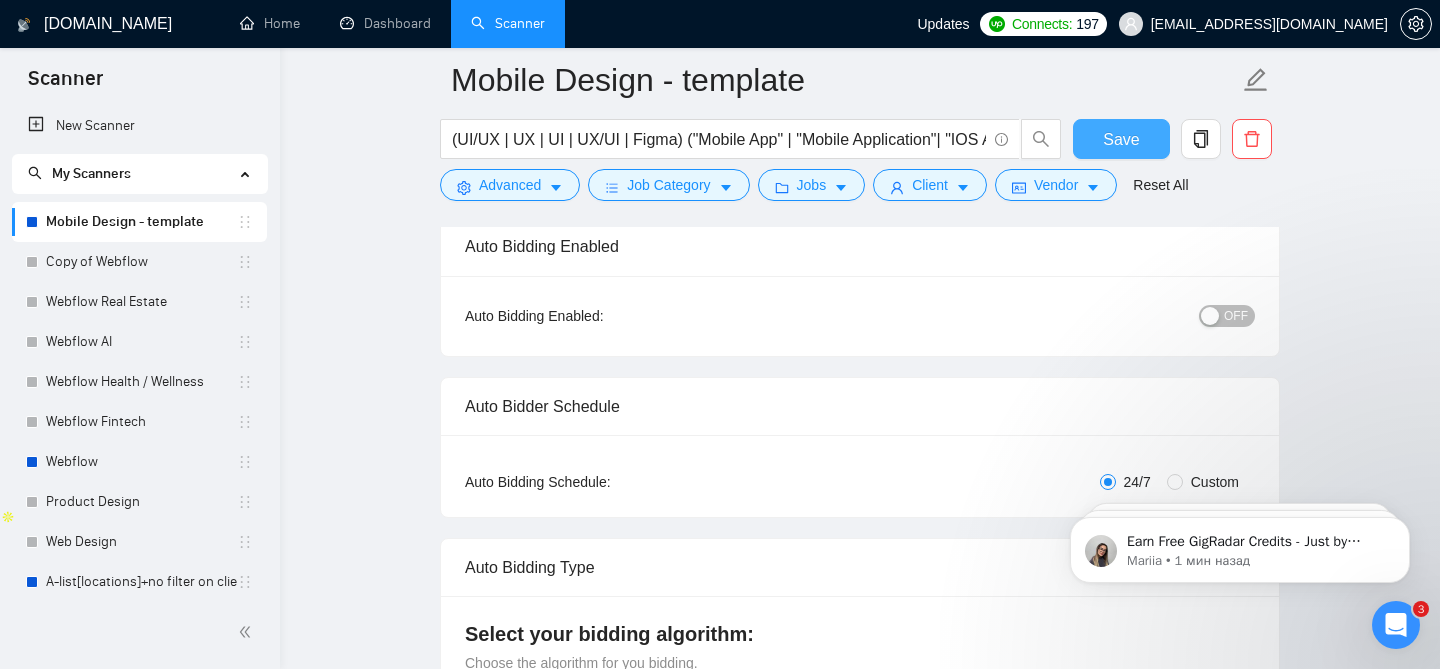 scroll, scrollTop: 164, scrollLeft: 0, axis: vertical 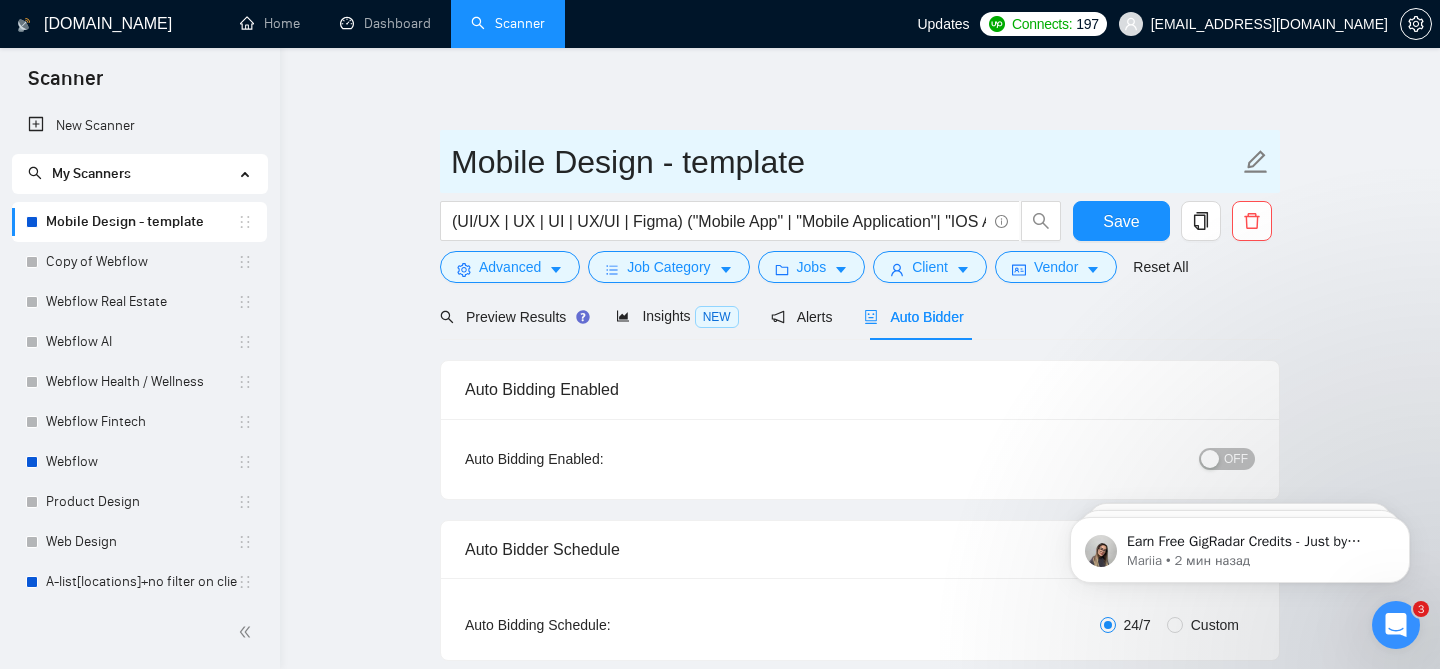 click 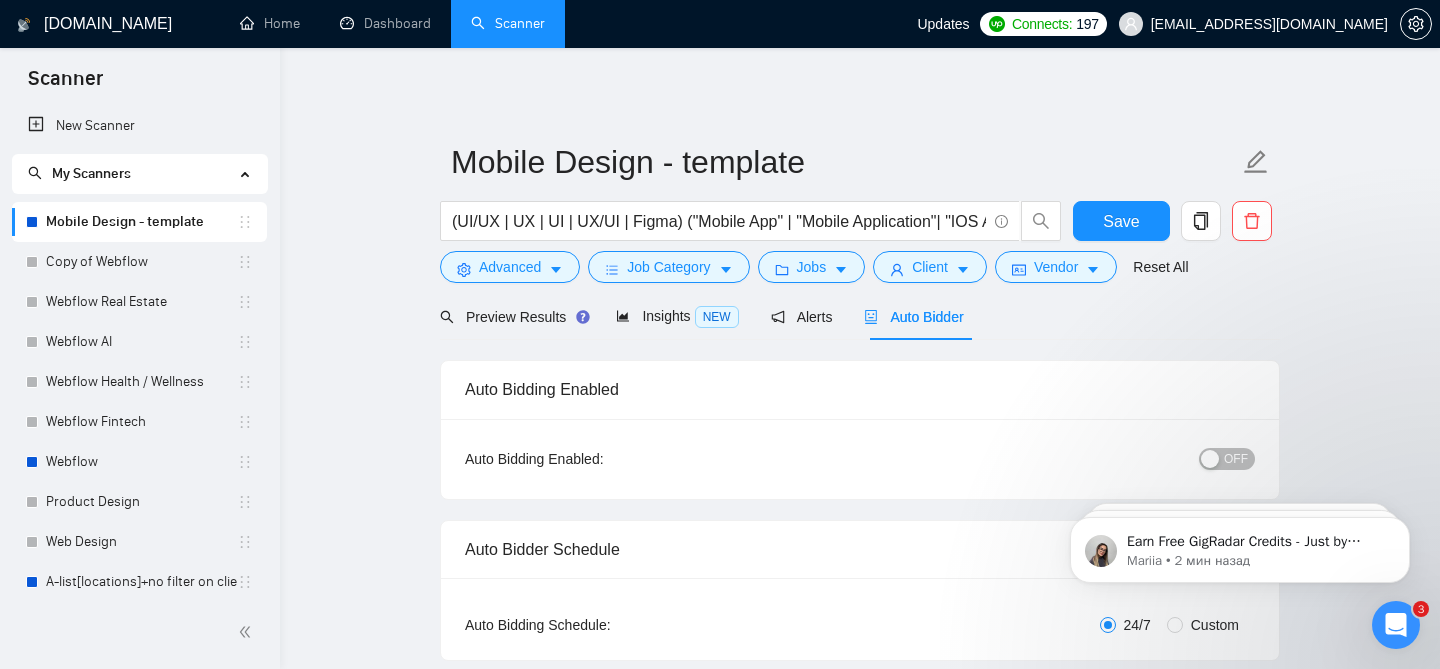 click on "Auto Bidder" at bounding box center (913, 317) 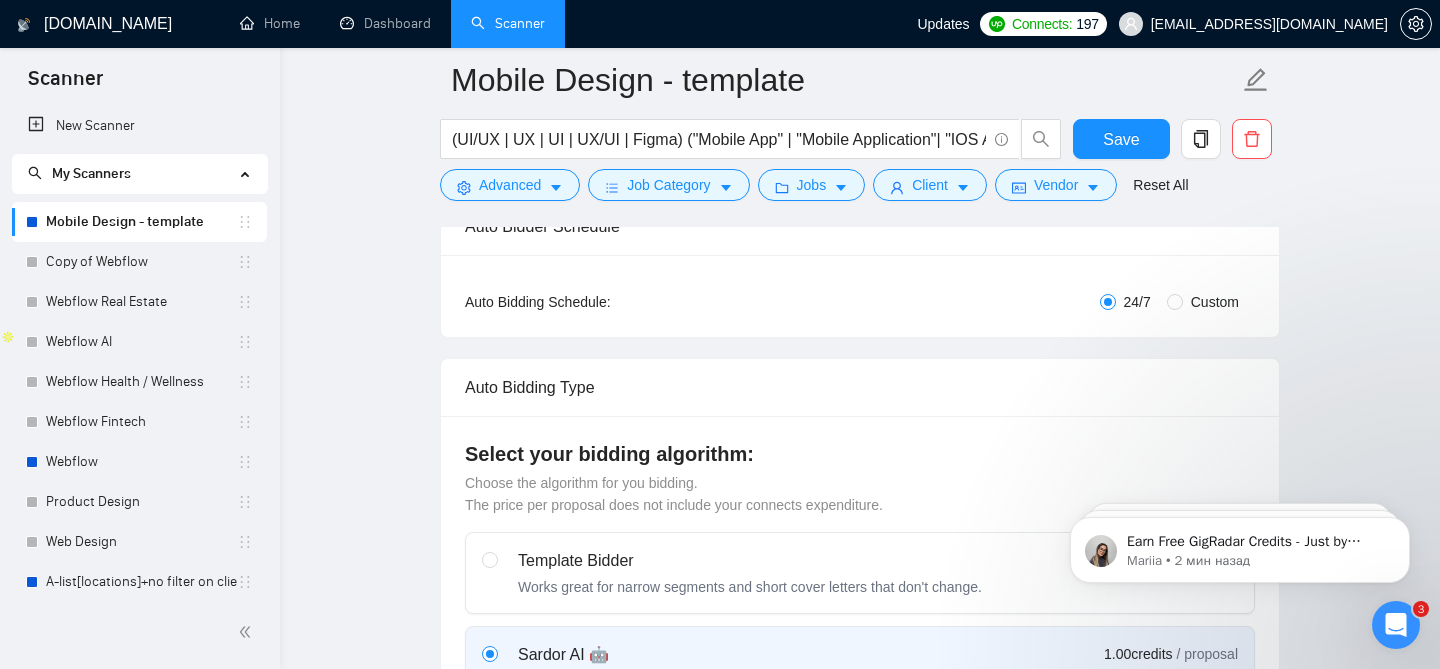 scroll, scrollTop: 335, scrollLeft: 0, axis: vertical 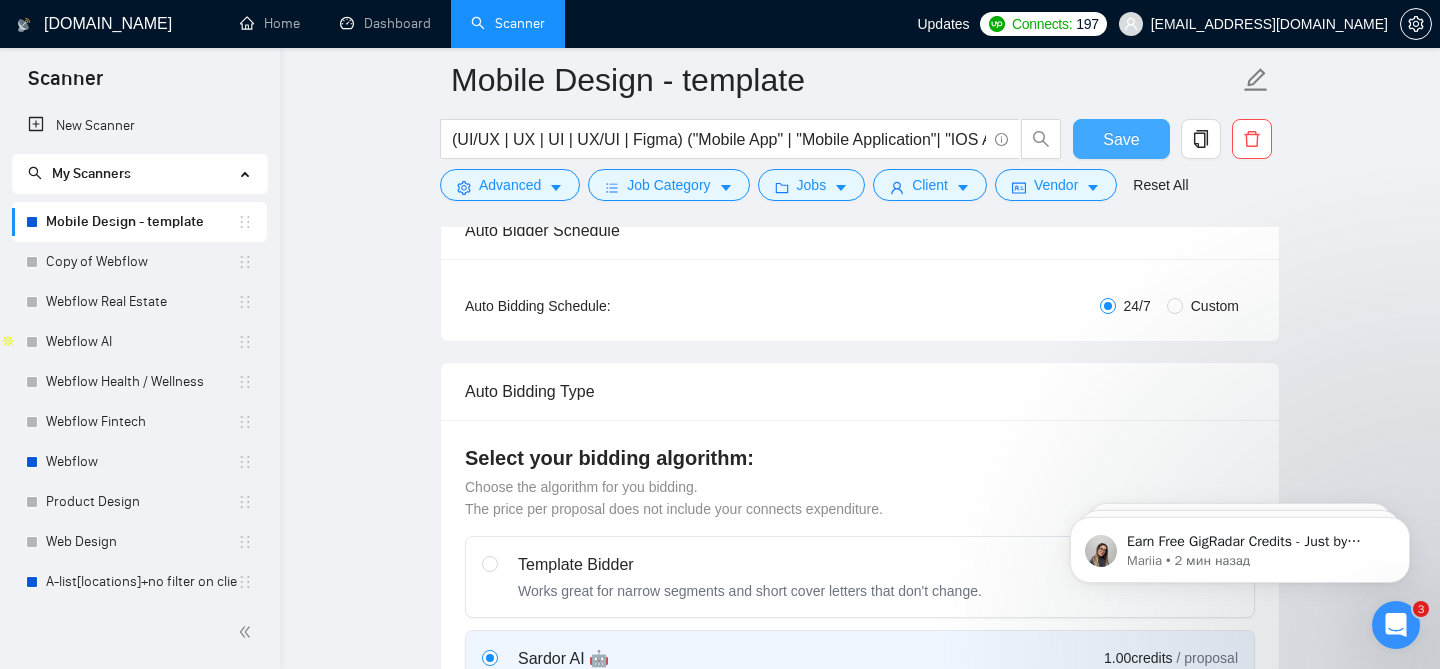 click on "Save" at bounding box center [1121, 139] 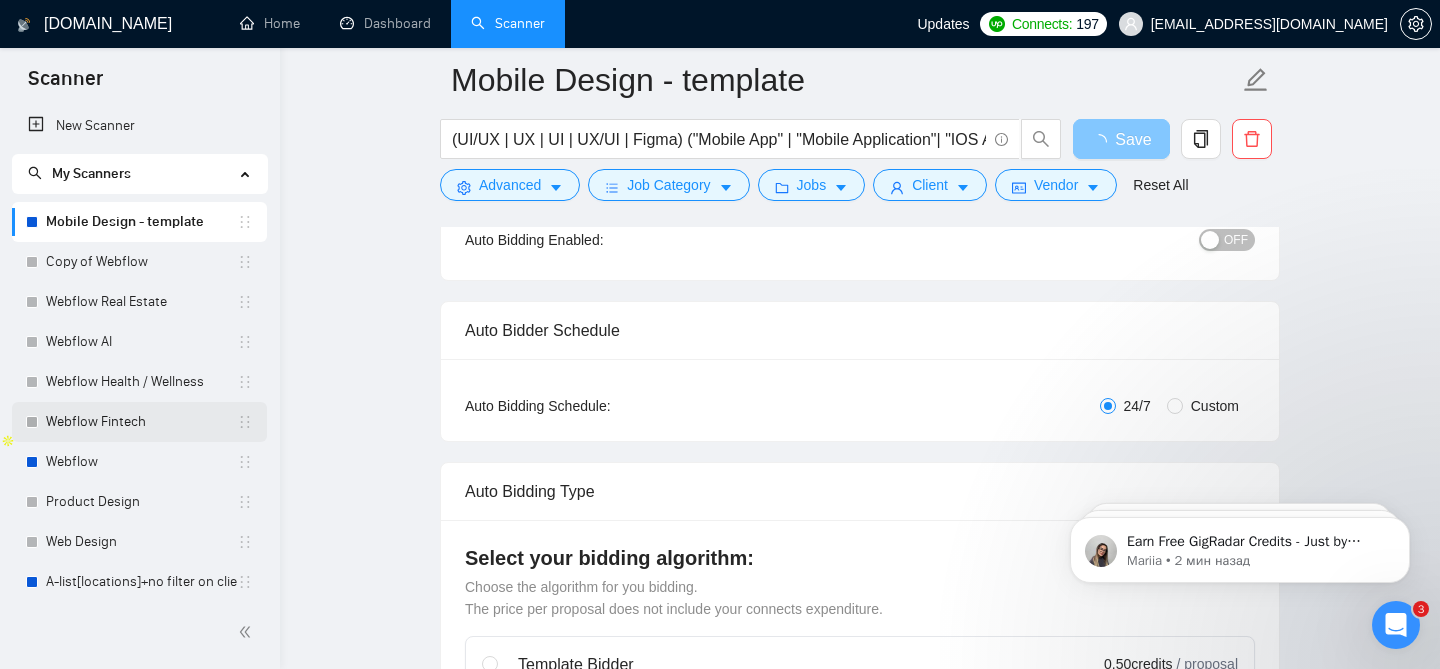 scroll, scrollTop: 0, scrollLeft: 0, axis: both 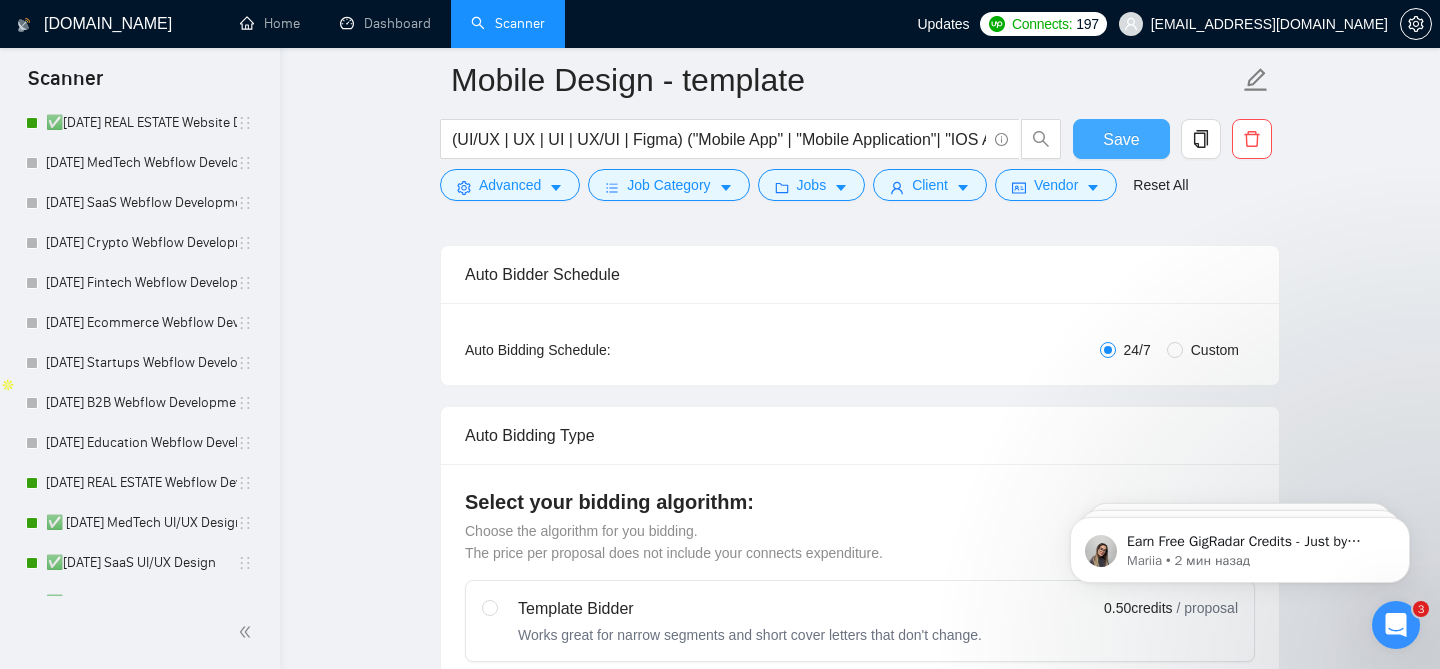 type 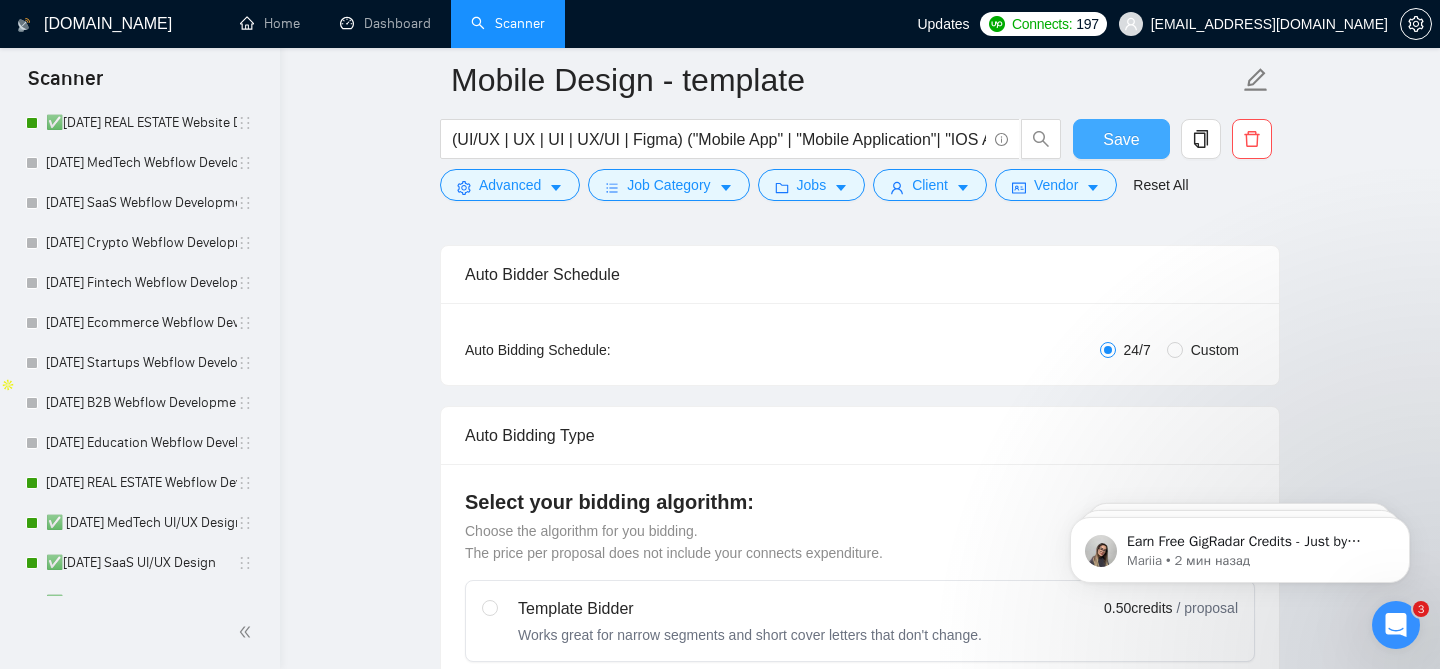 scroll, scrollTop: 701, scrollLeft: 0, axis: vertical 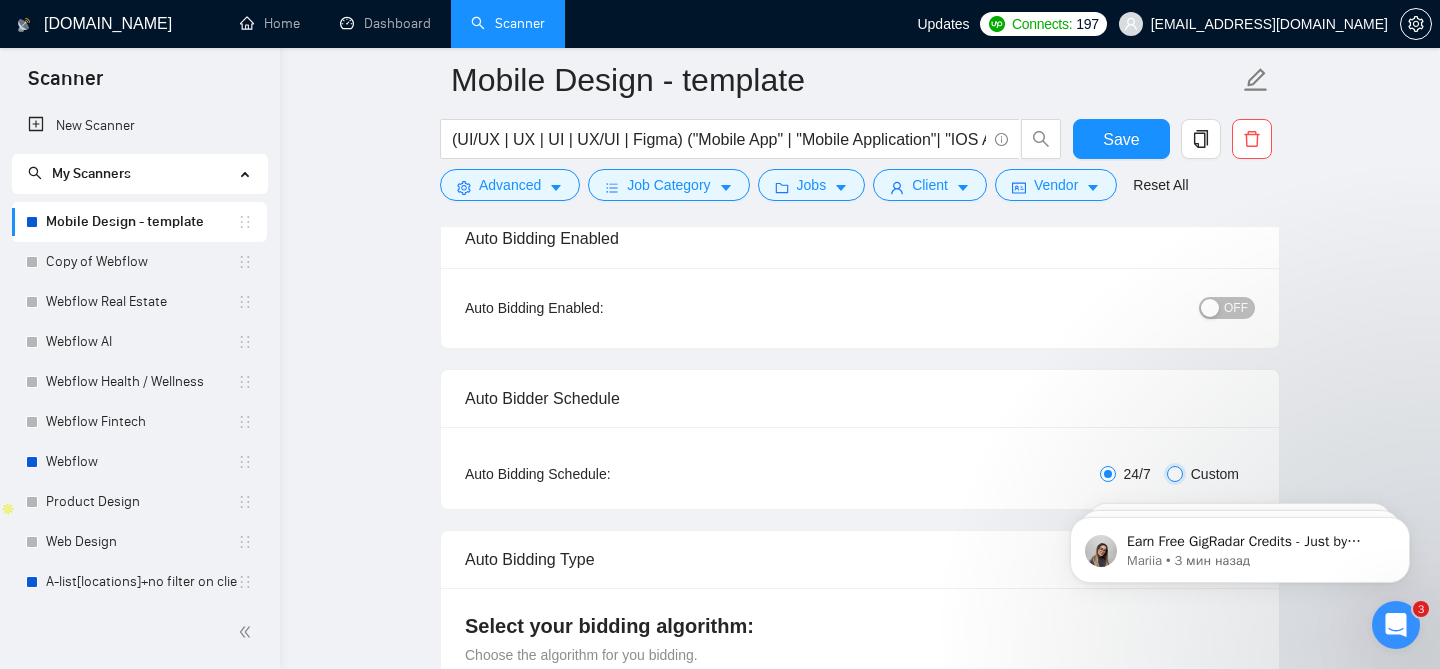 click on "Custom" at bounding box center [1175, 474] 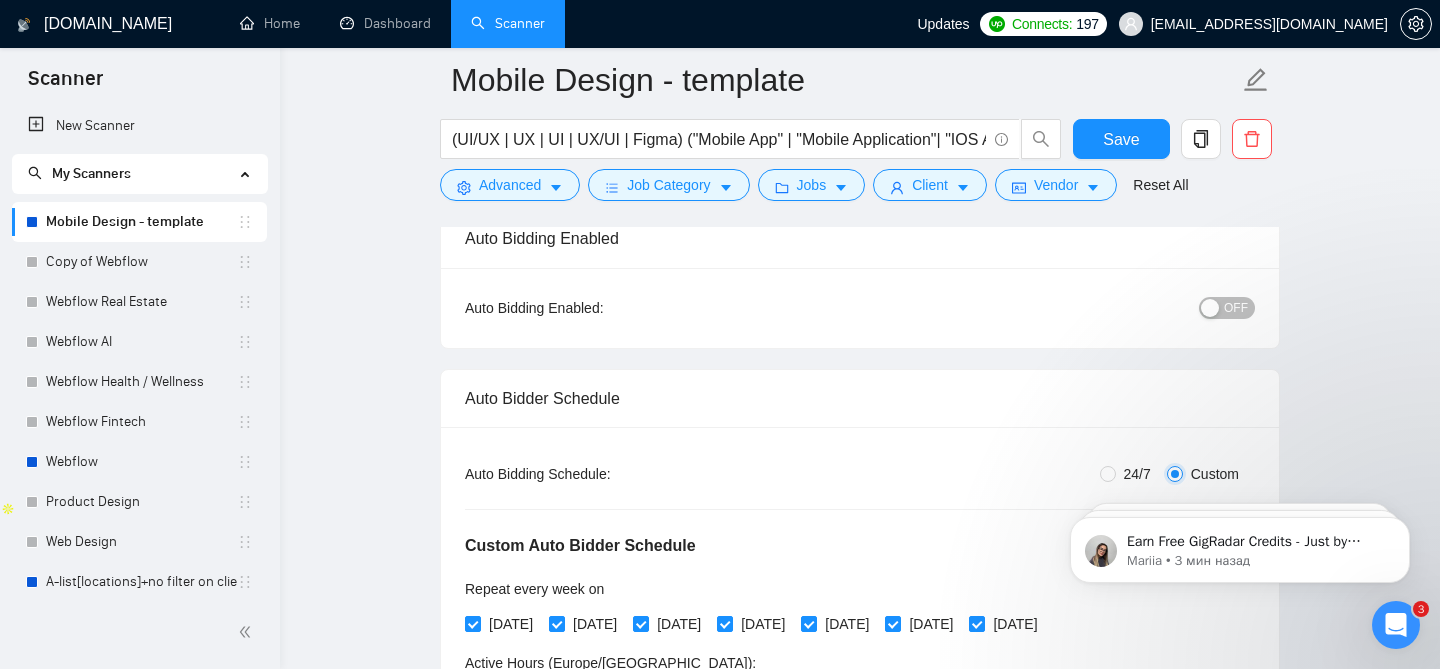 click on "Custom" at bounding box center [1175, 474] 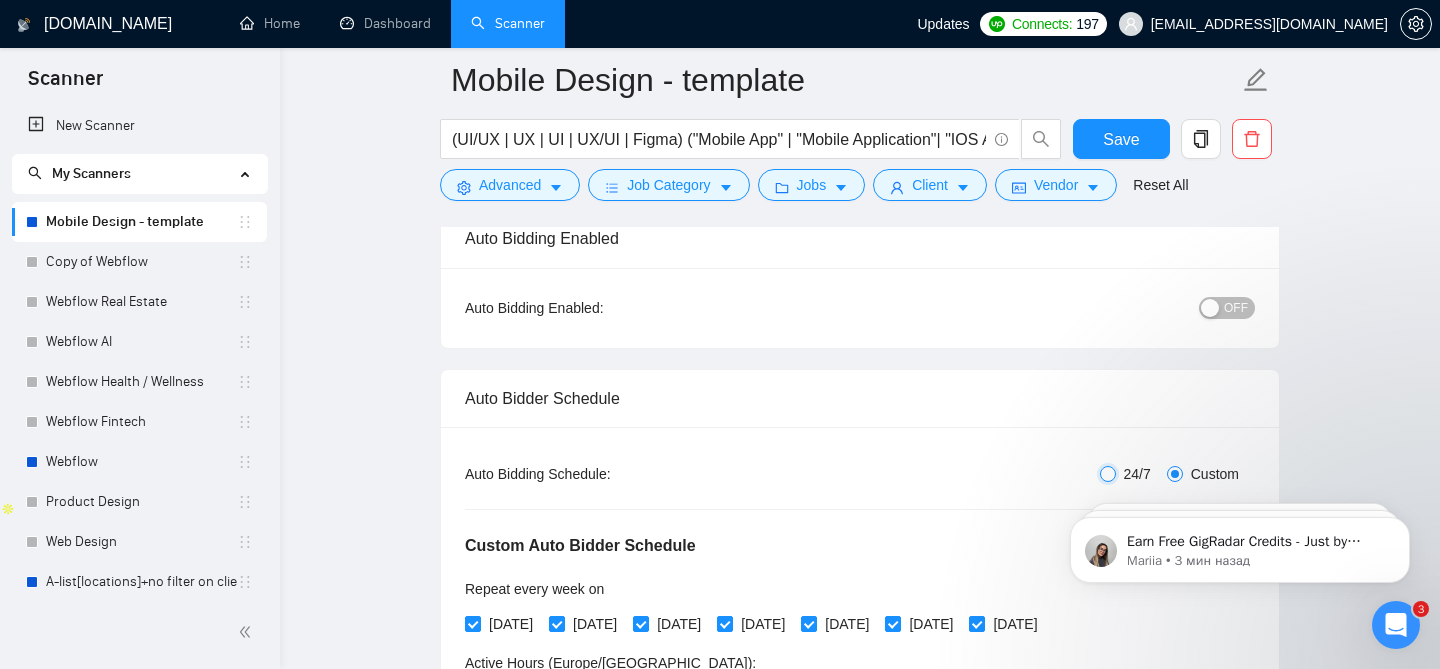 click on "24/7" at bounding box center (1108, 474) 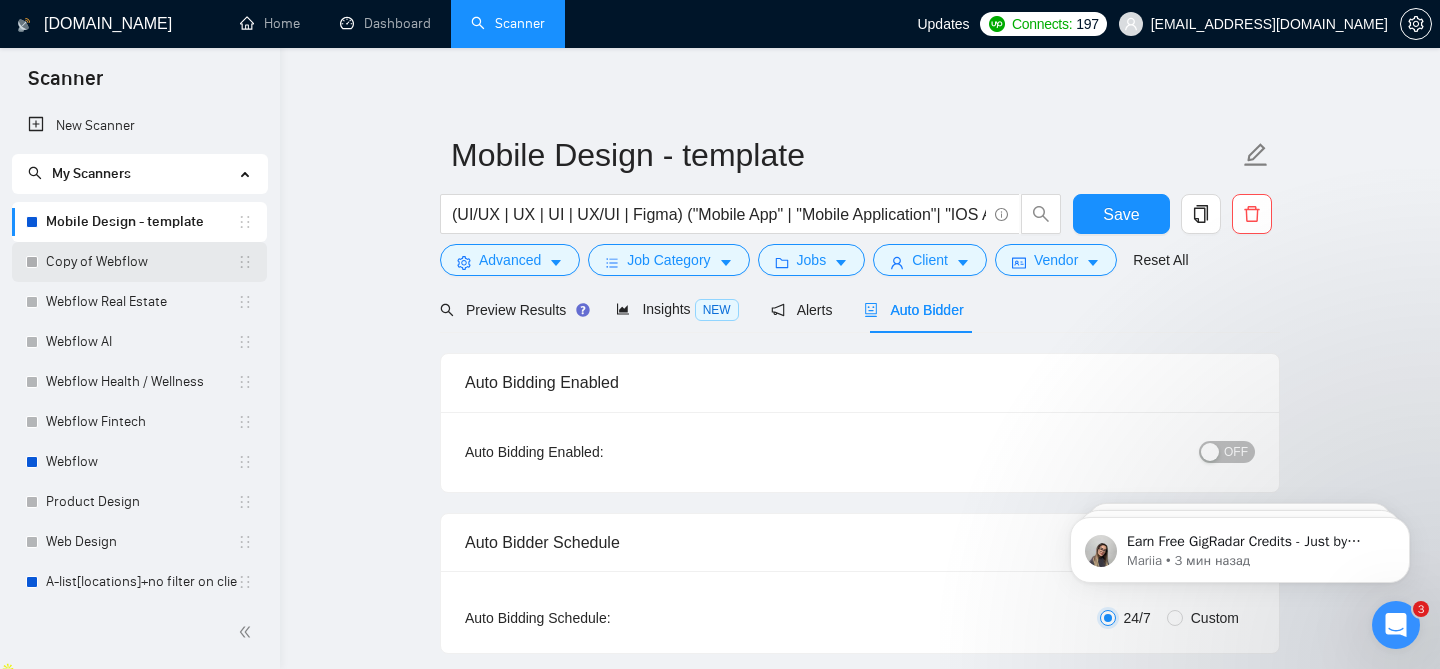 scroll, scrollTop: 0, scrollLeft: 0, axis: both 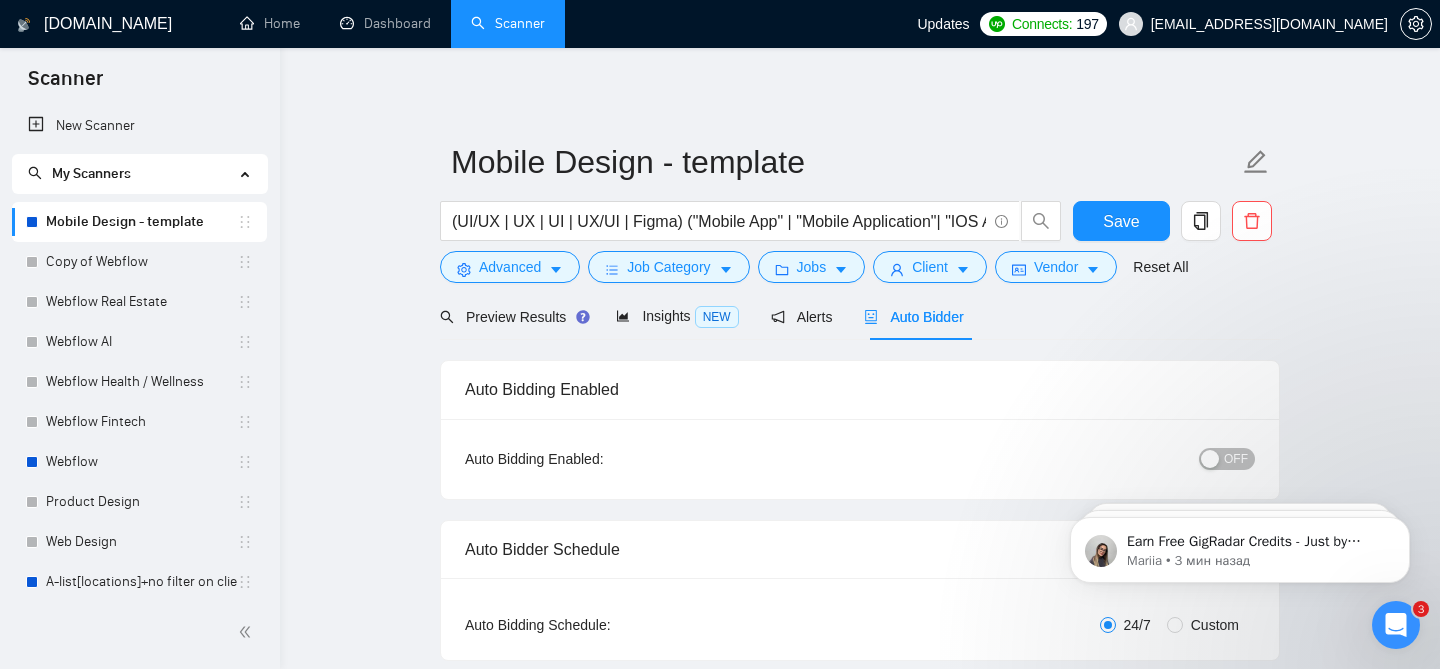 click on "Mobile Design - template (UI/UX | UX | UI | UX/UI | Figma) ("Mobile App" | "Mobile Application"| "IOS Application" | "IOS app" | "Android app" | "Android application" | "Mobile" | "Flutter app") (Design | Expert | Rockstar | Designer) Save Advanced   Job Category   Jobs   Client   Vendor   Reset All Preview Results Insights NEW Alerts Auto Bidder Auto Bidding Enabled Auto Bidding Enabled: OFF Auto Bidder Schedule Auto Bidding Type: Automated (recommended) Semi-automated Auto Bidding Schedule: 24/7 Custom Custom Auto Bidder Schedule Repeat every week on Monday Tuesday Wednesday Thursday Friday Saturday Sunday Active Hours ( Europe/Kiev ): From: To: ( 24  hours) Europe/Kiev Auto Bidding Type Select your bidding algorithm: Choose the algorithm for you bidding. The price per proposal does not include your connects expenditure. Template Bidder Works great for narrow segments and short cover letters that don't change. 0.50  credits / proposal Sardor AI 🤖 Personalise your cover letter with ai [placeholders] 1.00" at bounding box center (860, 2606) 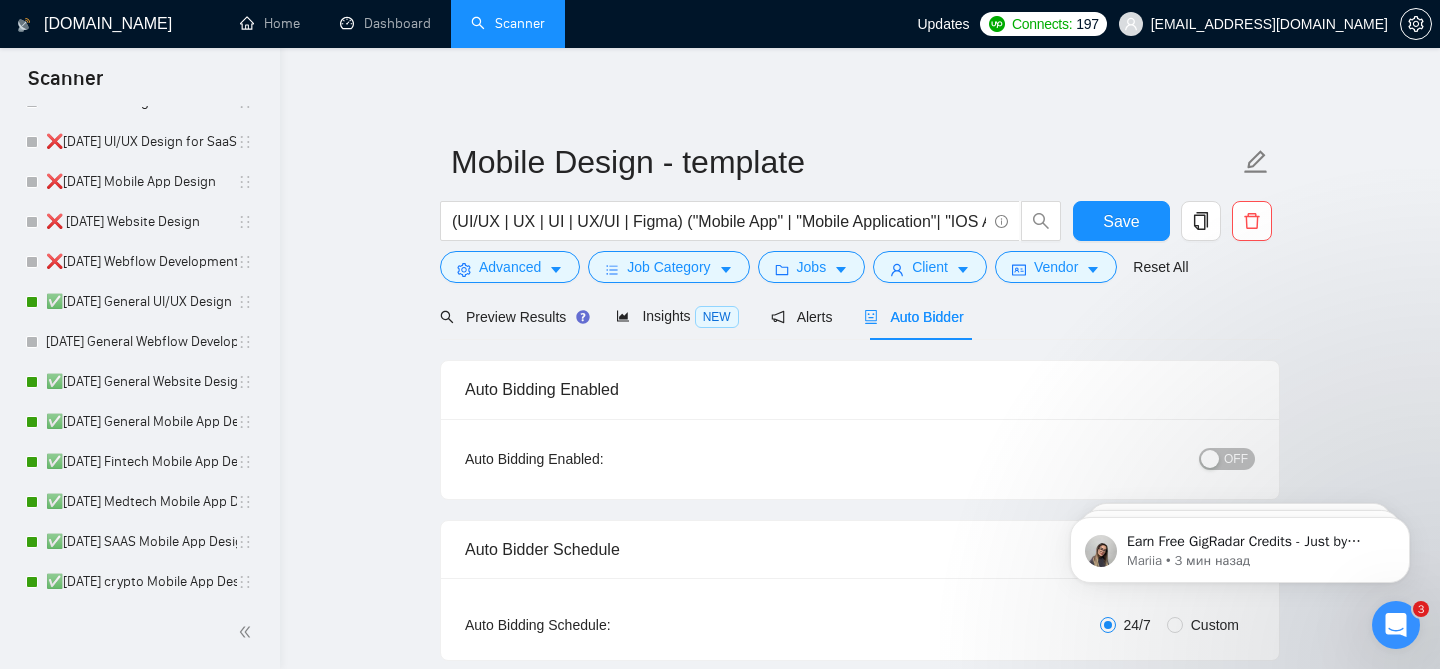 scroll, scrollTop: 561, scrollLeft: 0, axis: vertical 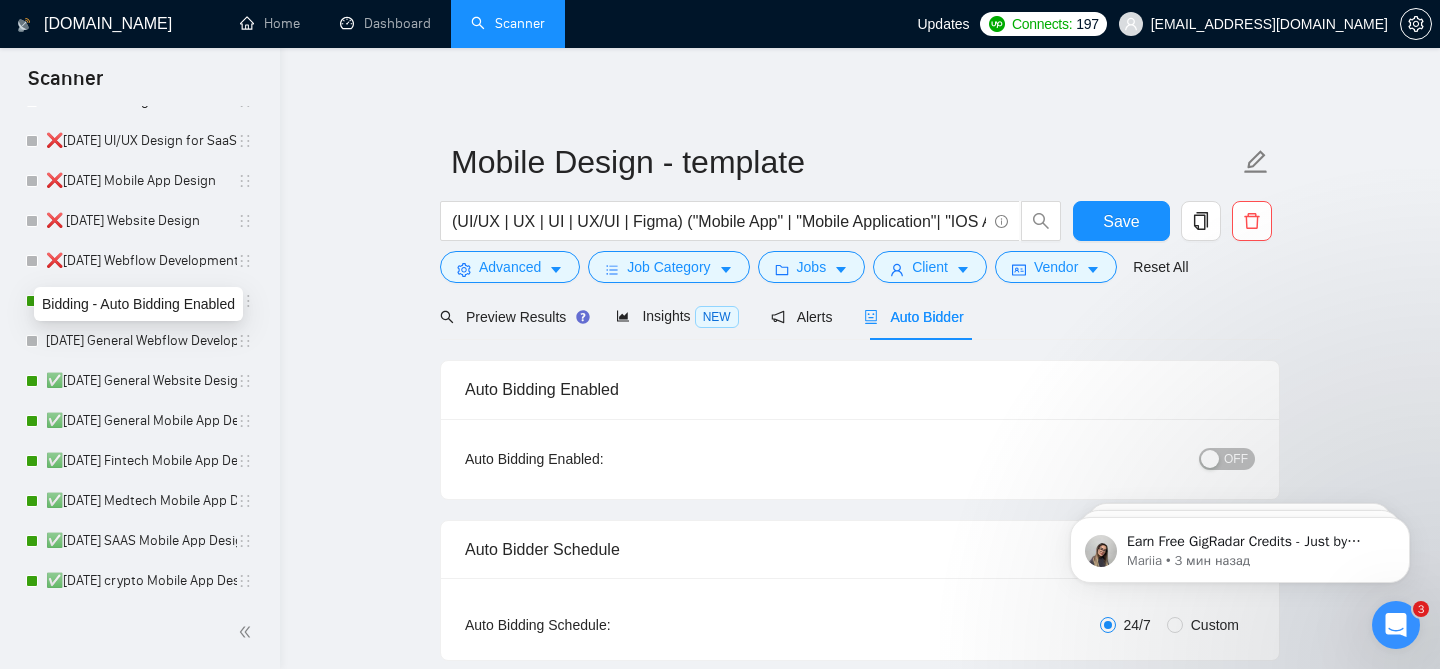 click on "Bidding - Auto Bidding Enabled" at bounding box center [138, 304] 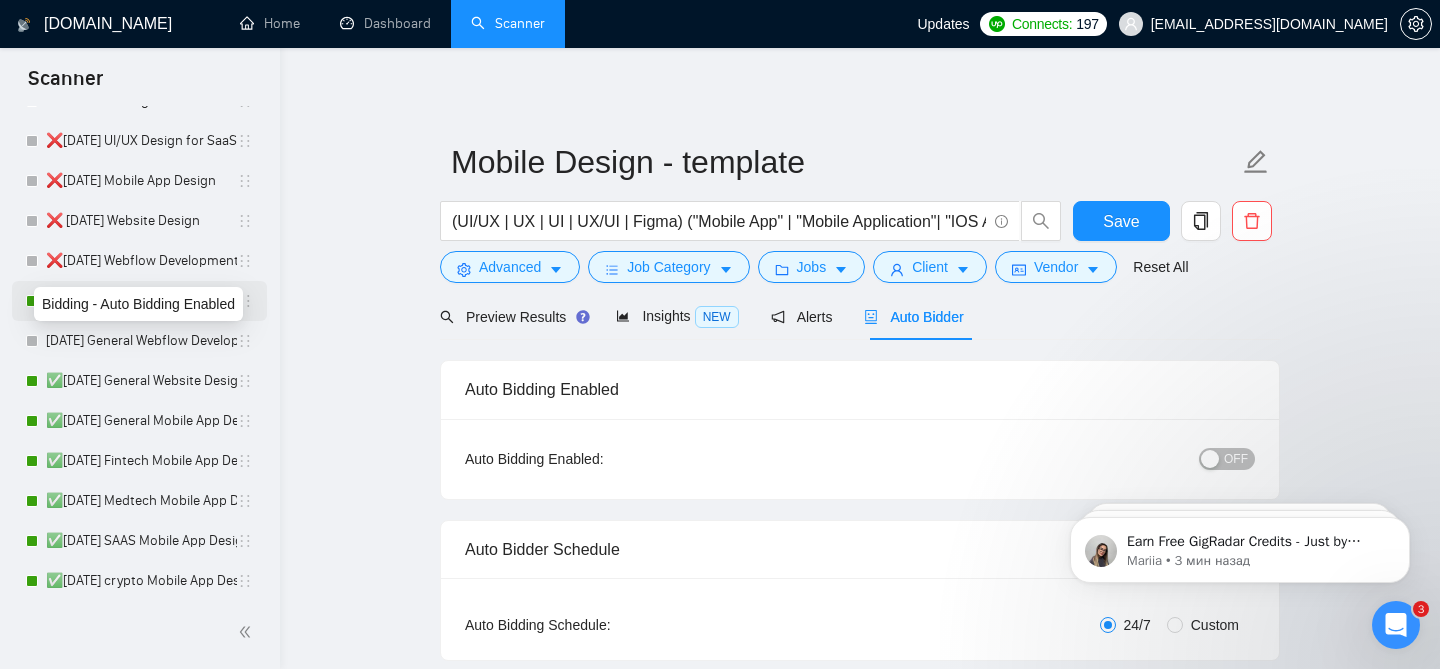 click at bounding box center [32, 301] 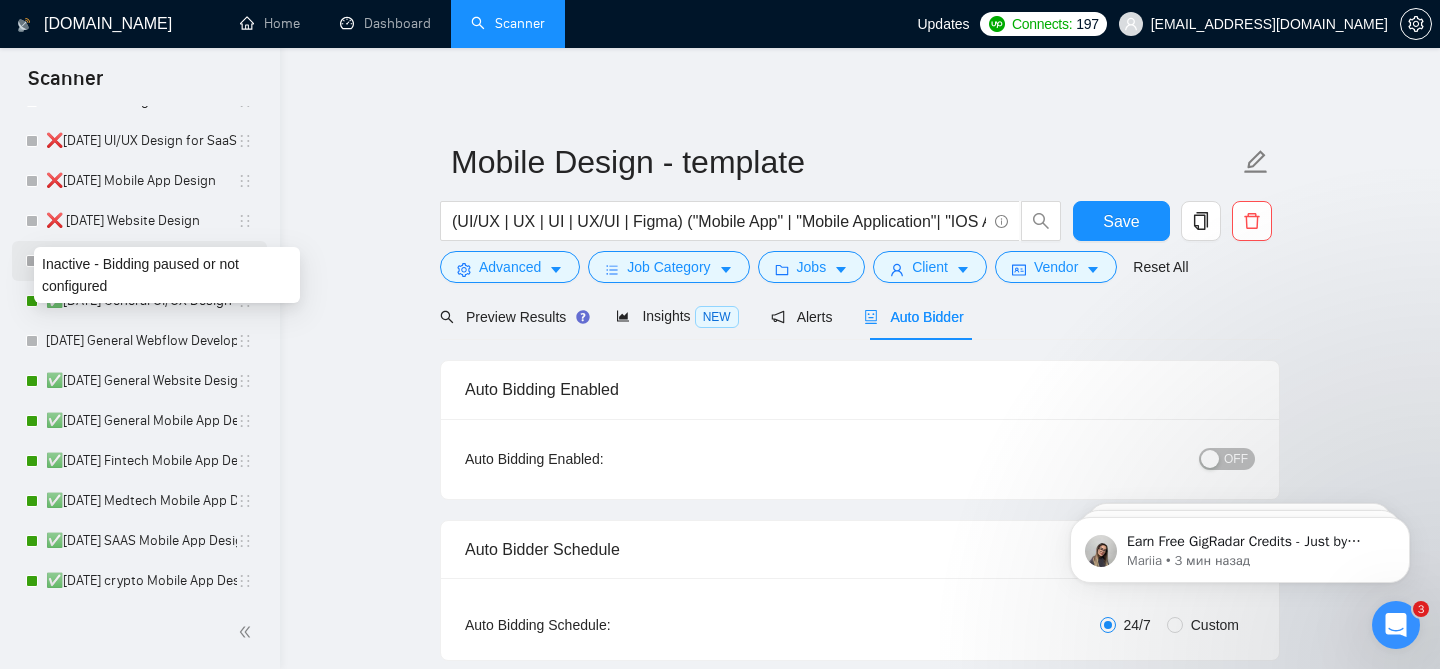 click at bounding box center (32, 261) 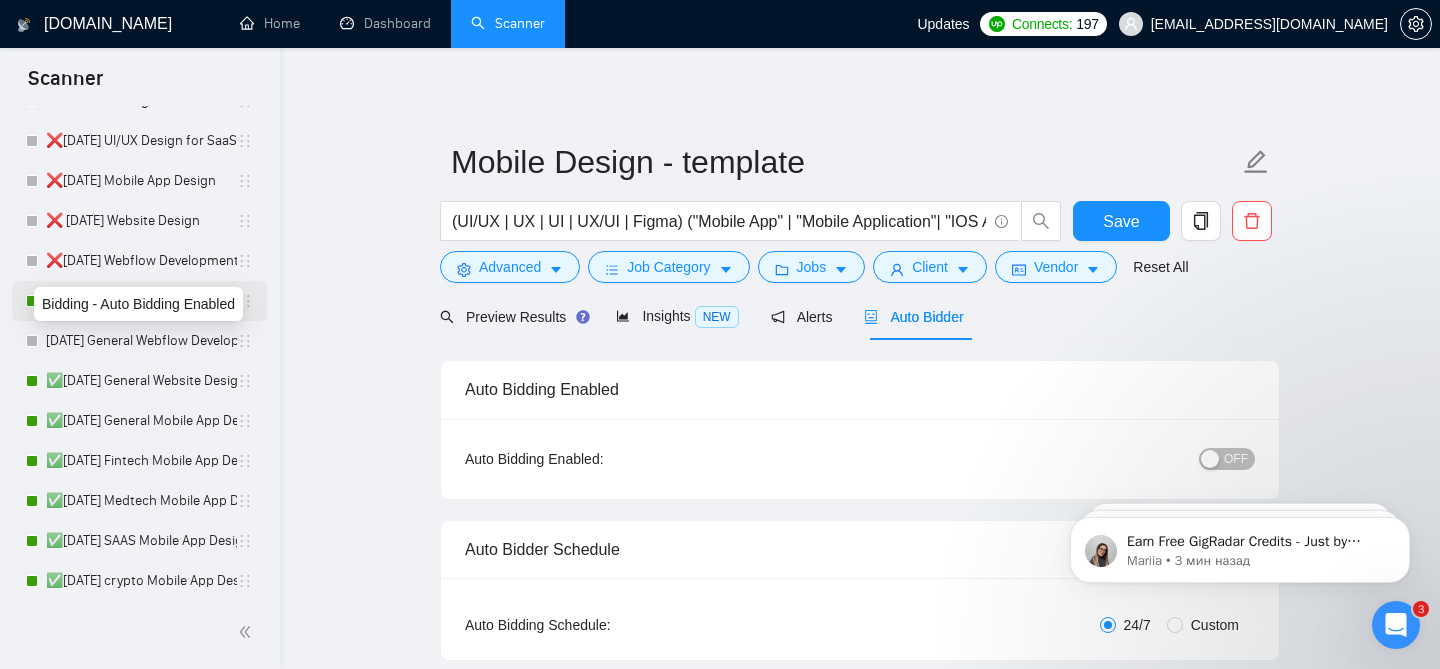 scroll, scrollTop: 0, scrollLeft: 0, axis: both 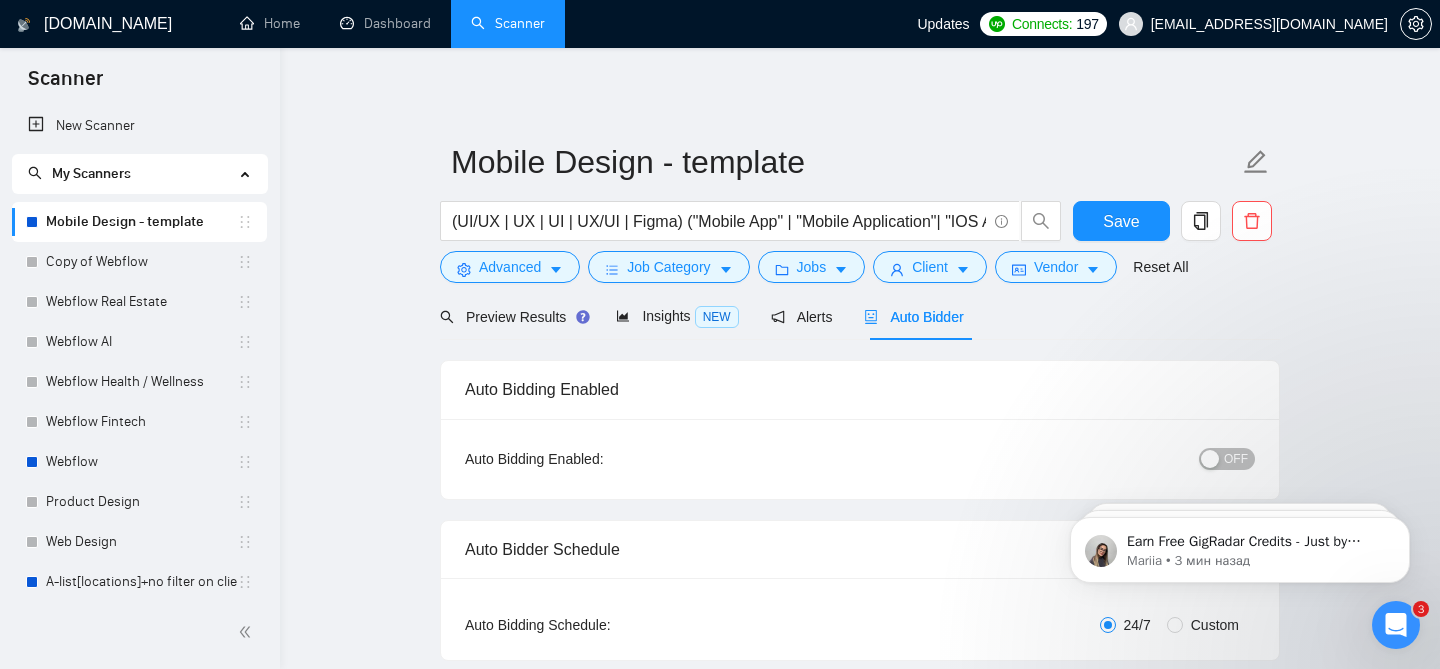 click on "Mobile Design - template" at bounding box center (141, 222) 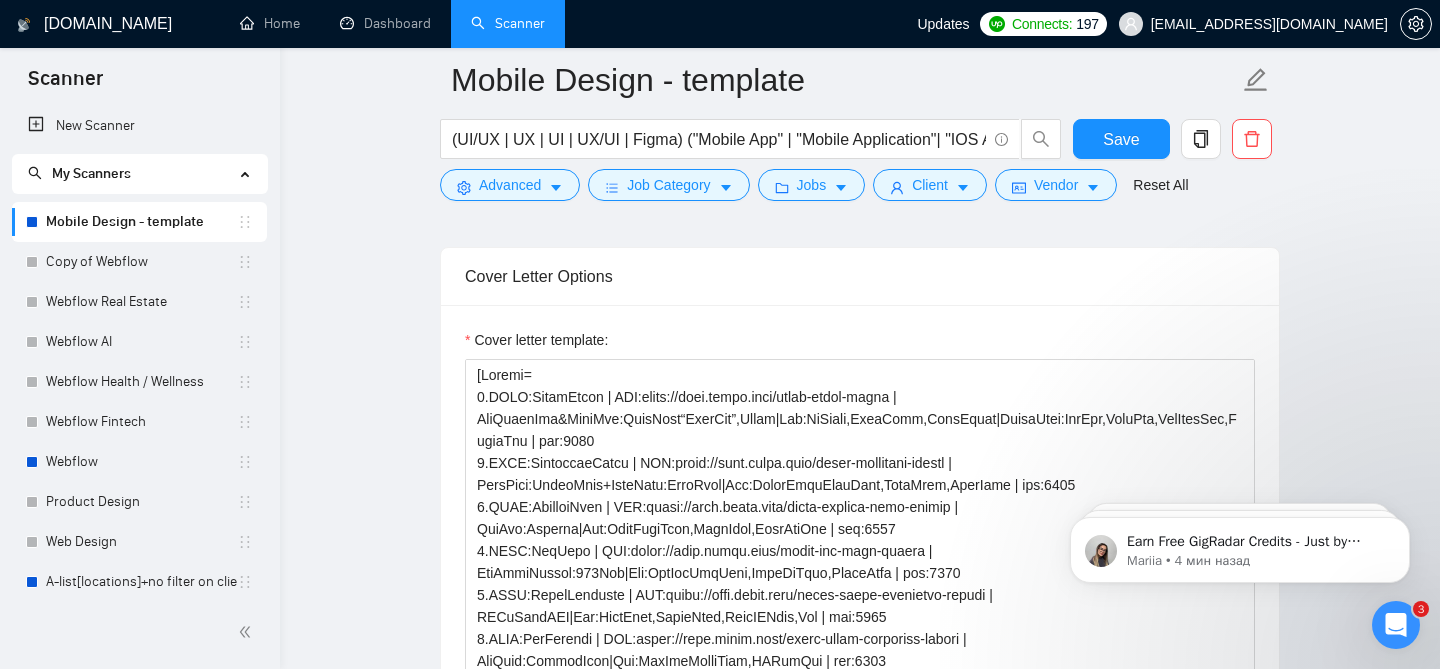 scroll, scrollTop: 1306, scrollLeft: 0, axis: vertical 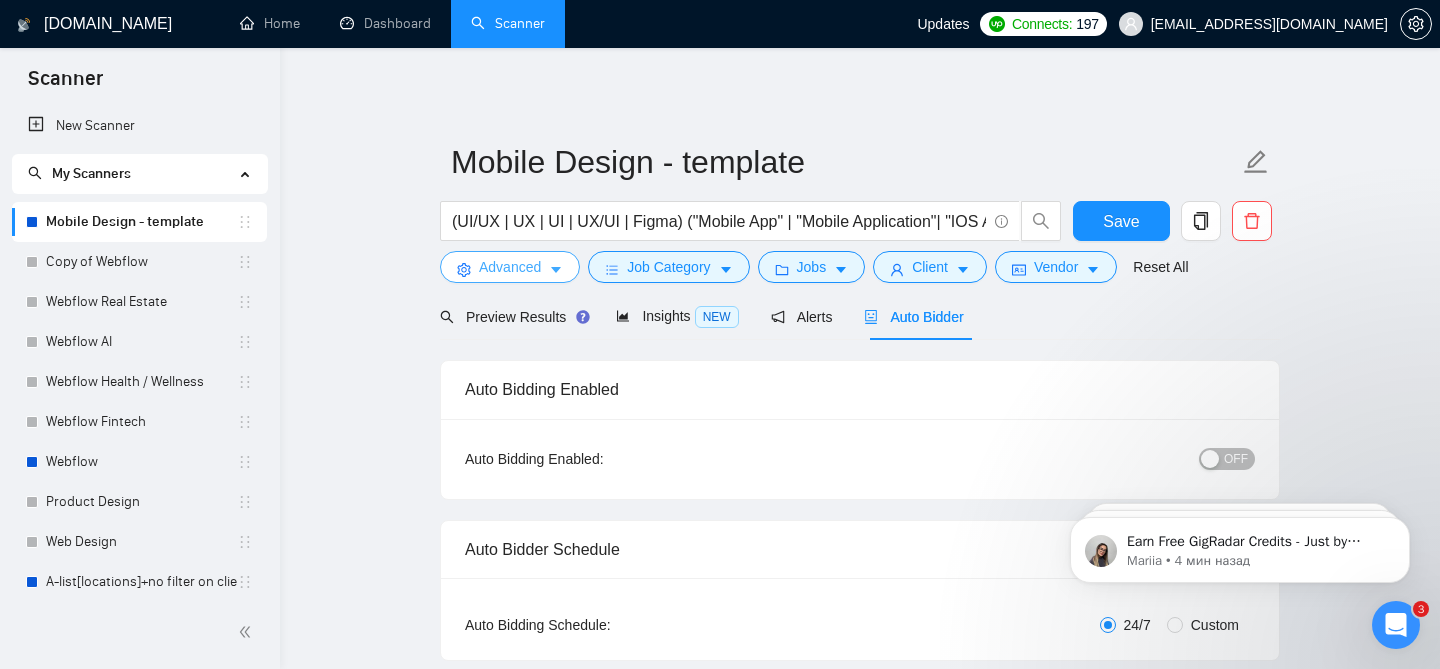 click on "Advanced" at bounding box center [510, 267] 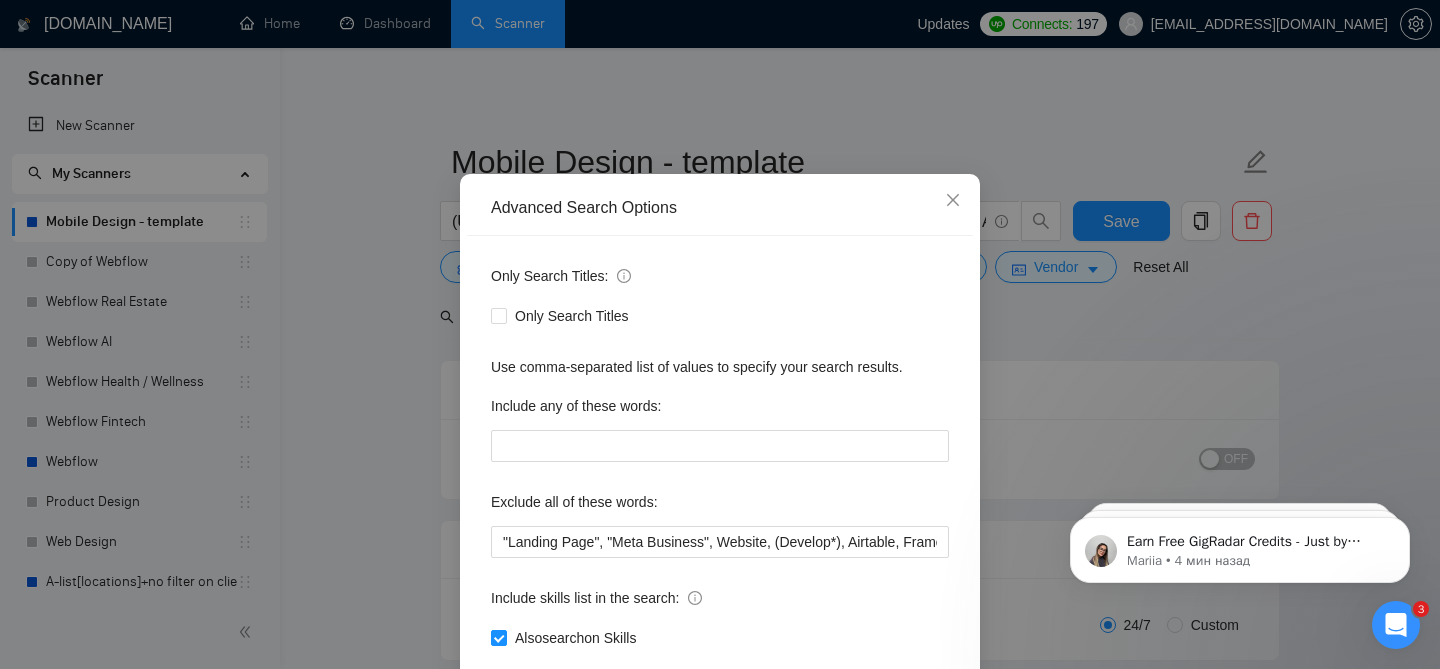scroll, scrollTop: 43, scrollLeft: 0, axis: vertical 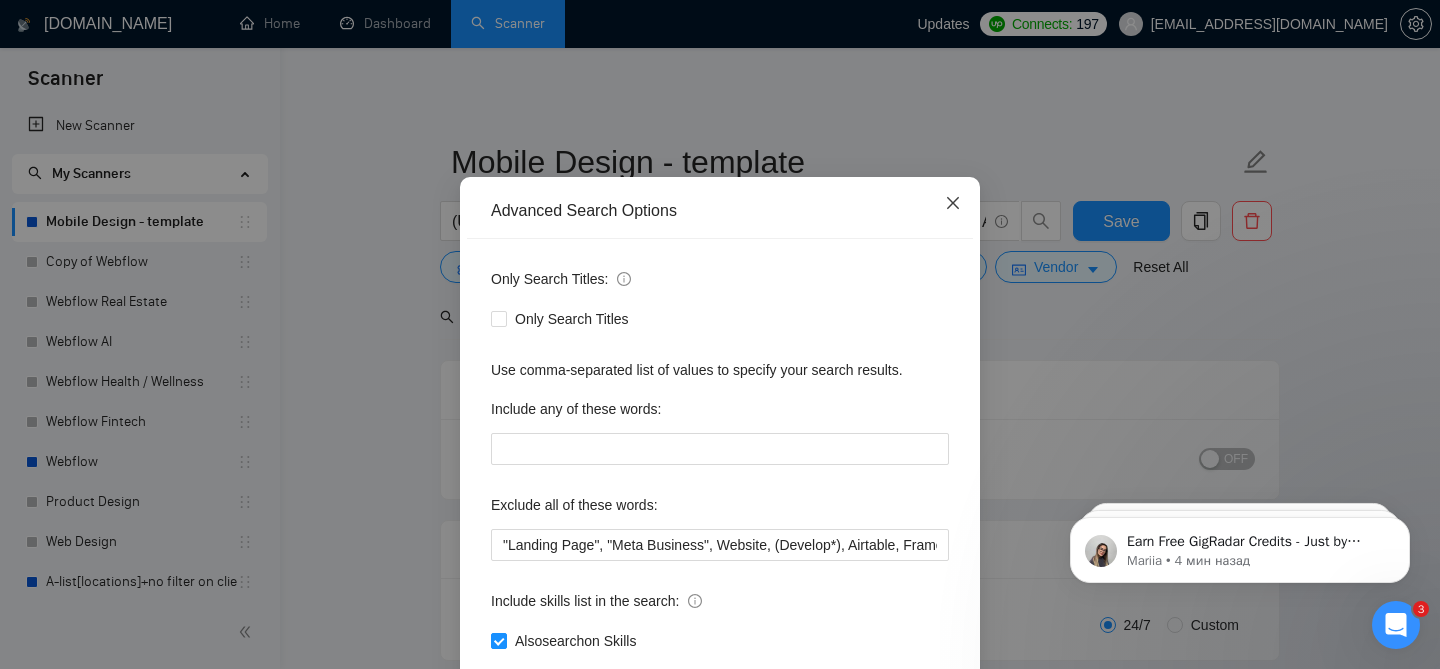 click 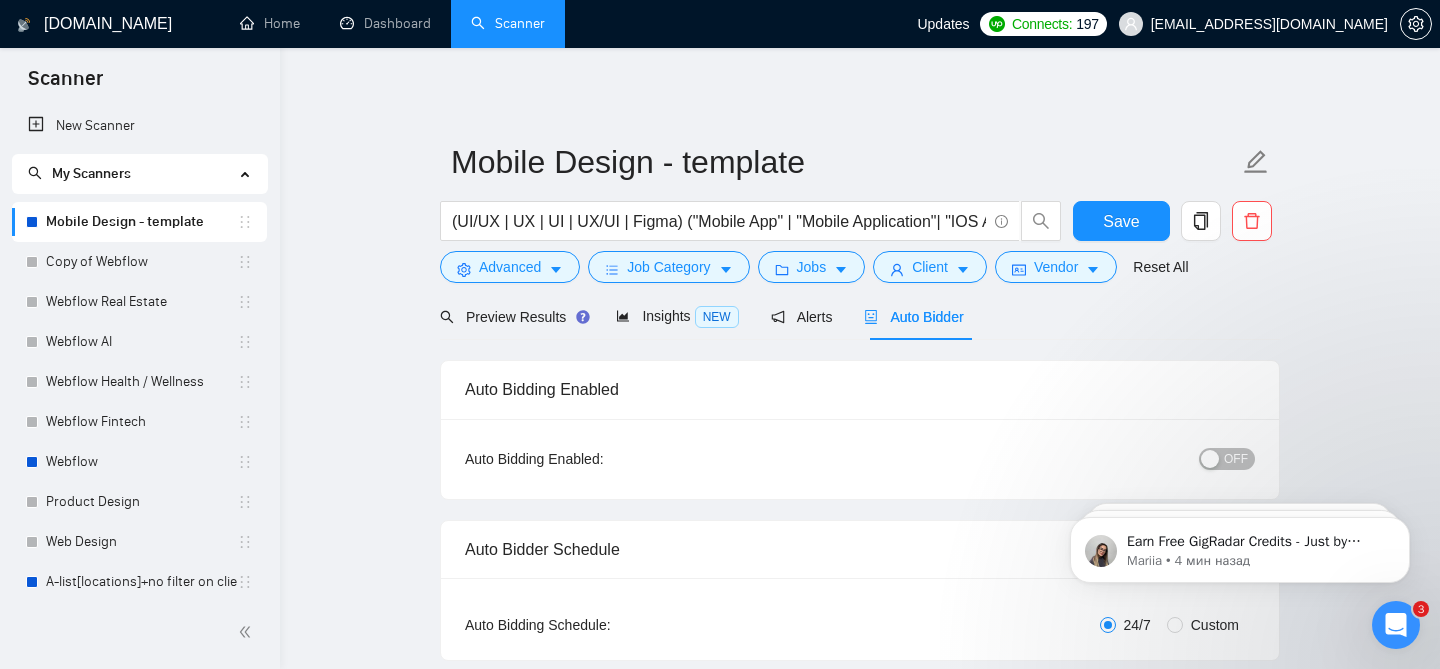 click on "Mobile Design - template" at bounding box center (141, 222) 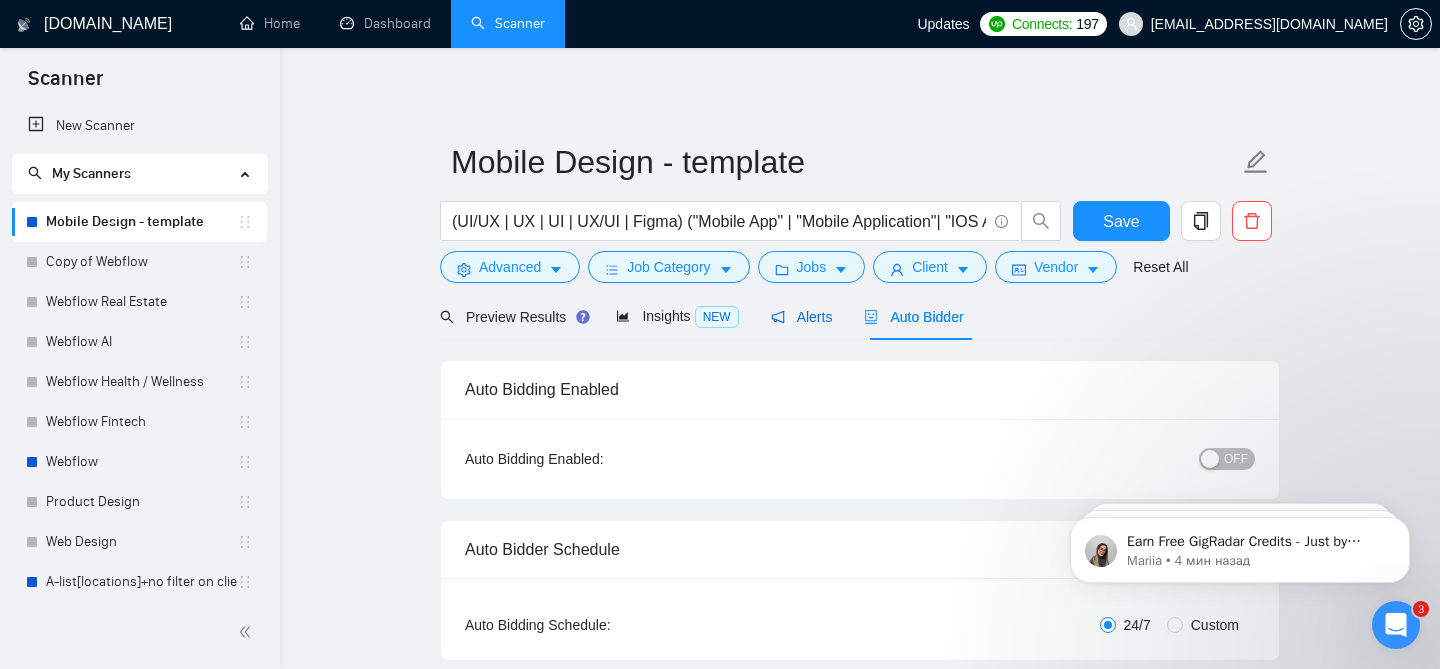 click on "Alerts" at bounding box center [802, 317] 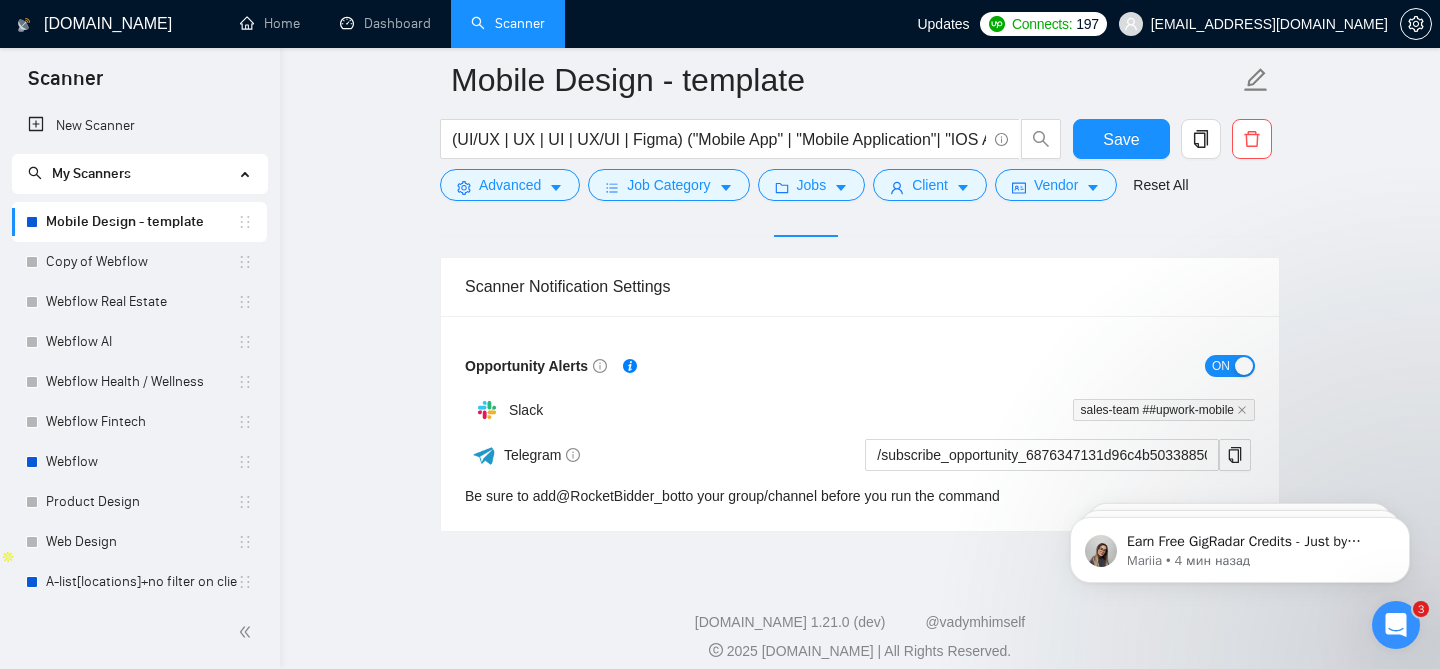 scroll, scrollTop: 133, scrollLeft: 0, axis: vertical 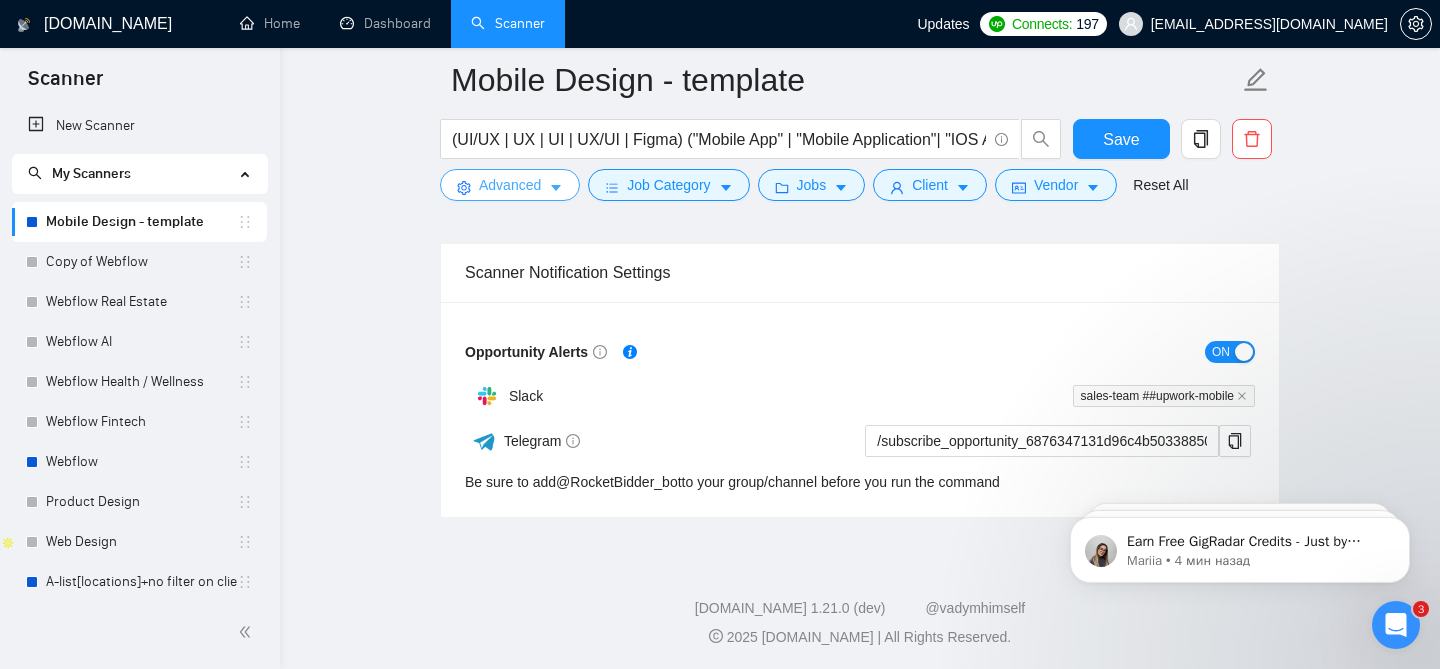 click on "Advanced" at bounding box center (510, 185) 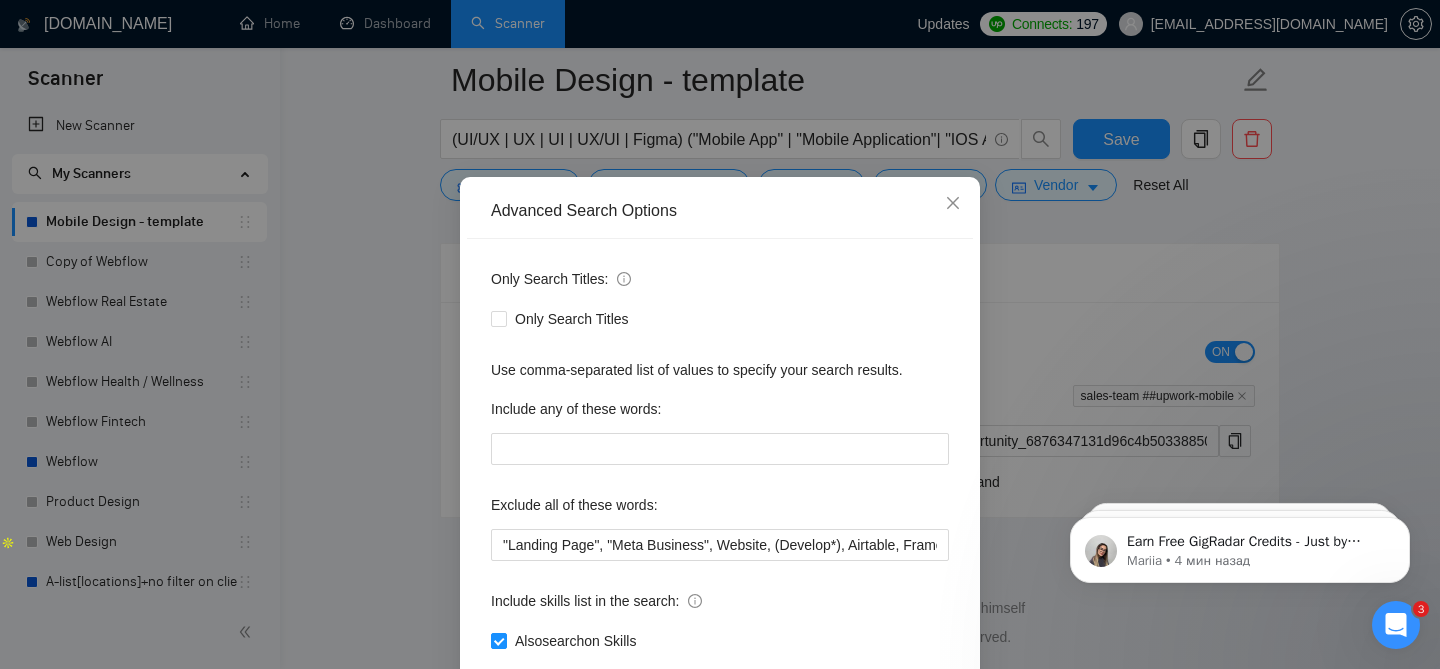 scroll, scrollTop: 163, scrollLeft: 0, axis: vertical 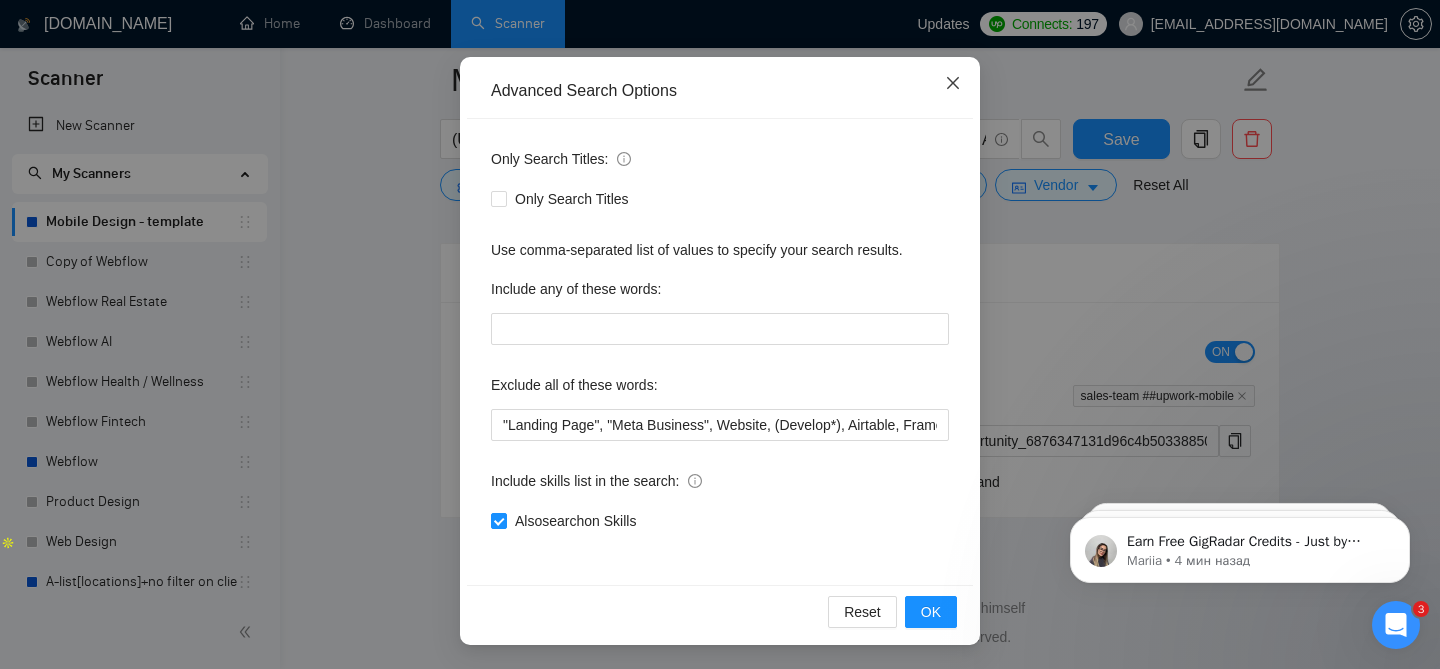 click 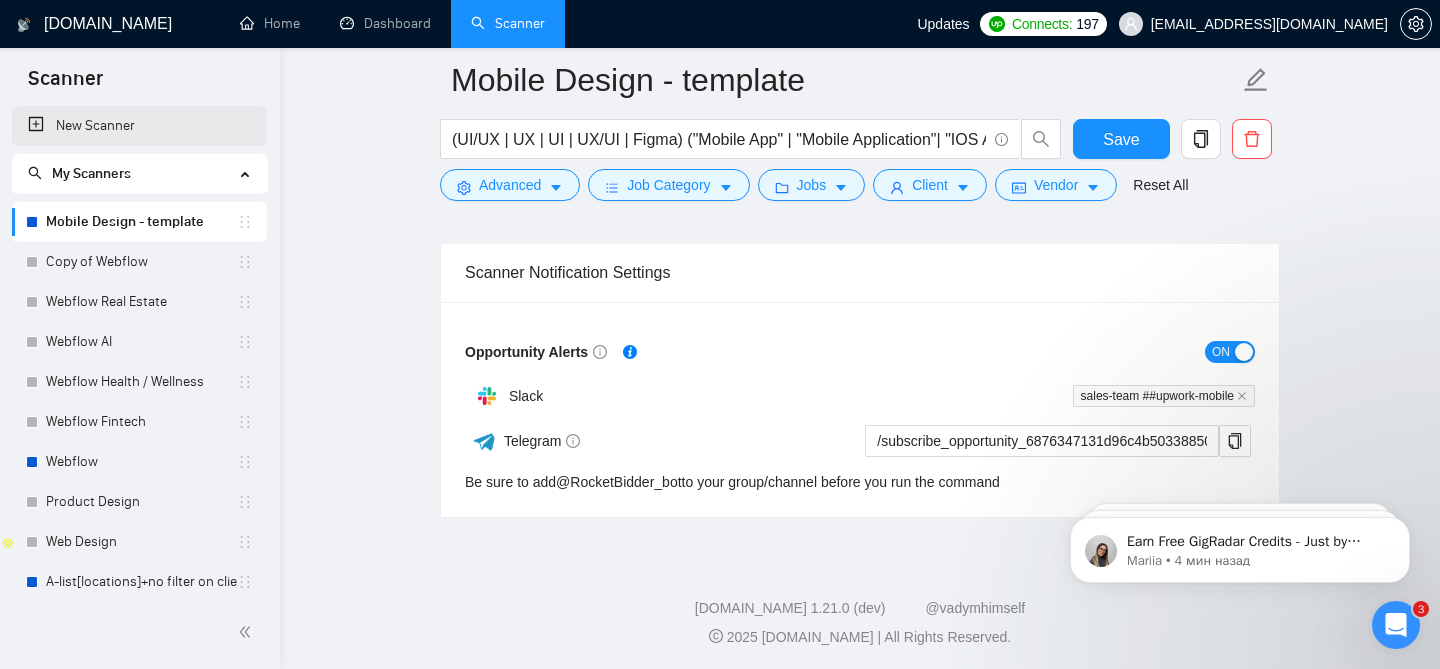 scroll, scrollTop: 63, scrollLeft: 0, axis: vertical 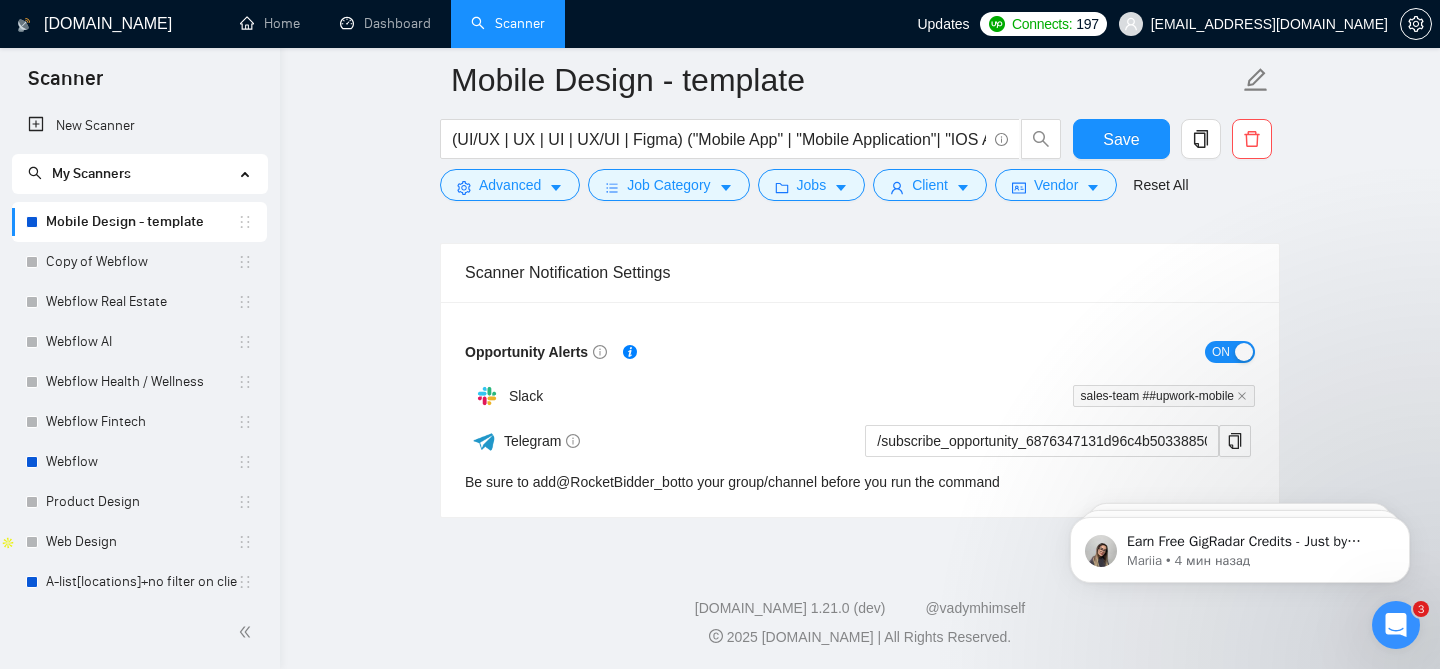 click 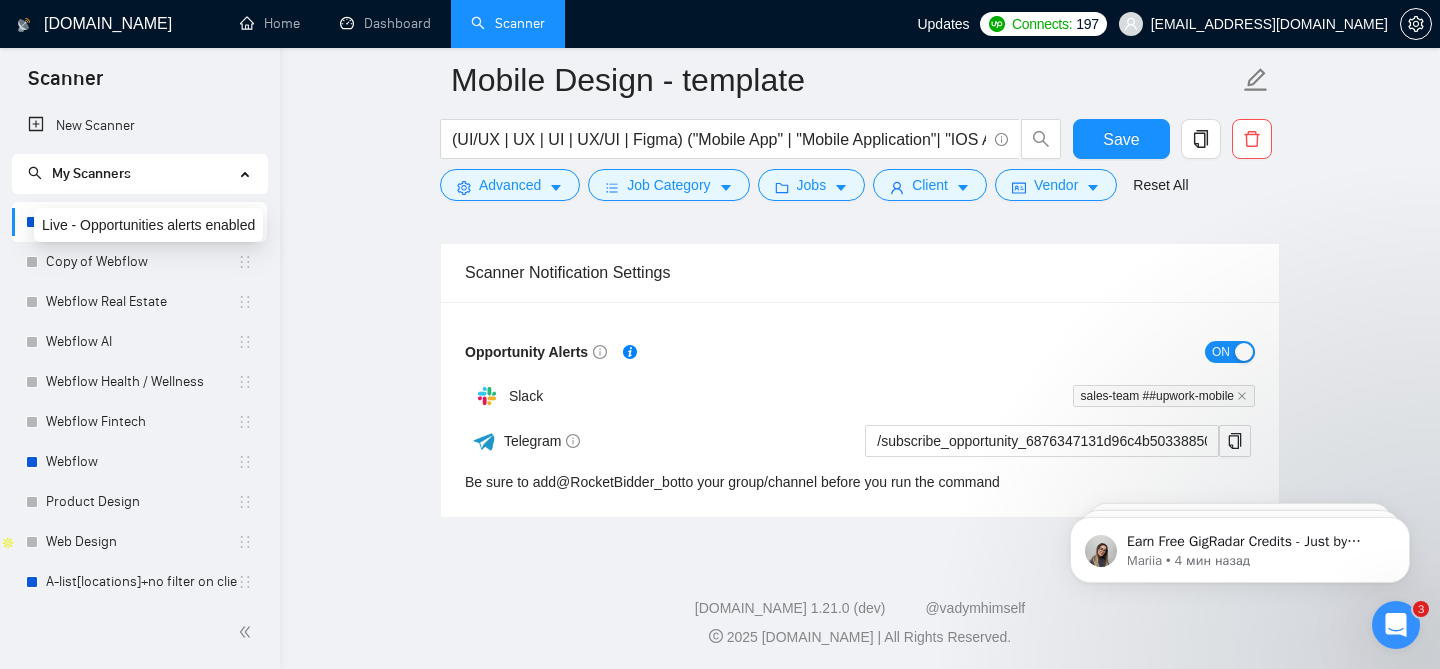 click at bounding box center [32, 222] 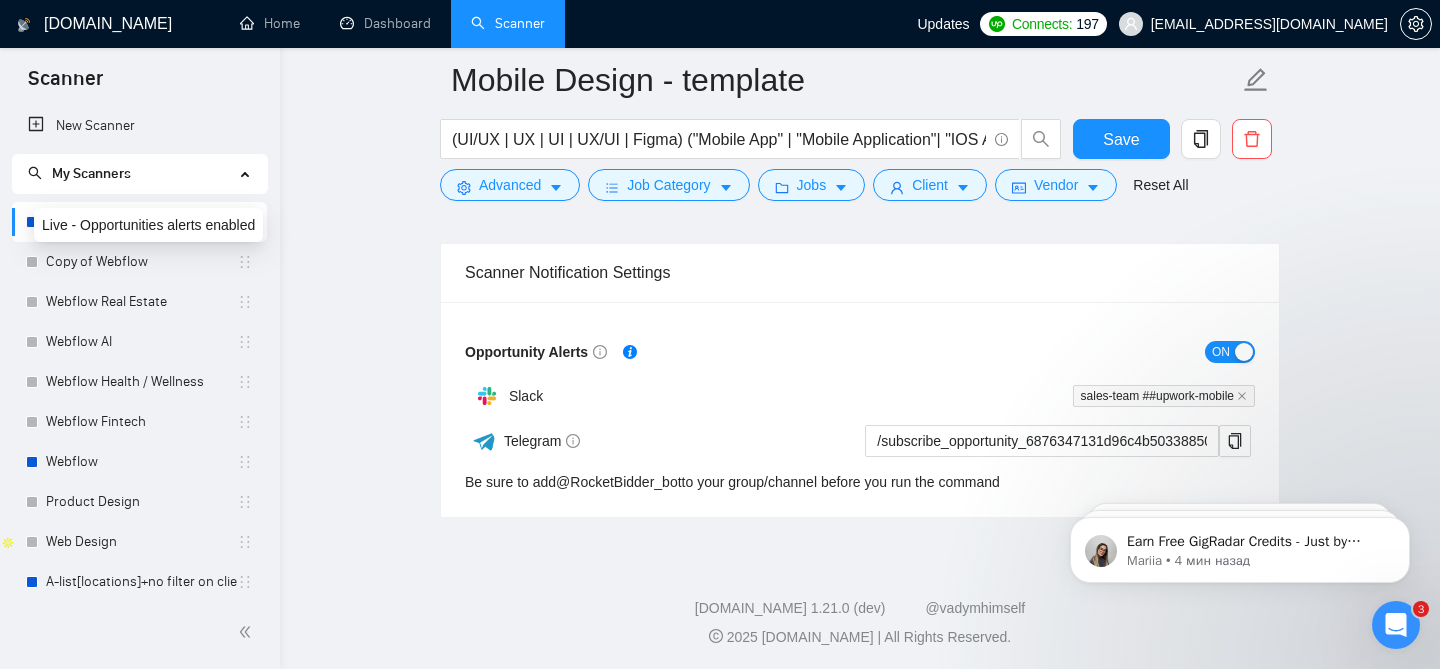 click at bounding box center (32, 222) 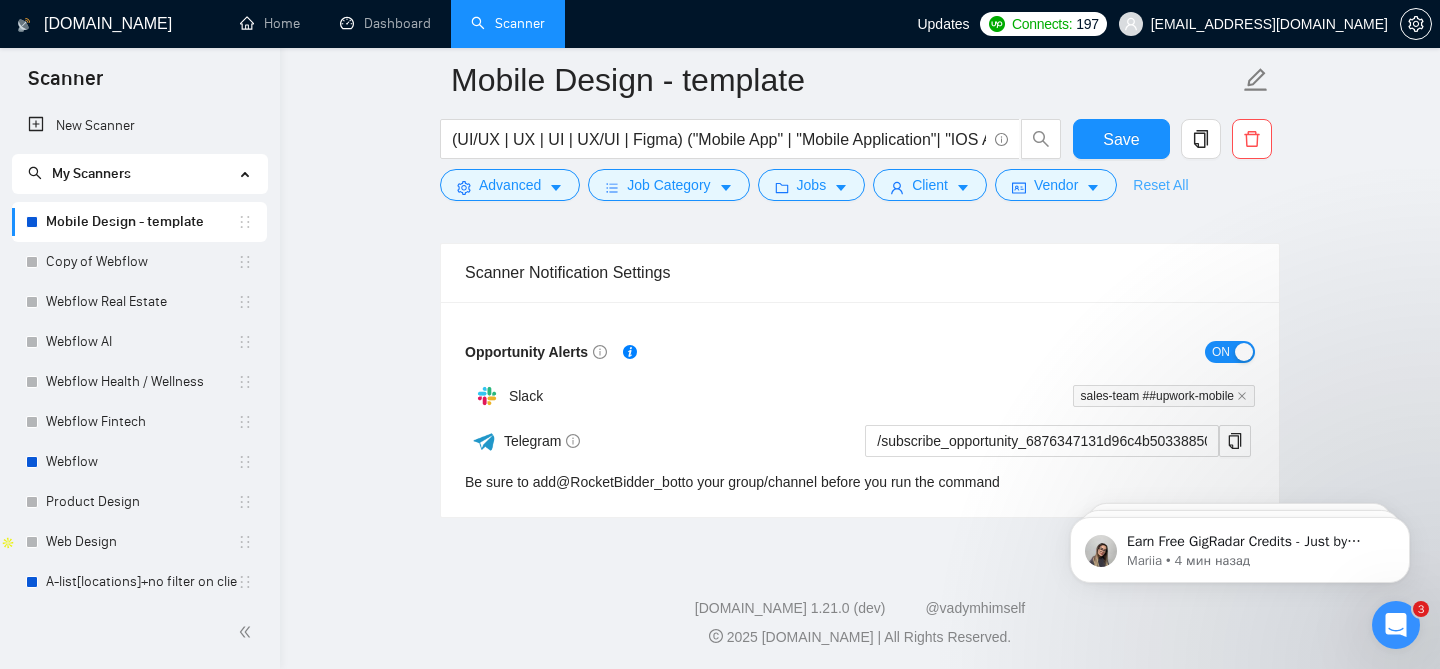 click on "Reset All" at bounding box center (1160, 185) 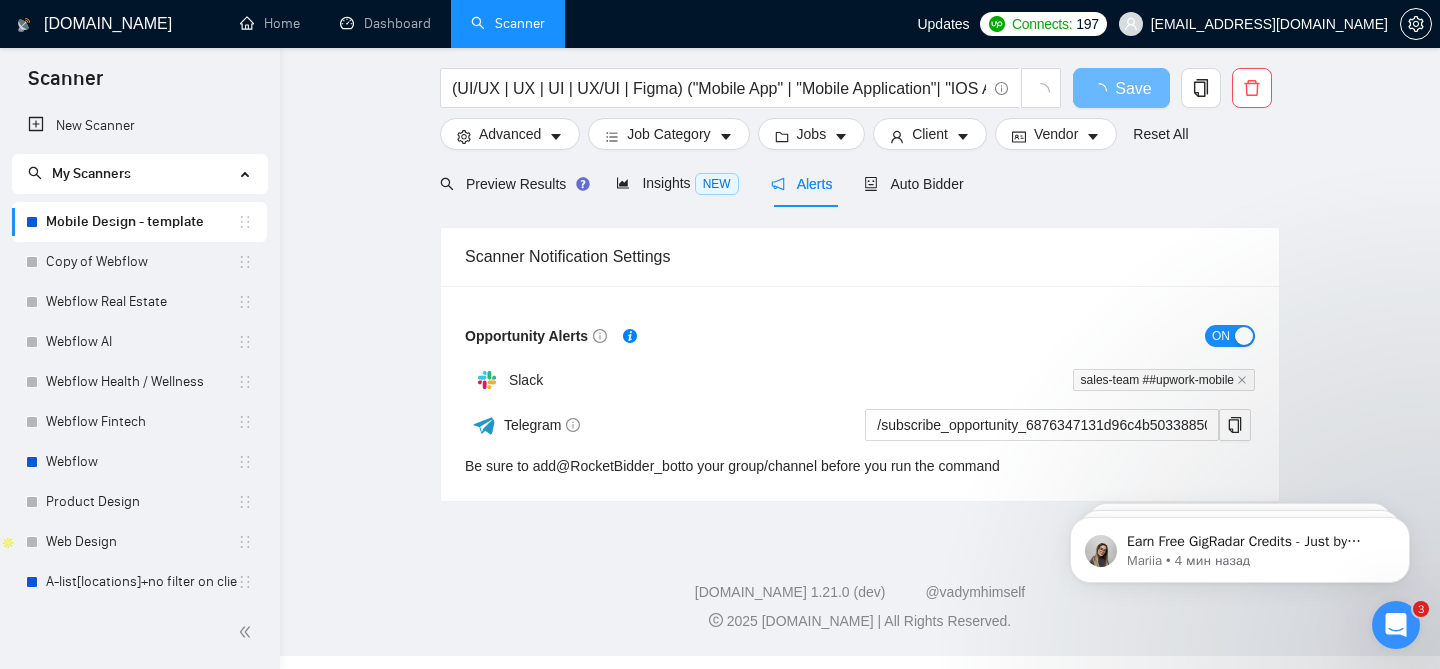 scroll, scrollTop: 0, scrollLeft: 0, axis: both 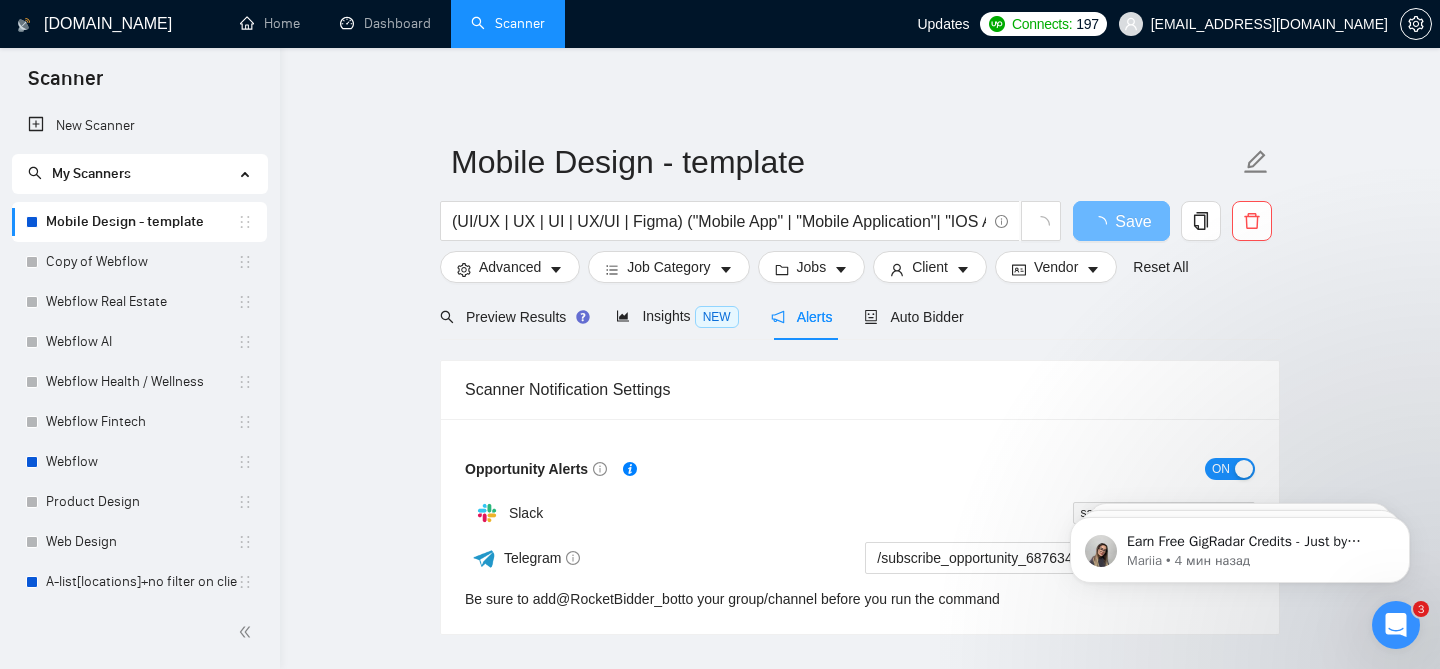 click on "Preview Results Insights NEW Alerts Auto Bidder" at bounding box center [860, 316] 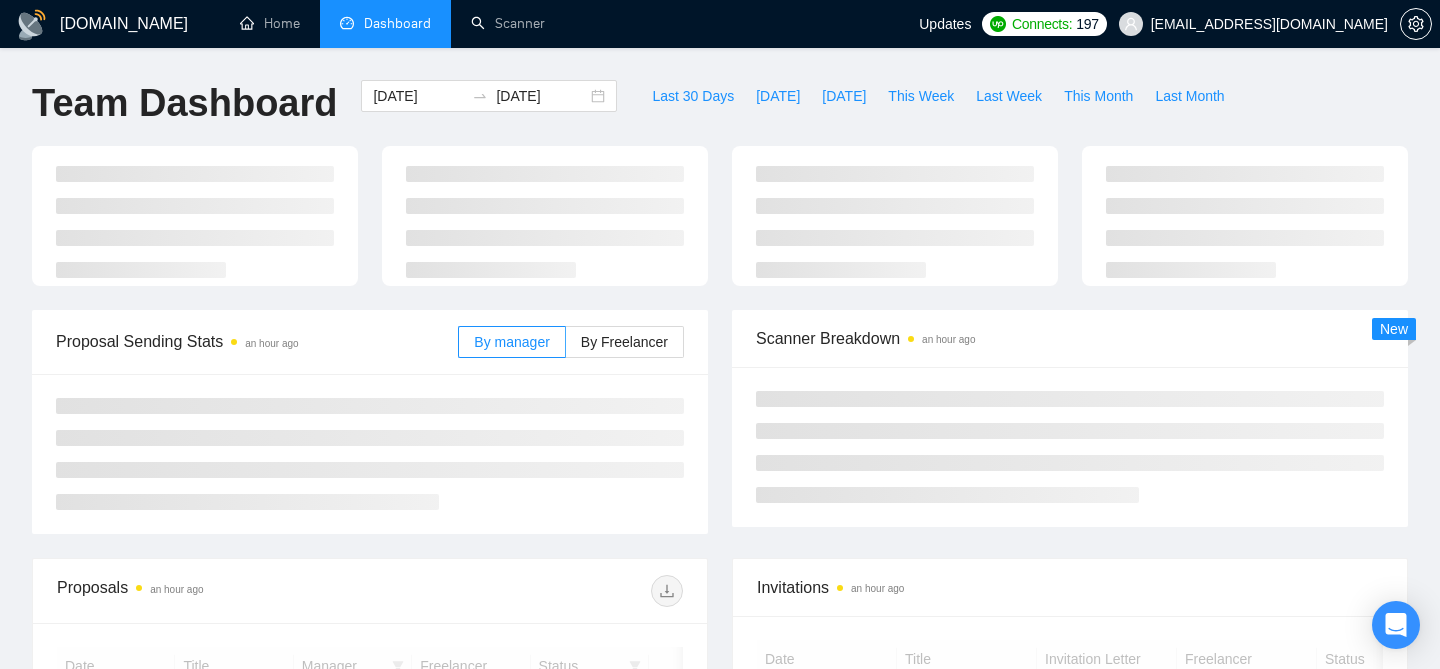 scroll, scrollTop: 0, scrollLeft: 0, axis: both 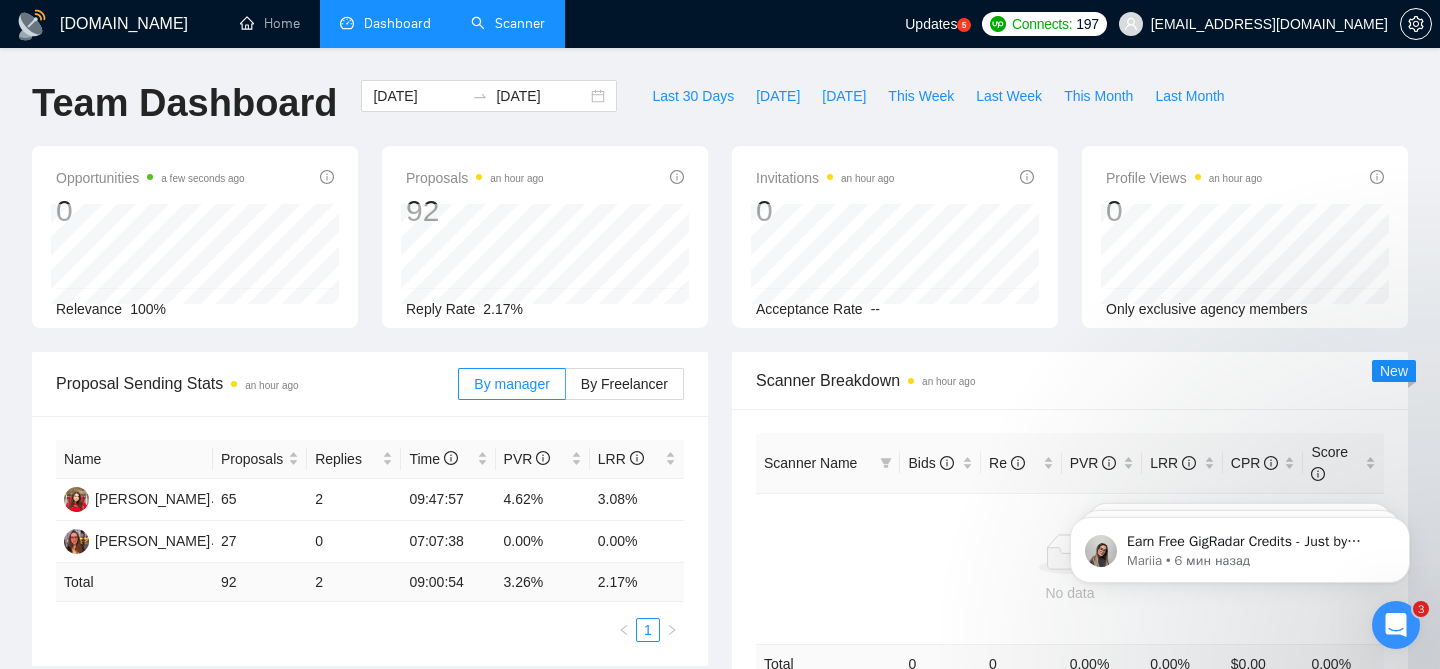 click on "Scanner" at bounding box center (508, 23) 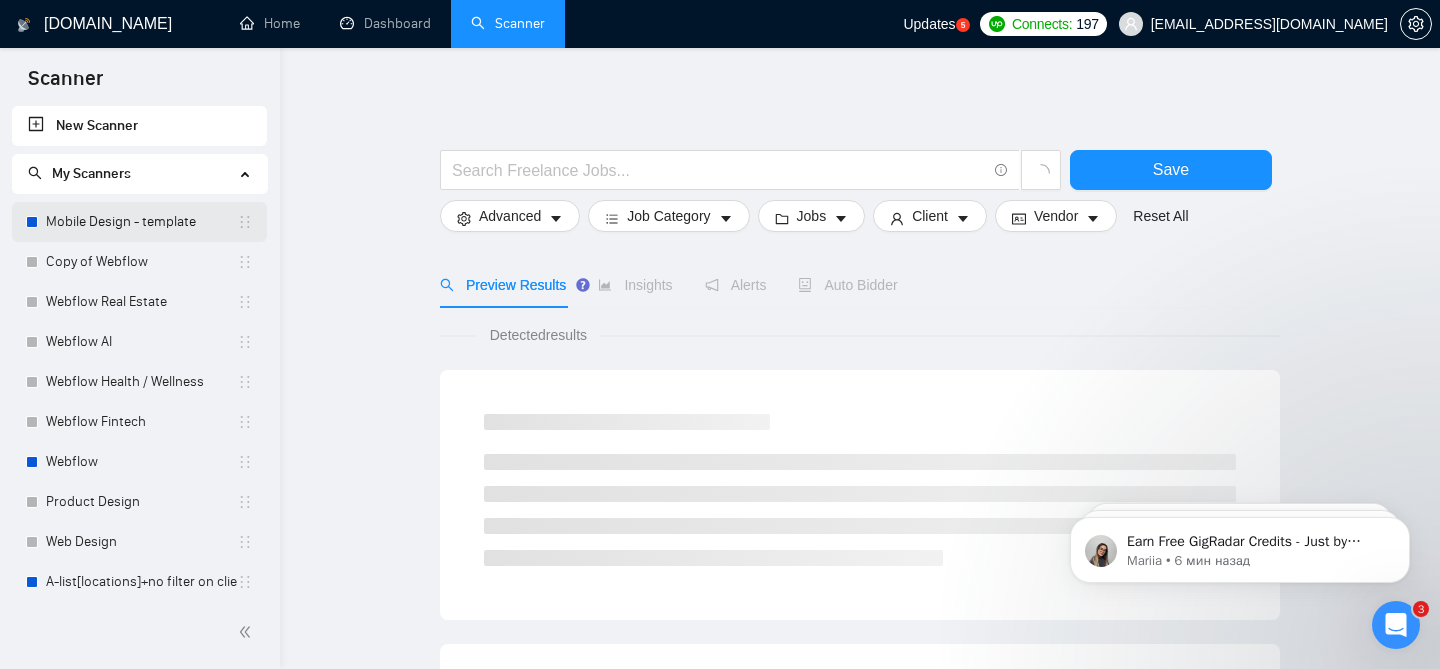 click on "Mobile Design - template" at bounding box center [141, 222] 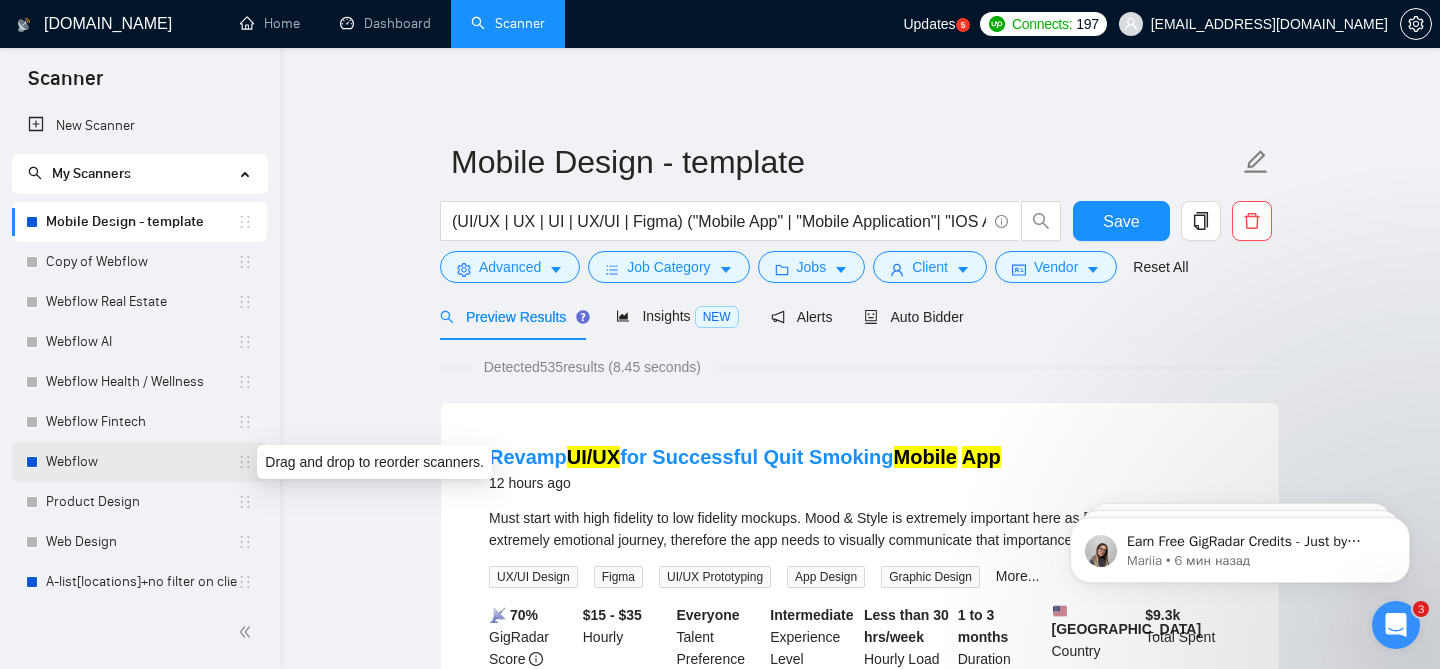 click 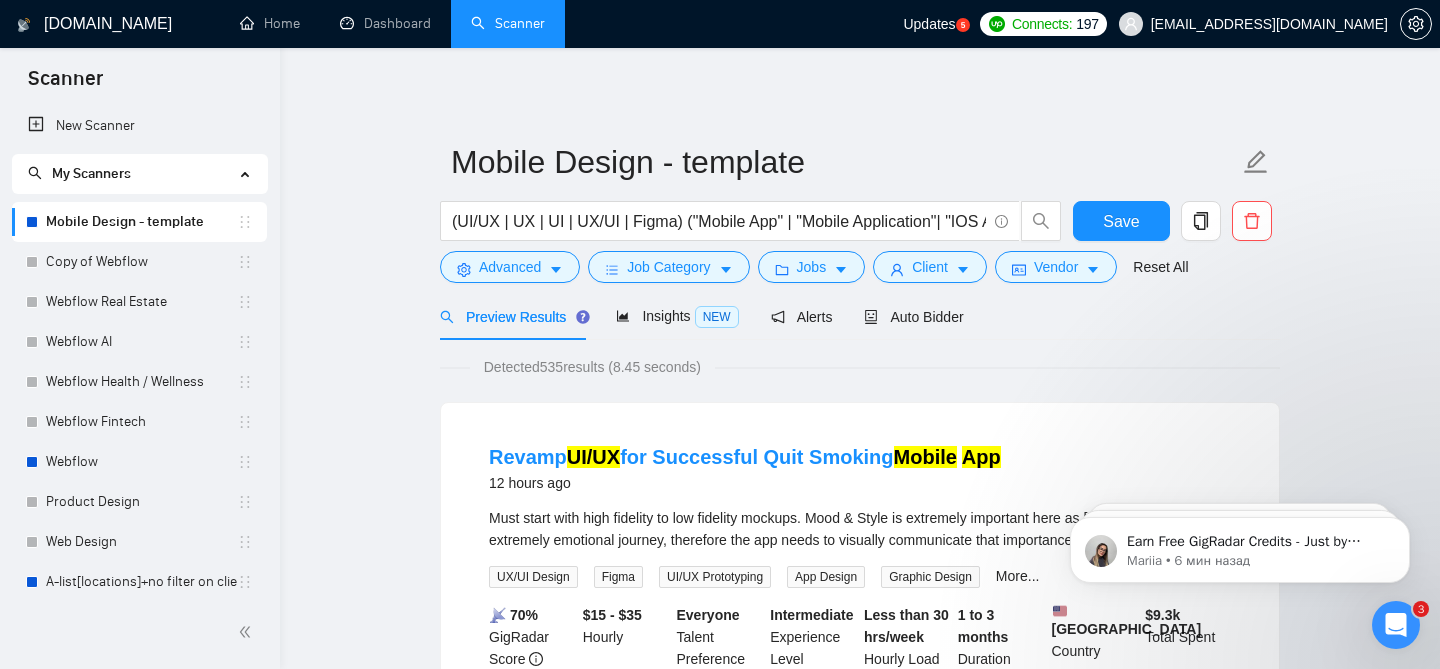 type 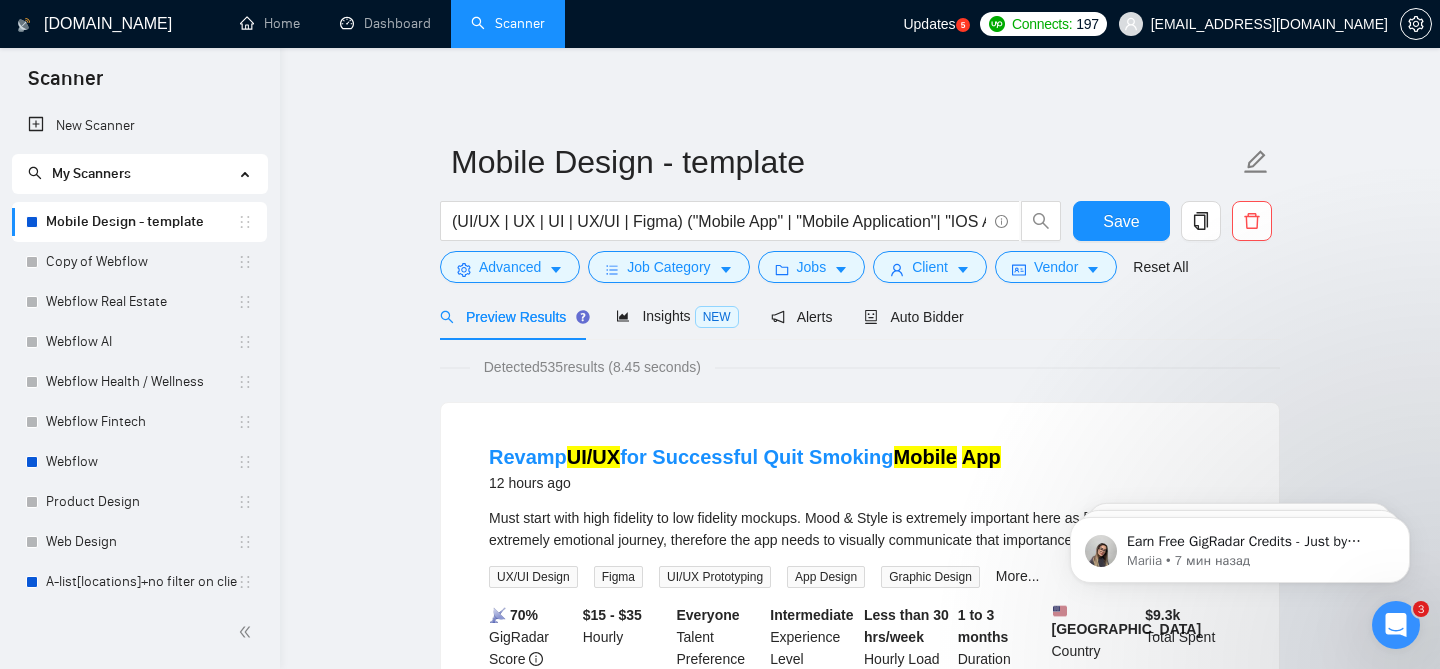 click 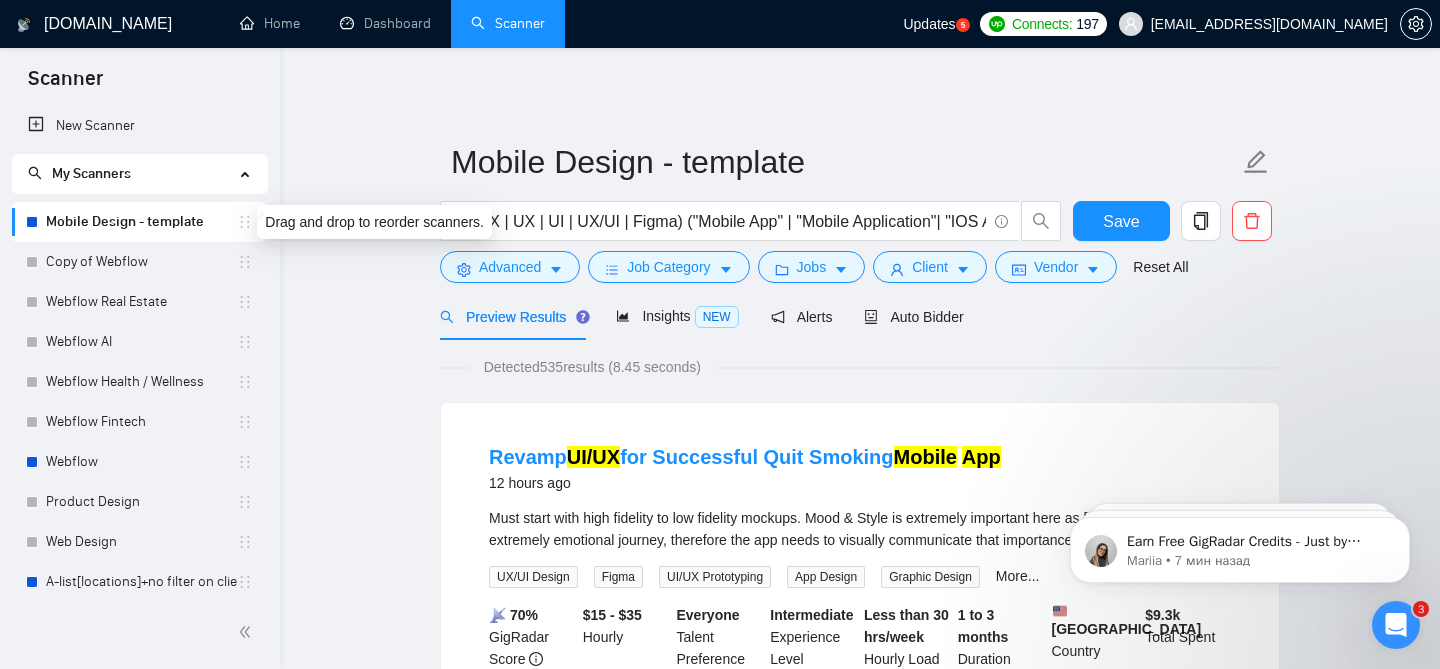 click 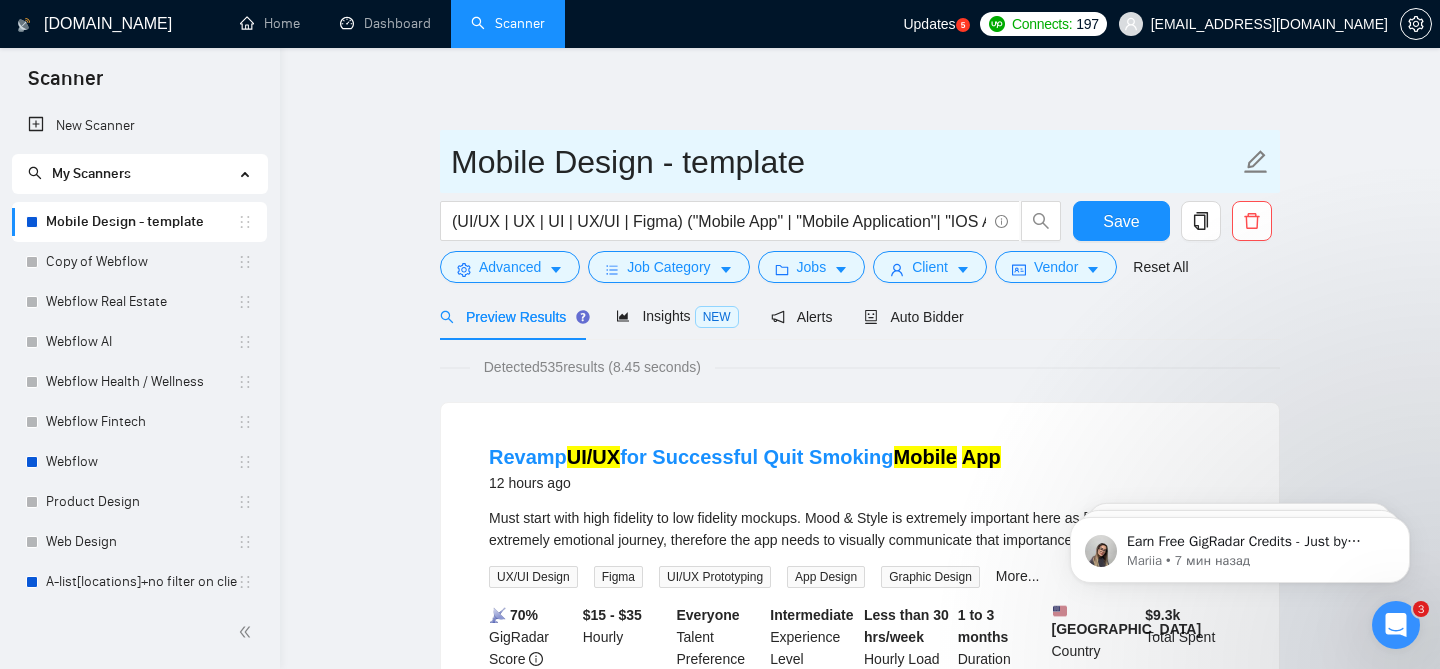 click 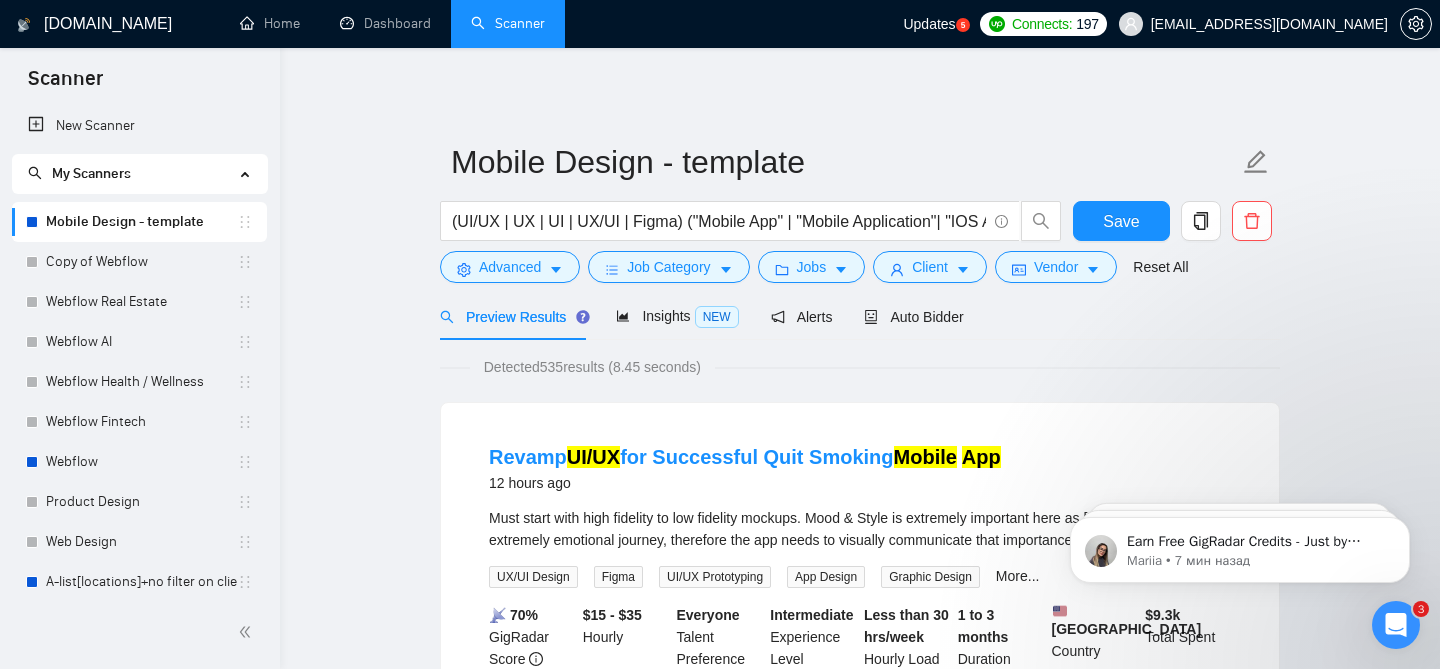 click on "Mobile Design - template (UI/UX | UX | UI | UX/UI | Figma) ("Mobile App" | "Mobile Application"| "IOS Application" | "IOS app" | "Android app" | "Android application" | "Mobile" | "Flutter app") (Design | Expert | Rockstar | Designer) Save Advanced   Job Category   Jobs   Client   Vendor   Reset All Preview Results Insights NEW Alerts Auto Bidder Detected   535  results   (8.45 seconds) Revamp  UI/UX  for Successful Quit Smoking  Mobile   App 12 hours ago Must start with high fidelity to low fidelity mockups.
Mood & Style is extremely important here as [MEDICAL_DATA] is an extremely emotional journey, therefore the app needs to visually communicate that importance. UX/UI Design Figma UI/UX Prototyping App Design Graphic Design More... 📡   70% GigRadar Score   $15 - $35 Hourly Everyone Talent Preference Intermediate Experience Level Less than 30 hrs/week Hourly Load 1 to 3 months Duration   [GEOGRAPHIC_DATA] Country $ 9.3k Total Spent $57.33 Avg Rate Paid - Company Size Verified Payment Verified [DATE]" at bounding box center [860, 2390] 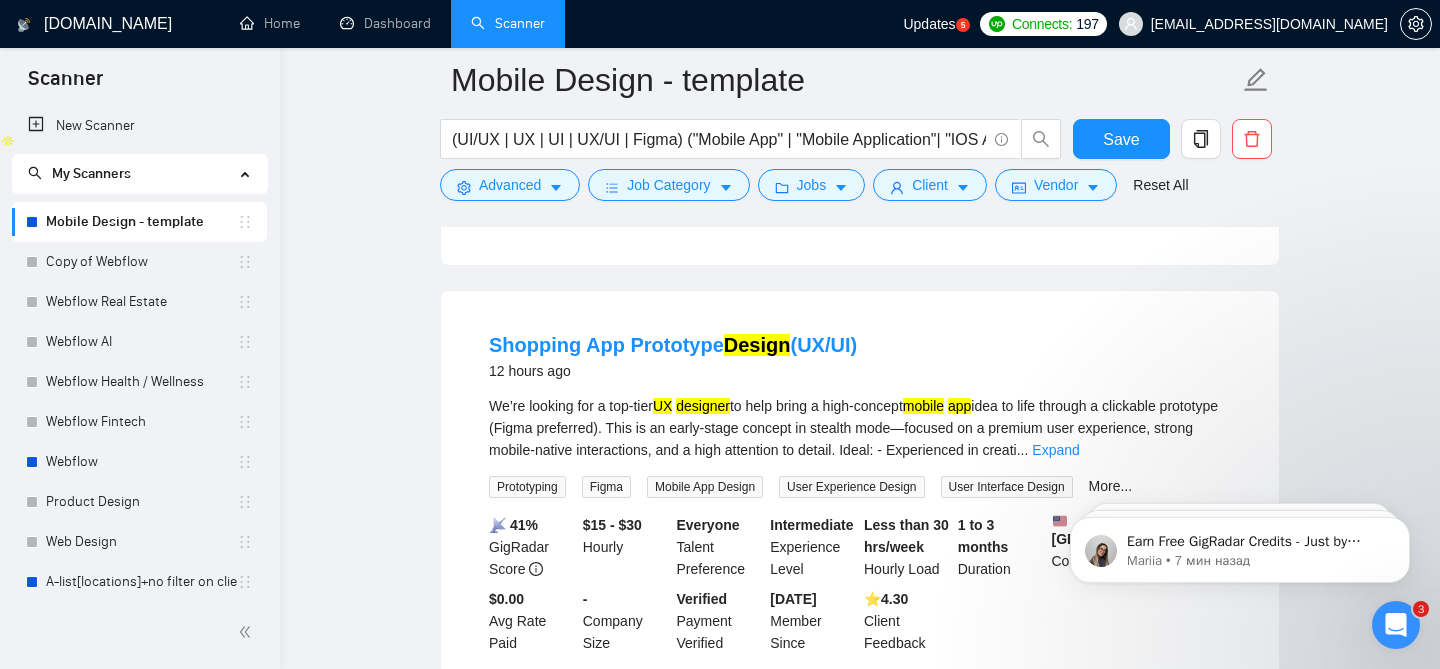 scroll, scrollTop: 608, scrollLeft: 0, axis: vertical 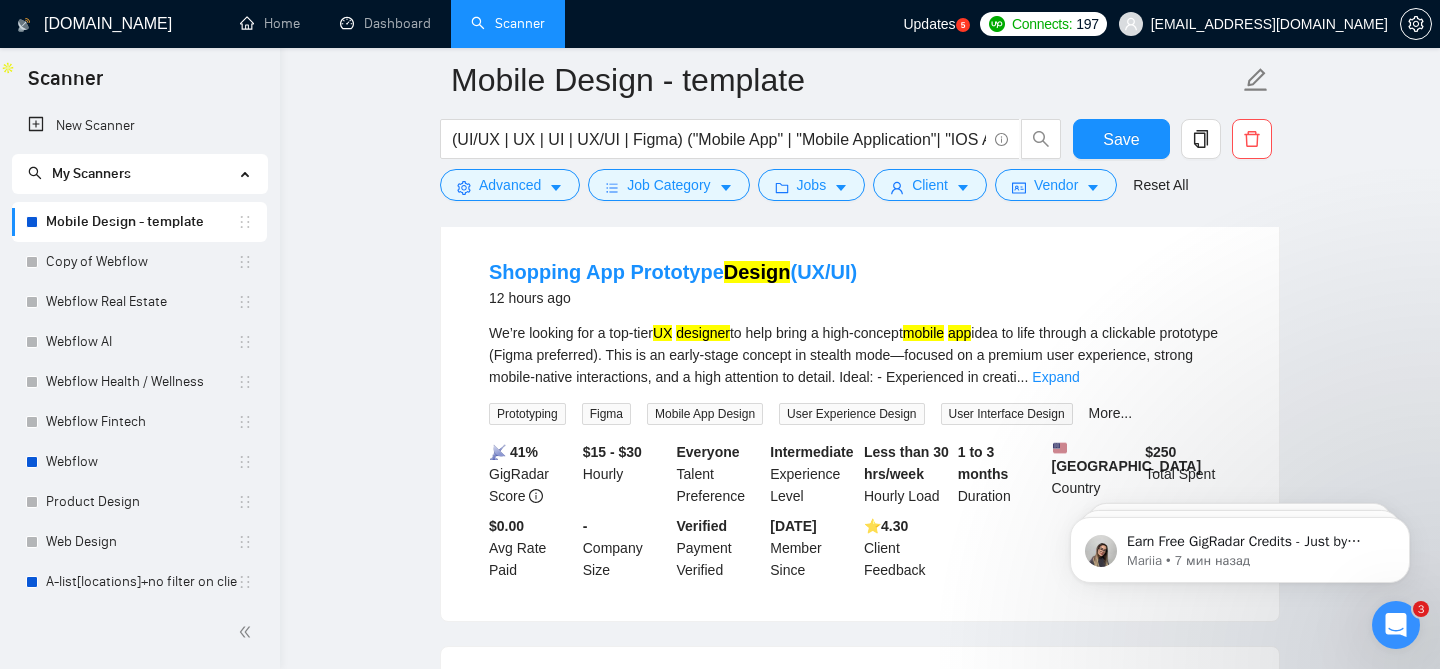 click 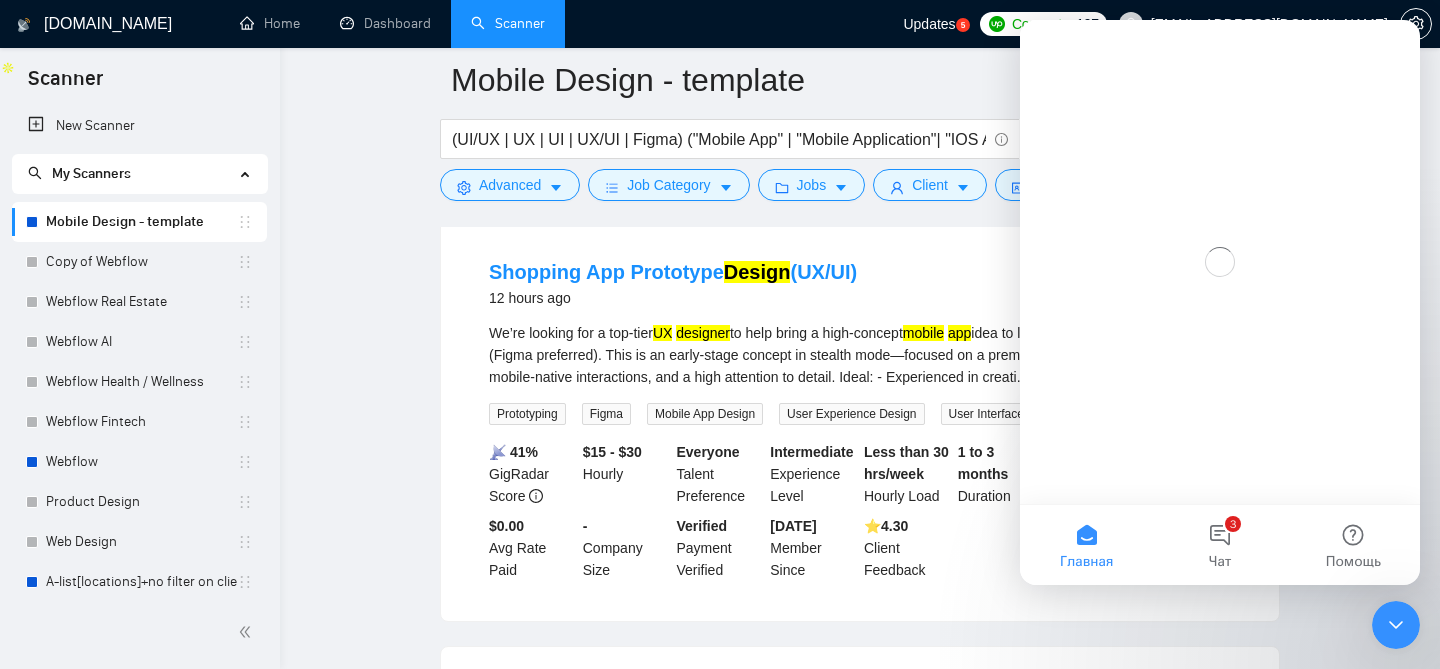 scroll, scrollTop: 0, scrollLeft: 0, axis: both 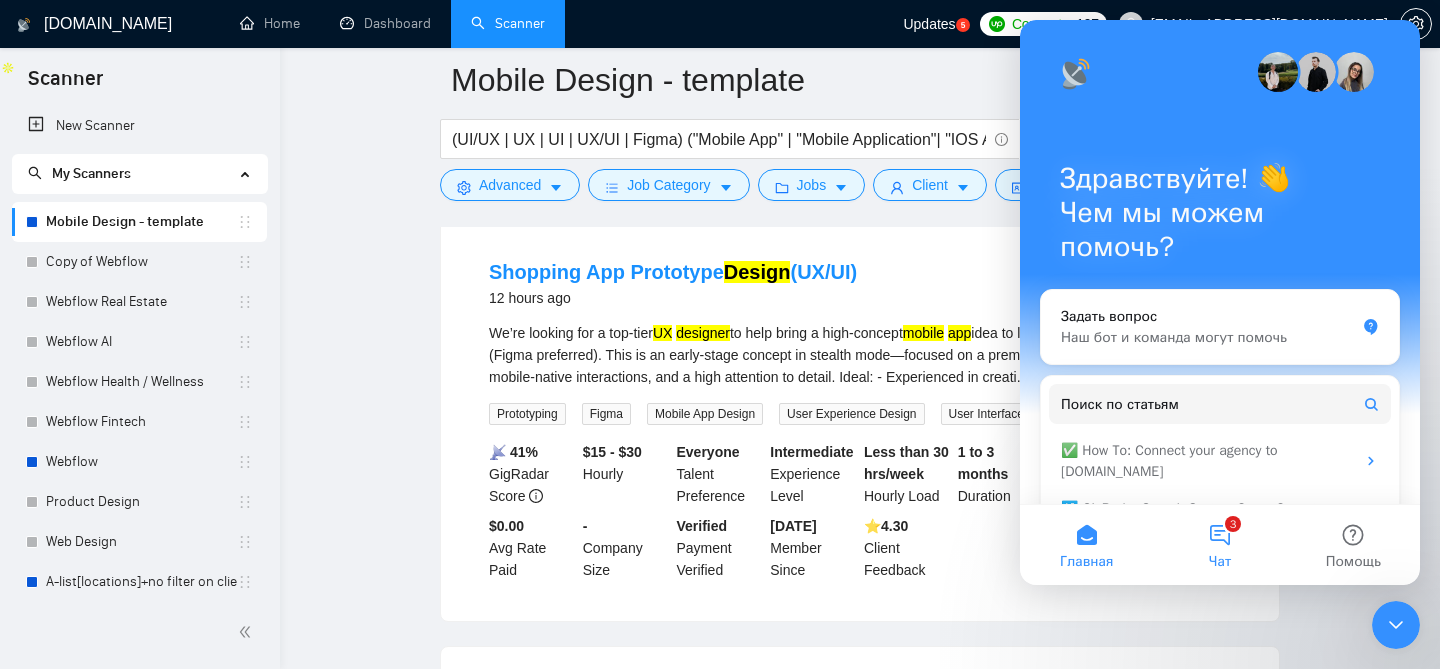 click on "3 Чат" at bounding box center (1219, 545) 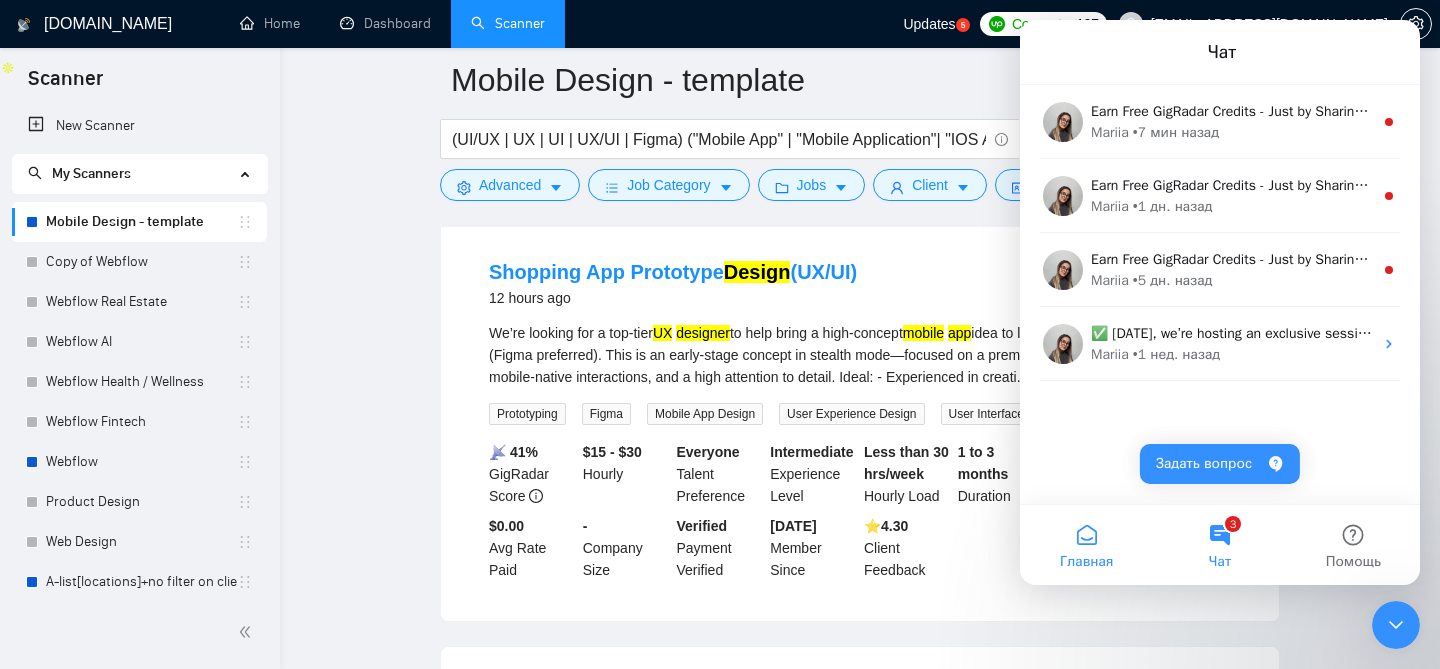 click on "Главная" at bounding box center (1086, 545) 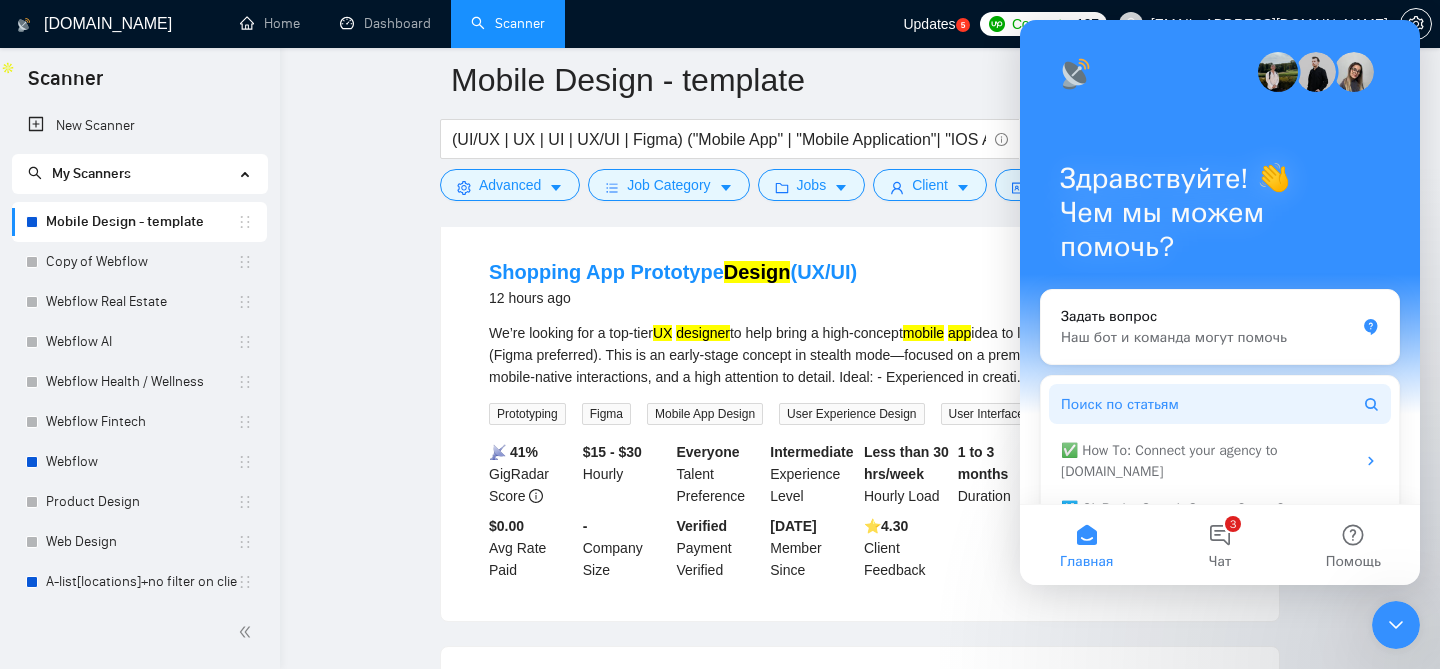 click on "Поиск по статьям" at bounding box center (1120, 404) 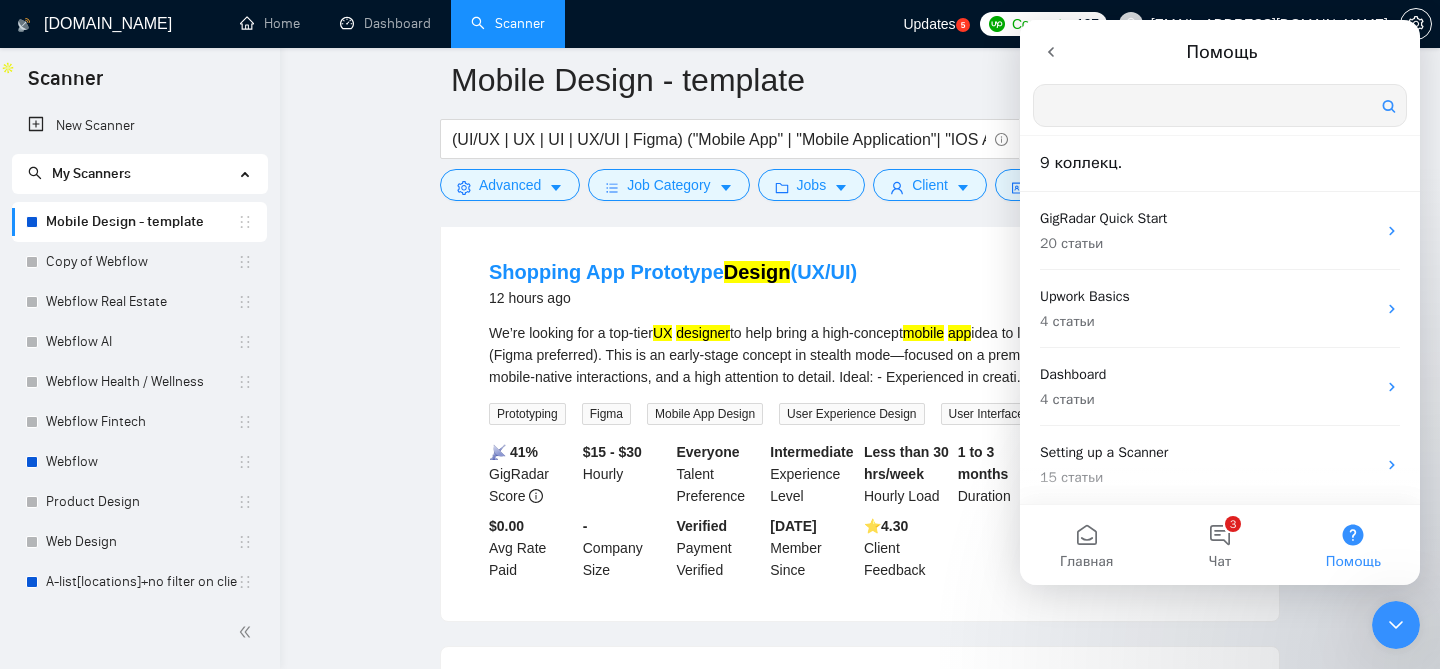 scroll, scrollTop: 0, scrollLeft: 0, axis: both 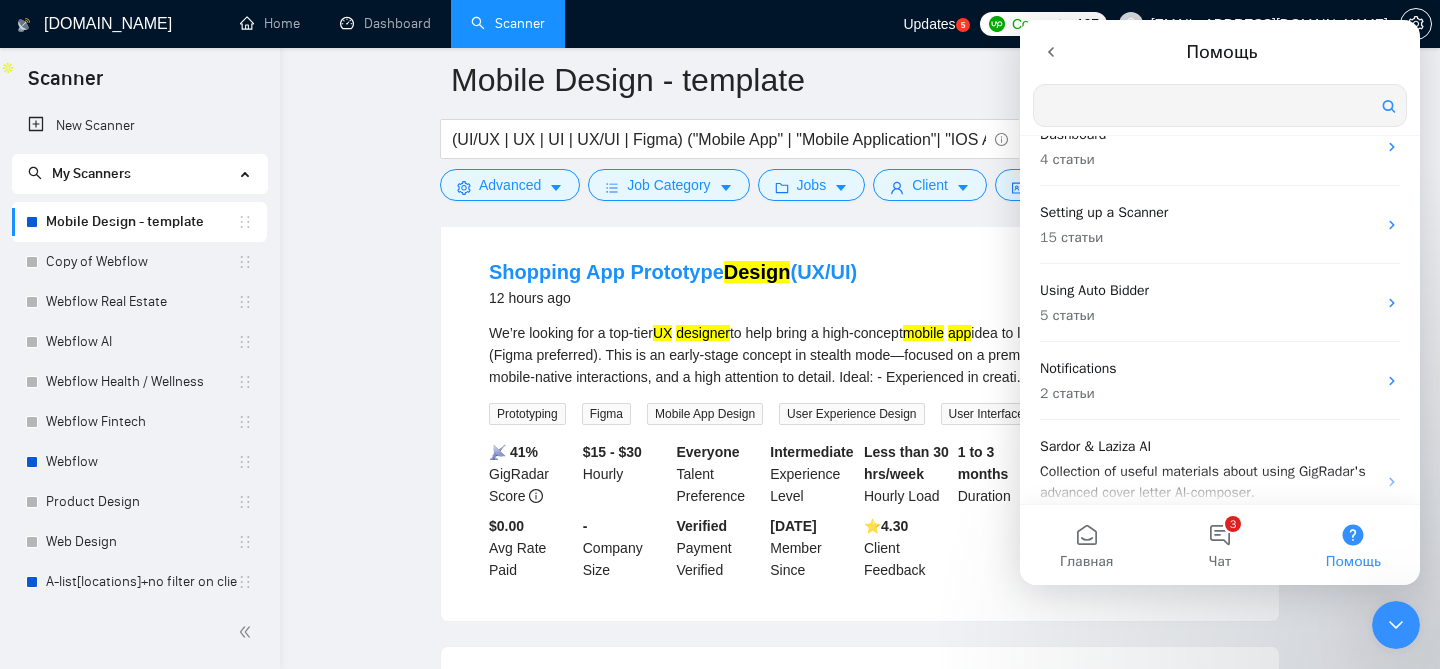 paste on "How can I turn off the scanner?" 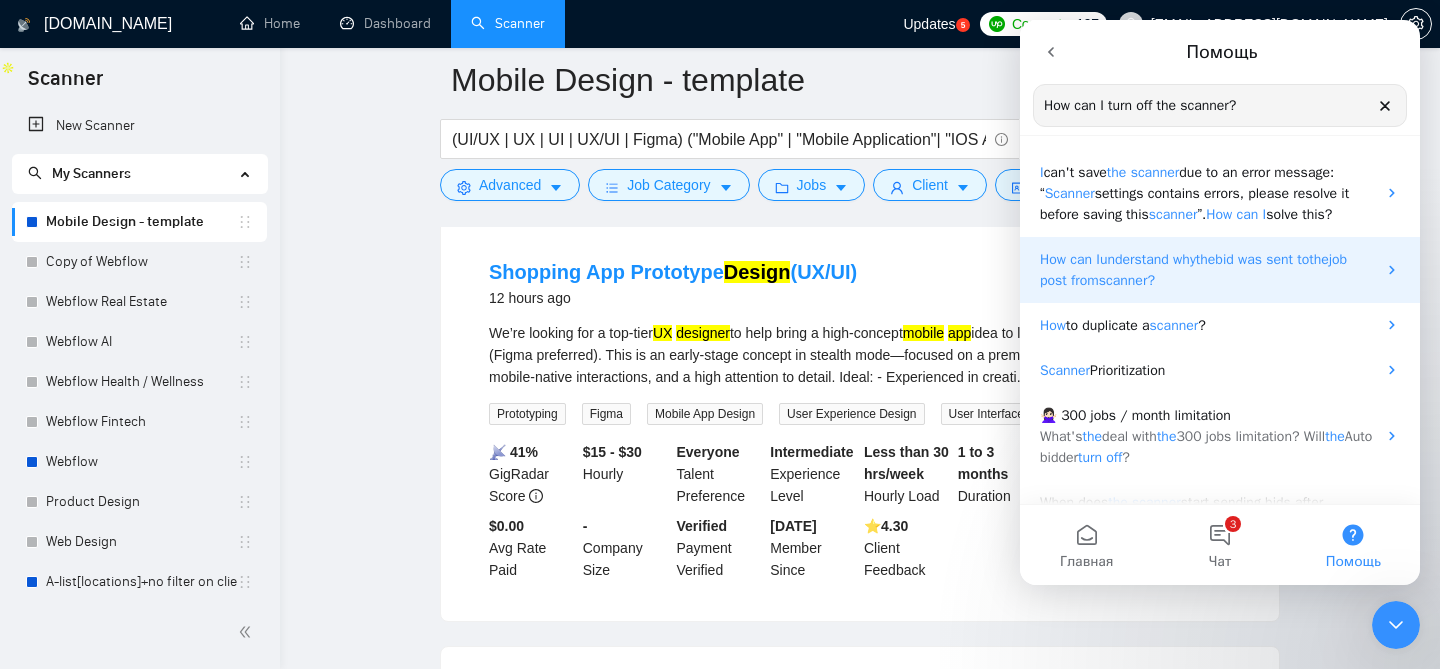 scroll, scrollTop: 0, scrollLeft: 0, axis: both 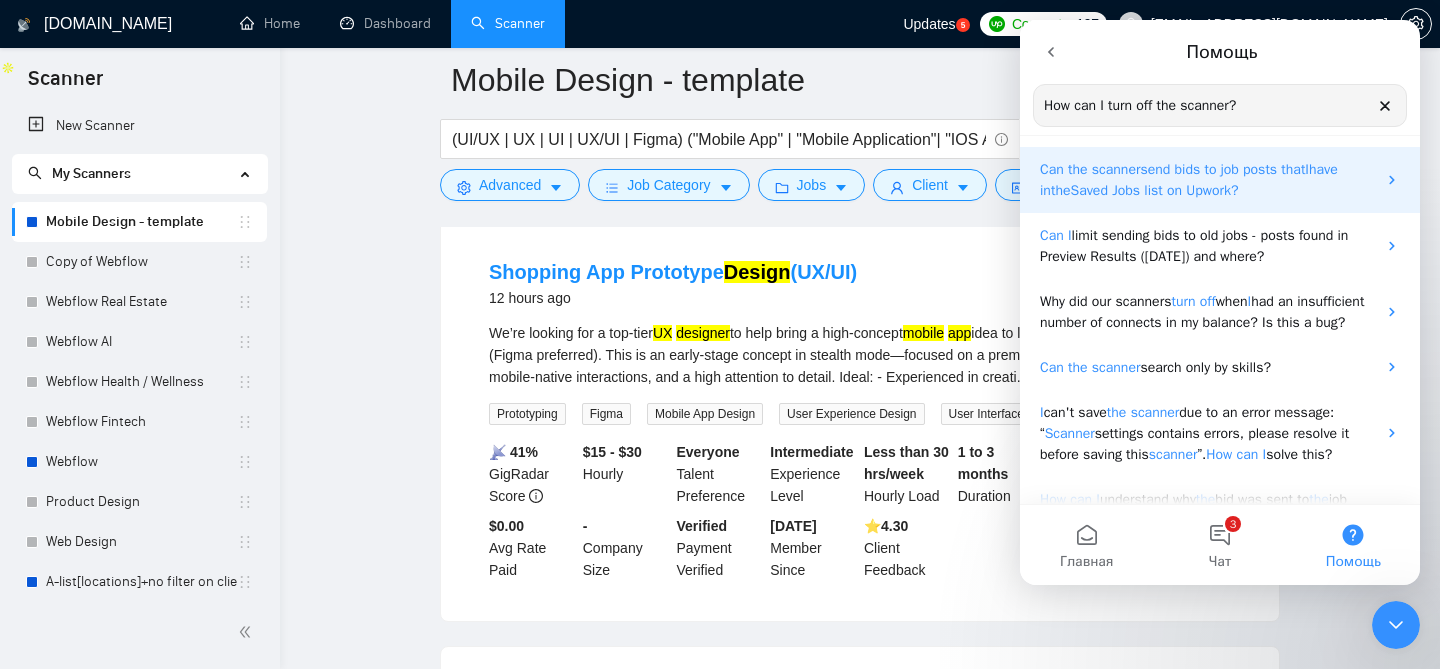 click on "send bids to job posts that" at bounding box center [1222, 169] 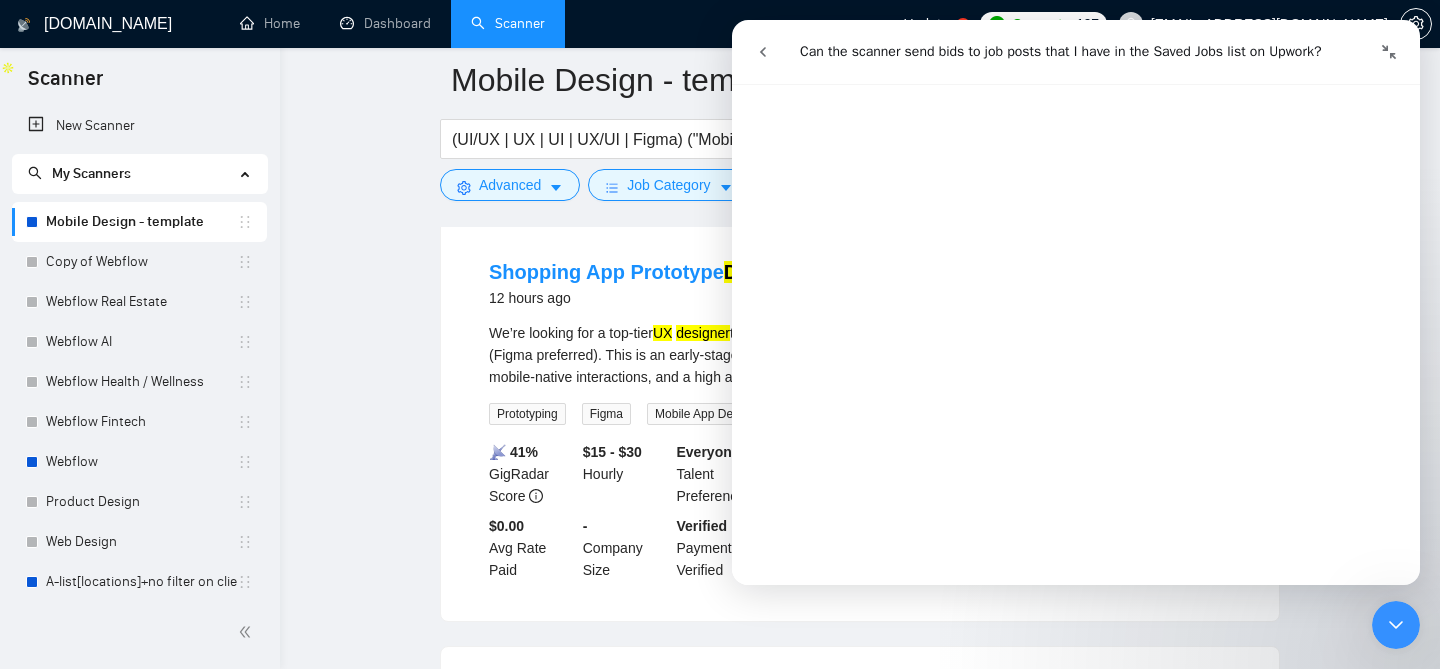 scroll, scrollTop: 184, scrollLeft: 0, axis: vertical 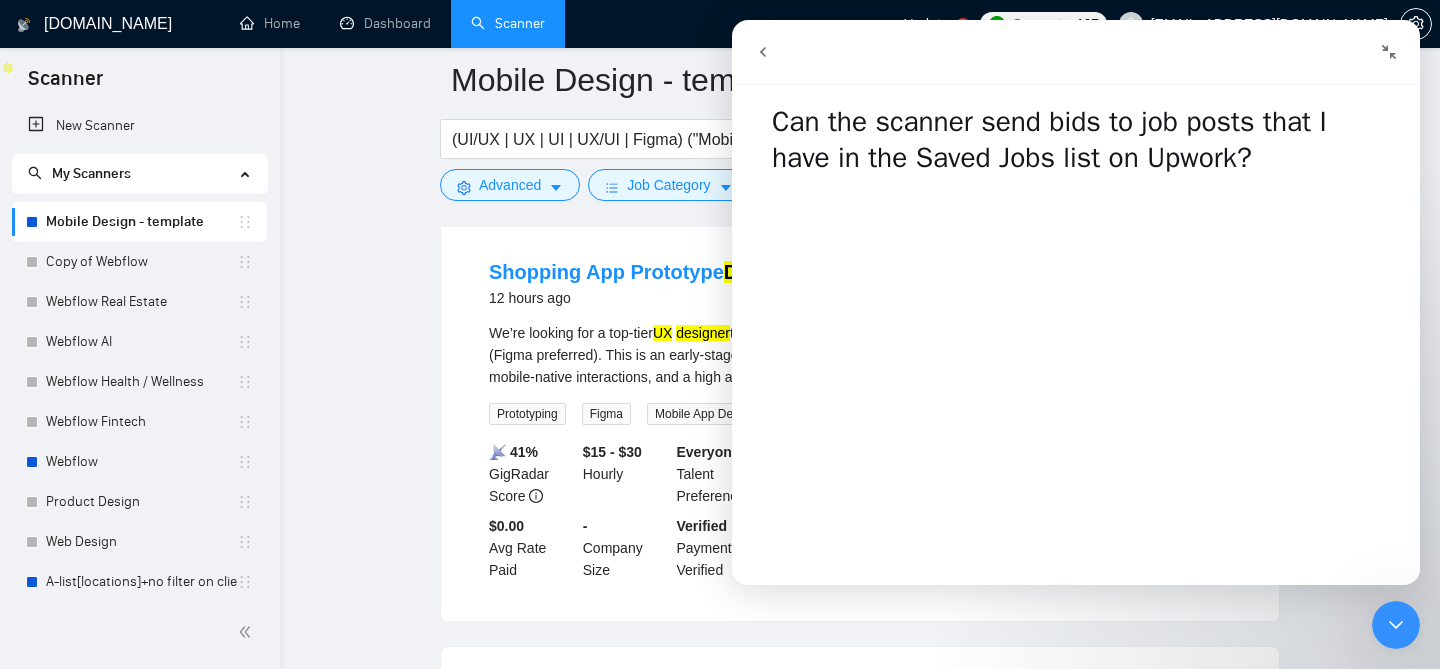click at bounding box center [763, 52] 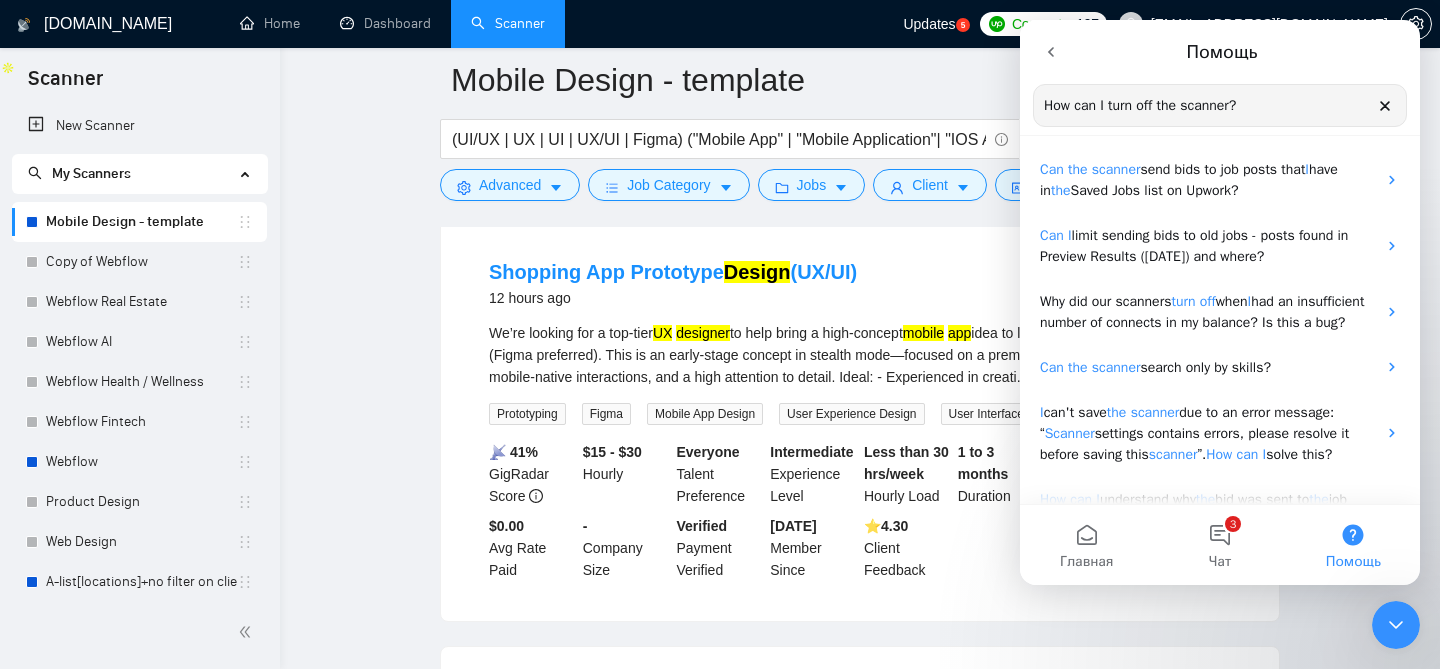 click 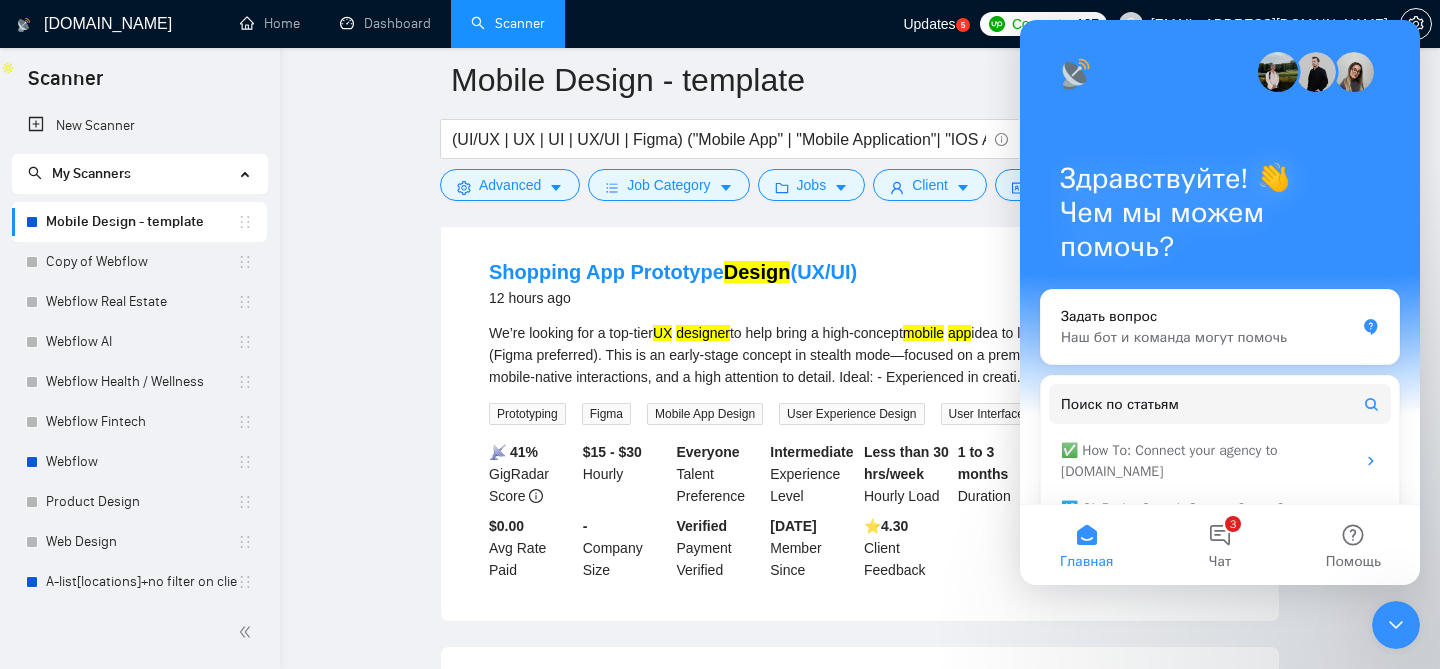 click on "Shopping App Prototype  Design  (UX/UI) 12 hours ago We’re looking for a top-tier  UX   designer  to help bring a high-concept  mobile   app  idea to life through a clickable prototype (Figma preferred). This is an early-stage concept in stealth mode—focused on a premium user experience, strong mobile-native interactions, and a high attention to detail.
Ideal:
- Experienced in creati ... Expand Prototyping Figma Mobile App Design User Experience Design User Interface Design More... 📡   41% GigRadar Score   $15 - $30 Hourly Everyone Talent Preference Intermediate Experience Level Less than 30 hrs/week Hourly Load 1 to 3 months Duration   United States Country $ 250 Total Spent $0.00 Avg Rate Paid - Company Size Verified Payment Verified Mar, 2016 Member Since ⭐️  4.30 Client Feedback" at bounding box center [860, 419] 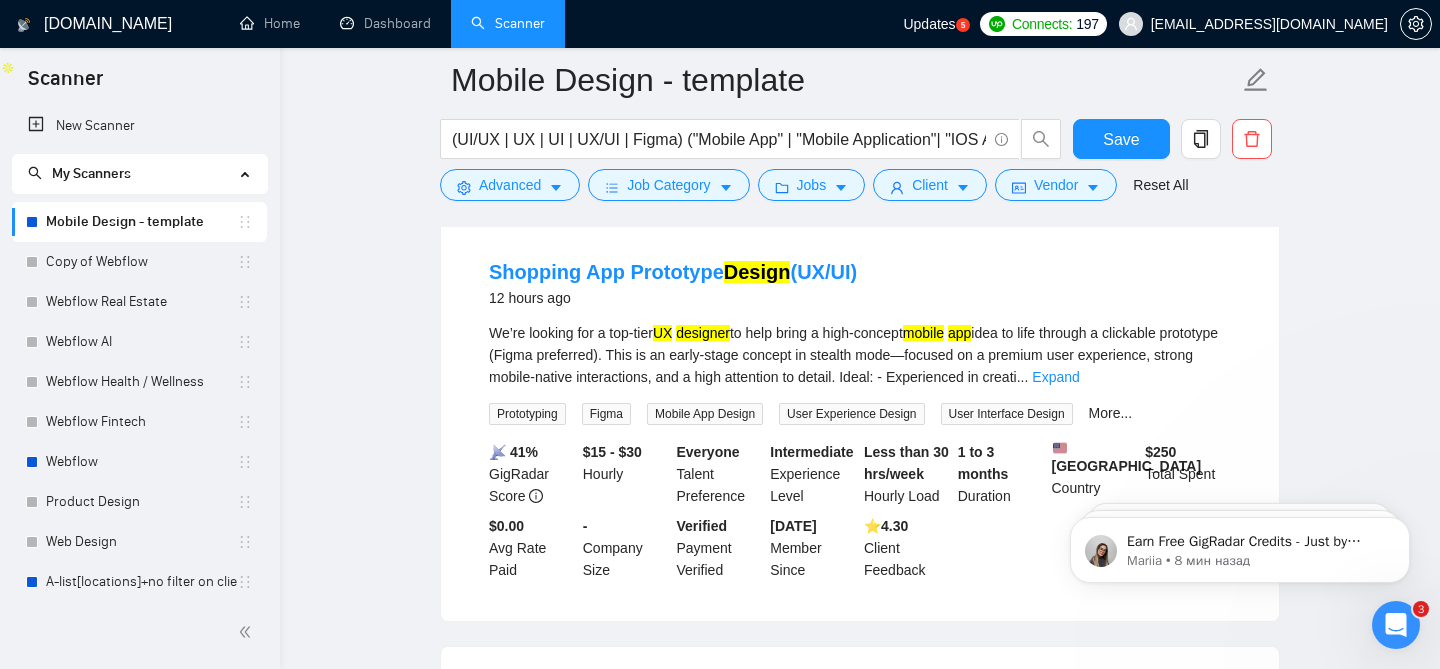scroll, scrollTop: 0, scrollLeft: 0, axis: both 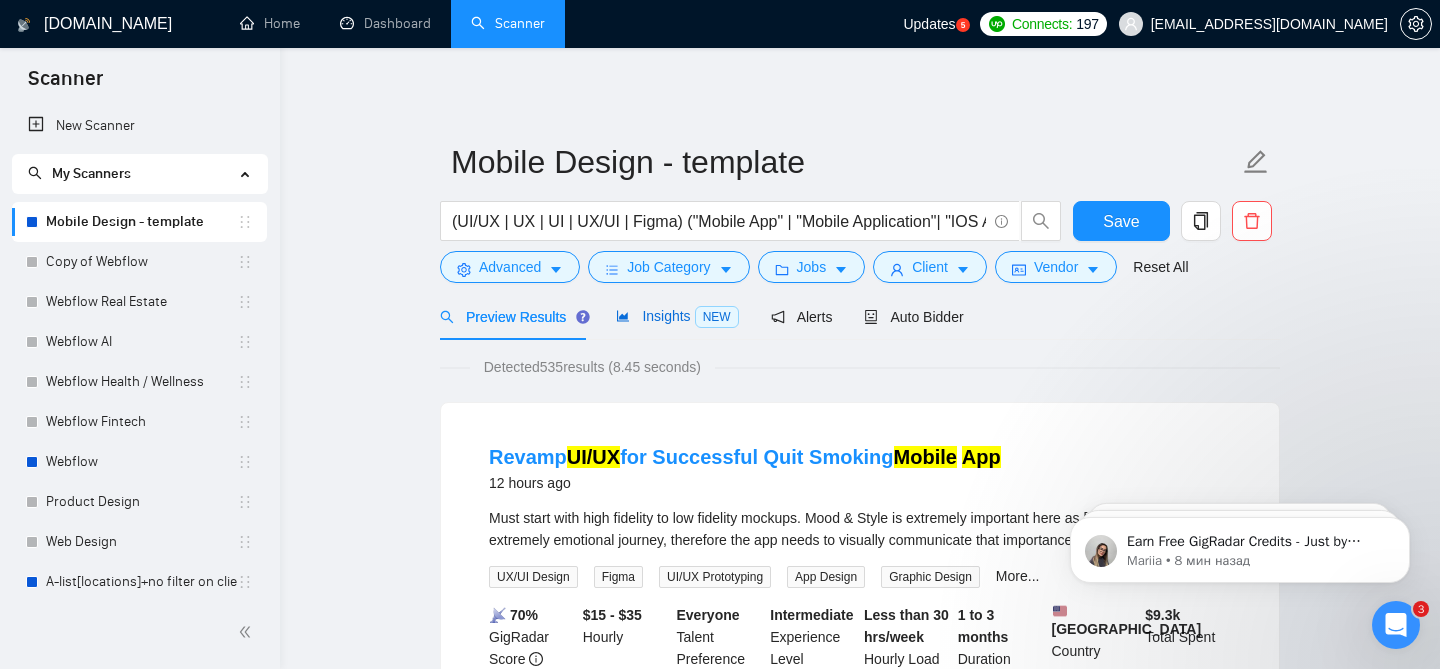 click on "Insights NEW" at bounding box center [677, 316] 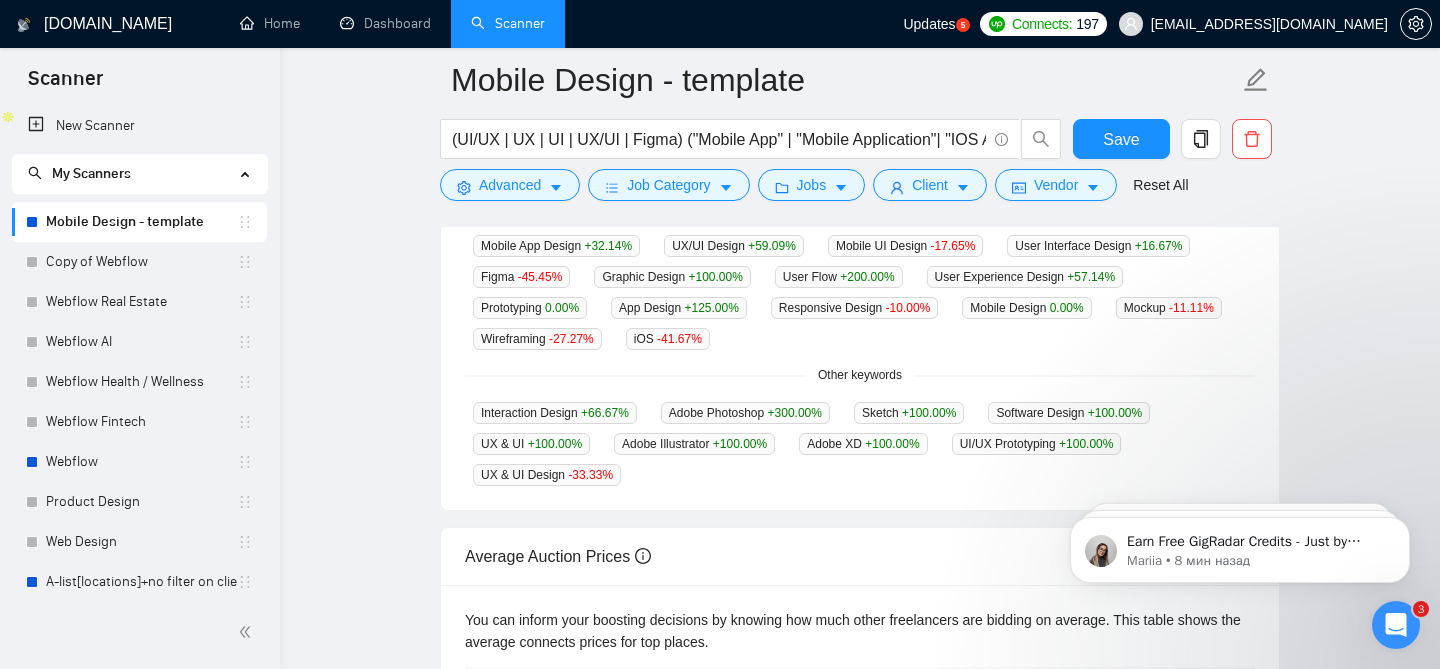 scroll, scrollTop: 0, scrollLeft: 0, axis: both 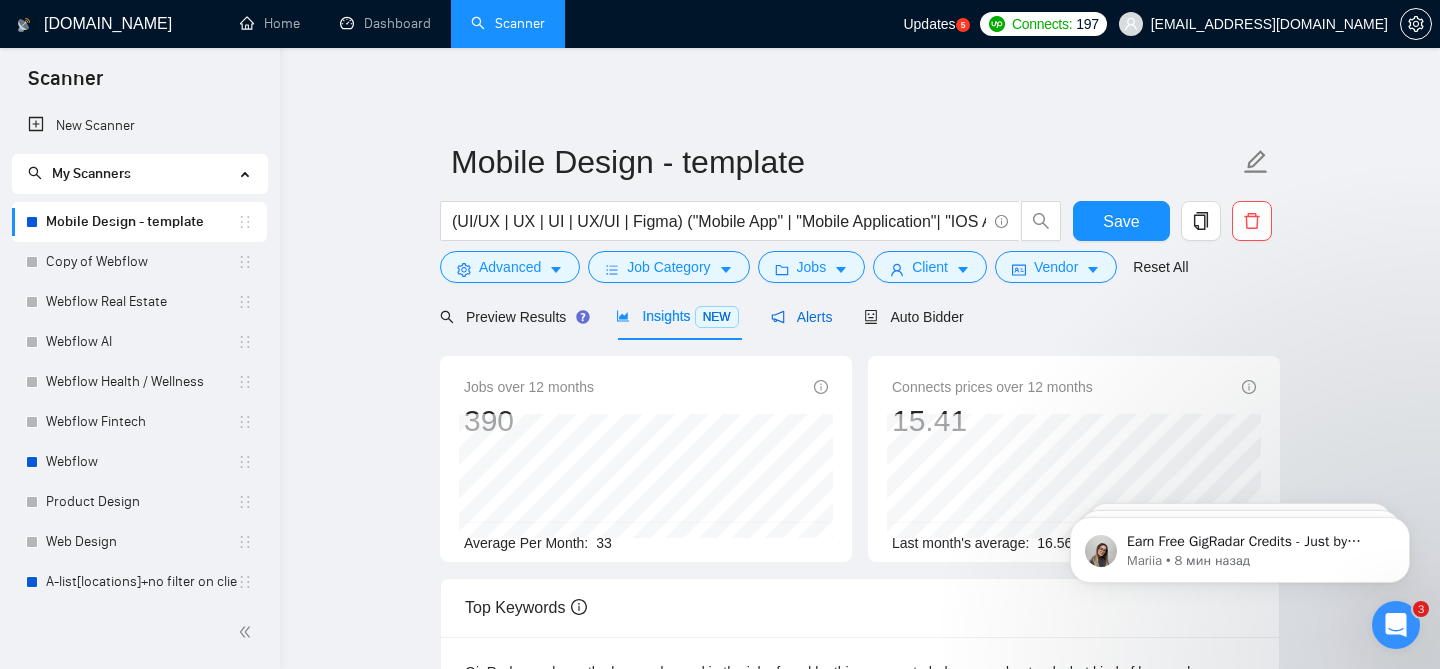 click on "Alerts" at bounding box center [802, 317] 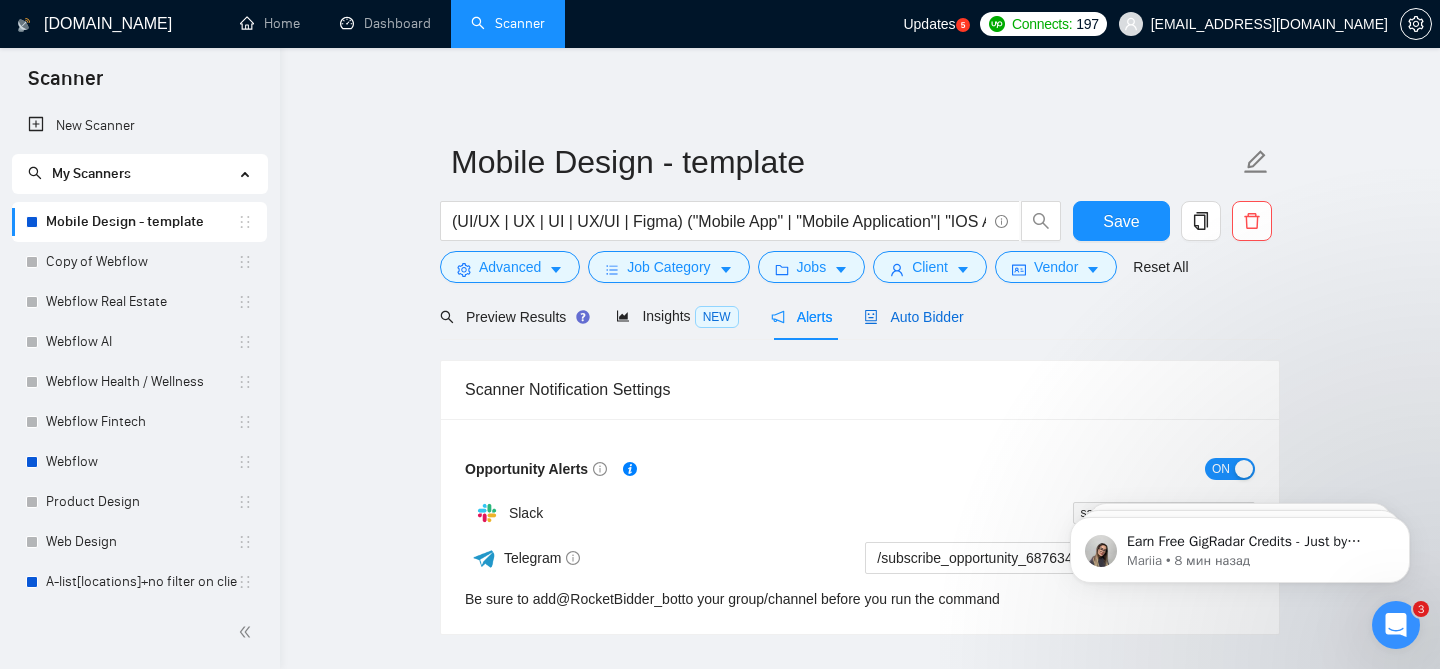 drag, startPoint x: 36, startPoint y: 15, endPoint x: 945, endPoint y: 310, distance: 955.6705 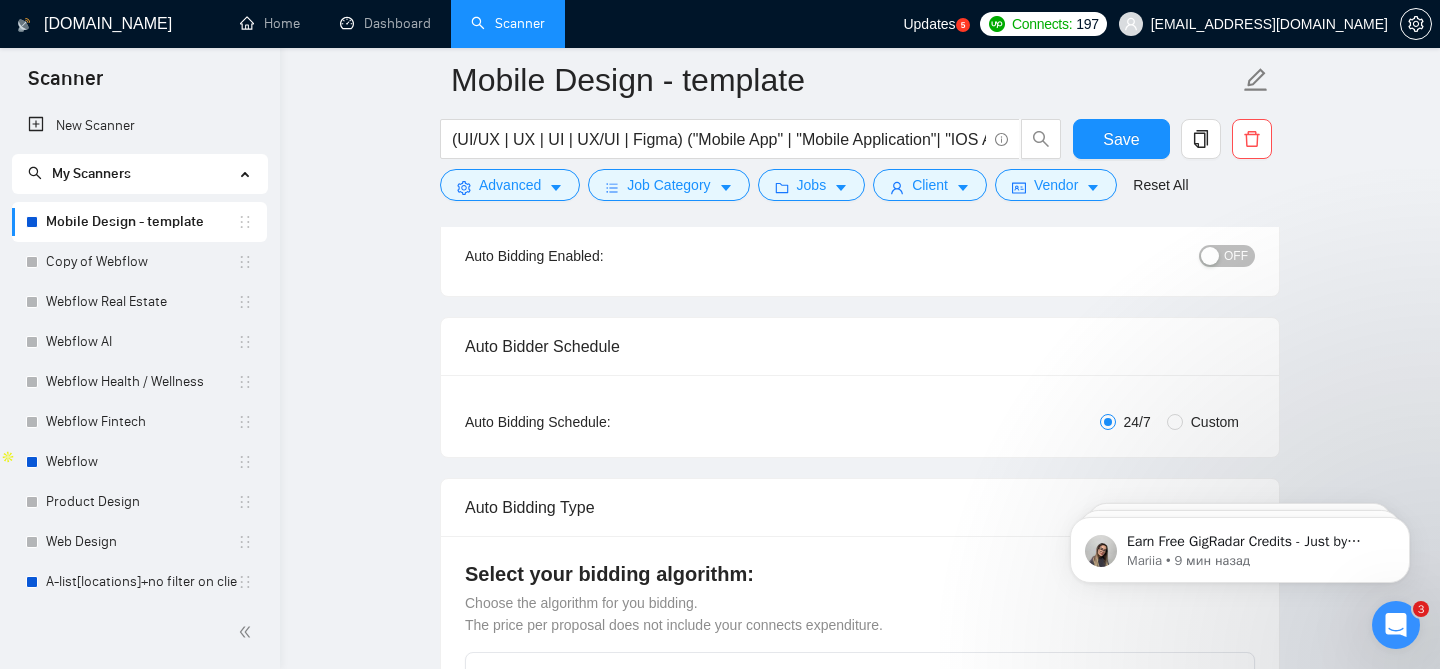 scroll, scrollTop: 241, scrollLeft: 0, axis: vertical 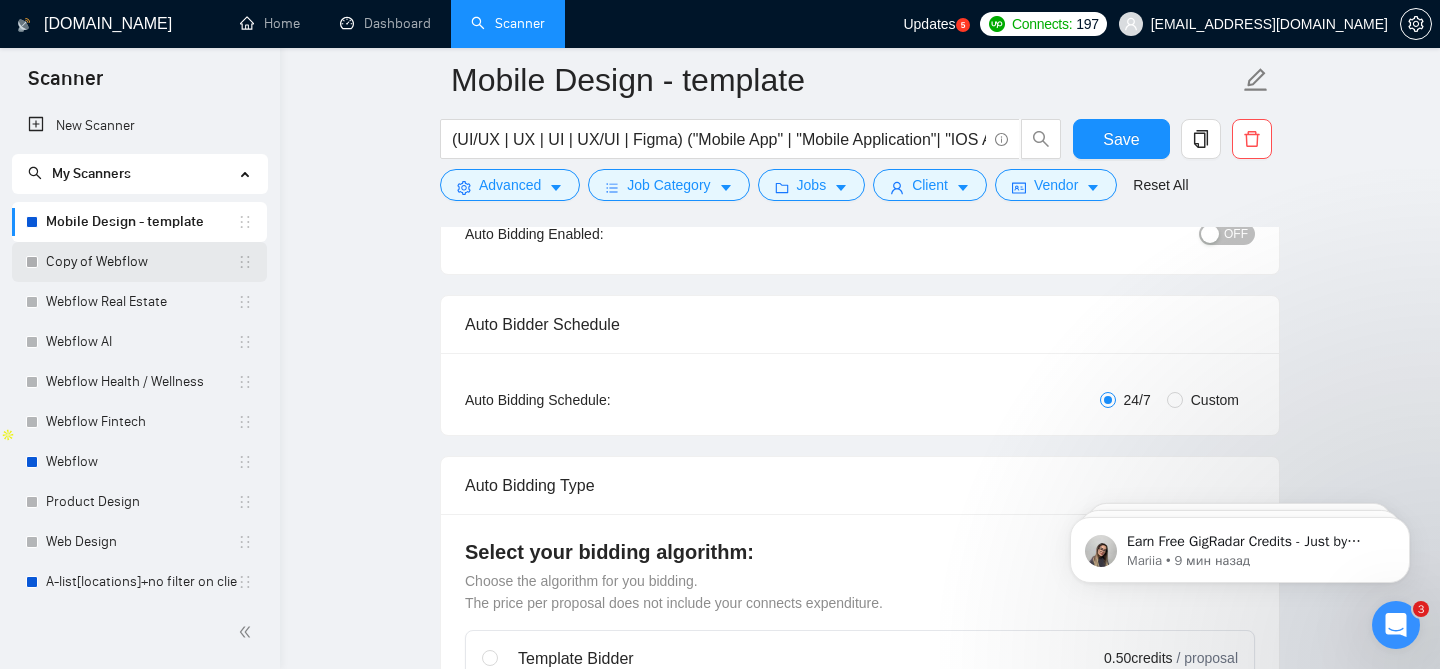 drag, startPoint x: 945, startPoint y: 310, endPoint x: 131, endPoint y: 245, distance: 816.59106 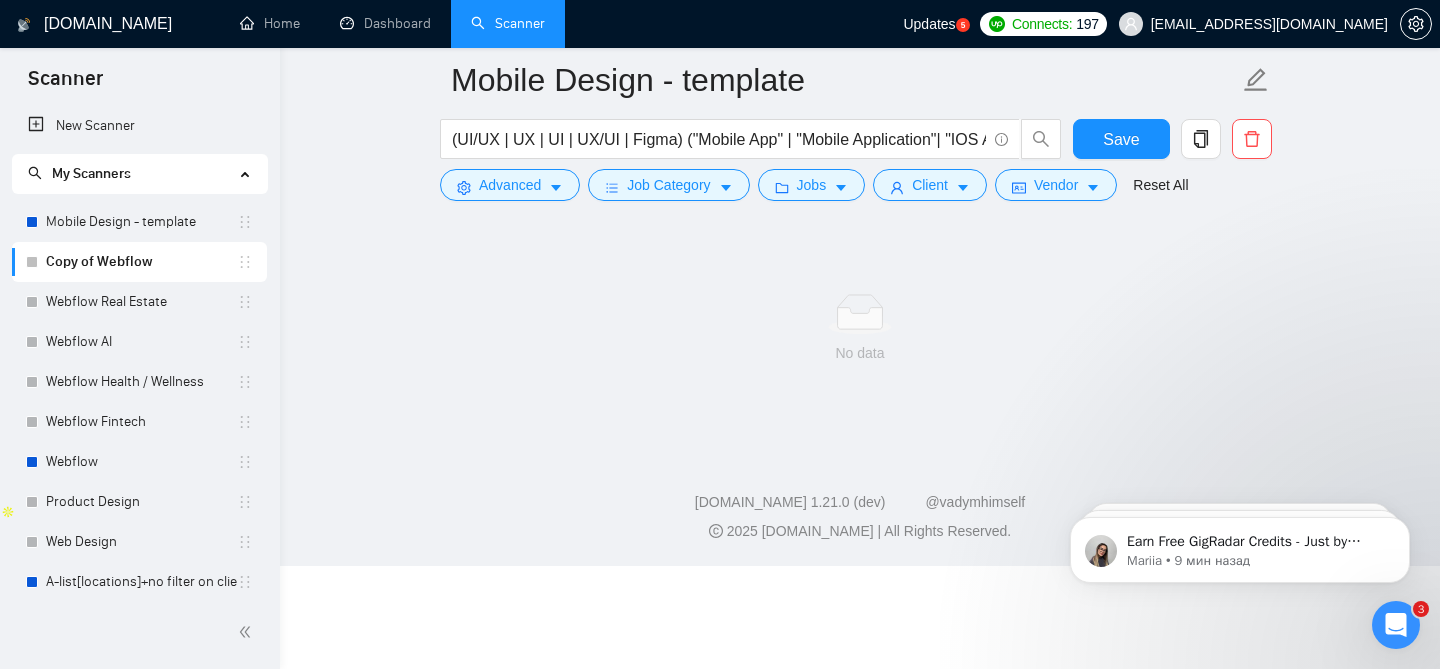 scroll, scrollTop: 61, scrollLeft: 0, axis: vertical 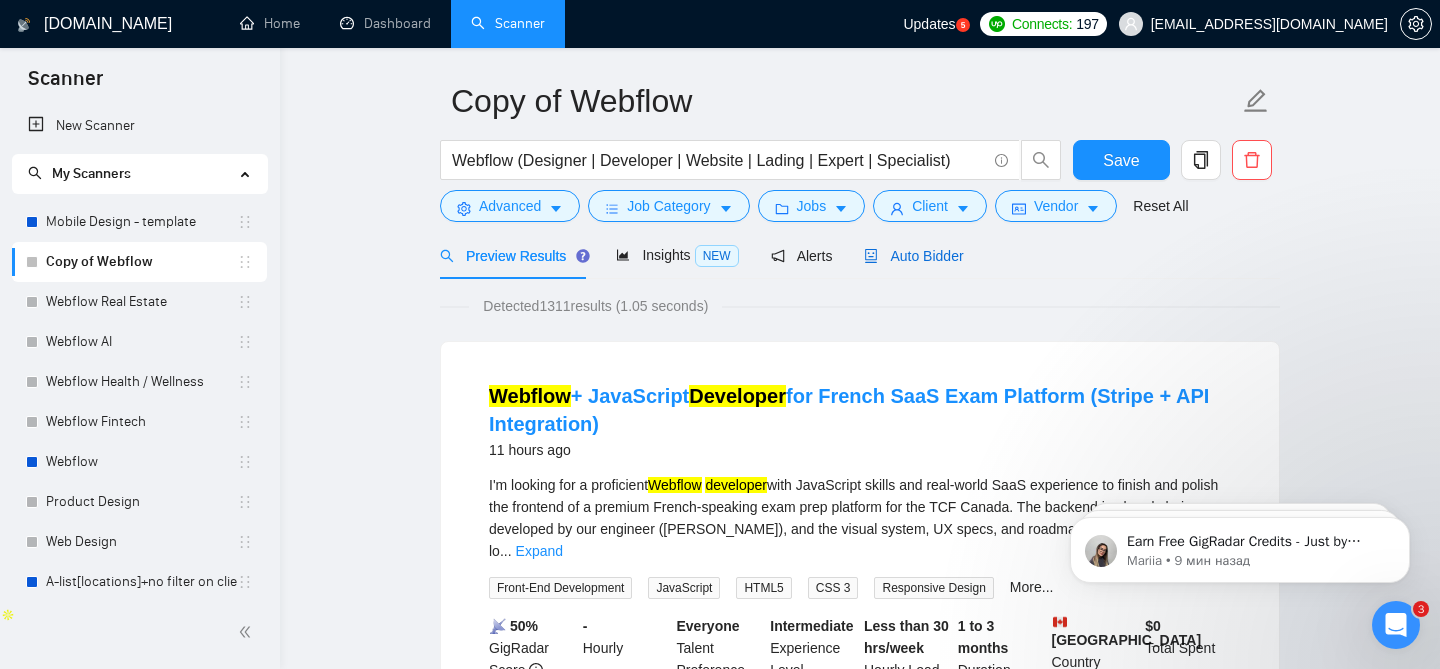 click on "Auto Bidder" at bounding box center (913, 256) 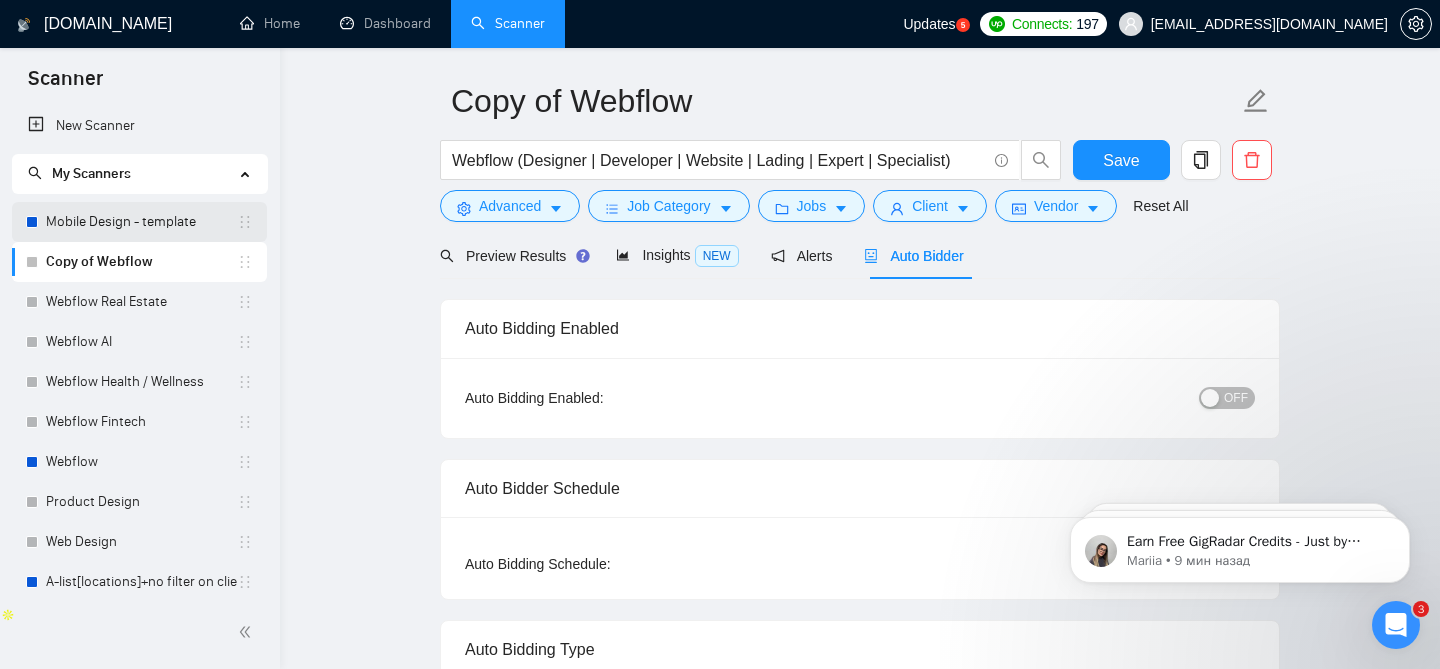 drag, startPoint x: 131, startPoint y: 245, endPoint x: 78, endPoint y: 224, distance: 57.00877 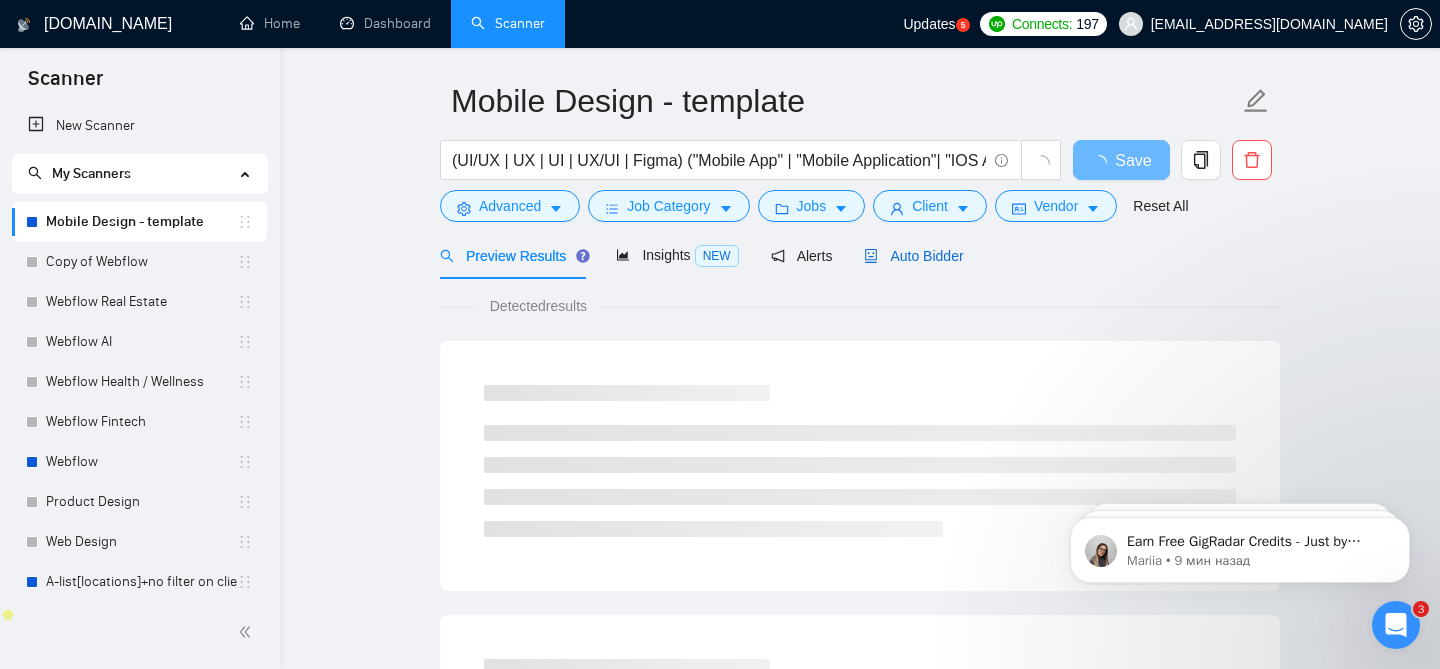 click on "Auto Bidder" at bounding box center [913, 256] 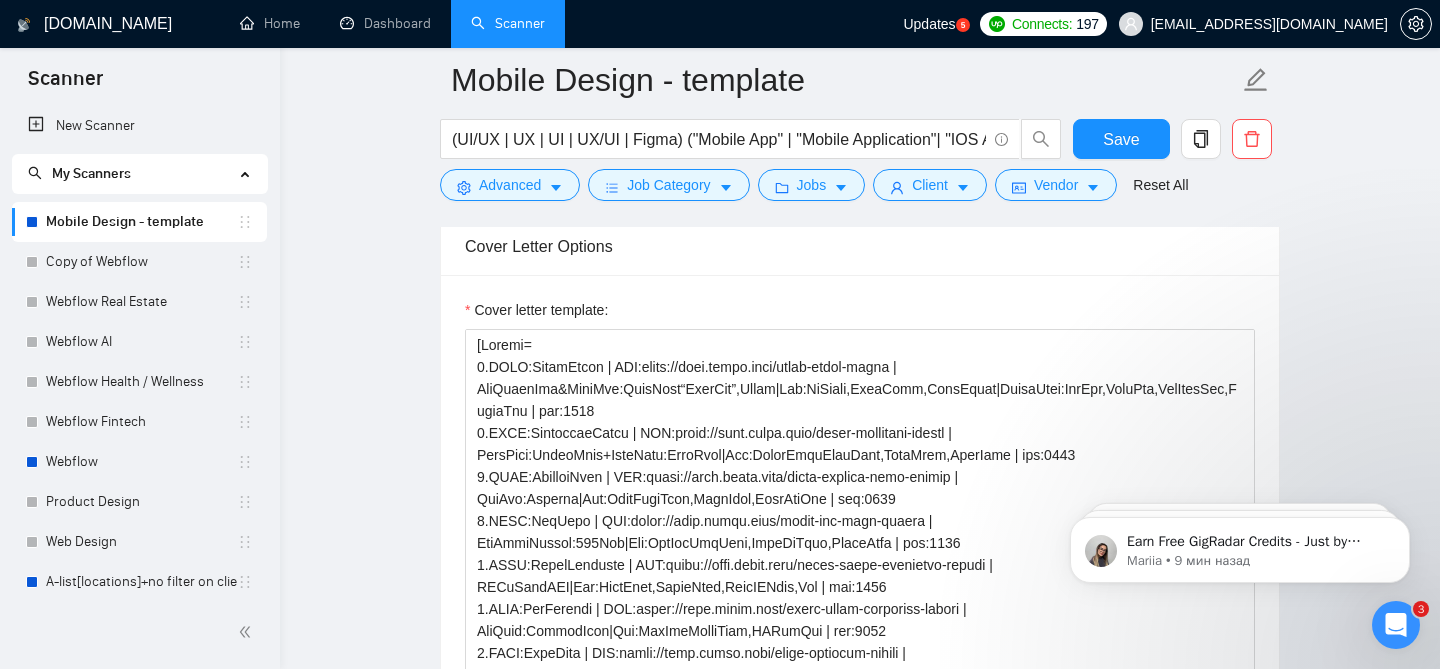 scroll, scrollTop: 1339, scrollLeft: 0, axis: vertical 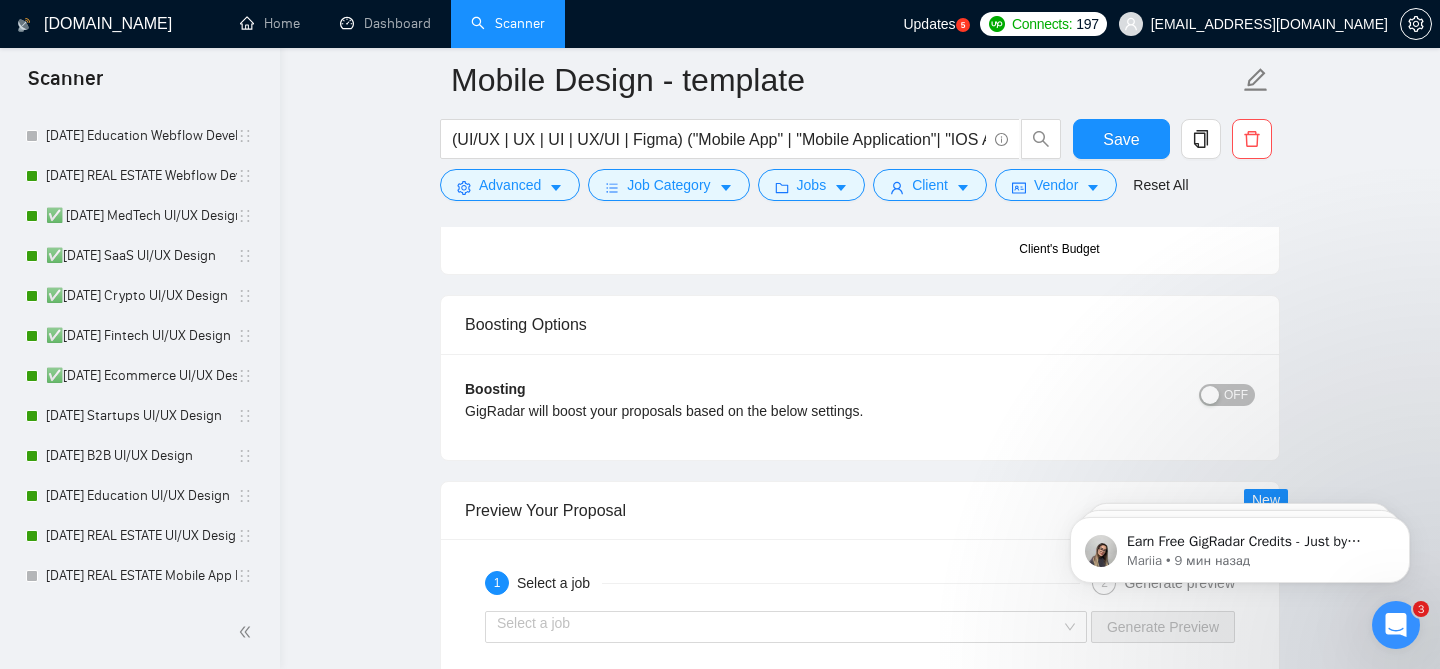 click on "[DATE] REAL ESTATE UI/UX Design" at bounding box center [141, 536] 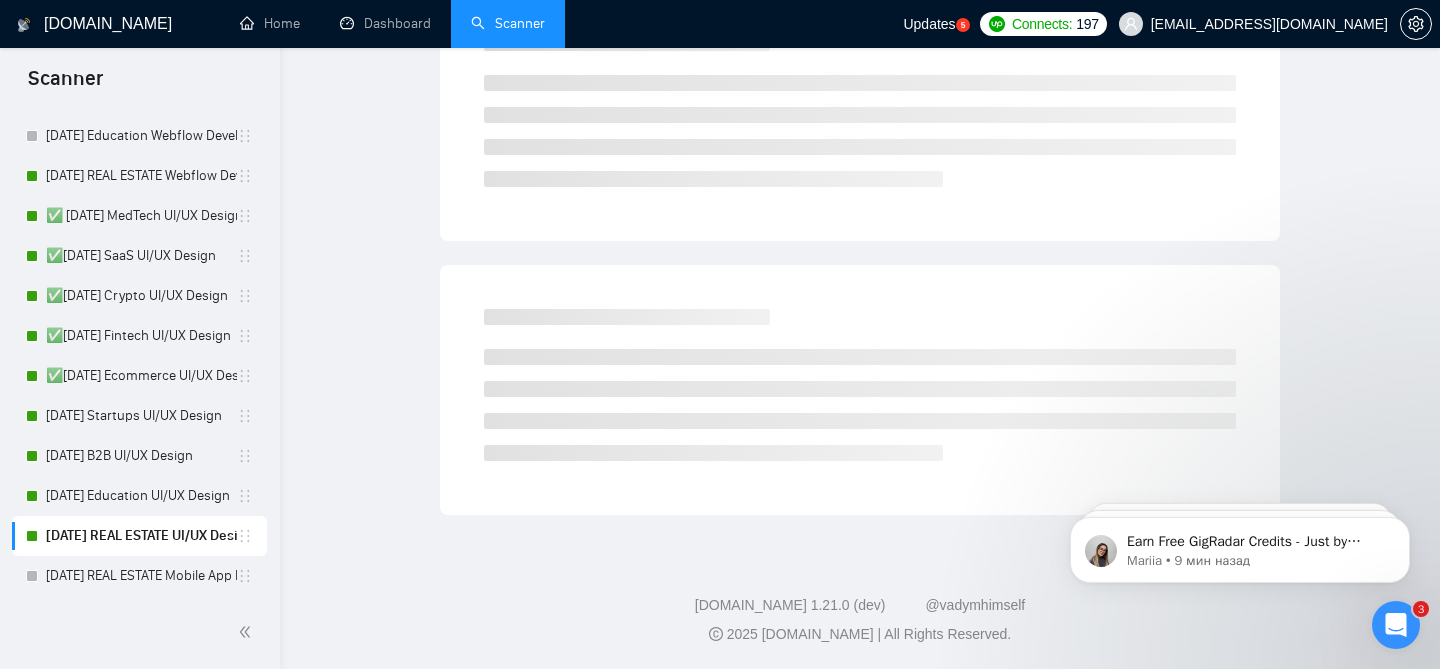 scroll, scrollTop: 61, scrollLeft: 0, axis: vertical 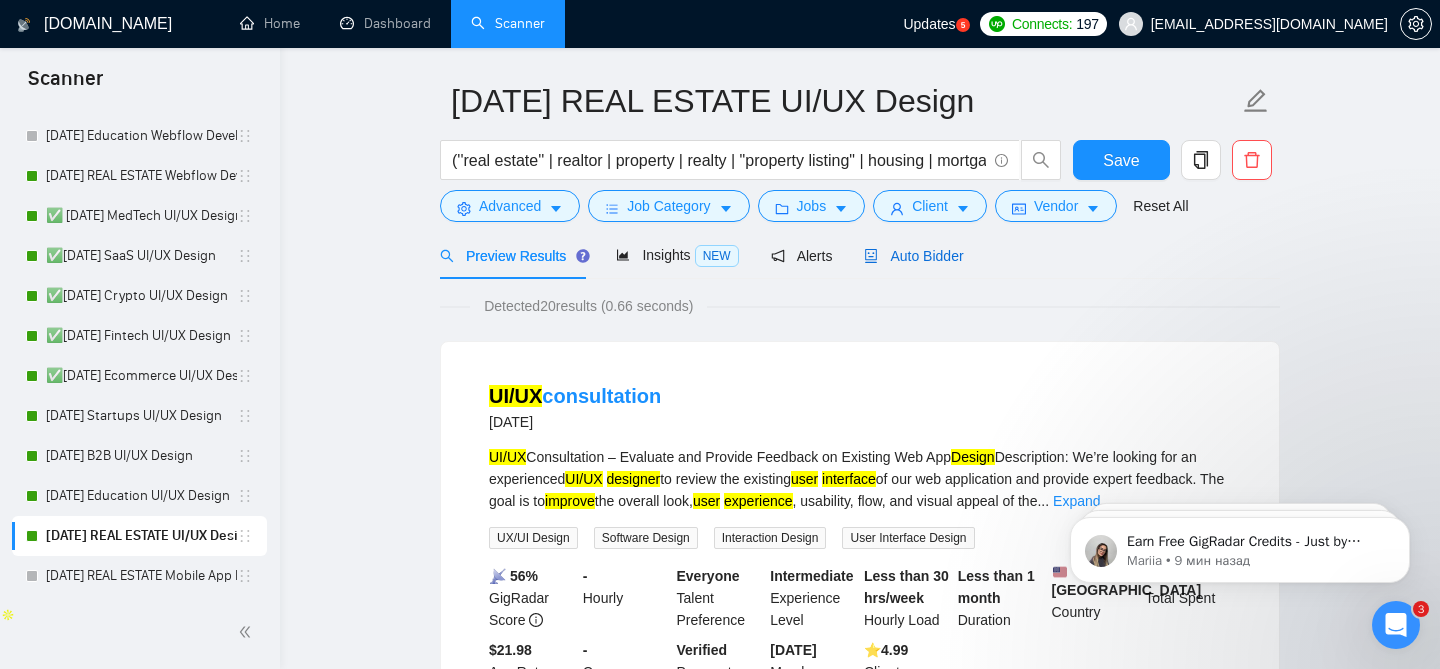 click on "Auto Bidder" at bounding box center (913, 256) 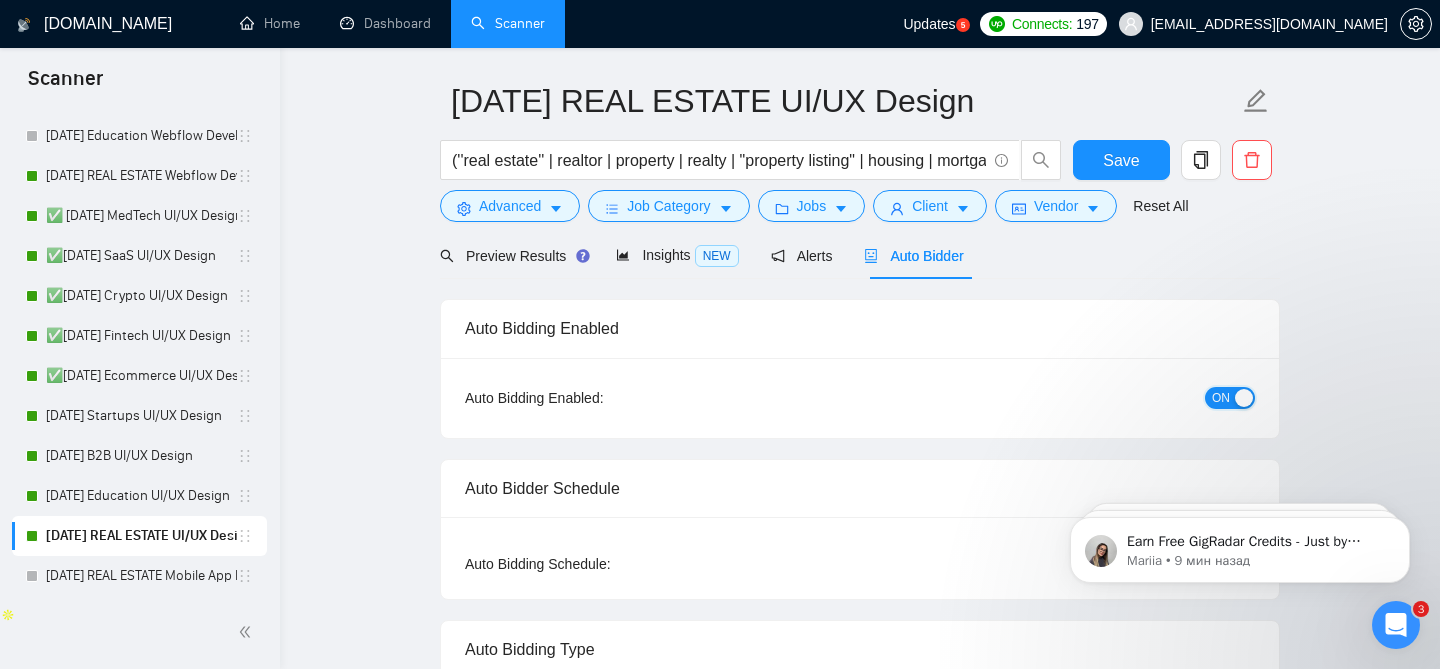 click on "ON" at bounding box center (1221, 398) 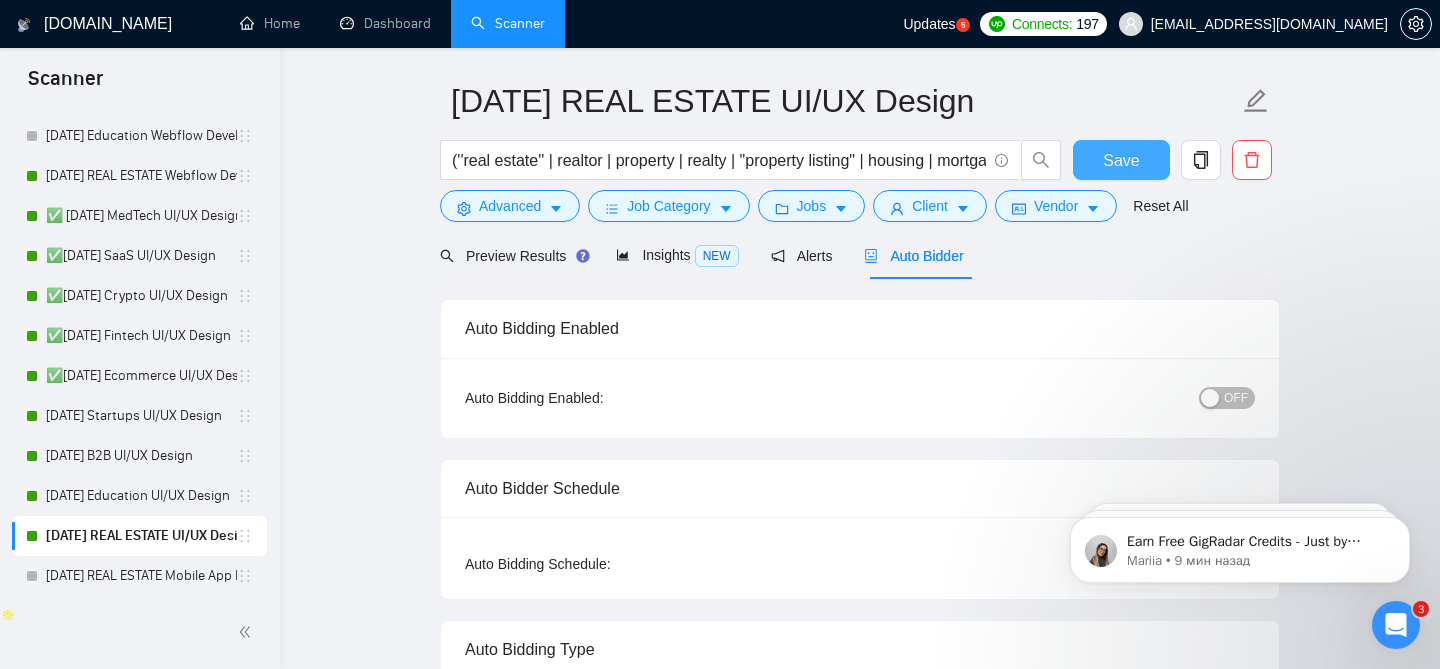 drag, startPoint x: 78, startPoint y: 224, endPoint x: 1119, endPoint y: 151, distance: 1043.5564 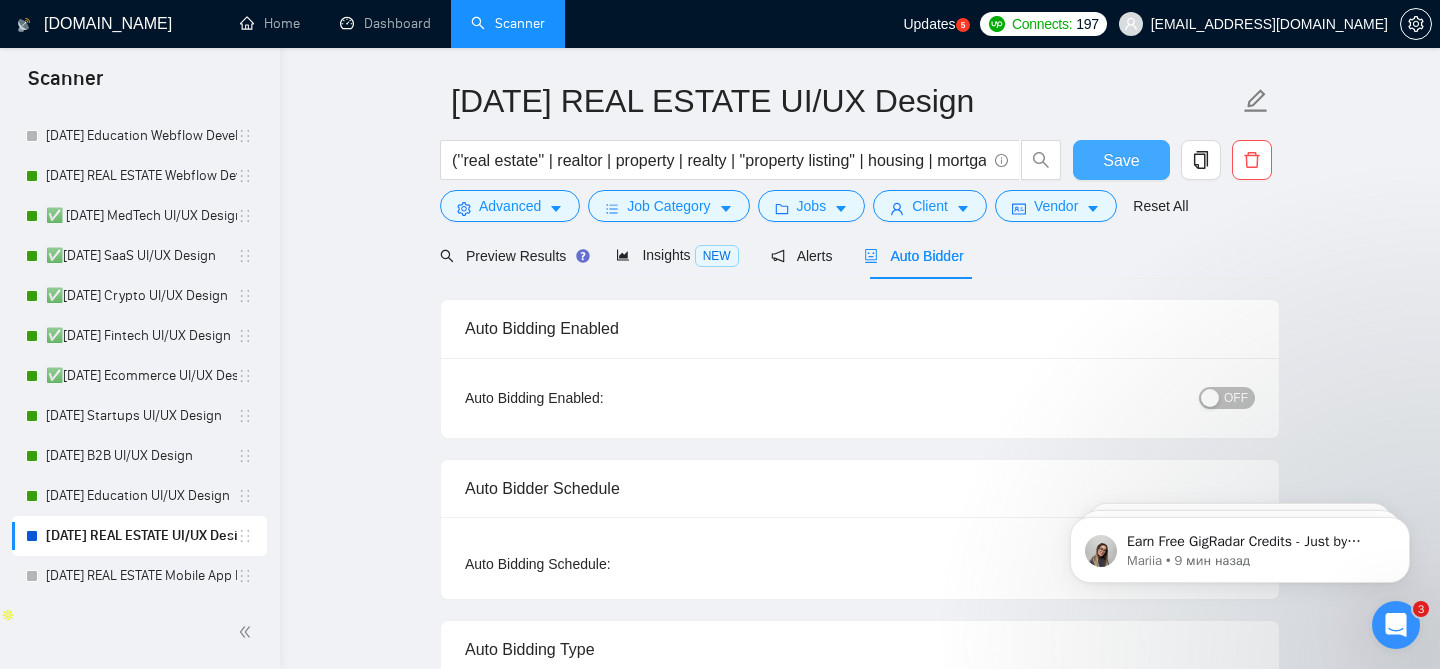 type 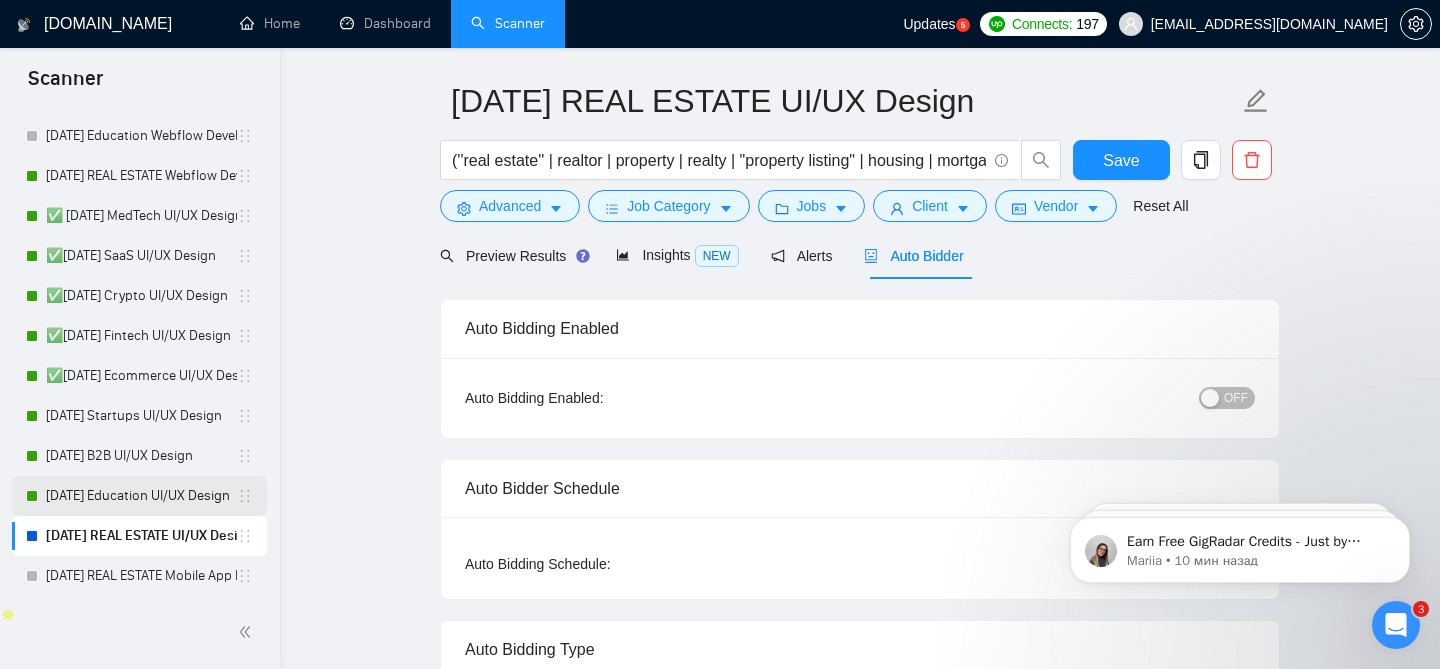 click on "[DATE] Education UI/UX Design" at bounding box center [141, 496] 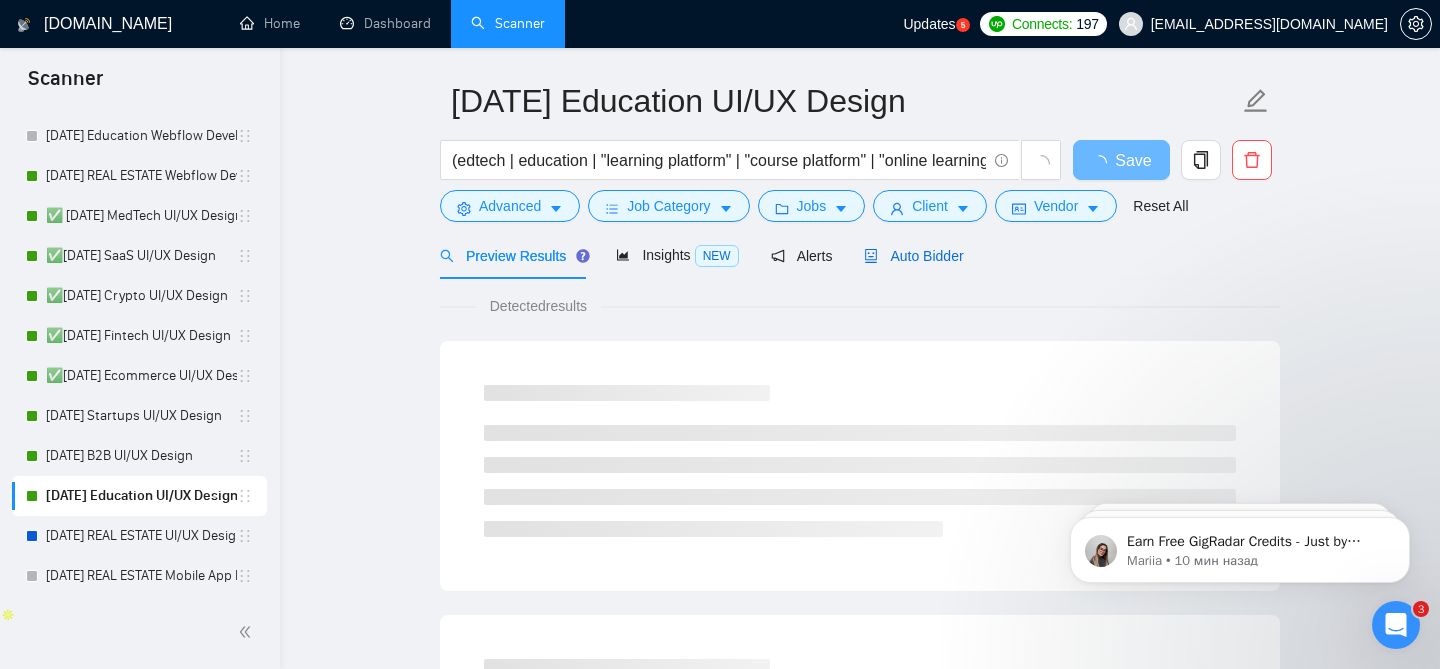 click on "Auto Bidder" at bounding box center [913, 256] 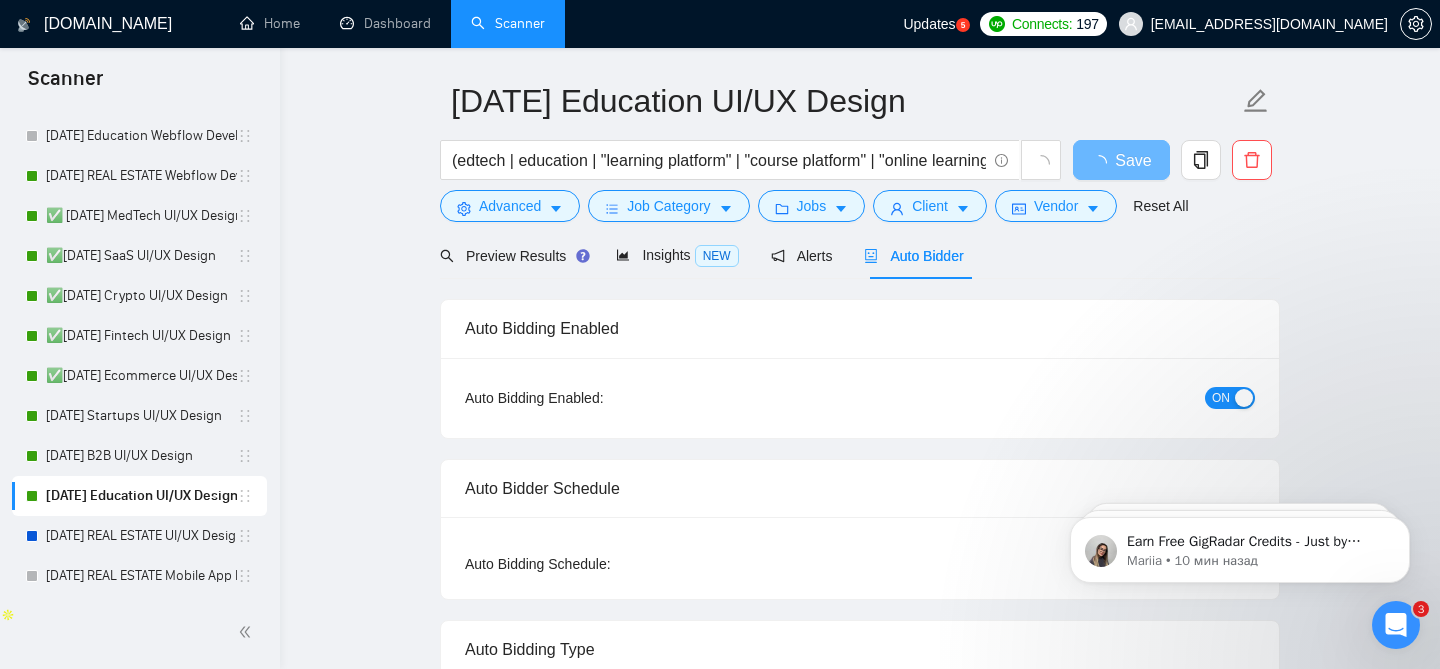 click on "ON" at bounding box center [1230, 398] 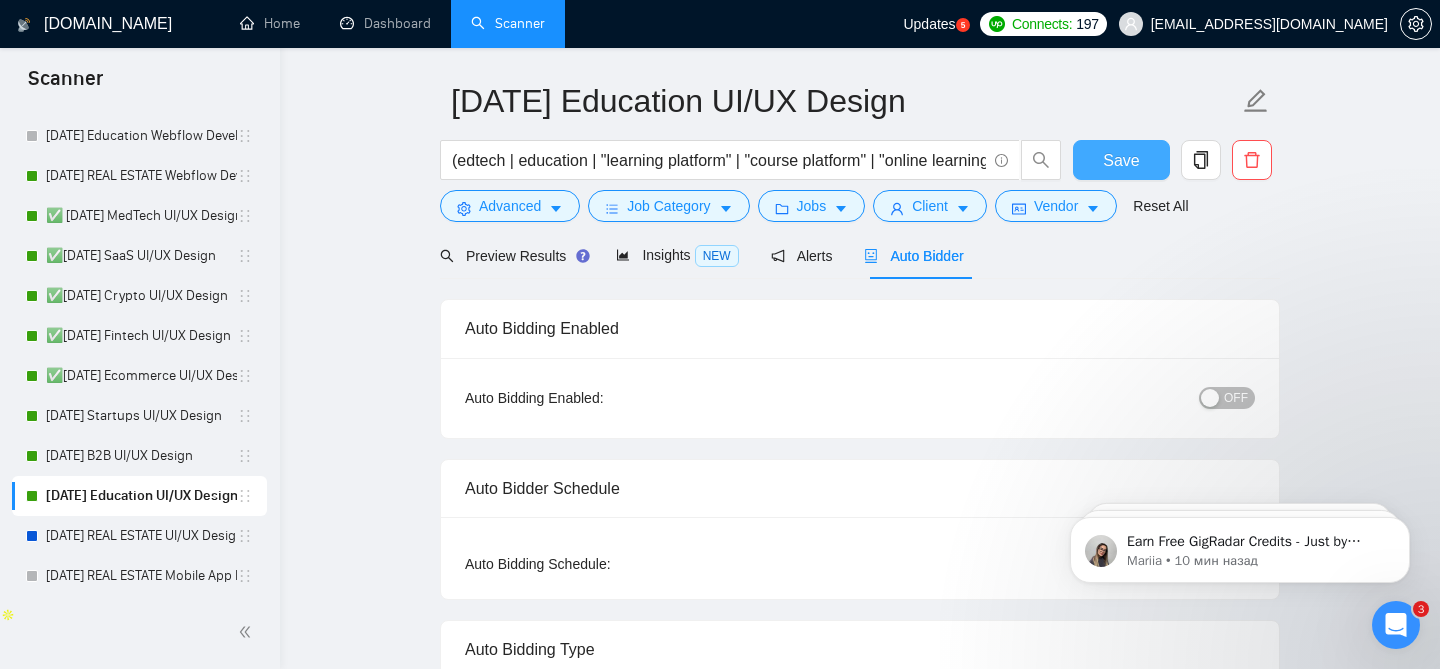 click on "Save" at bounding box center [1121, 160] 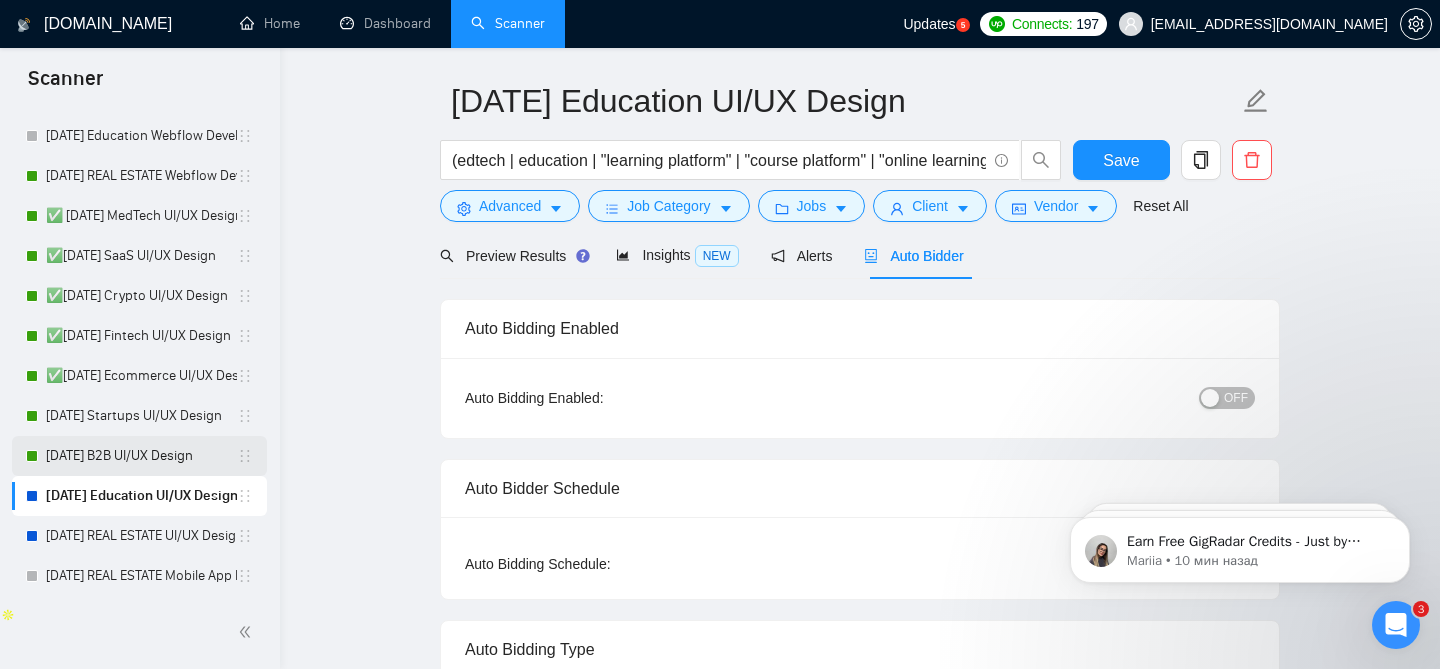 click on "[DATE] B2B UI/UX Design" at bounding box center (141, 456) 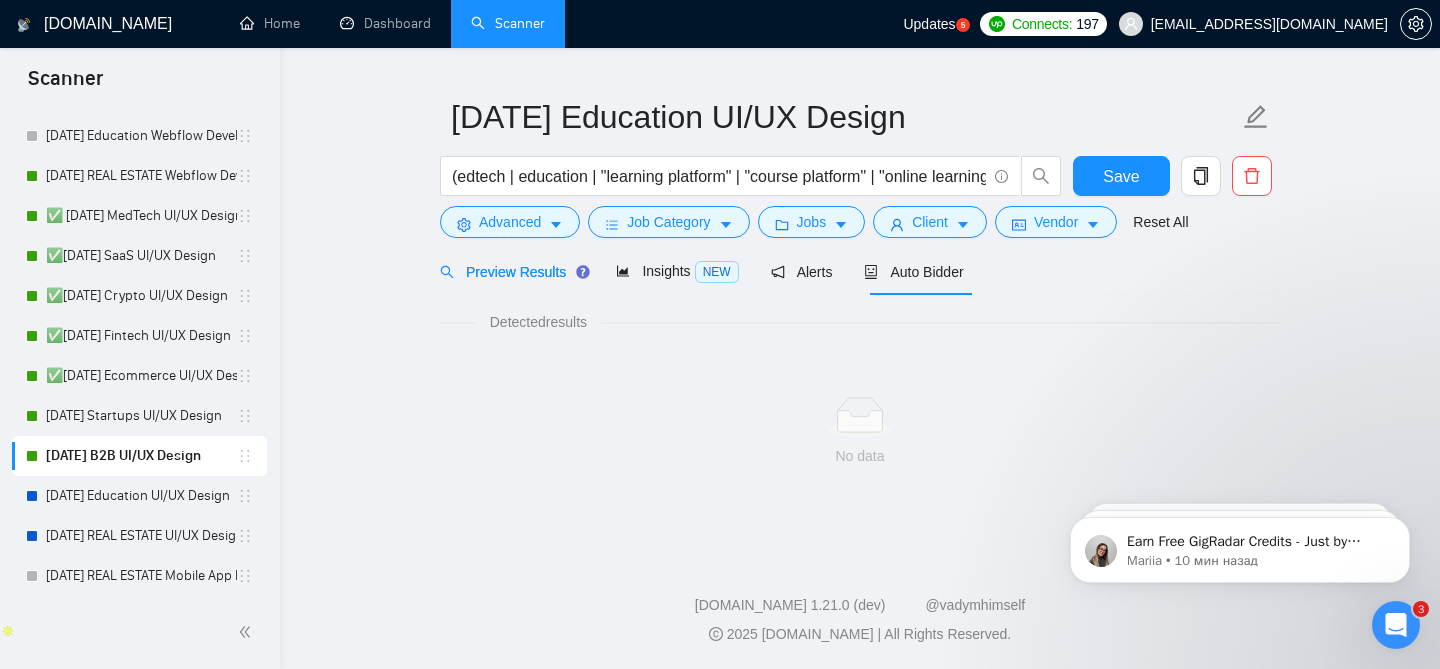 scroll, scrollTop: 61, scrollLeft: 0, axis: vertical 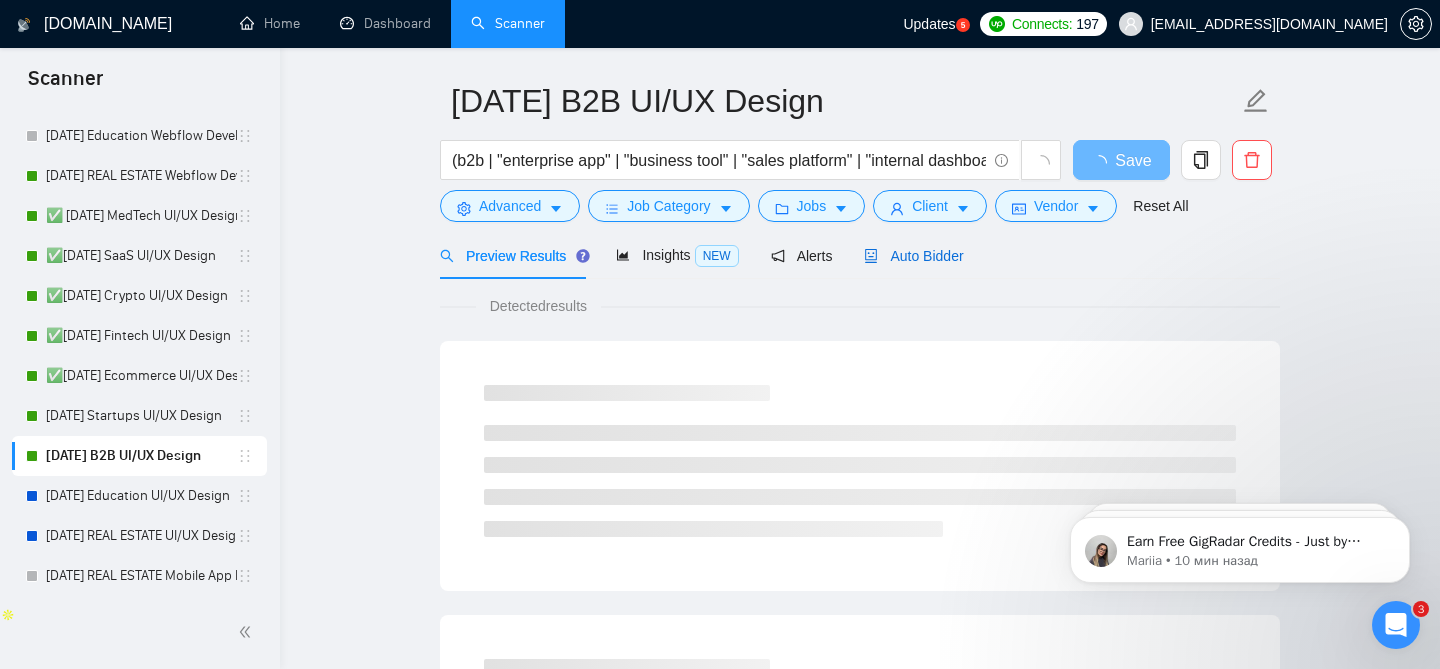 click on "Auto Bidder" at bounding box center [913, 256] 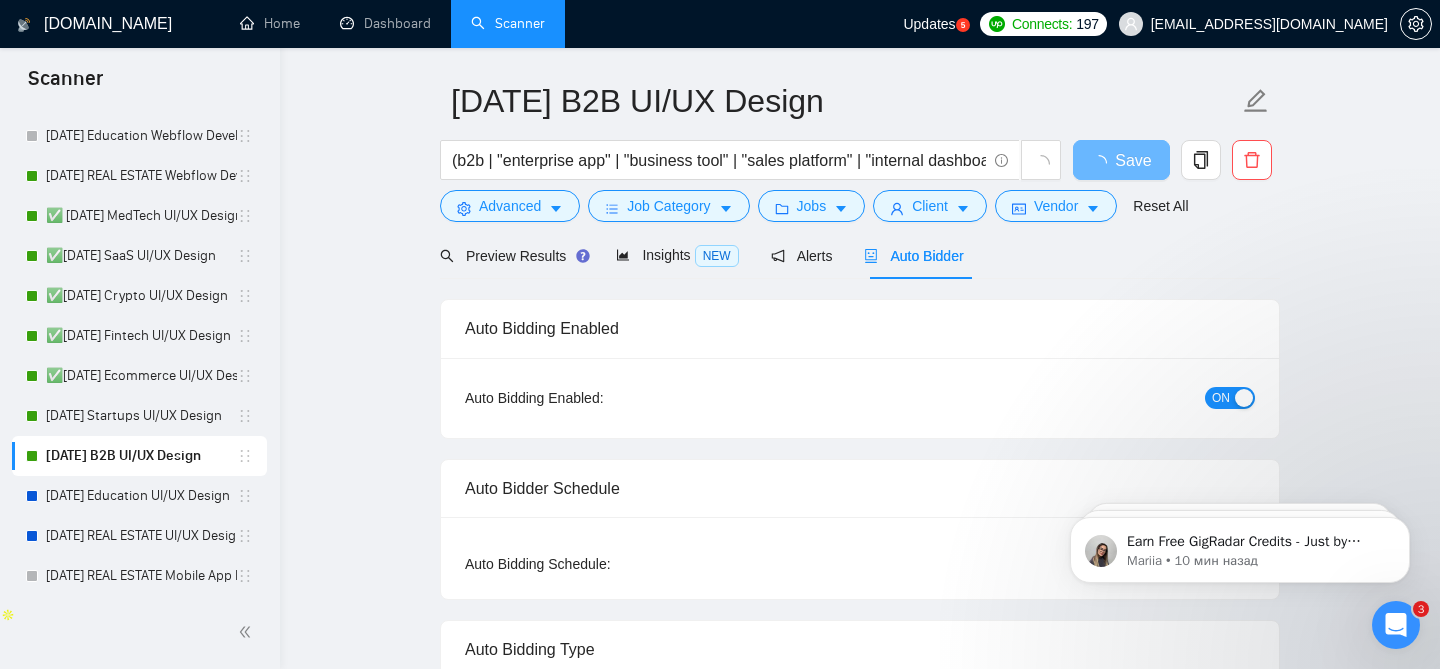 click on "ON" at bounding box center [1230, 398] 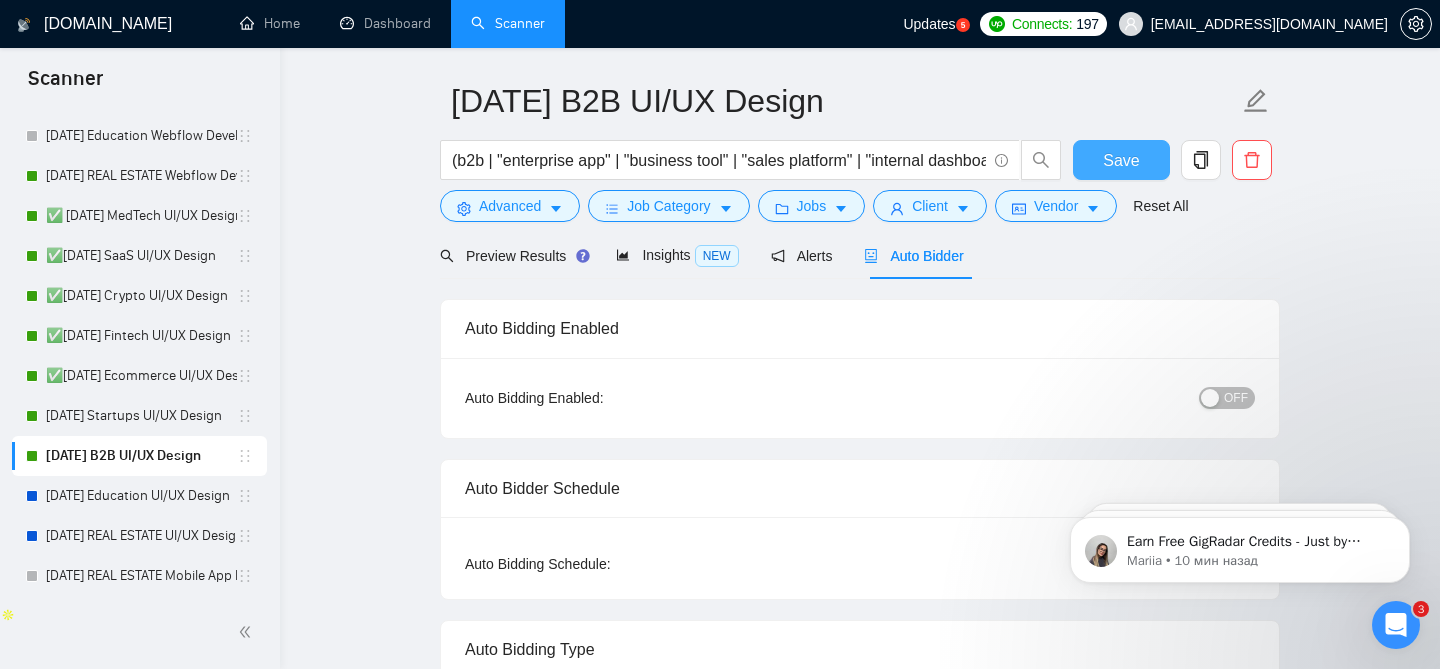 click on "Save" at bounding box center [1121, 160] 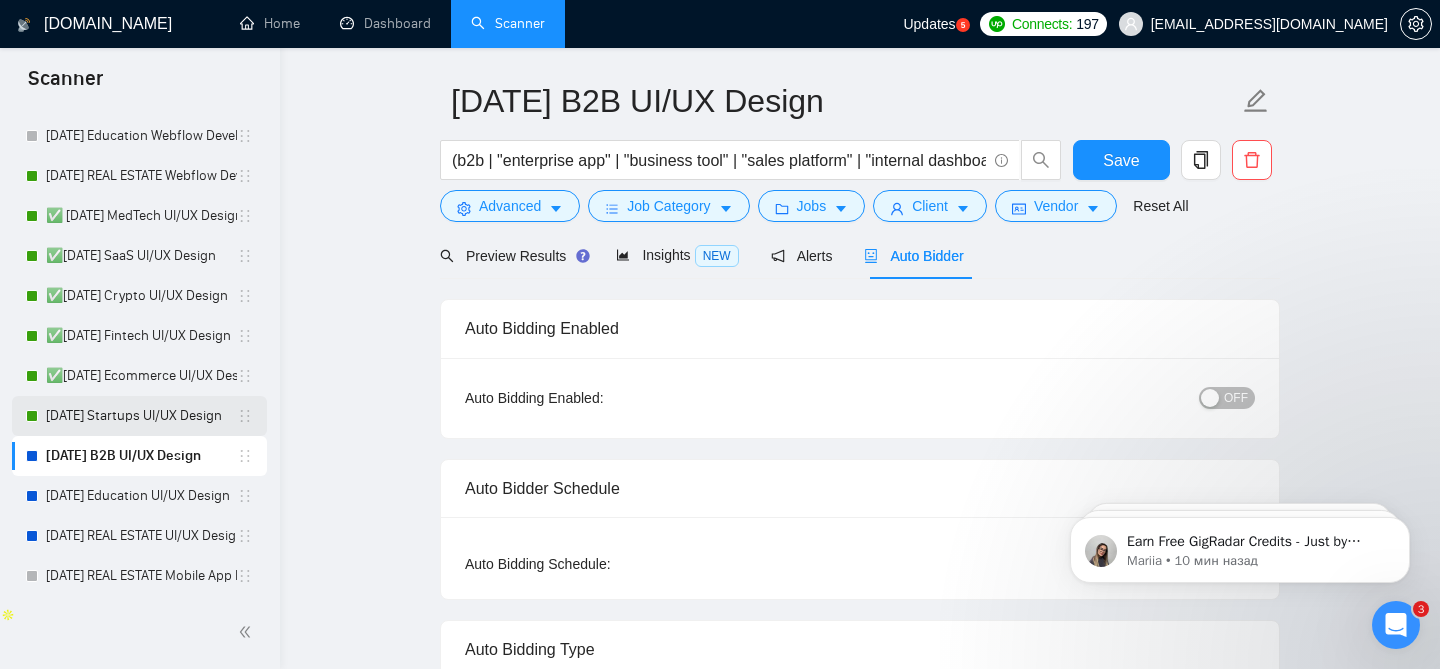 click on "[DATE] Startups UI/UX Design" at bounding box center [141, 416] 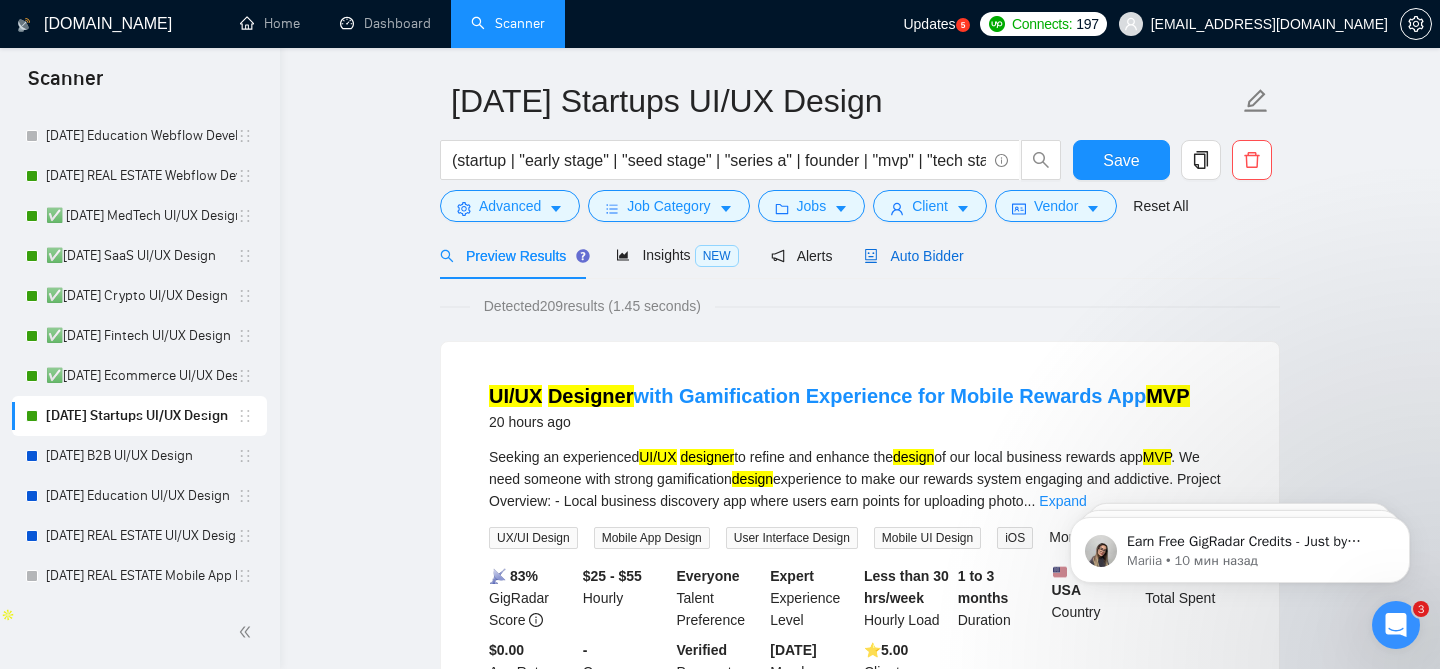 click on "Auto Bidder" at bounding box center [913, 256] 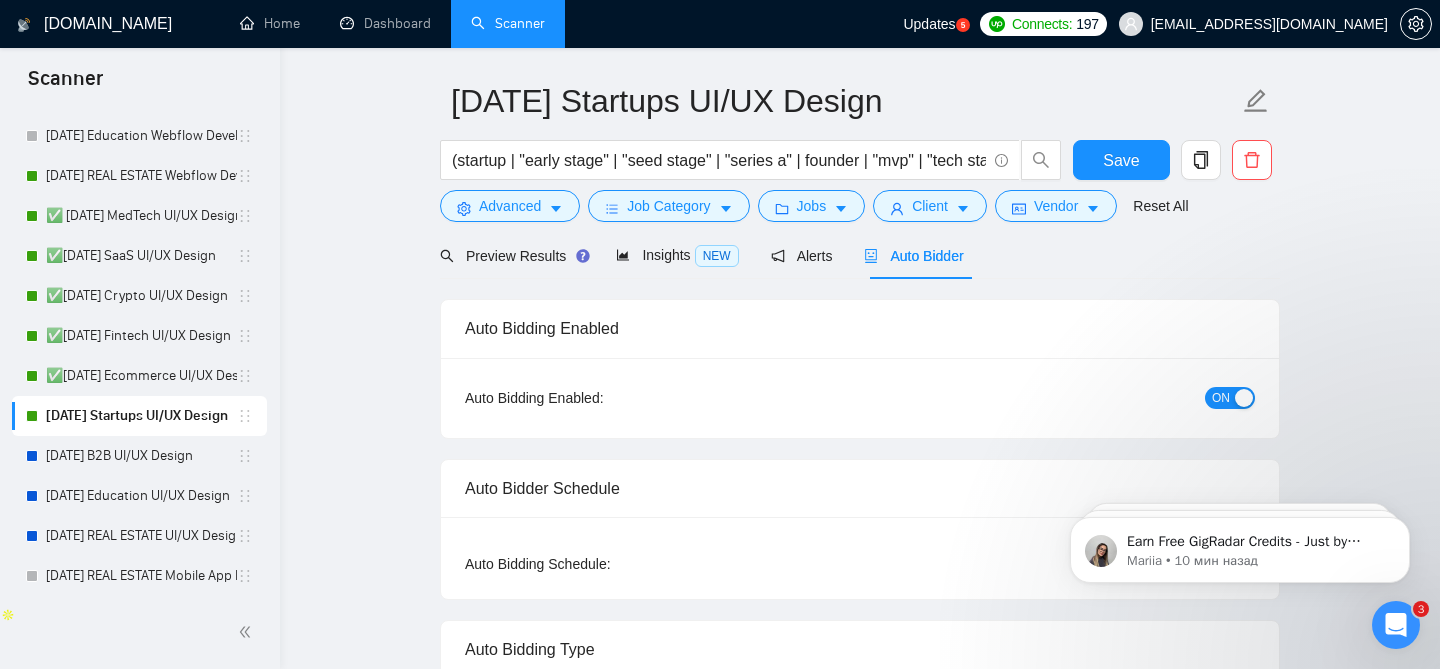 click on "ON" at bounding box center [1221, 398] 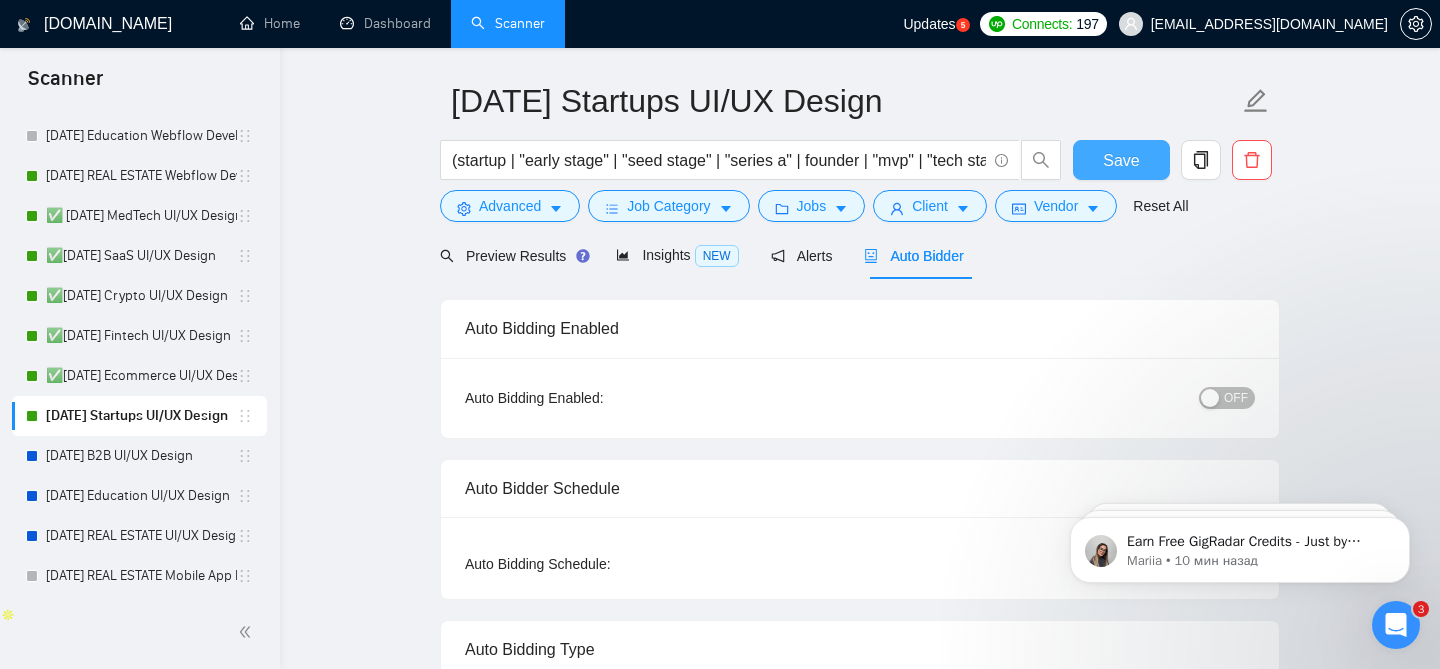 click on "Save" at bounding box center [1121, 160] 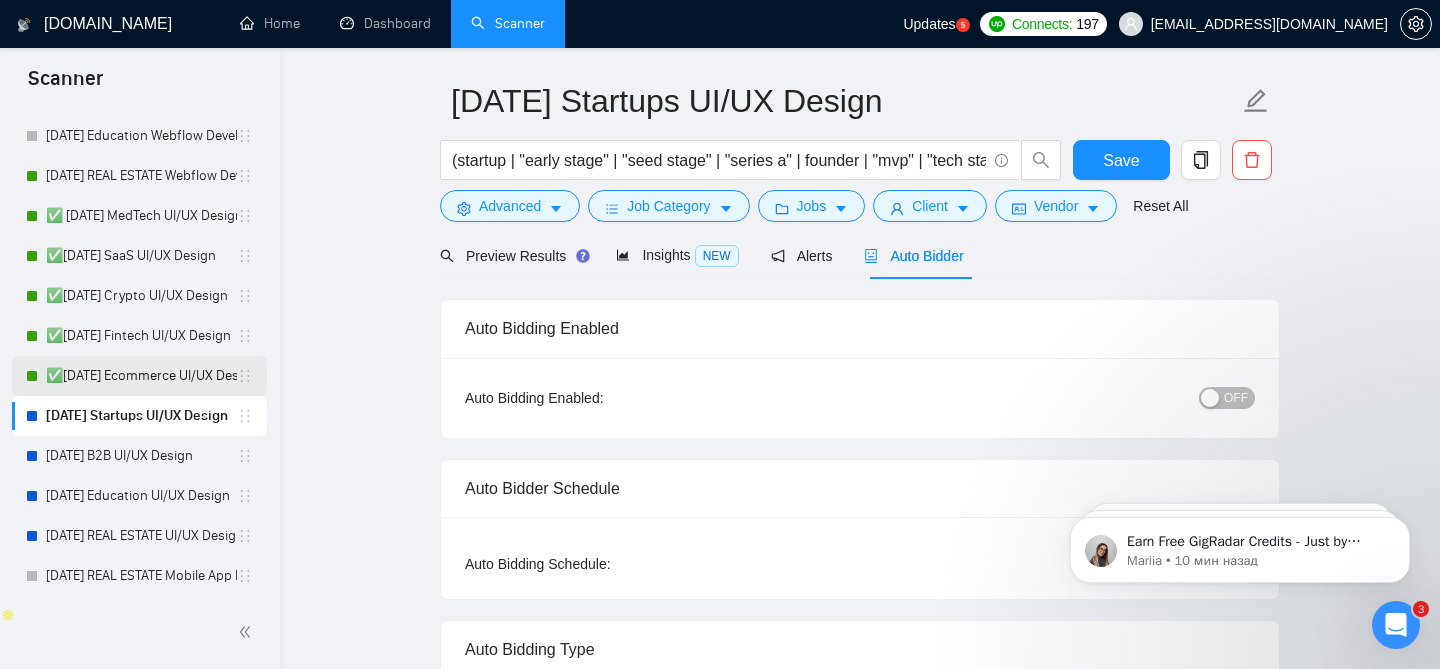 click on "✅[DATE] Ecommerce UI/UX Design" at bounding box center [141, 376] 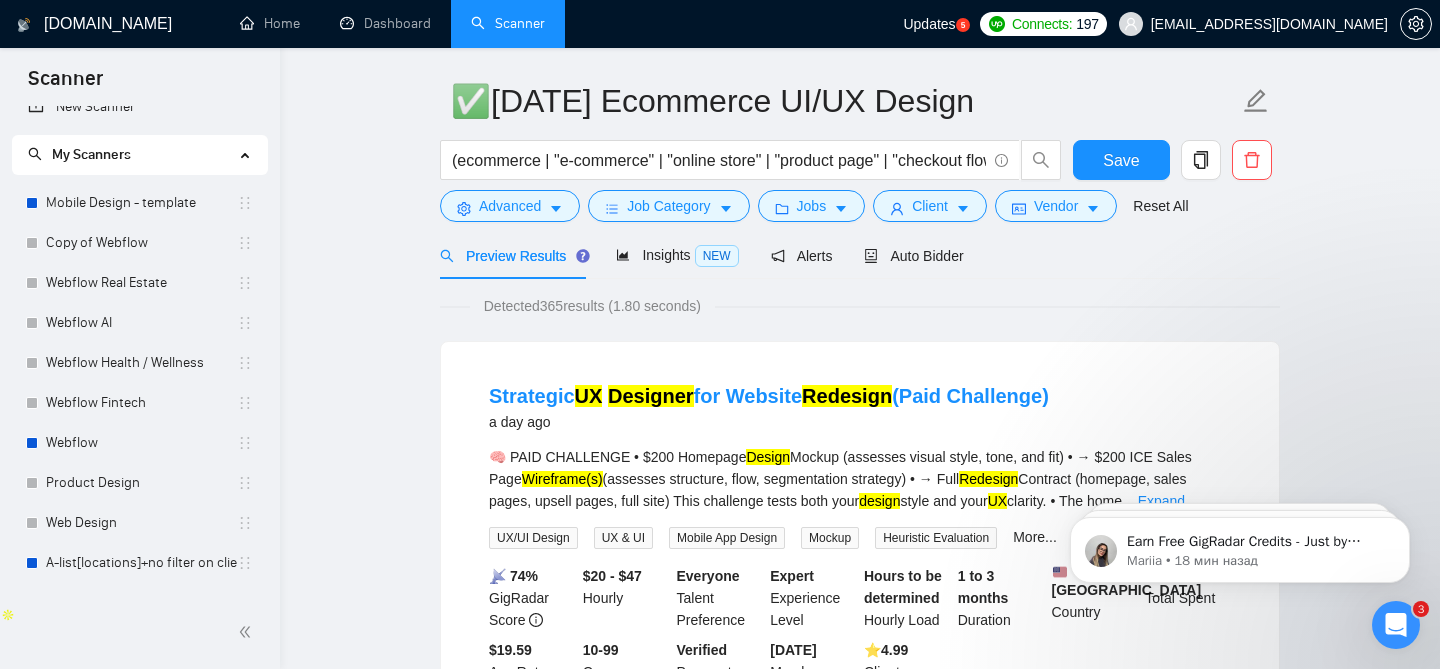 scroll, scrollTop: 0, scrollLeft: 0, axis: both 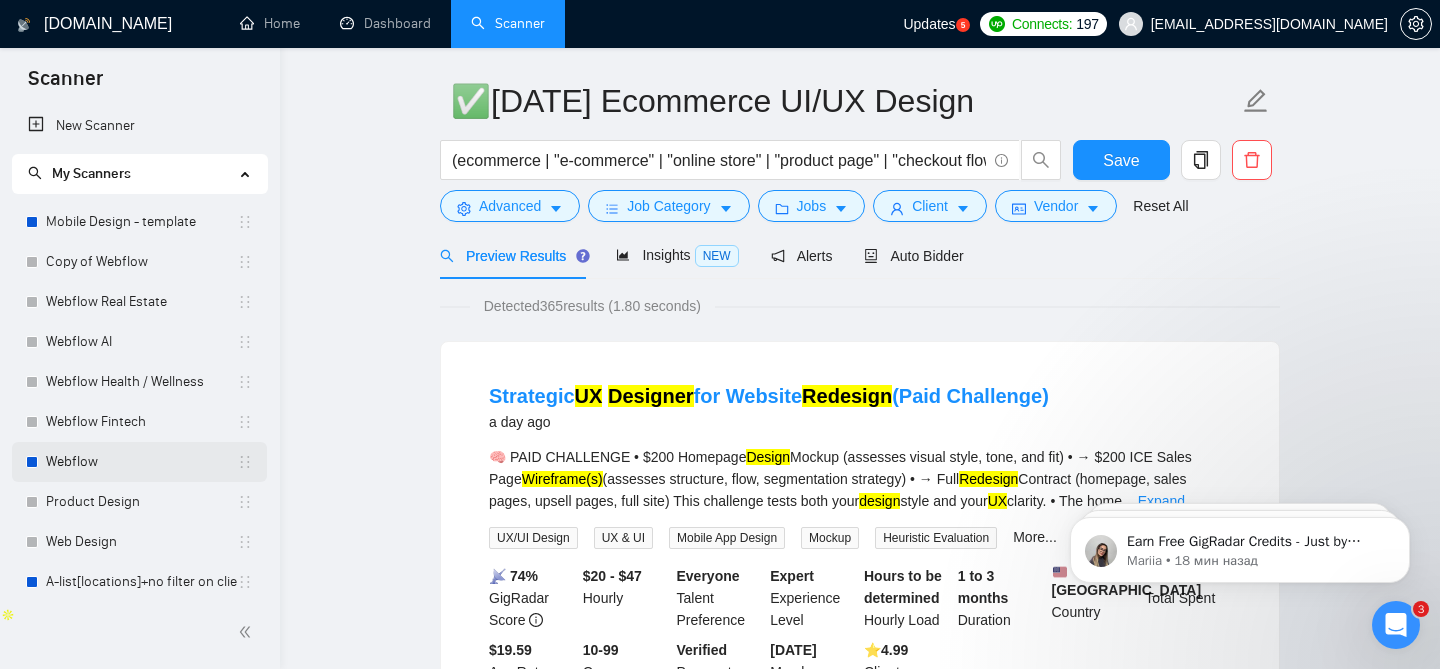 click on "Webflow" at bounding box center (141, 462) 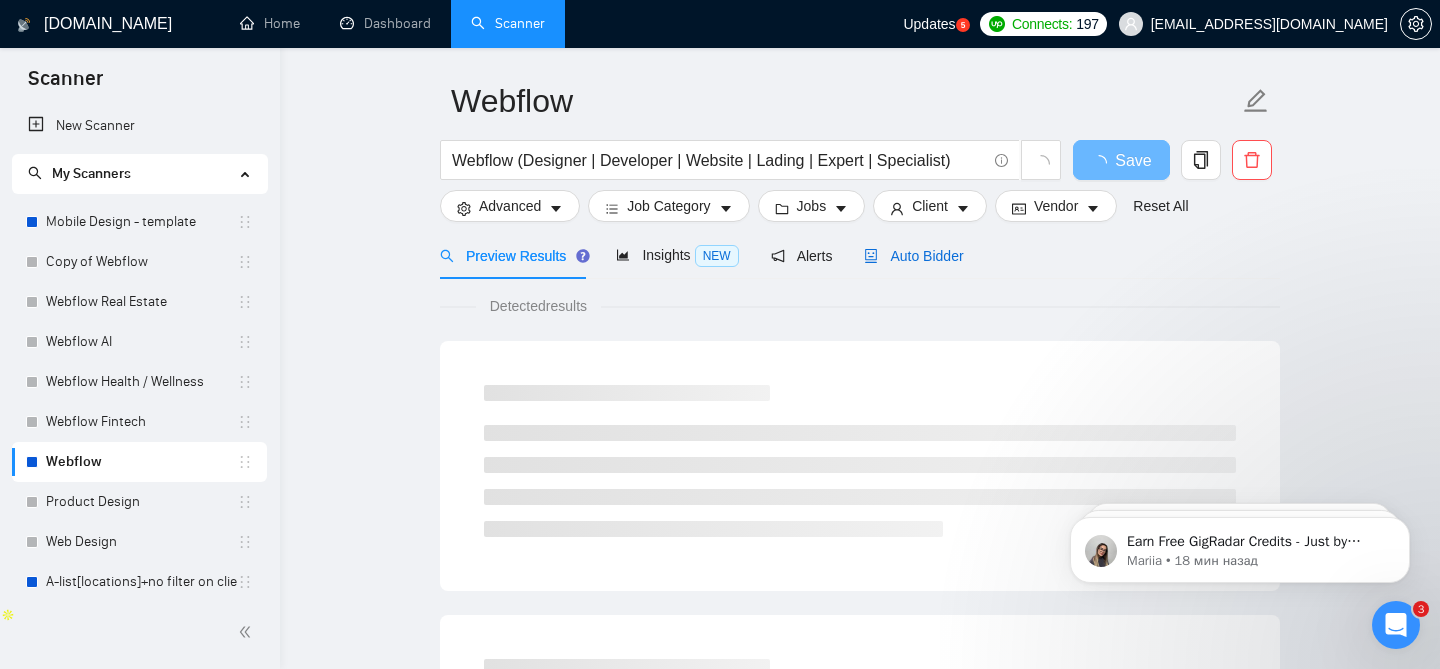 click on "Auto Bidder" at bounding box center [913, 256] 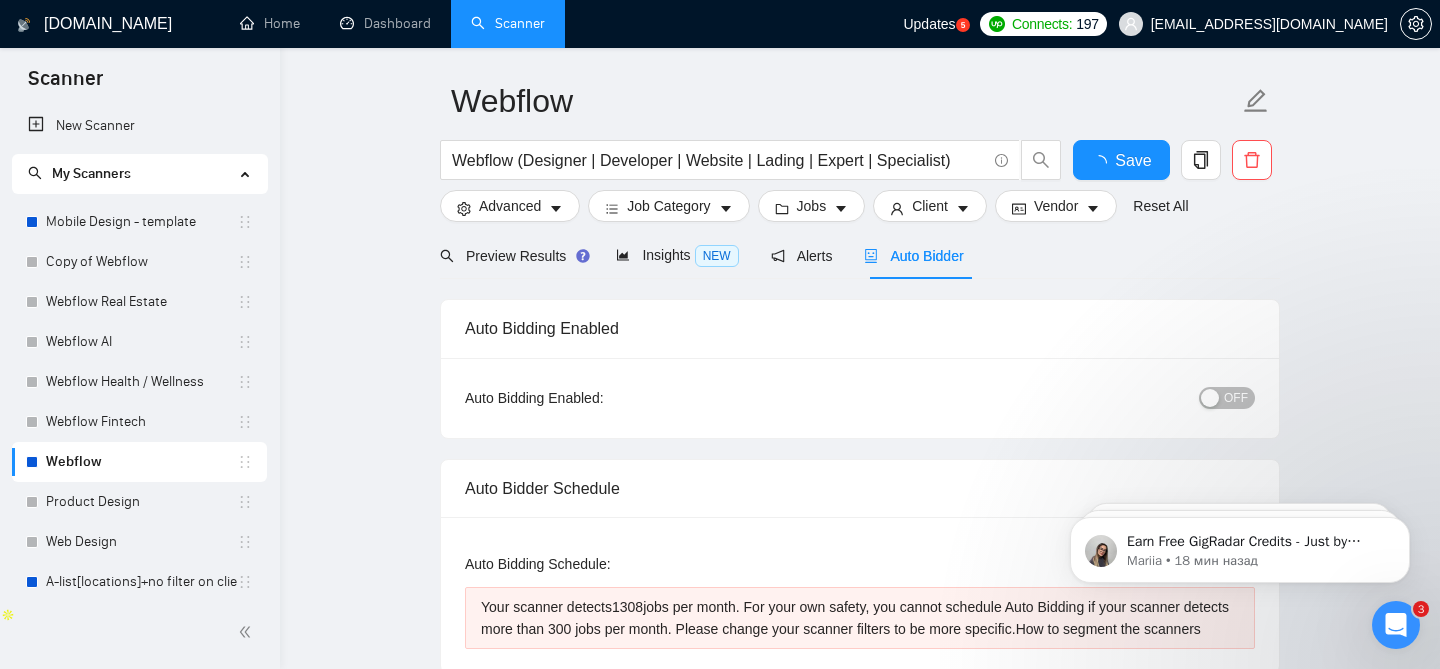 type 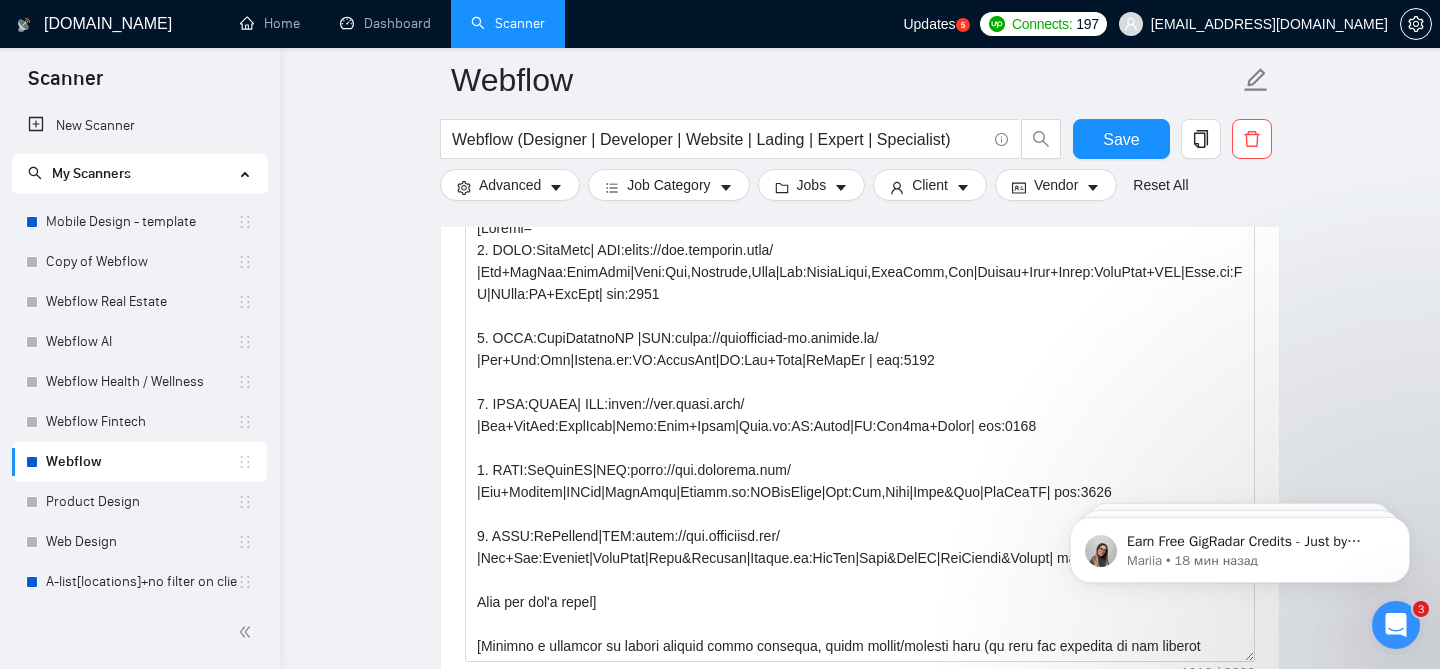 scroll, scrollTop: 1498, scrollLeft: 0, axis: vertical 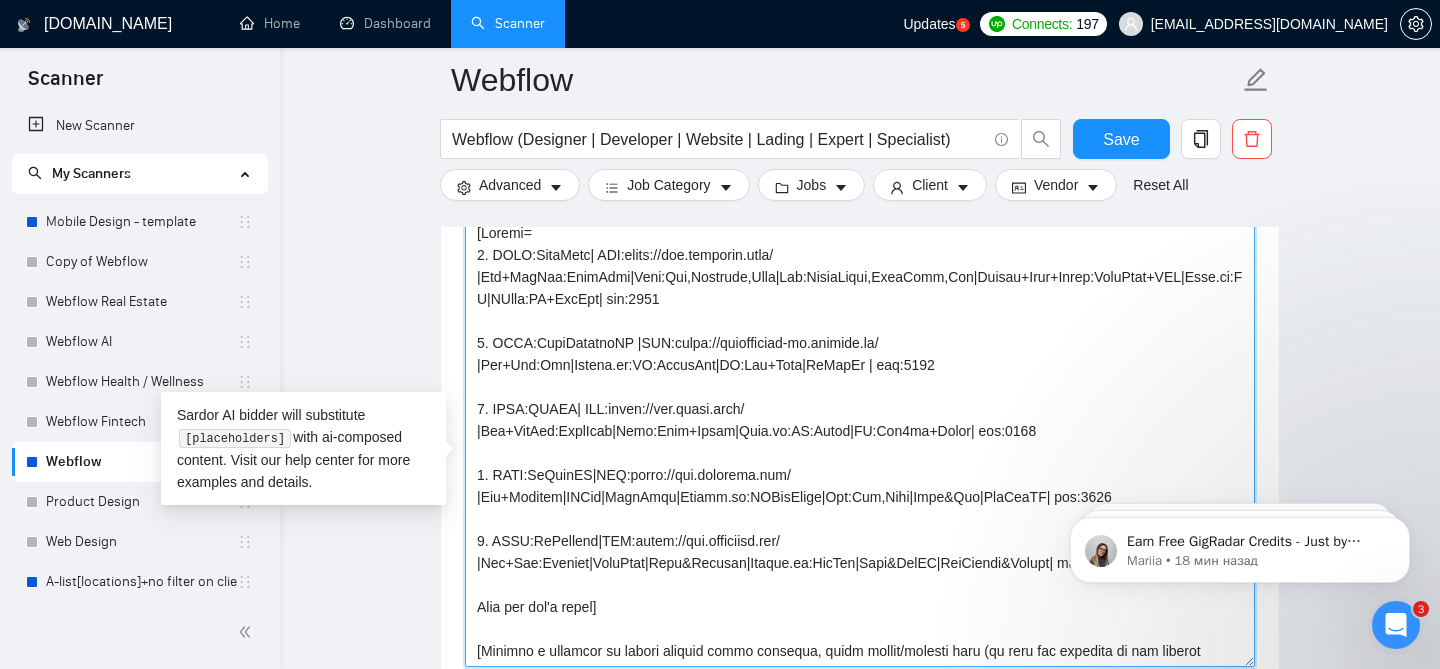 drag, startPoint x: 906, startPoint y: 367, endPoint x: 674, endPoint y: 366, distance: 232.00215 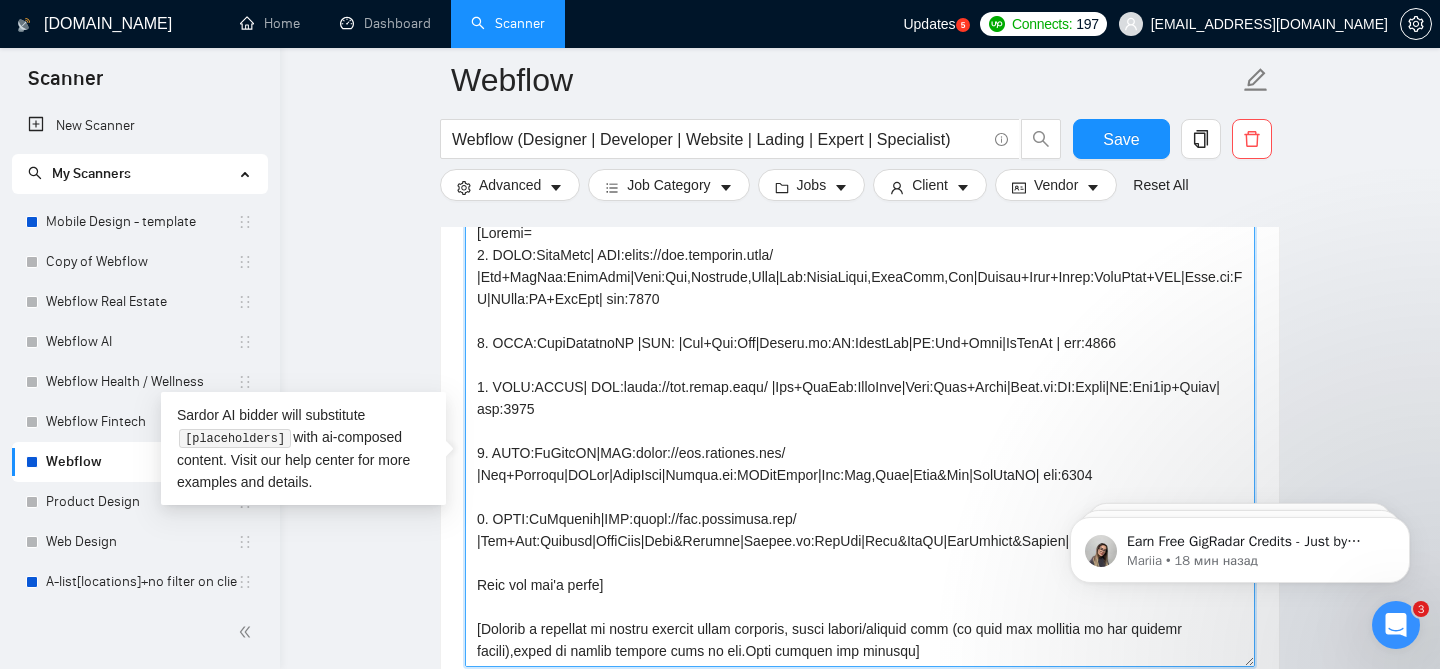 paste on "https://www.easystorage.nl/en" 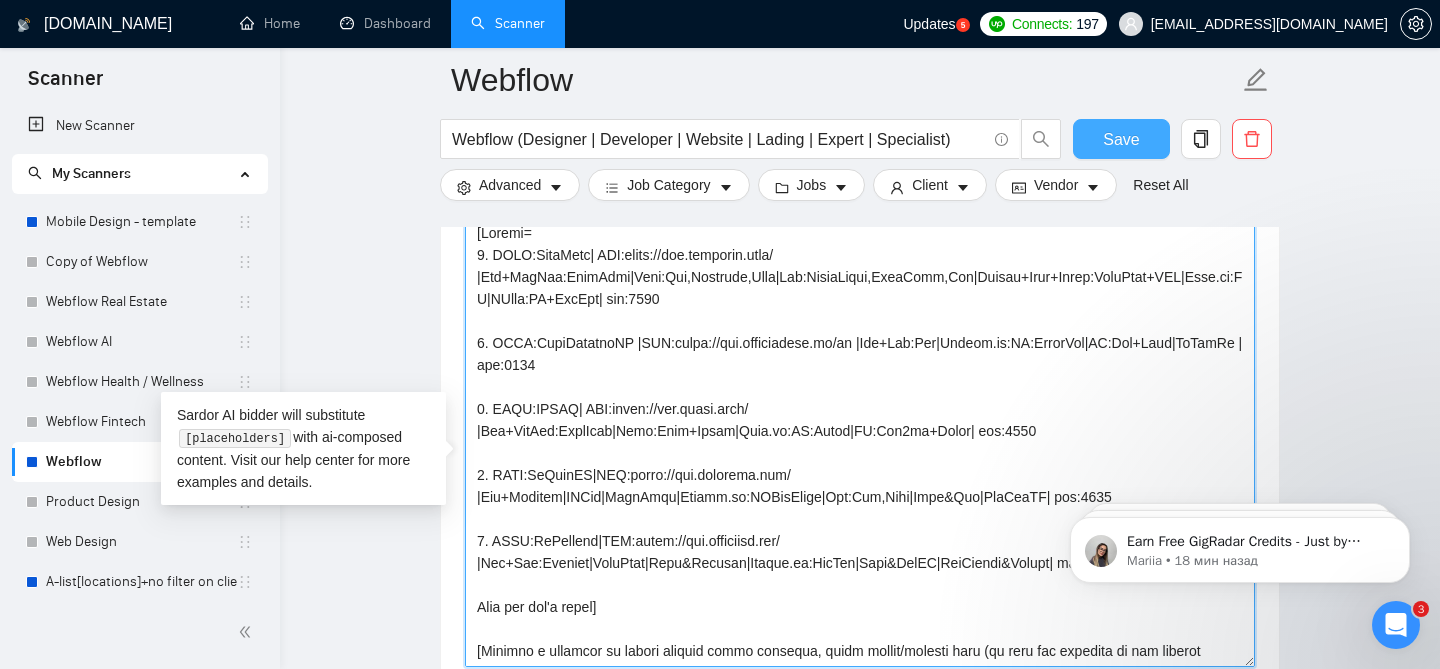 type on "[Folder=
1. CLNT:EasyRent| URL:https://www.easyrent.team/ |Des+WbfDev:RntlPlat|Intg:Wzd,Mmbrstck,Strp|Fts:GatedCntnt,SubsFlow,Pay|Airtbl+Make+Twlio:AutoBkng+SMS|Swpr.js:UI|NCode:UX+AppFnc| tag:7748
2. CLNT:EasyStorageNL |URL:https://www.easystorage.nl/en |Des+Dev:Wbf|Splide.js:UI:TouchCrs|UX:Clr+Smpl|NoHvyCd | tag:7748
3. CLNT:ANODA| URL:https://www.anoda.mobi/ |Des+WbfDev:CorpSite|Make:Form+Wkflw|Swpr.js:UI:Touch|UX:Mob1st+Modrn| tag:7748
4. CLNT:MyHomeIQ|URL:https://www.myhomeiq.com/ |Des+Webflow|RESec|ConvFcsd|Swiper.js:UXIntSlidr|Rdy:Cln,Resp|Trst&Val|ModBrwXP| tag:7748
5. CLNT:BeCounted|URL:https://www.becounted.org/ |Des+Dev:Webflow|MissDrvn|Accs&Clarity|Swiper.js:VslInt|Resp&NavEZ|SupOutrch&Impact| tag:7748
Read but don't write]
[Compose a greeting in client country local language, using client/company name (if name not provided do not address person),based on client current time of day.Dont mention any country]
[Start with “I've recently developed a similar project (CLNT)" use case from "Fo..." 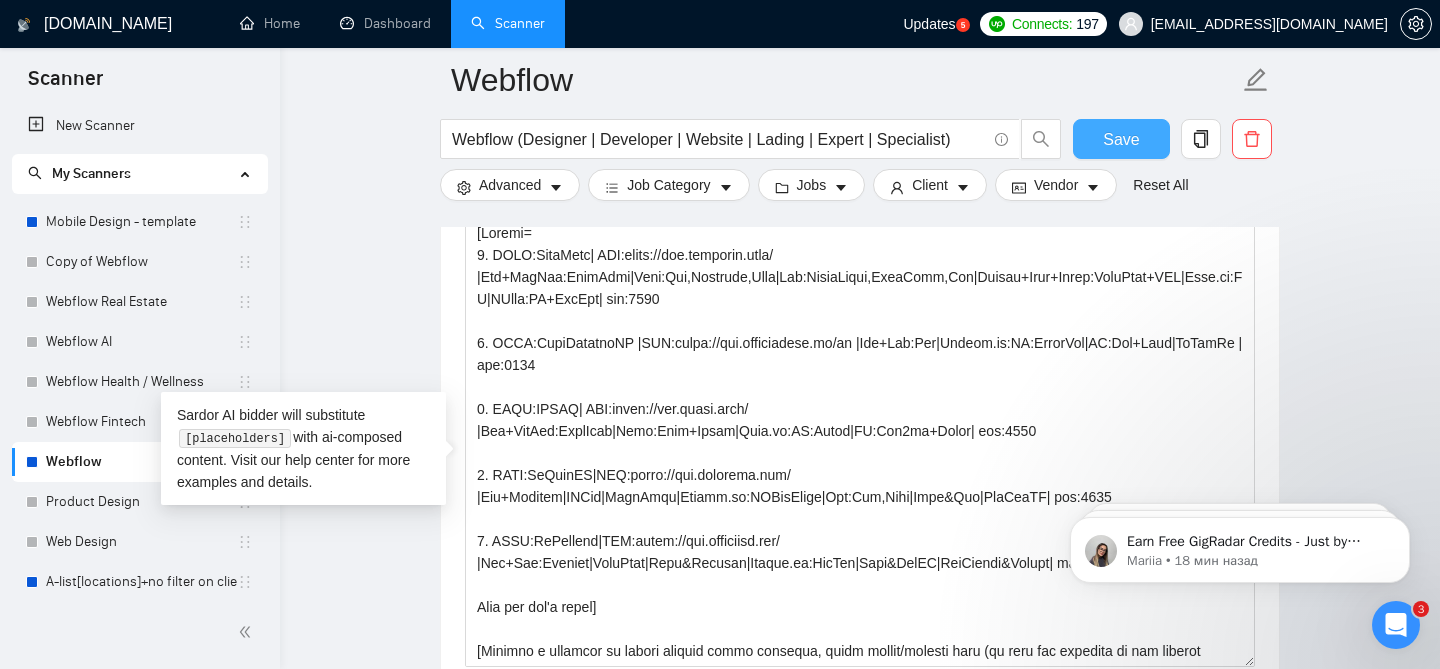 click on "Save" at bounding box center (1121, 139) 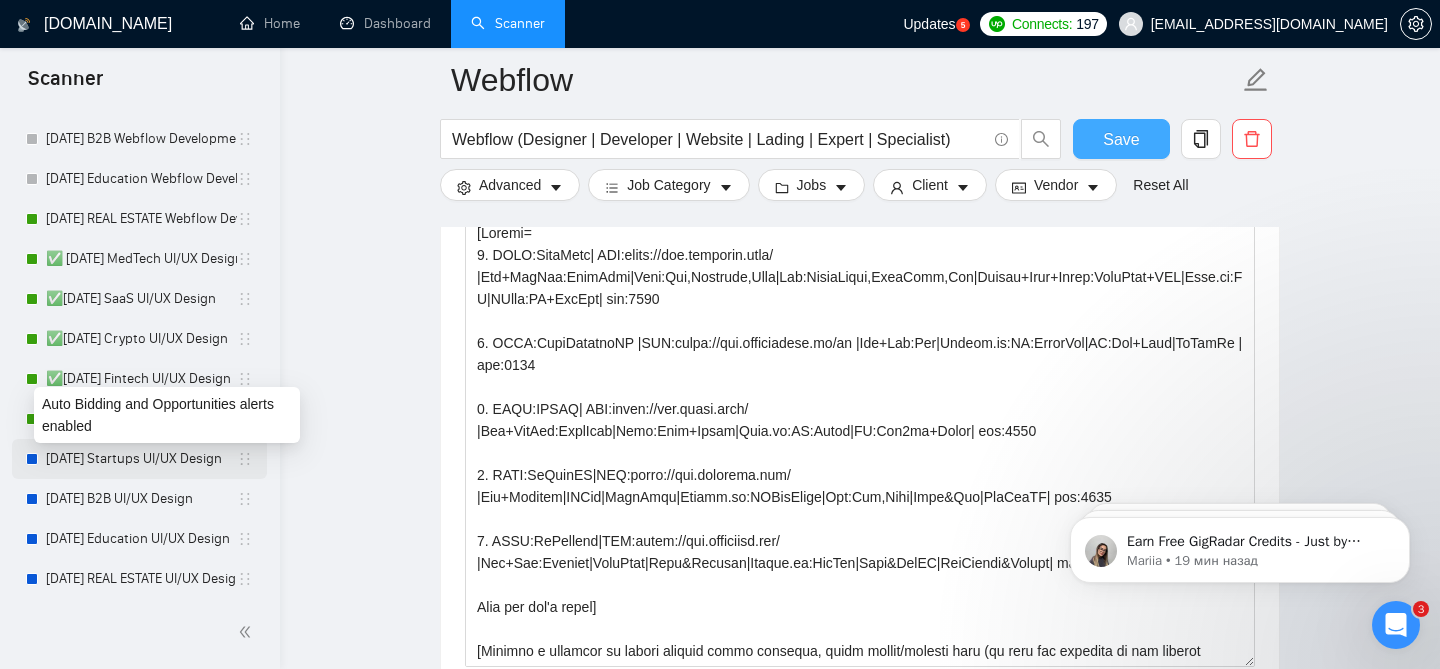 scroll, scrollTop: 1845, scrollLeft: 0, axis: vertical 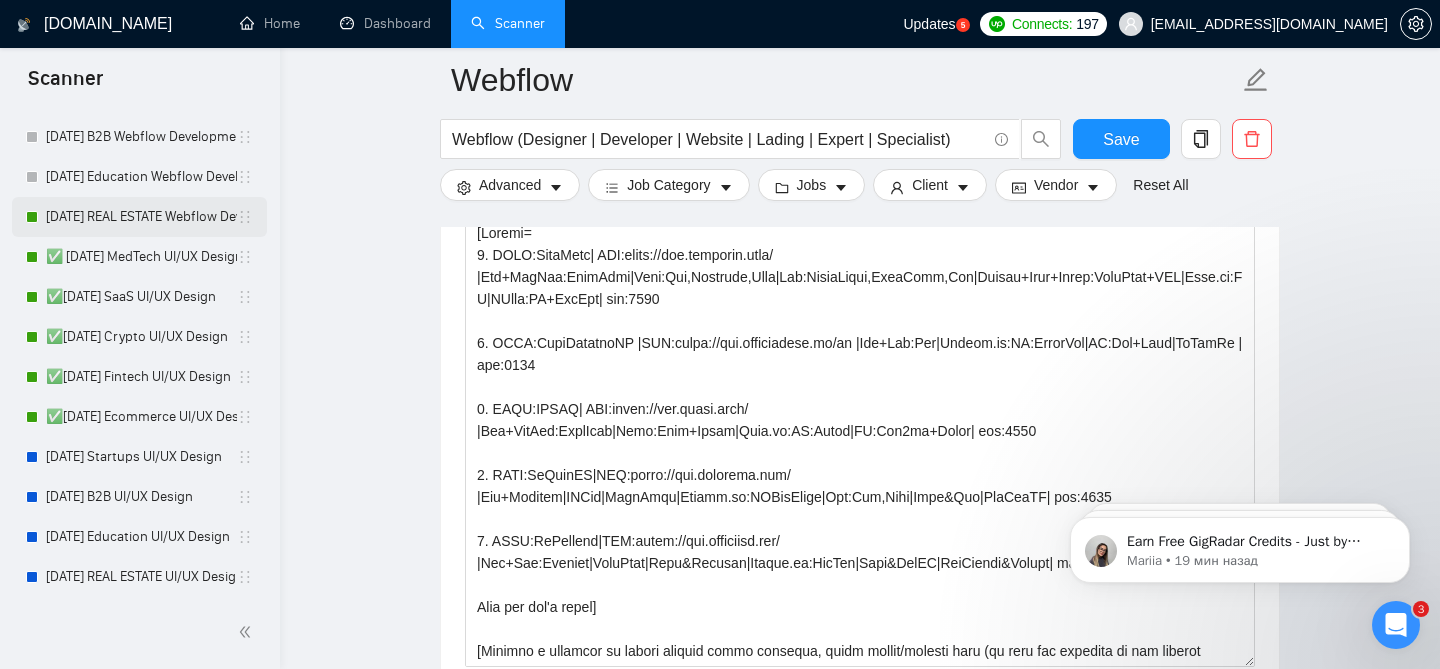 click 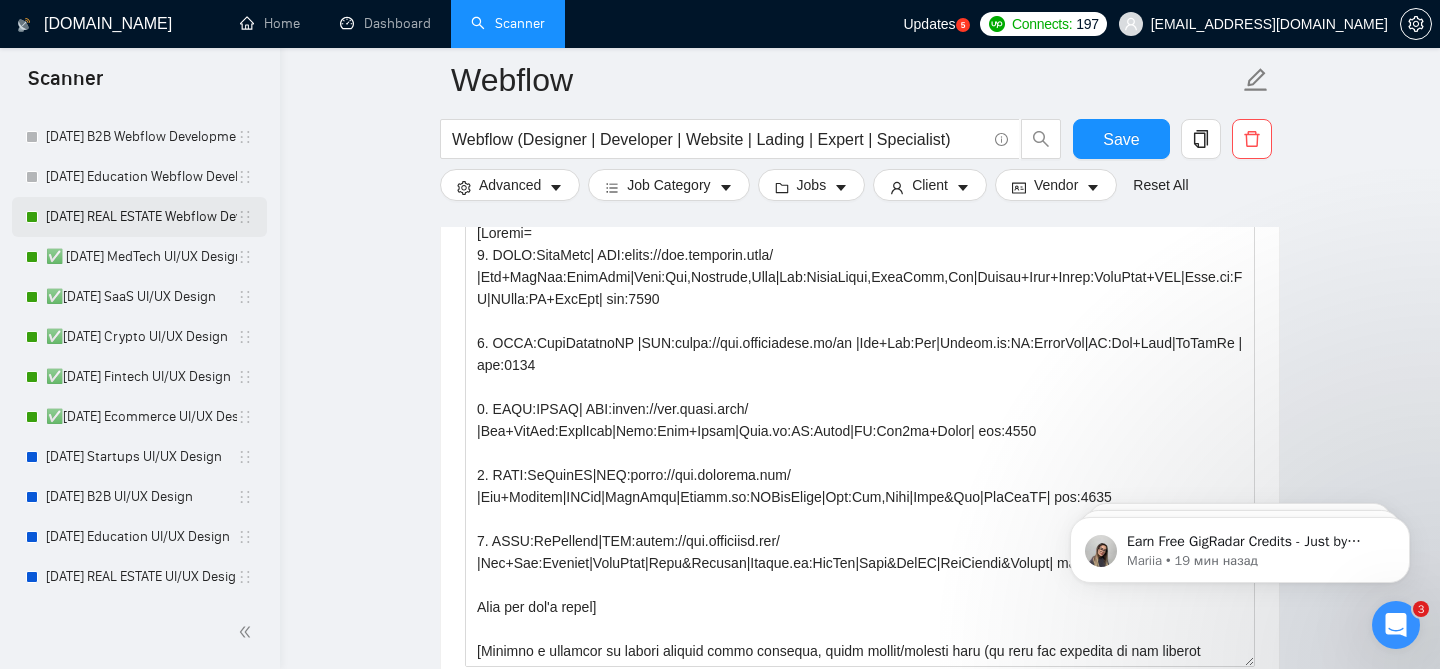 click on "[DATE] REAL ESTATE Webflow Development" at bounding box center [141, 217] 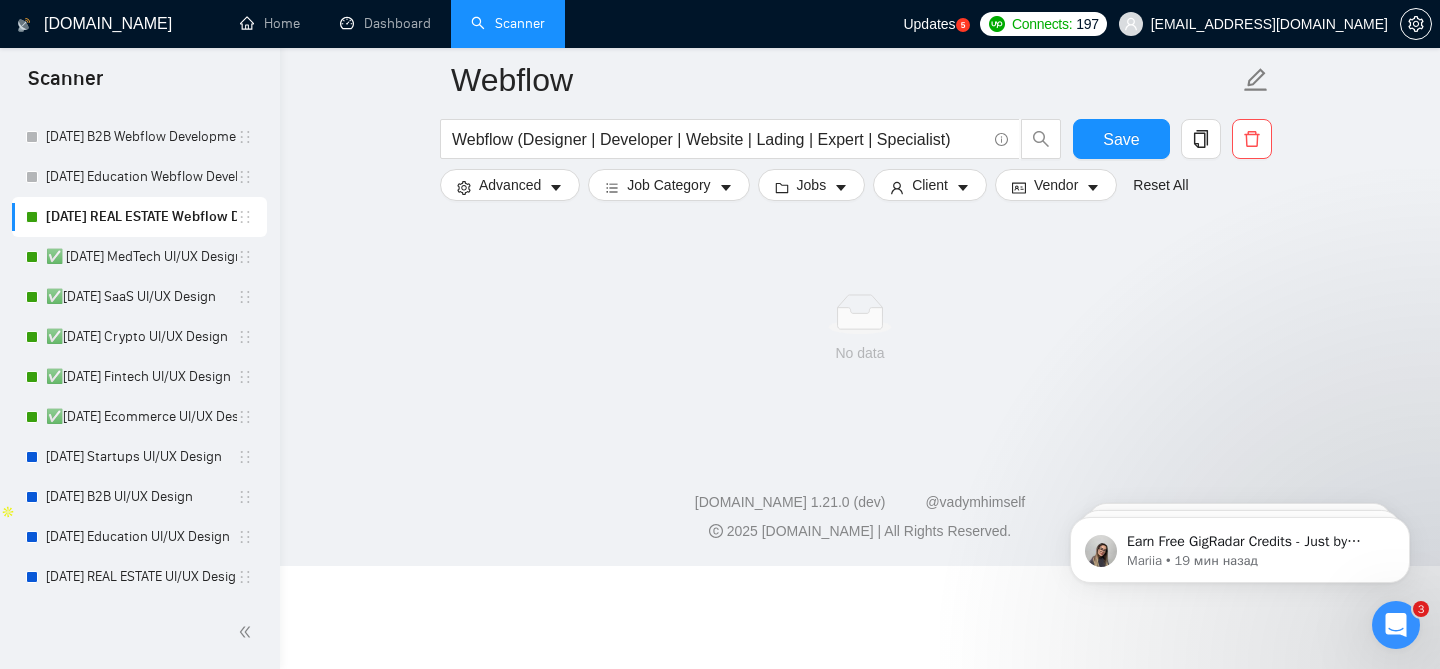 scroll, scrollTop: 61, scrollLeft: 0, axis: vertical 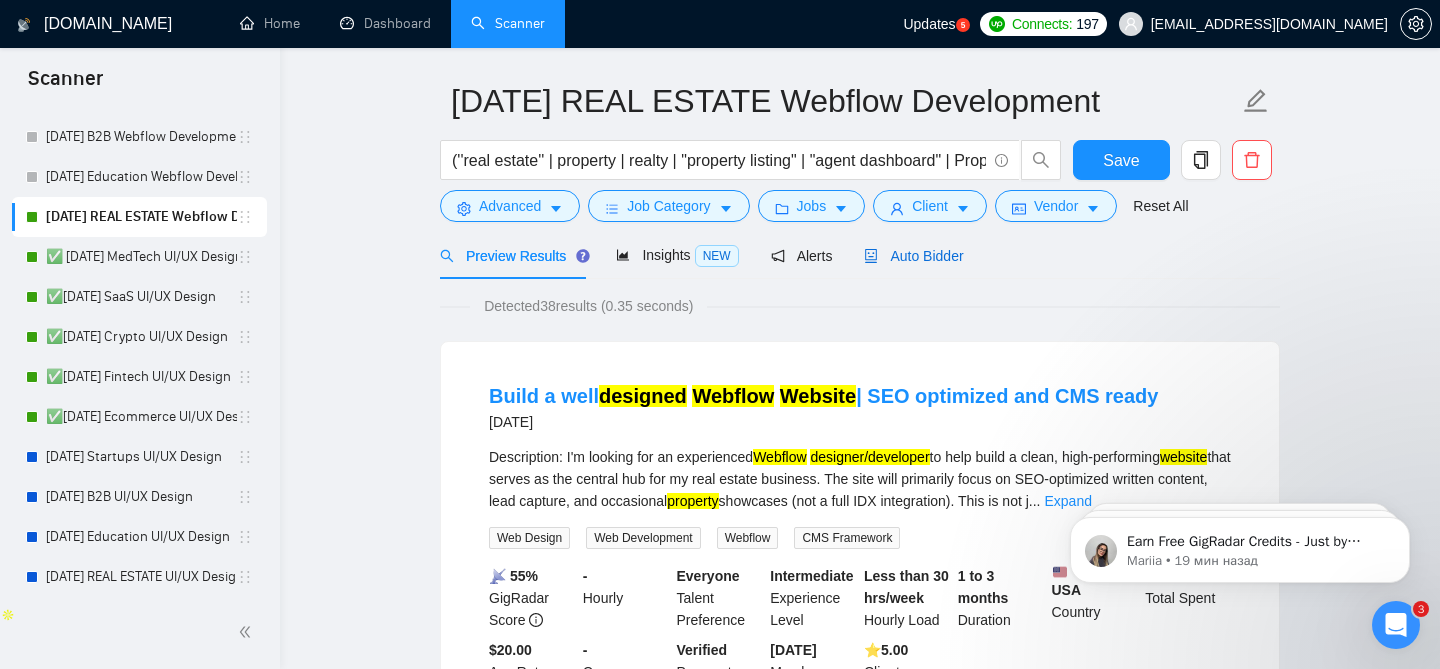 click on "Auto Bidder" at bounding box center [913, 256] 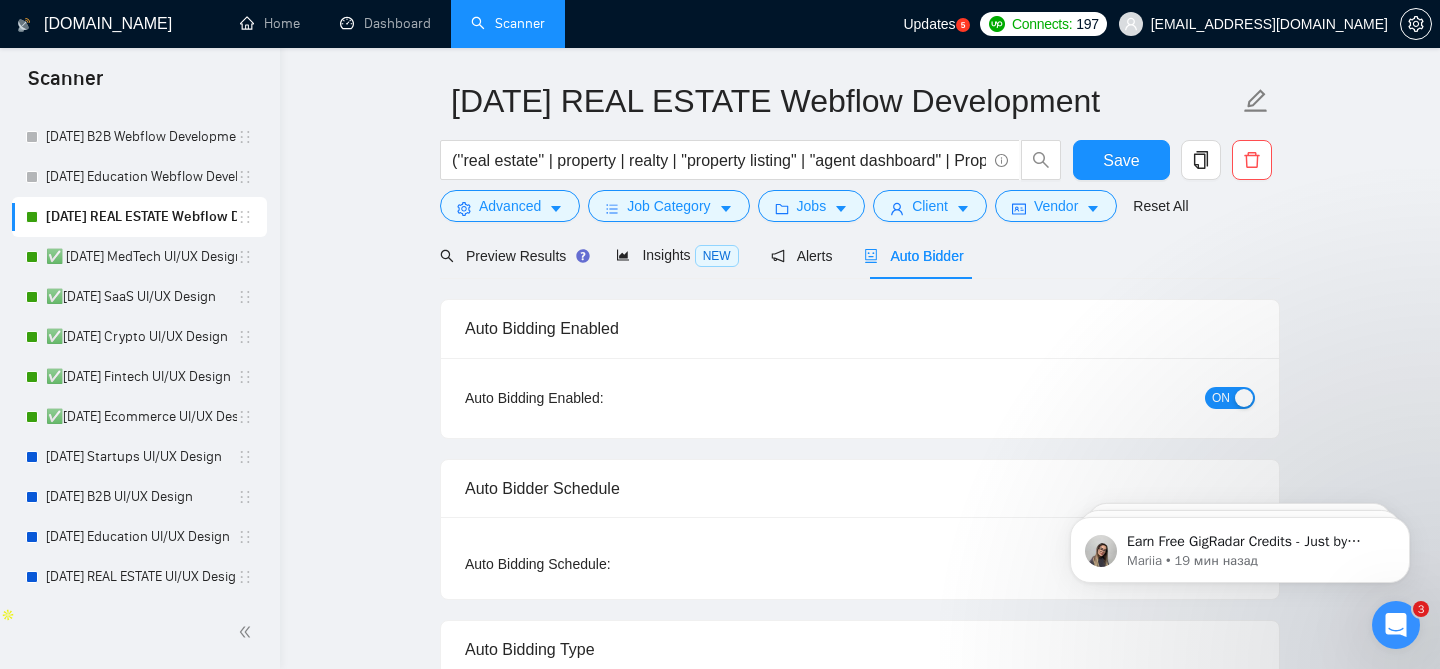 click on "ON" at bounding box center [1221, 398] 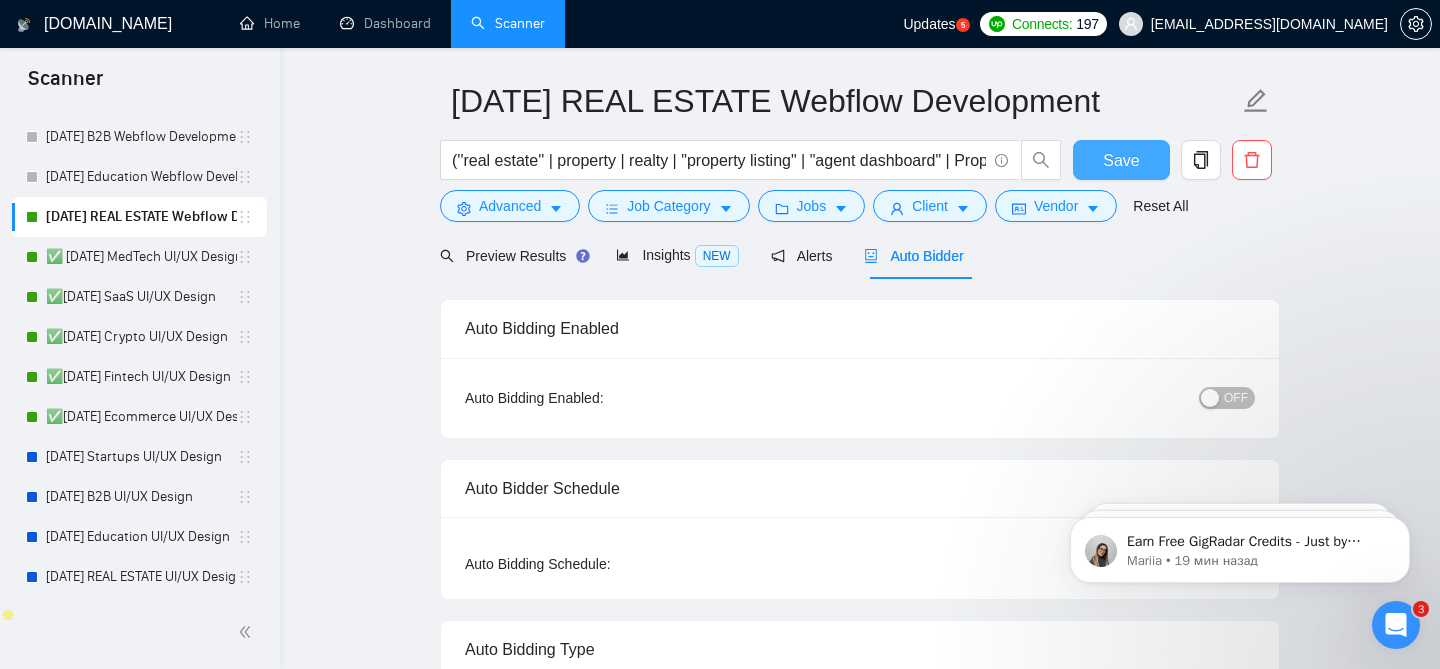 click on "Save" at bounding box center [1121, 160] 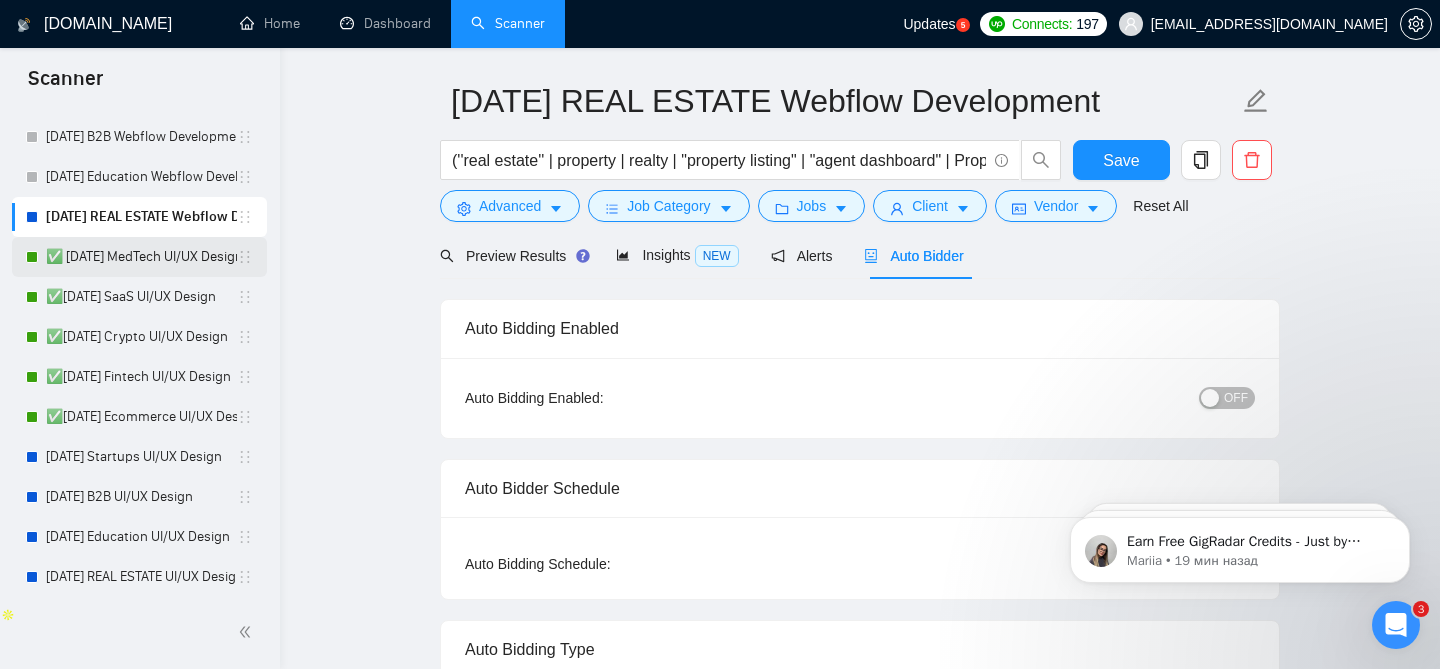 click on "✅ [DATE] MedTech UI/UX Design" at bounding box center [141, 257] 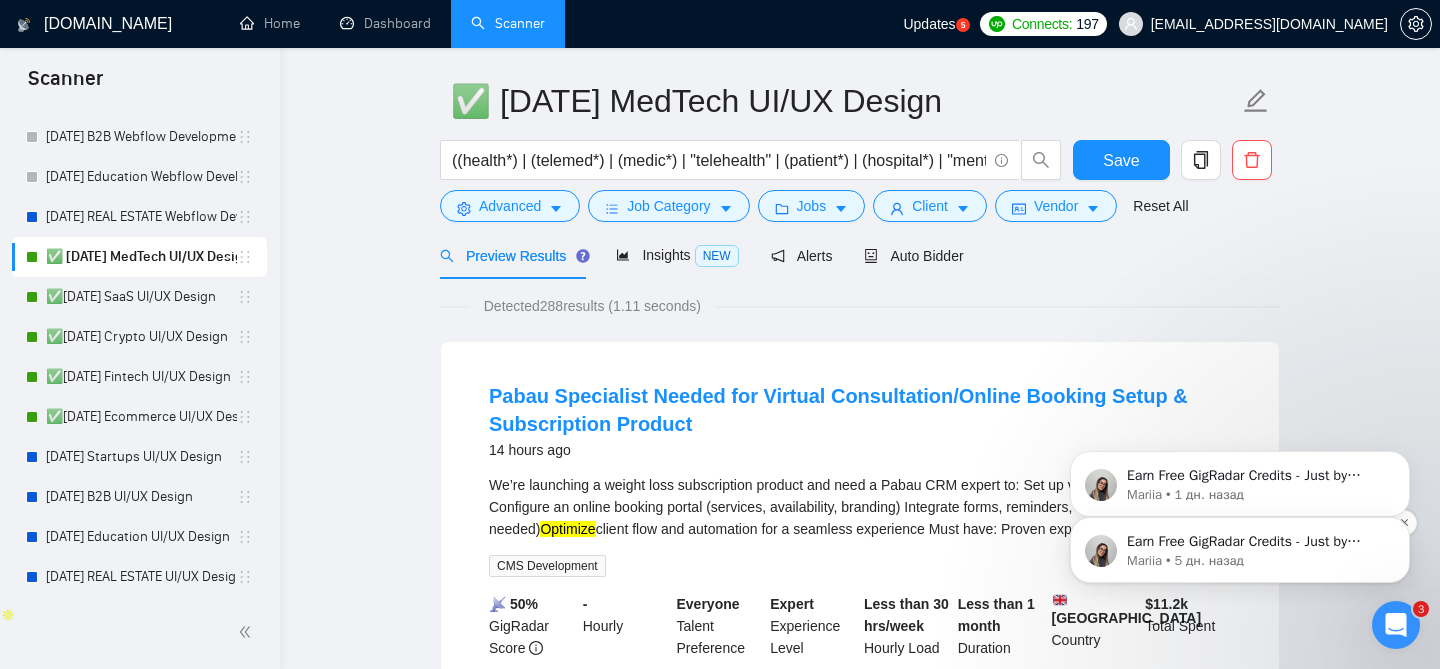 click on "Mariia • 19 мин назад" at bounding box center [1256, 561] 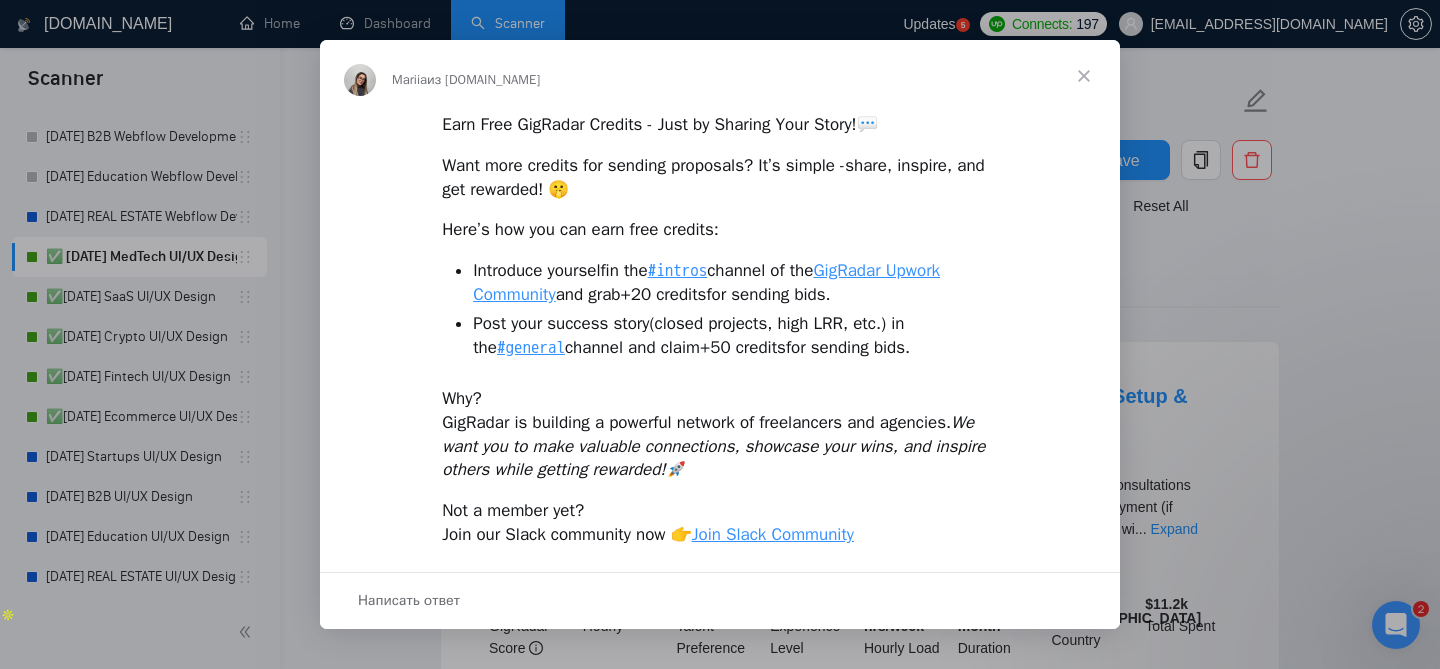 scroll, scrollTop: 0, scrollLeft: 0, axis: both 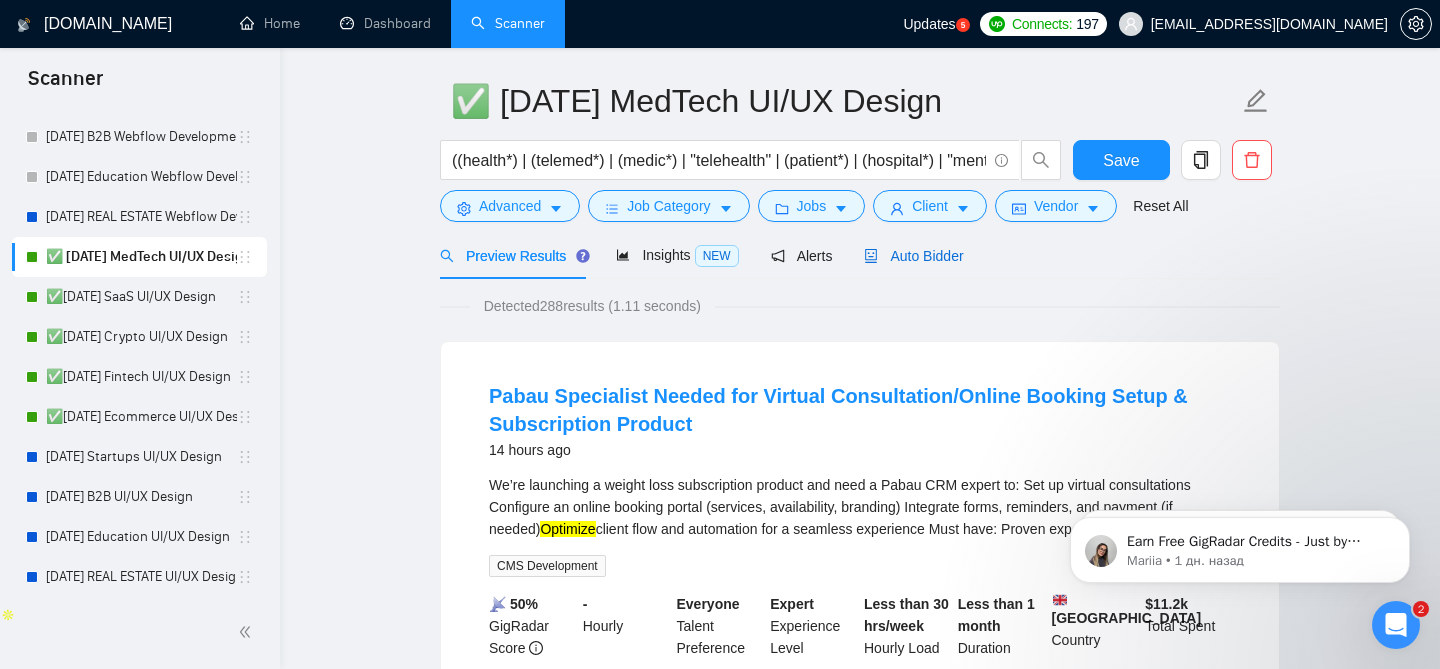 click on "Auto Bidder" at bounding box center (913, 256) 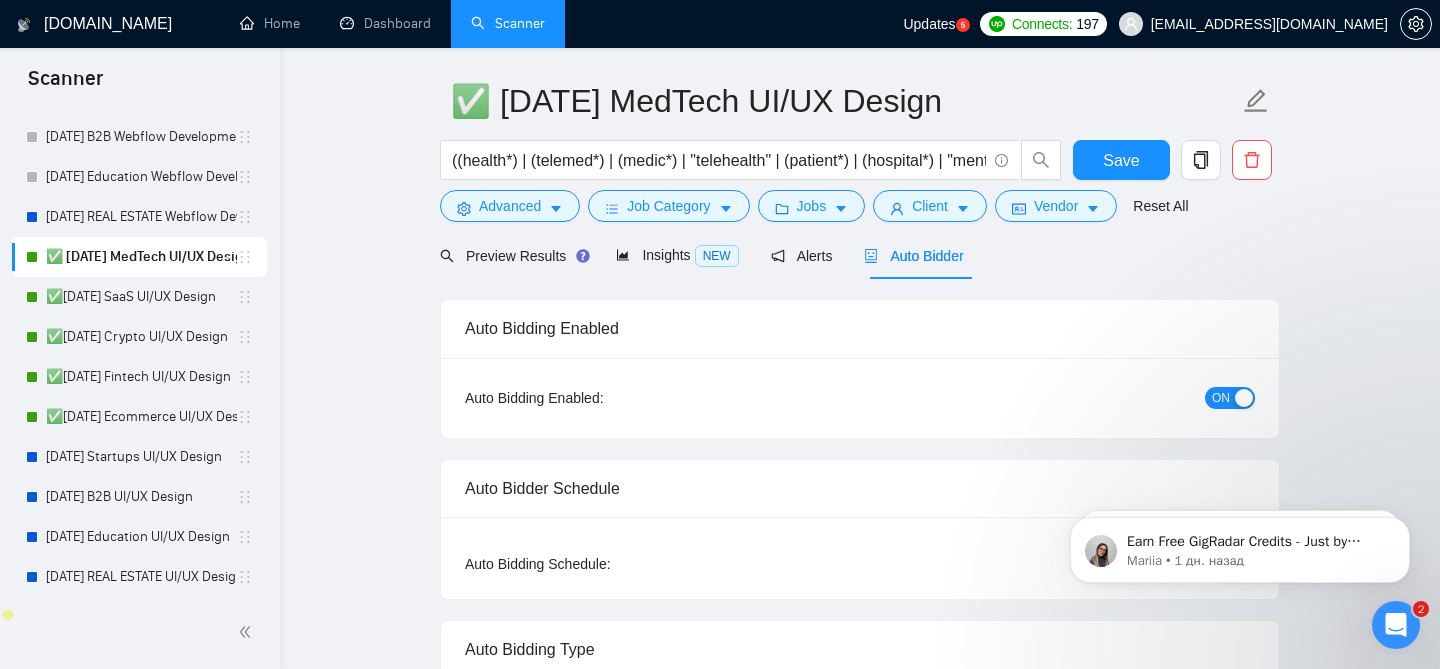 click on "ON" at bounding box center (1221, 398) 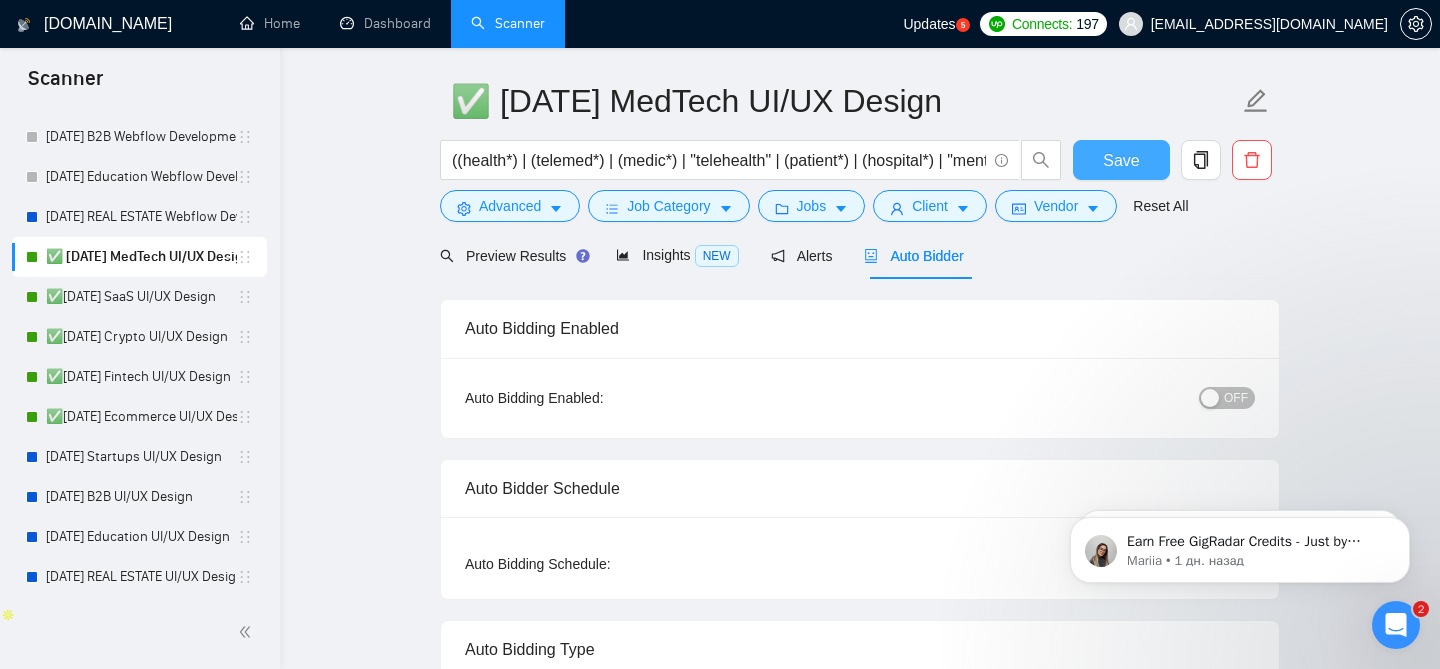 click on "Save" at bounding box center [1121, 160] 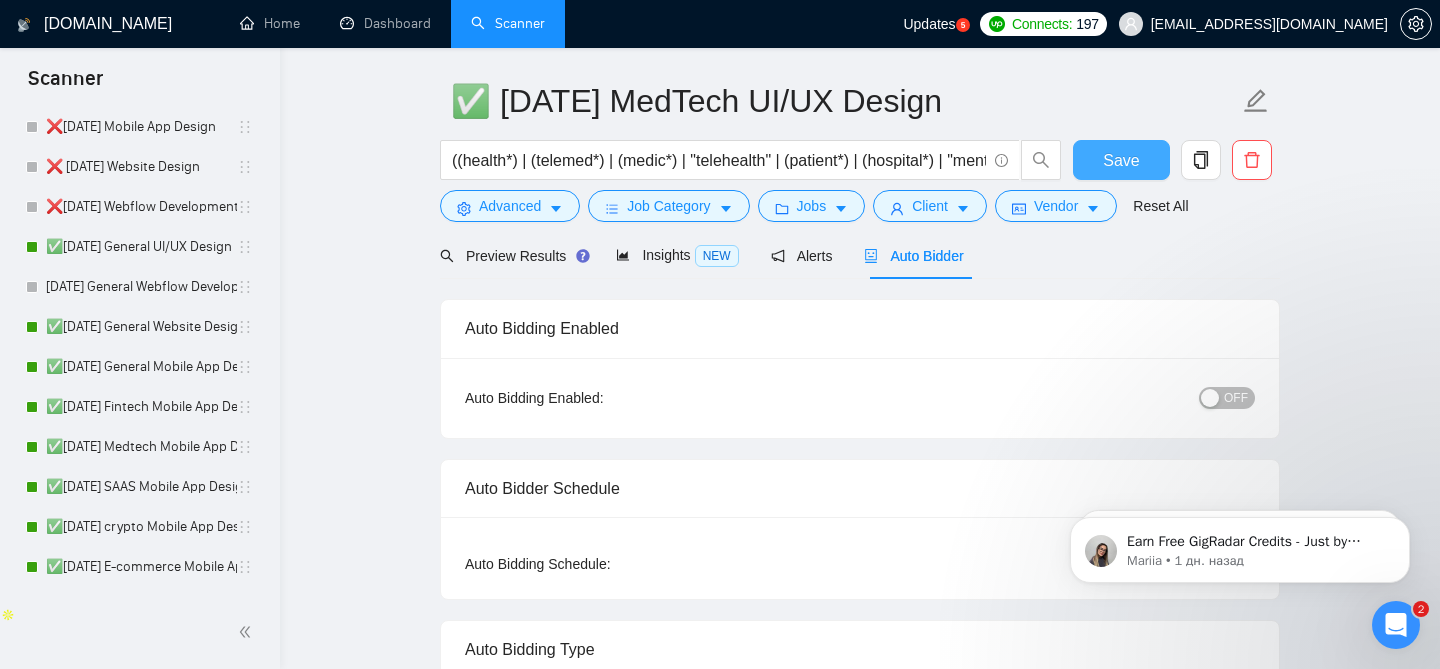 scroll, scrollTop: 607, scrollLeft: 0, axis: vertical 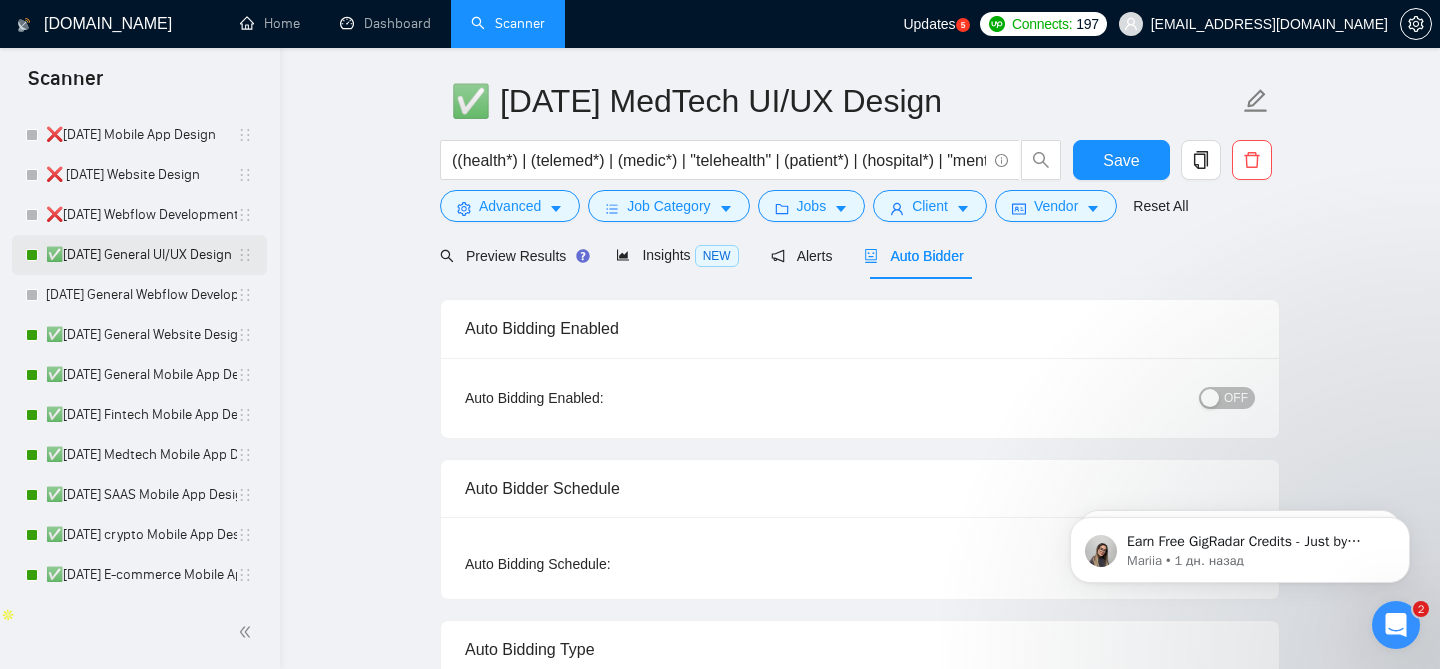 click on "✅[DATE] General UI/UX Design" at bounding box center [141, 255] 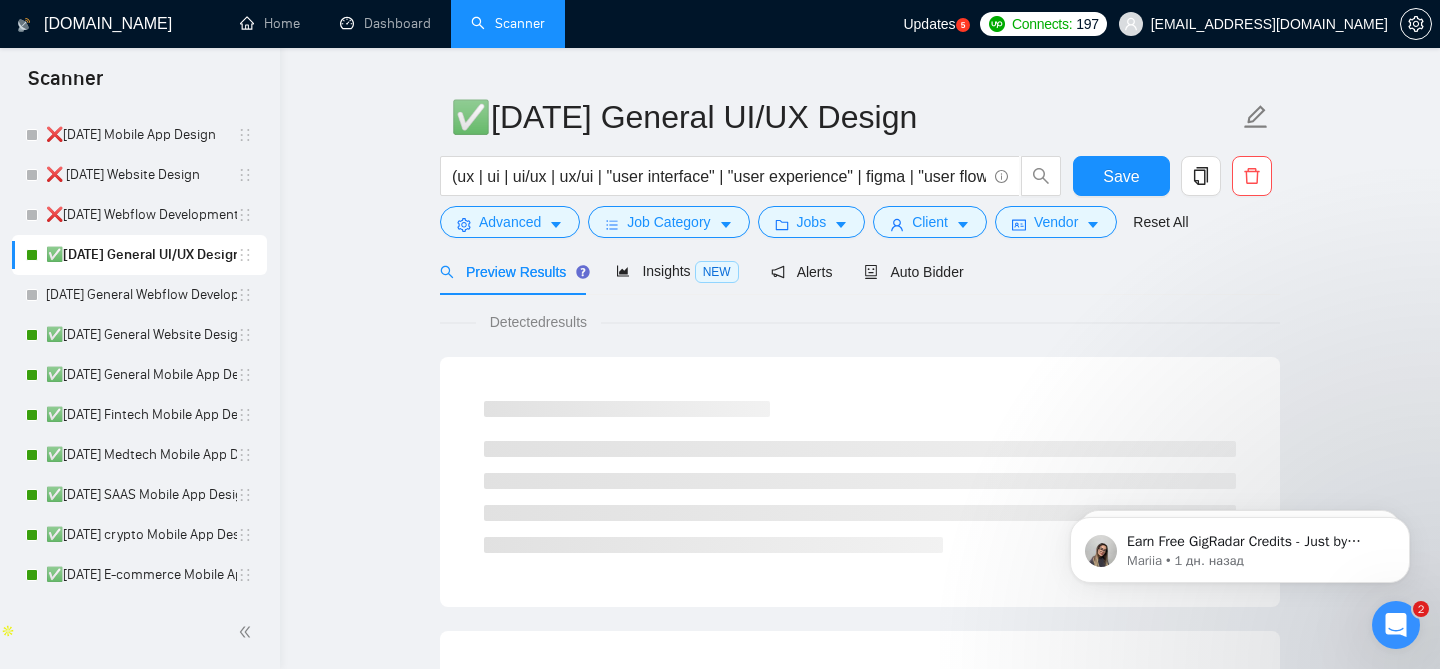 scroll, scrollTop: 61, scrollLeft: 0, axis: vertical 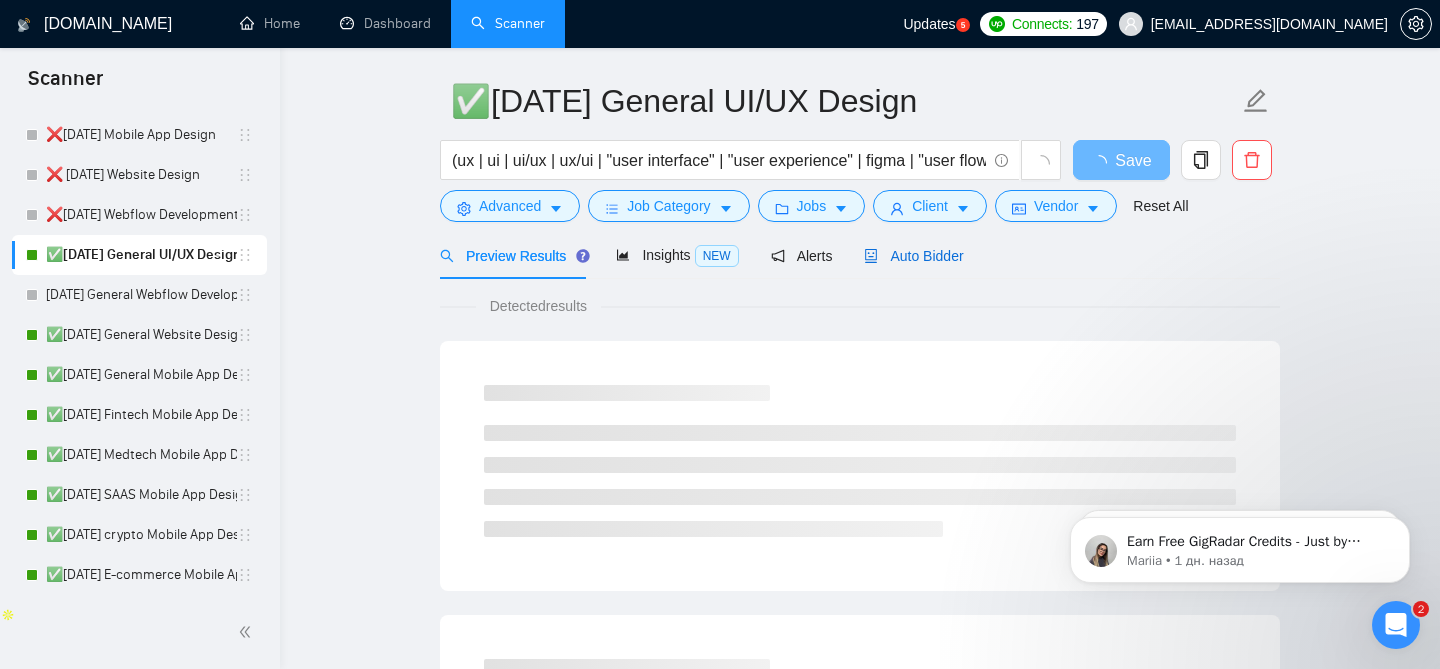 click on "Auto Bidder" at bounding box center [913, 256] 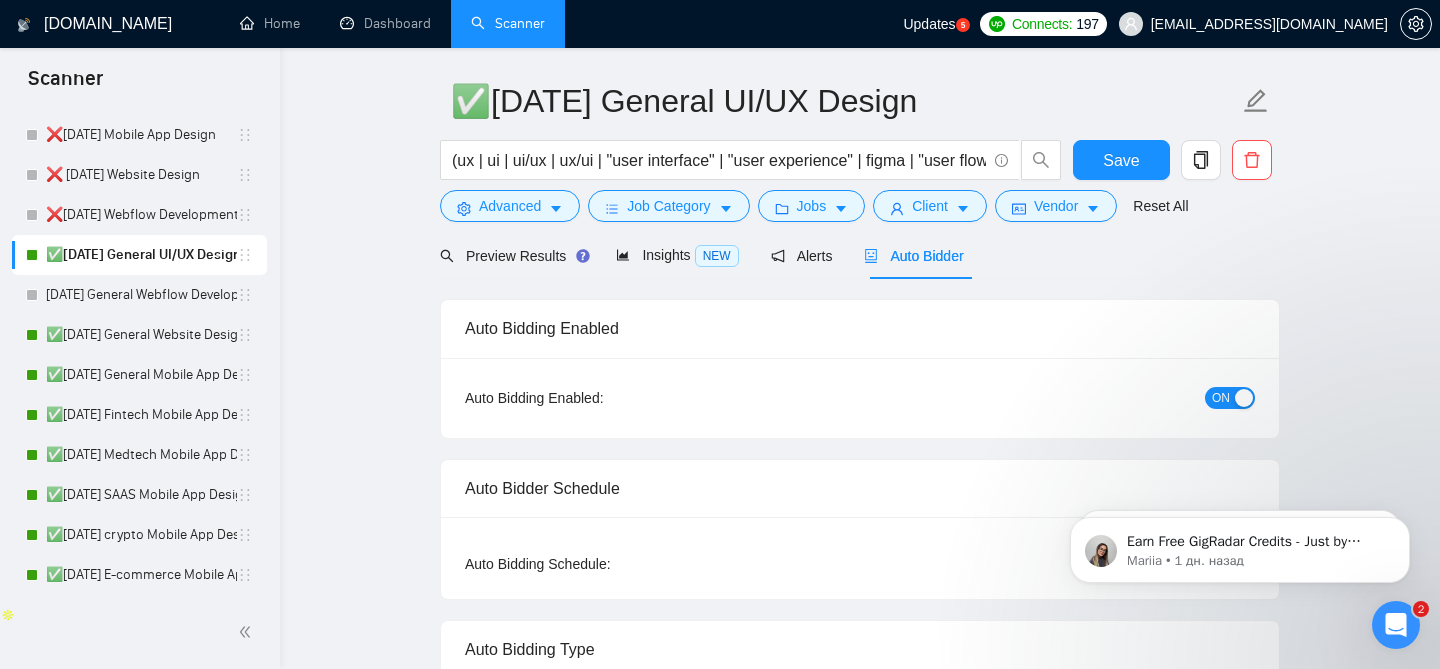 click on "ON" at bounding box center [1221, 398] 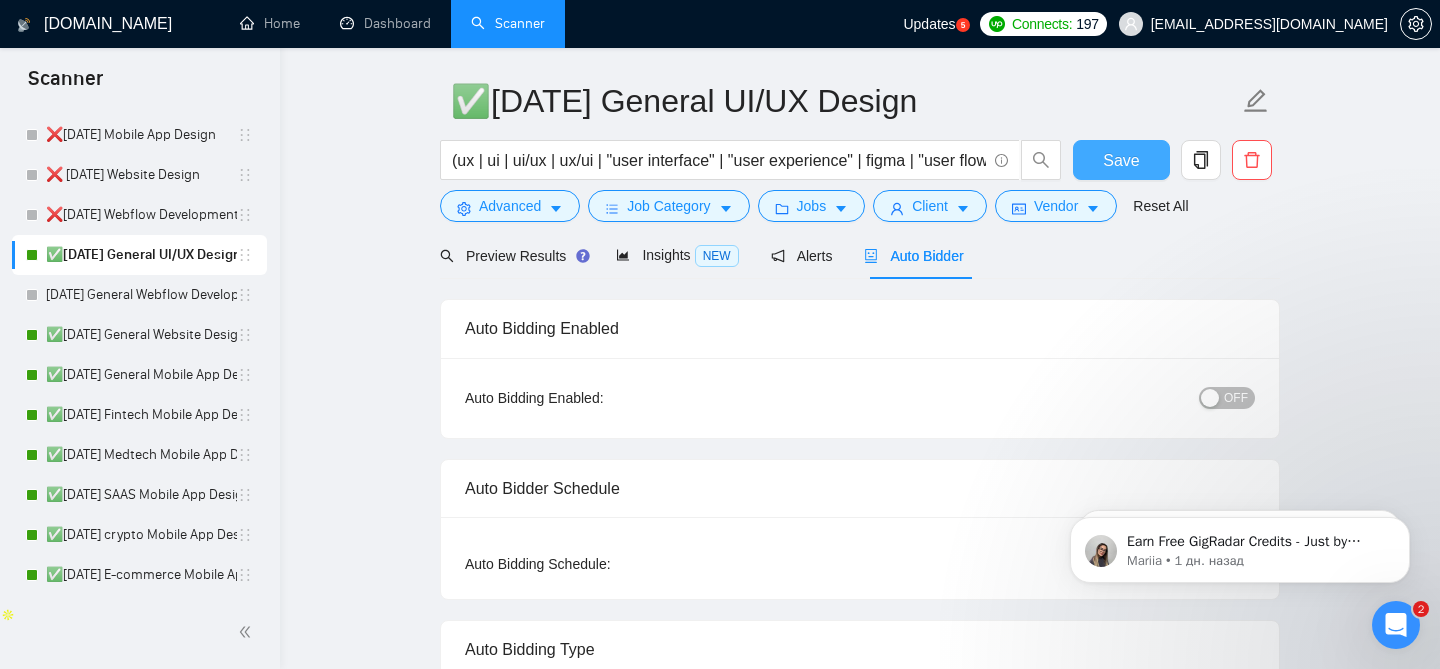 click on "Save" at bounding box center [1121, 160] 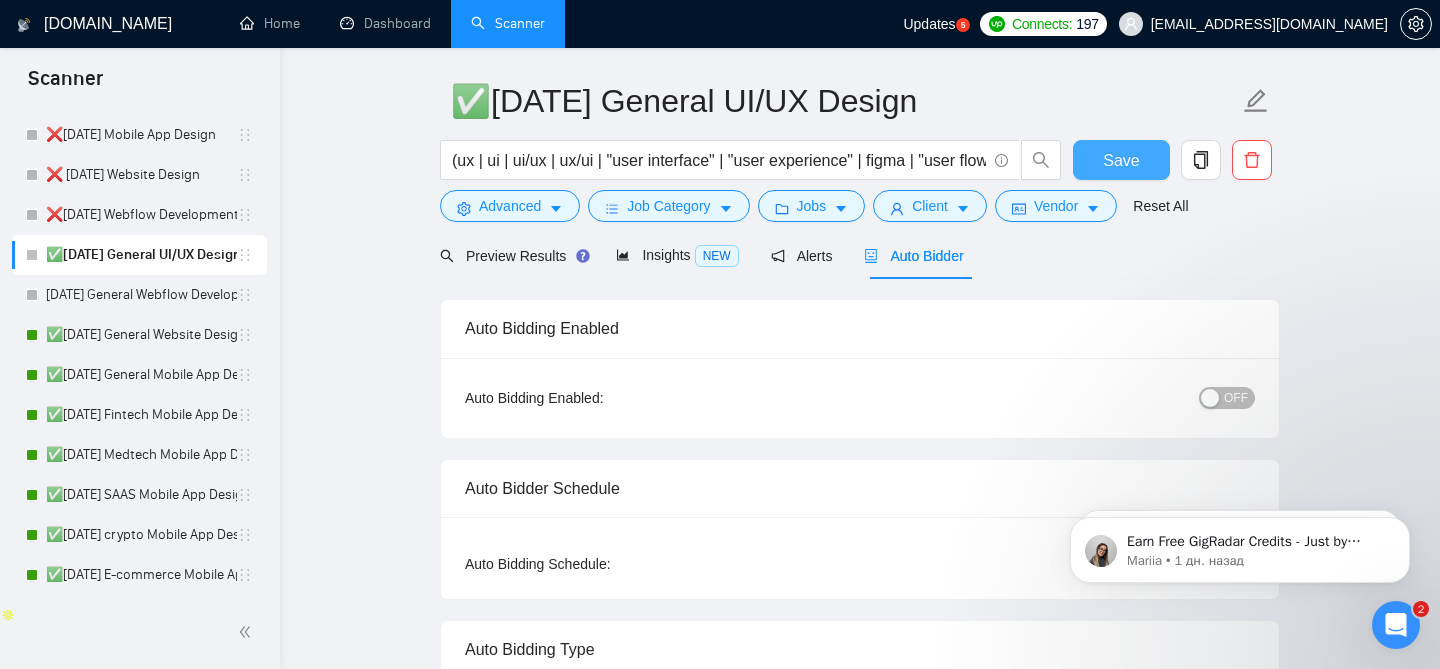 type 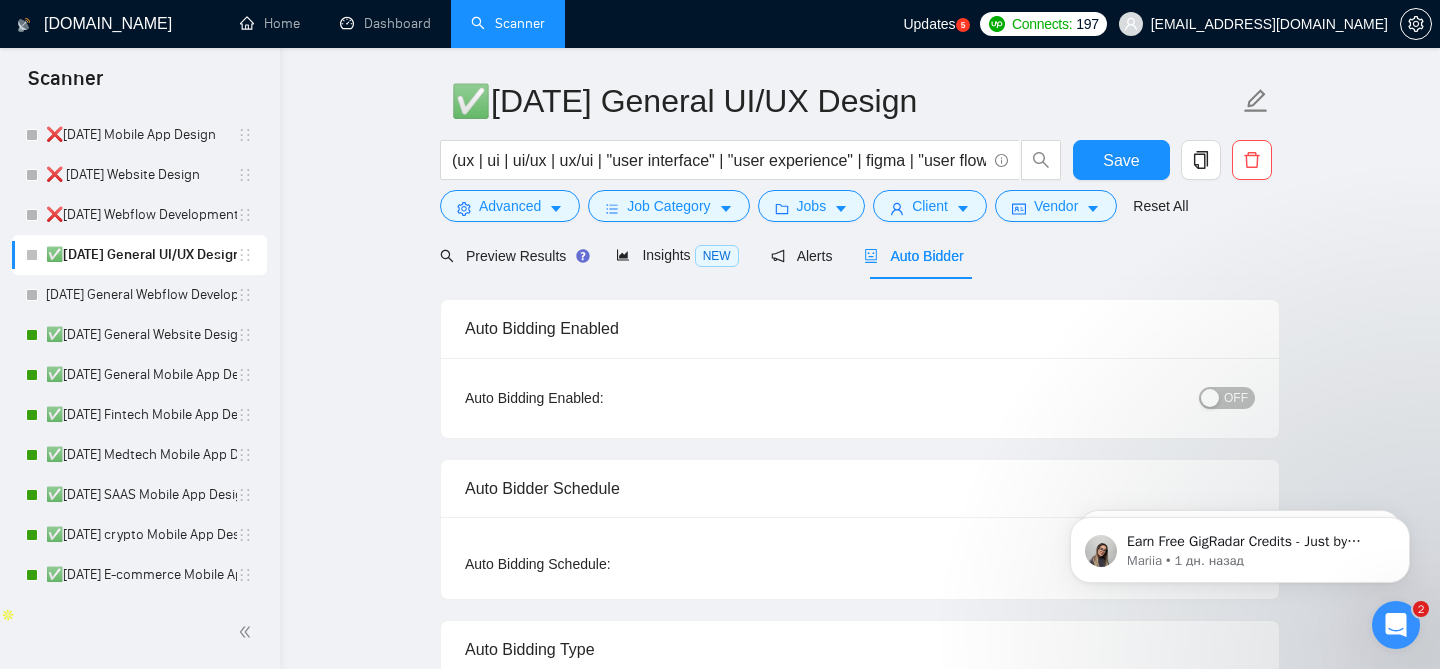 click 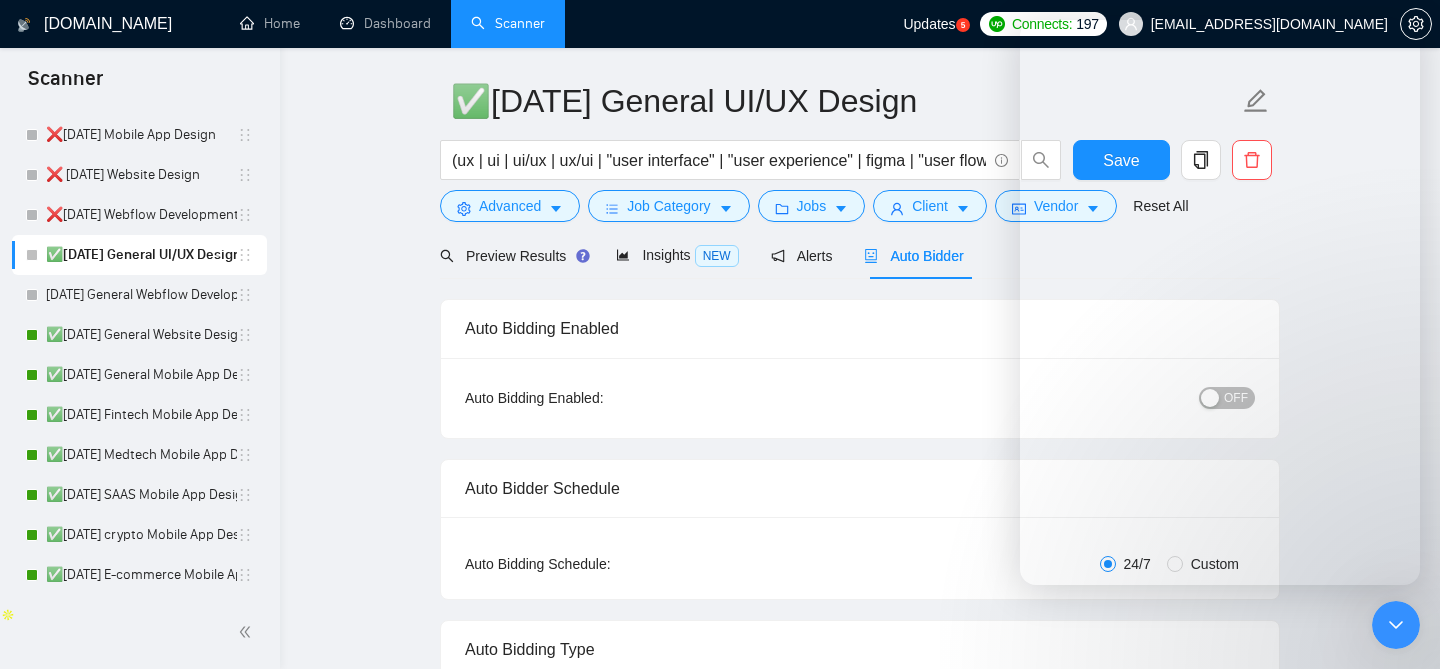 scroll, scrollTop: 72, scrollLeft: 0, axis: vertical 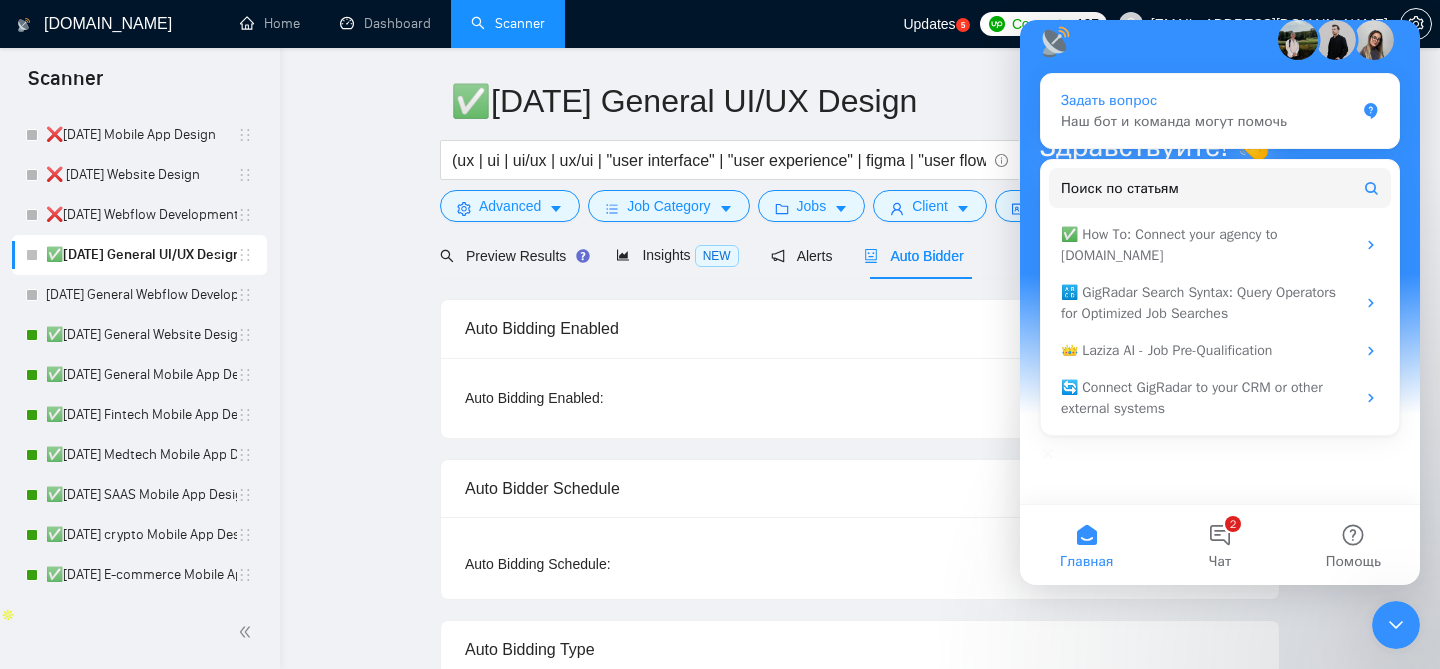 click on "Наш бот и команда могут помочь" at bounding box center (1208, 121) 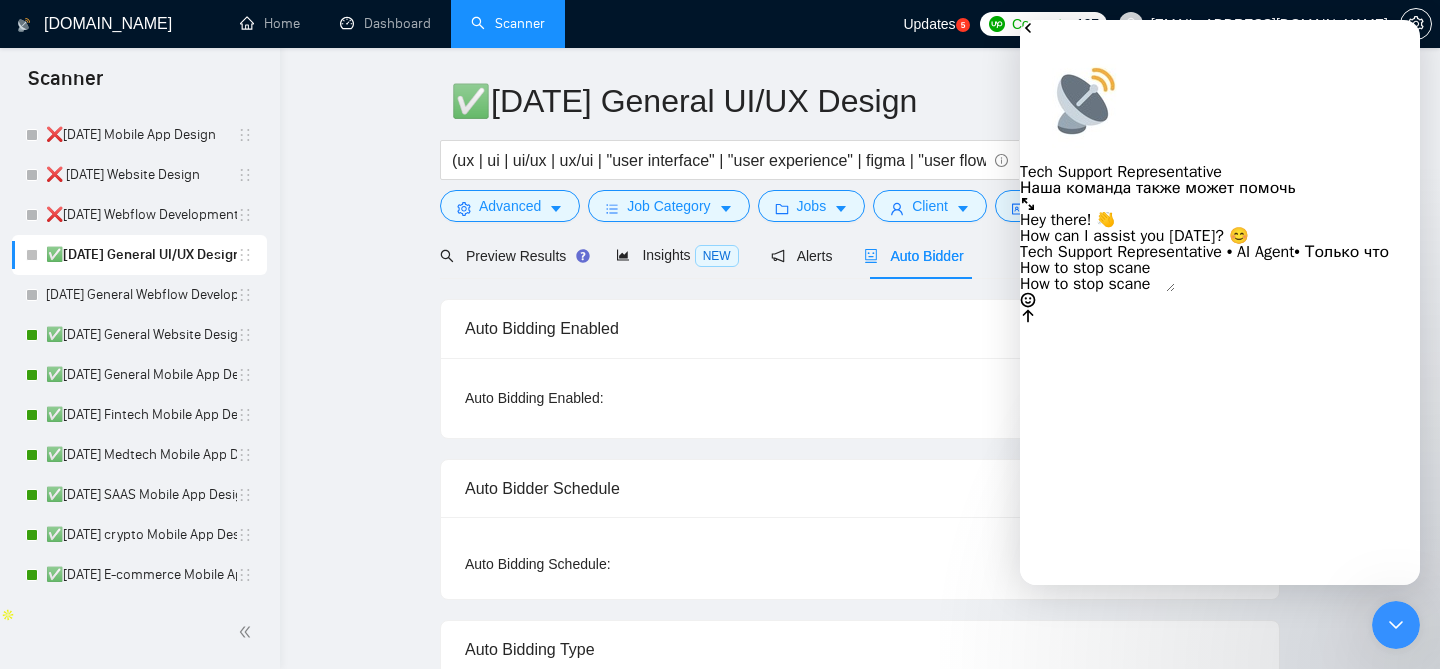 type on "How to stop scaner" 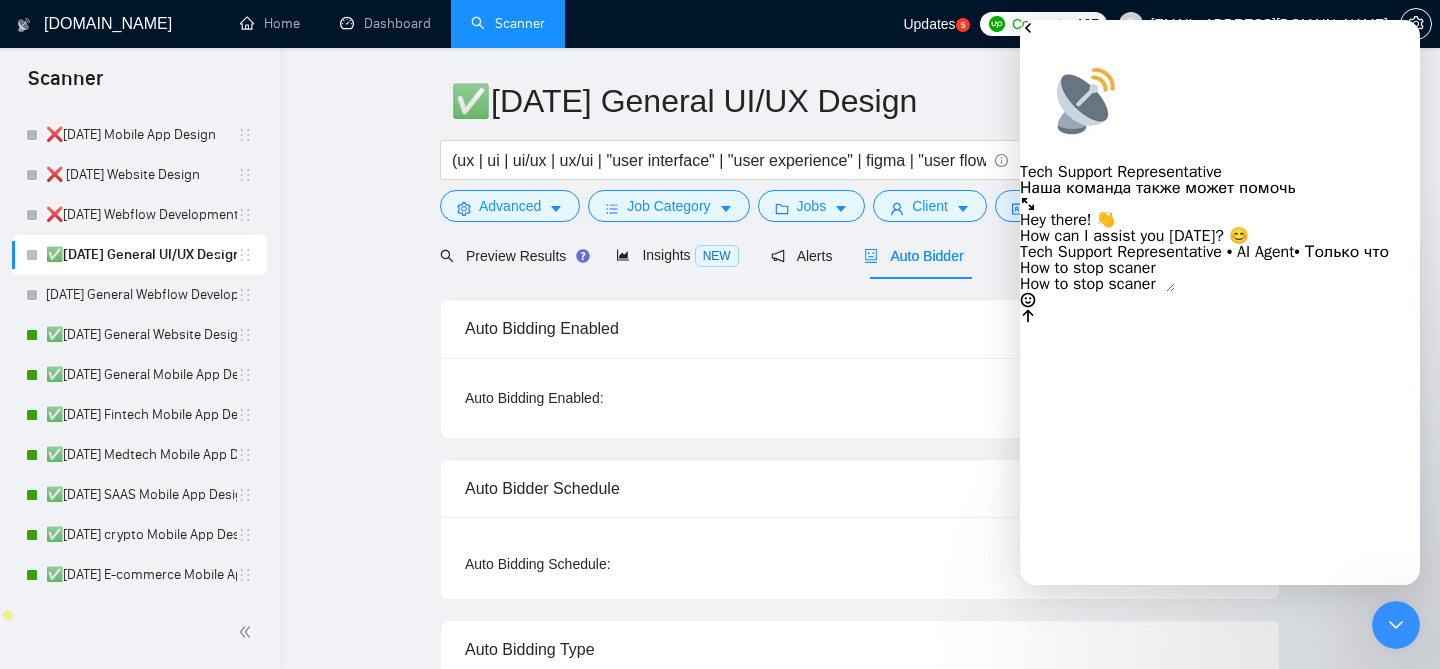 type 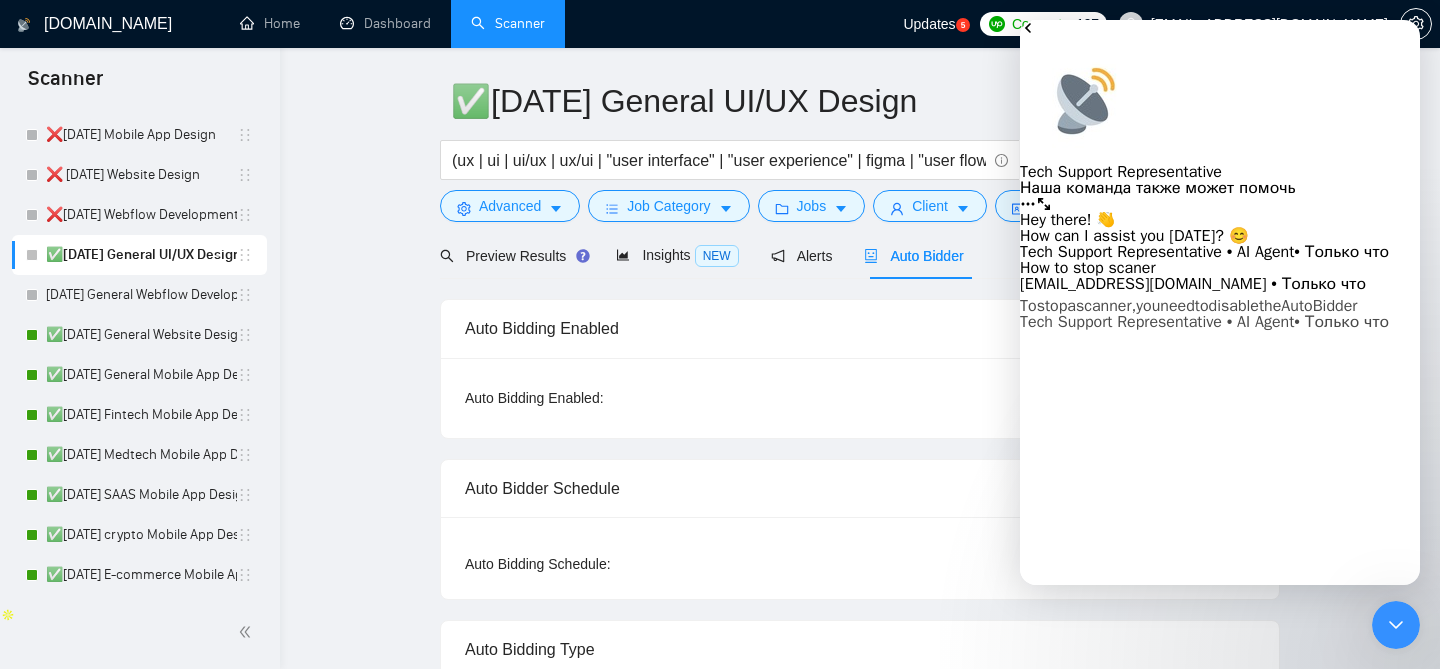 scroll, scrollTop: 3, scrollLeft: 0, axis: vertical 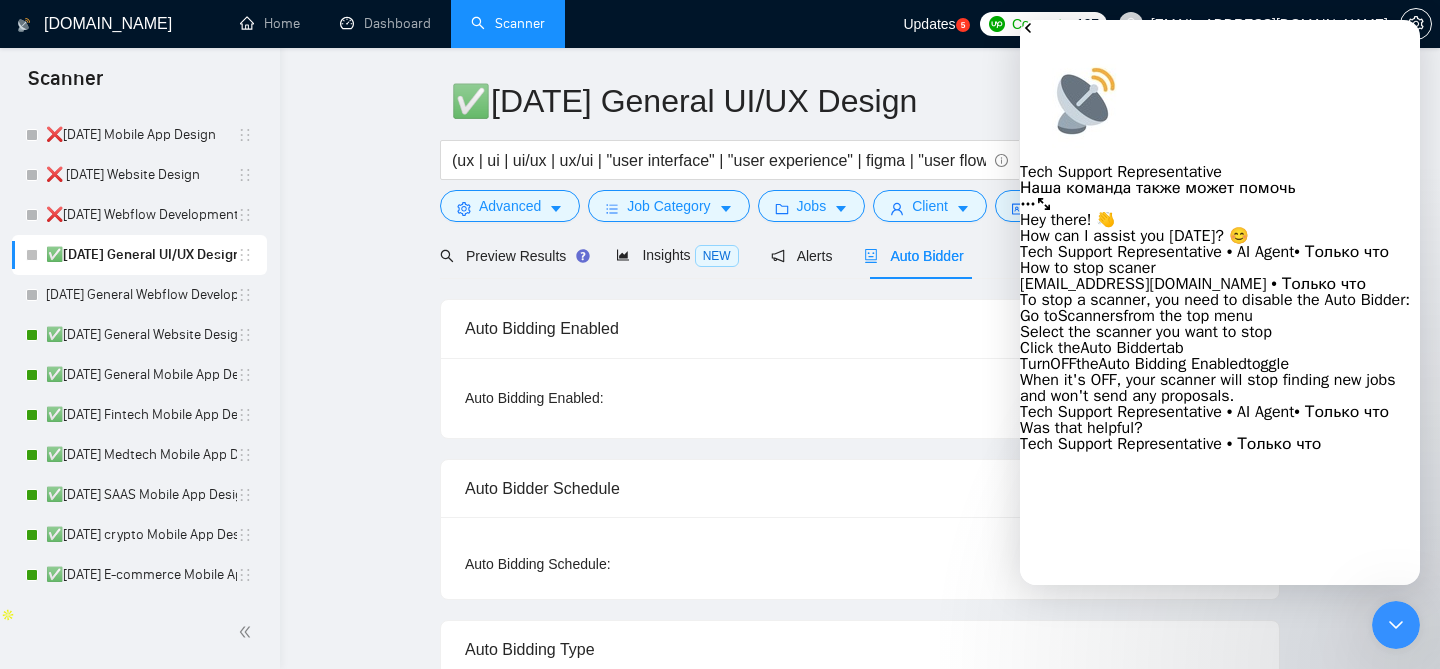 click on "Auto Bidder" at bounding box center [913, 255] 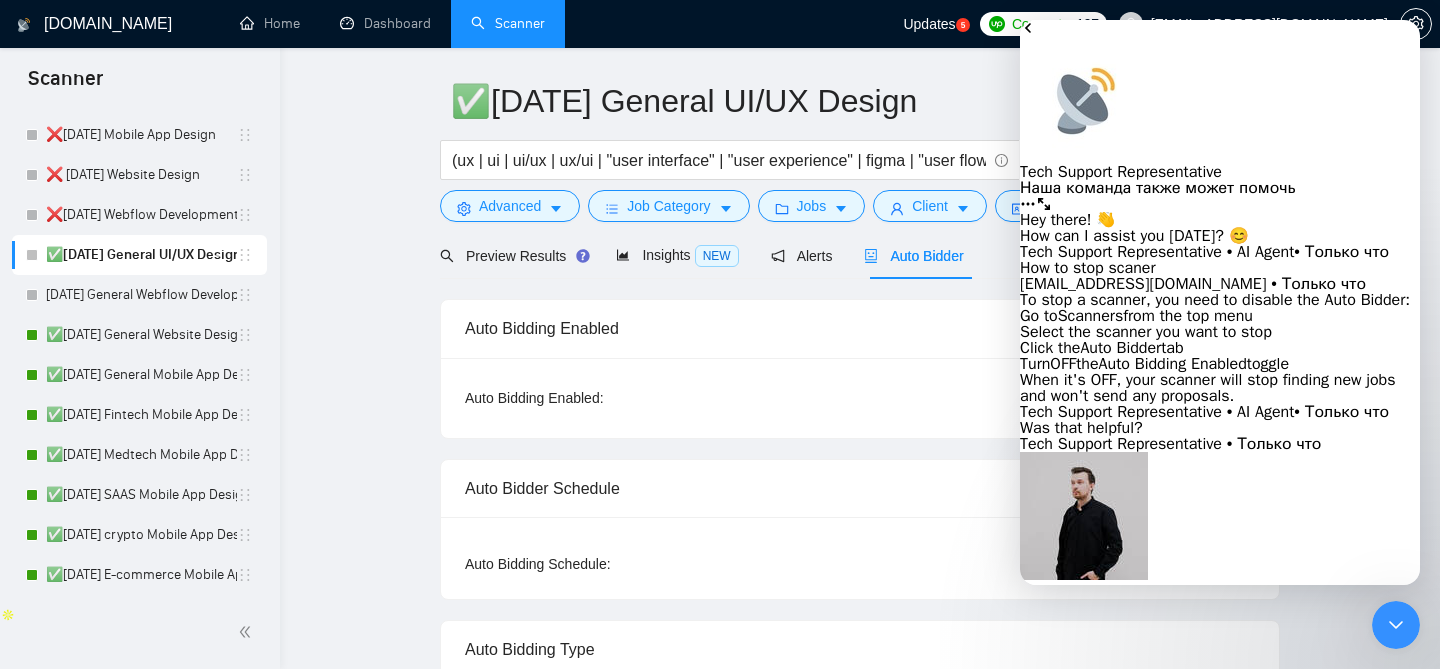 scroll, scrollTop: 108, scrollLeft: 0, axis: vertical 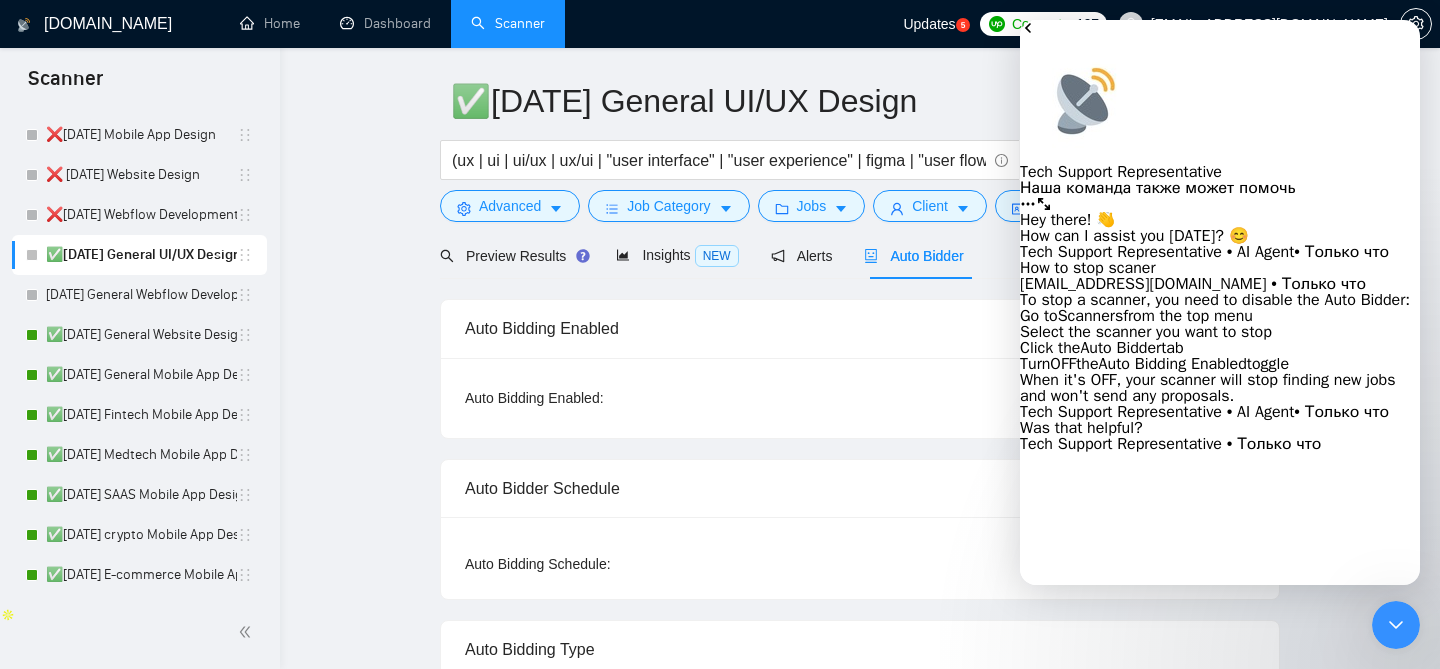 click on "✅7/17/25 General UI/UX Design (ux | ui | ui/ux | ux/ui | "user interface" | "user experience" | figma | "user flow") ((design*) | (redesign*) | (revamp*) | rebuild | (wirefram*) | audit | build | improve | update | (optimiz*)) Save Advanced   Job Category   Jobs   Client   Vendor   Reset All Preview Results Insights NEW Alerts Auto Bidder Auto Bidding Enabled Auto Bidding Enabled: OFF Auto Bidder Schedule Auto Bidding Type: Automated (recommended) Semi-automated Auto Bidding Schedule: 24/7 Custom Custom Auto Bidder Schedule Repeat every week on Monday Tuesday Wednesday Thursday Friday Saturday Sunday Active Hours ( Europe/Kiev ): From: To: ( 24  hours) Europe/Kiev Auto Bidding Type Select your bidding algorithm: Choose the algorithm for you bidding. The price per proposal does not include your connects expenditure. Template Bidder Works great for narrow segments and short cover letters that don't change. 0.50  credits / proposal Sardor AI 🤖 Personalise your cover letter with ai [placeholders] 1.00 👑" at bounding box center [860, 2410] 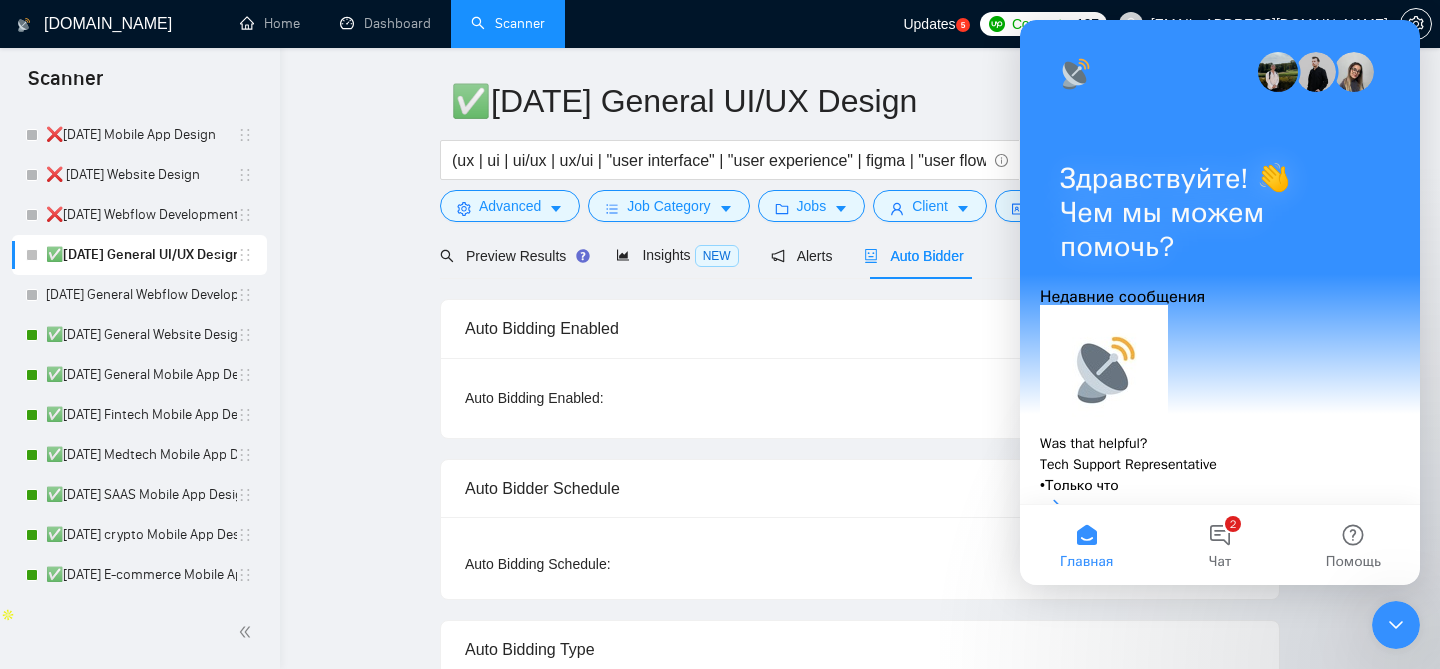 scroll, scrollTop: 0, scrollLeft: 0, axis: both 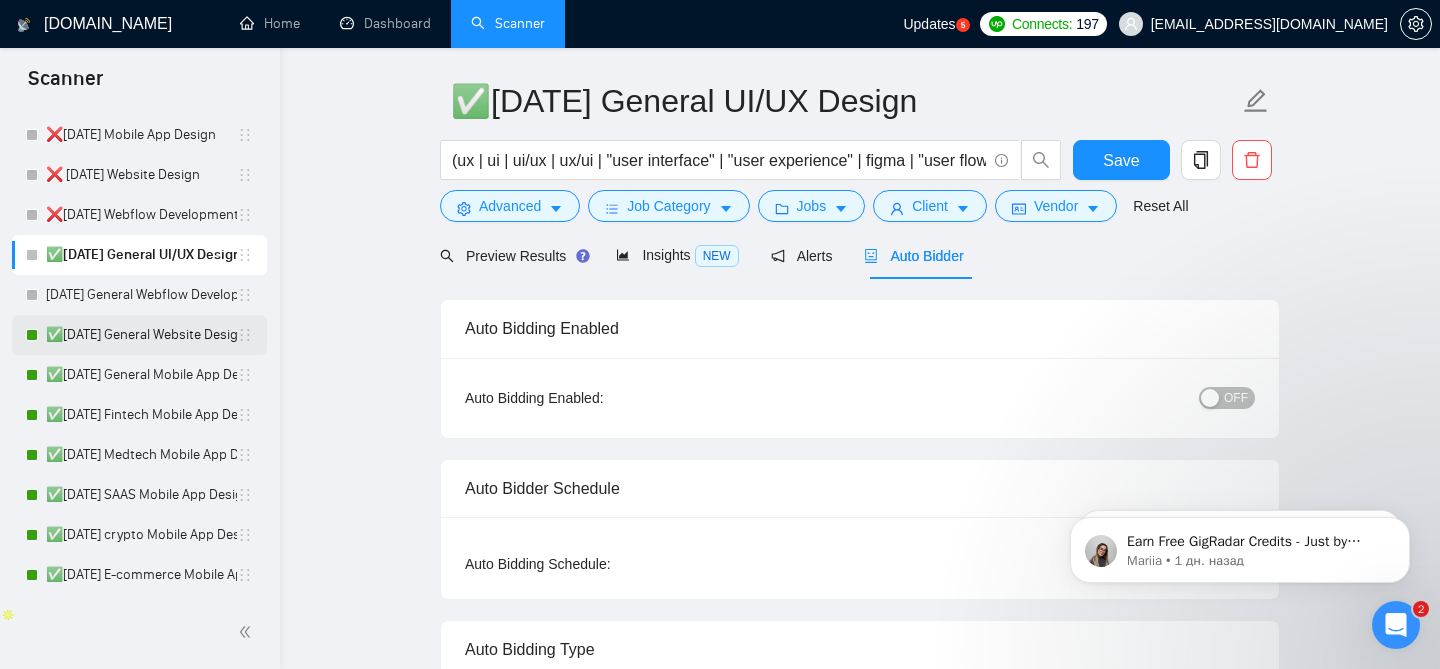 click on "✅[DATE] General Website Design" at bounding box center (141, 335) 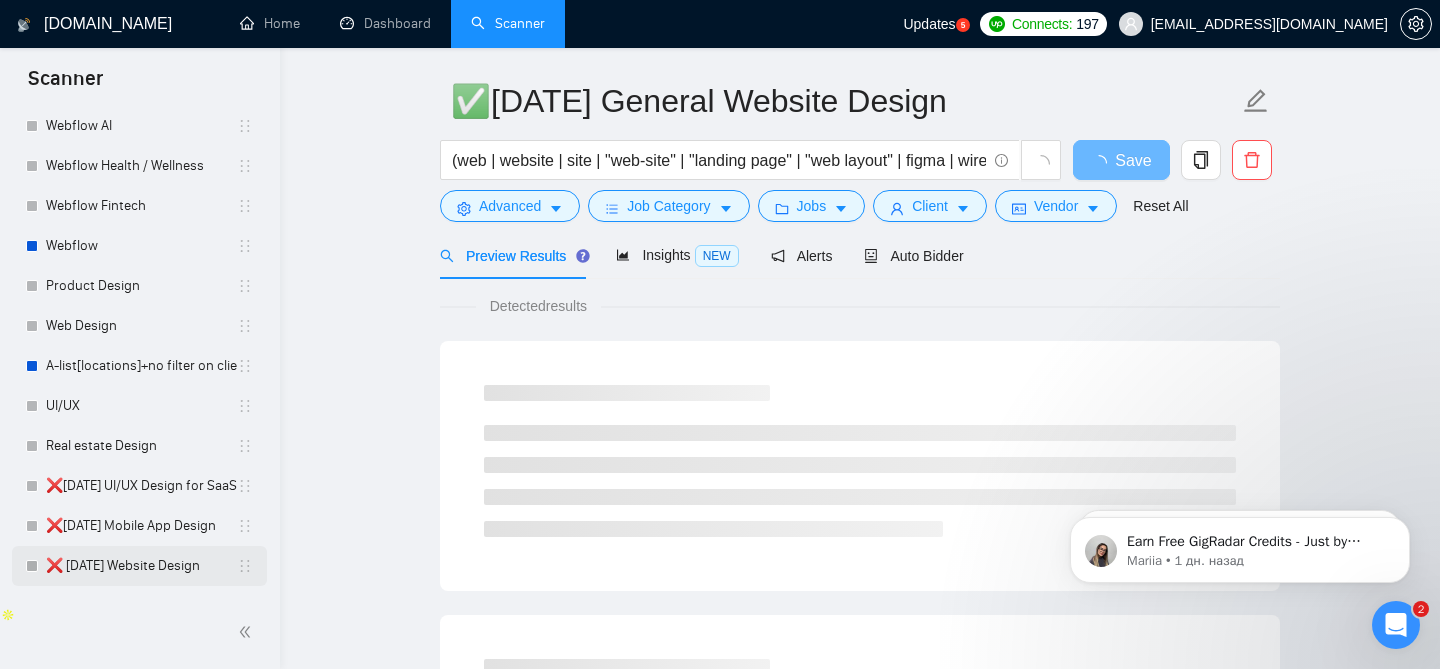 scroll, scrollTop: 0, scrollLeft: 0, axis: both 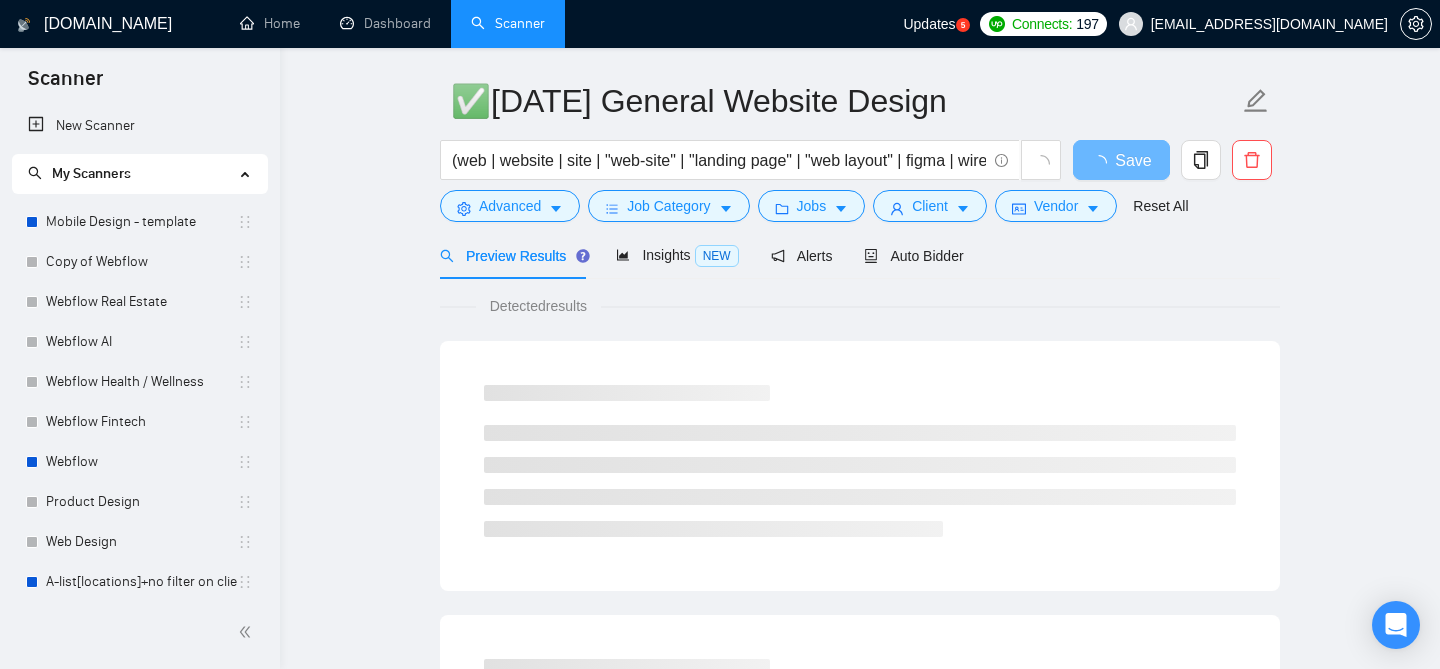 click on "Mobile Design - template" at bounding box center [141, 222] 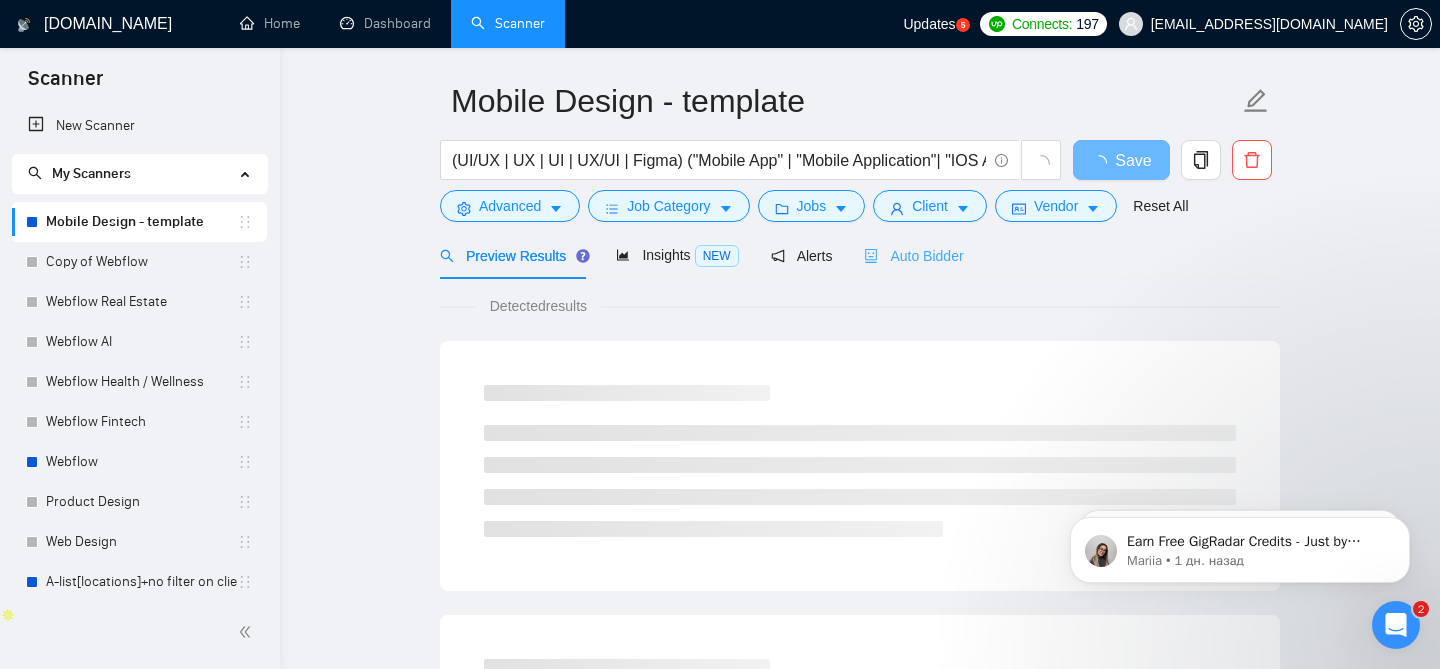 scroll, scrollTop: 0, scrollLeft: 0, axis: both 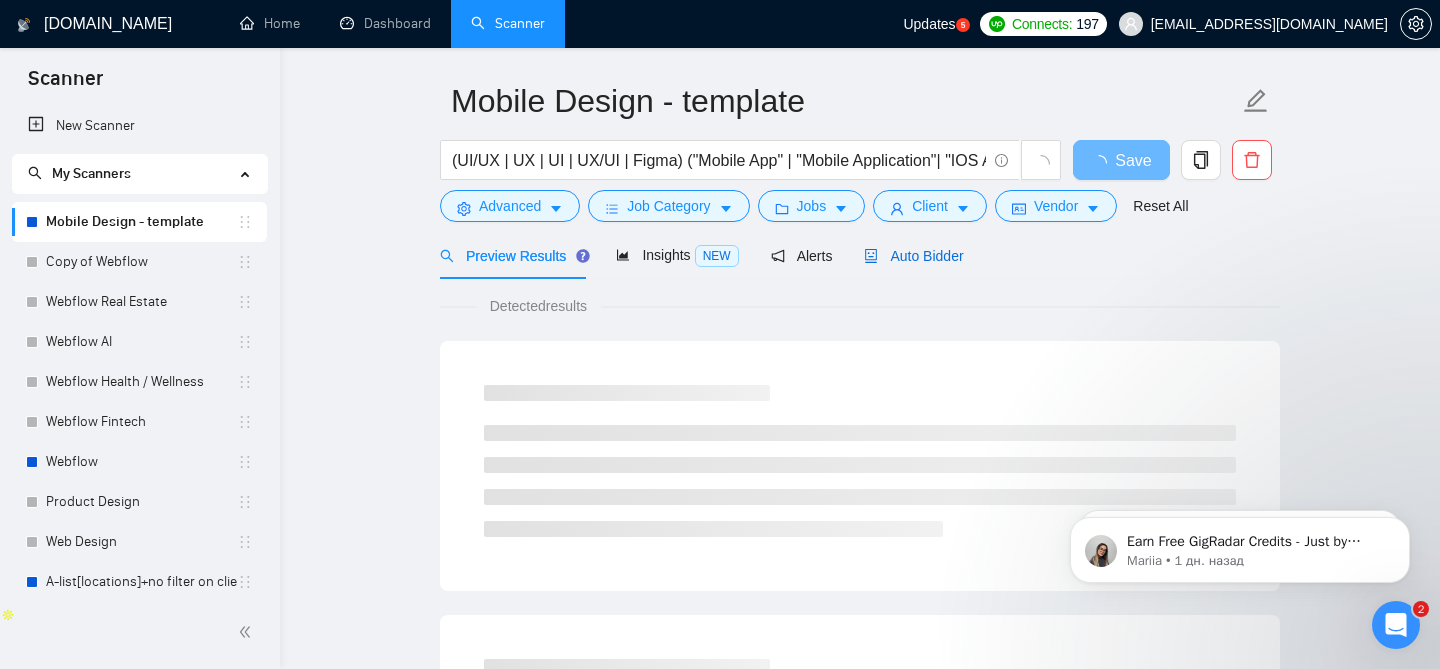 click on "Auto Bidder" at bounding box center [913, 256] 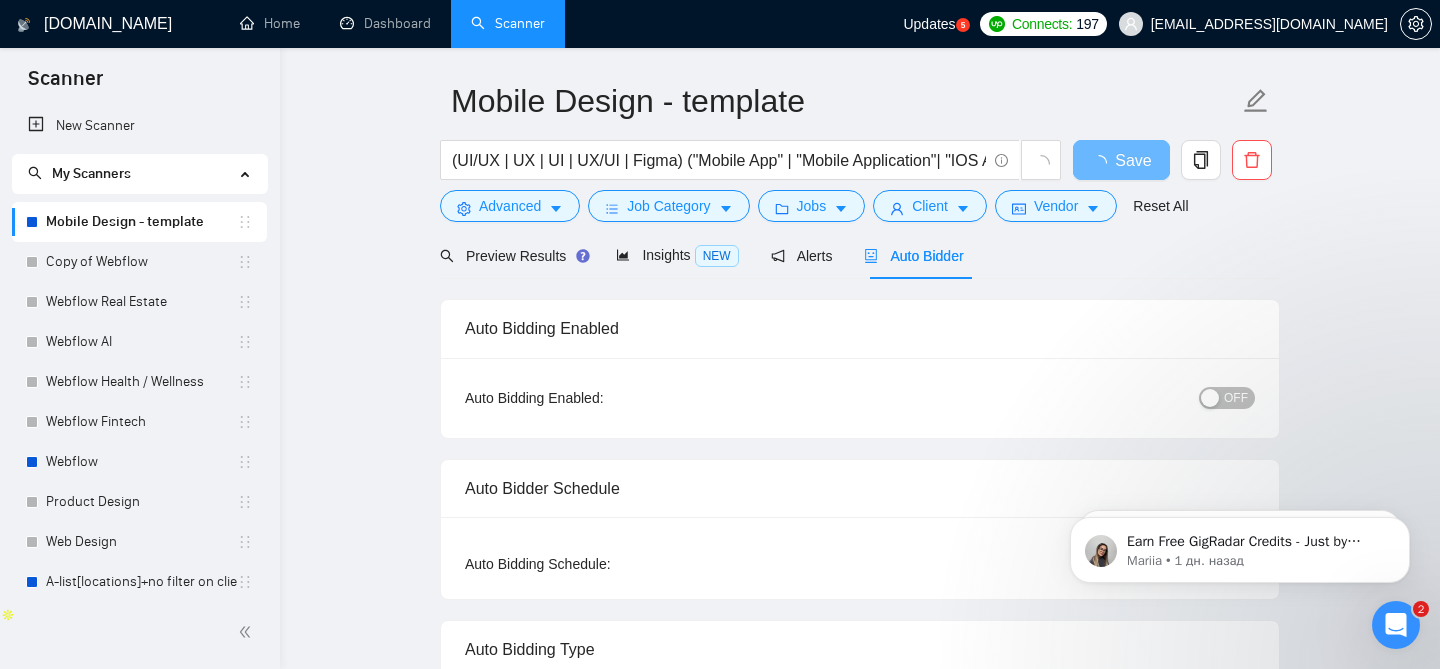 checkbox on "true" 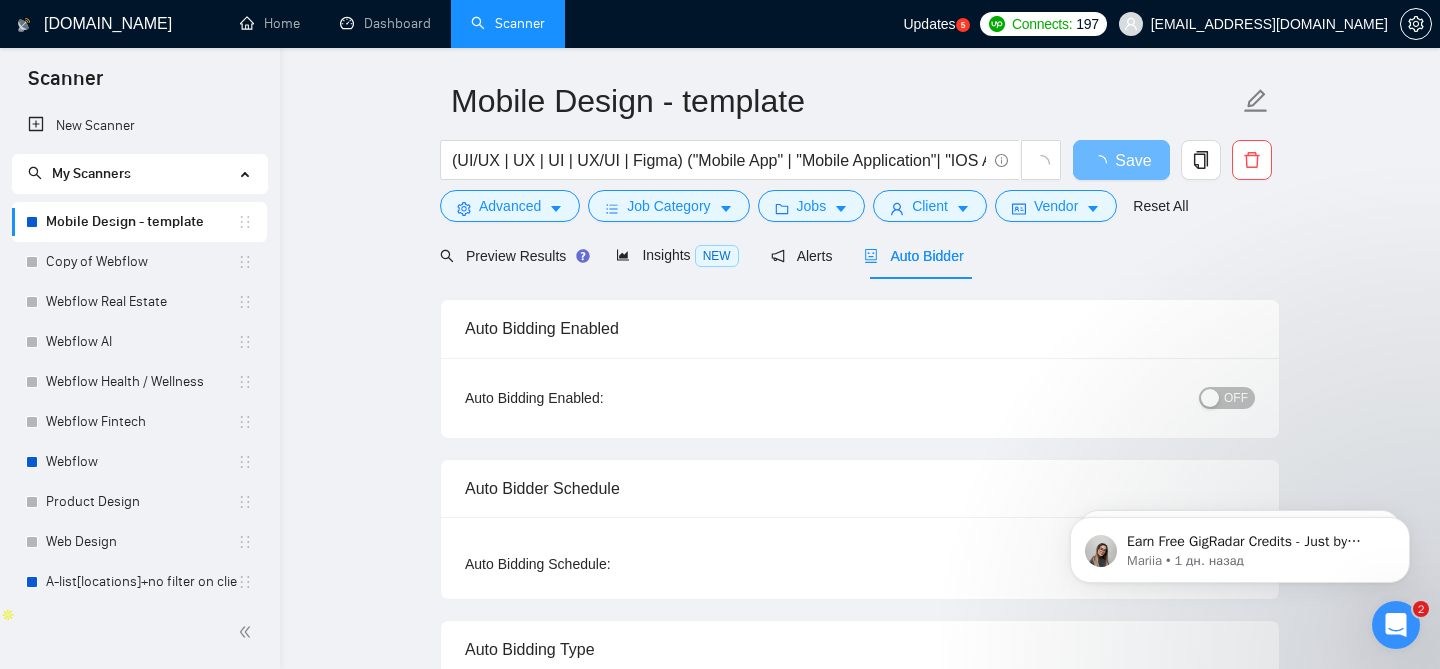 checkbox on "true" 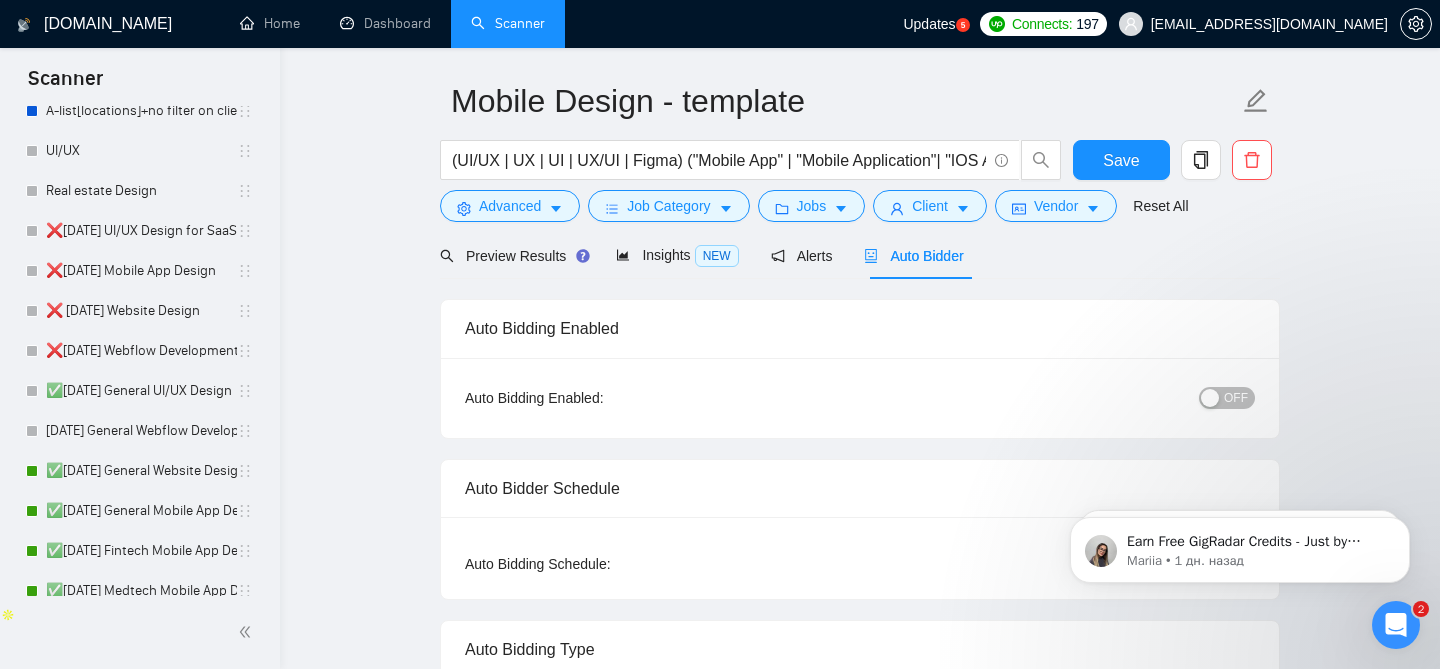 scroll, scrollTop: 485, scrollLeft: 0, axis: vertical 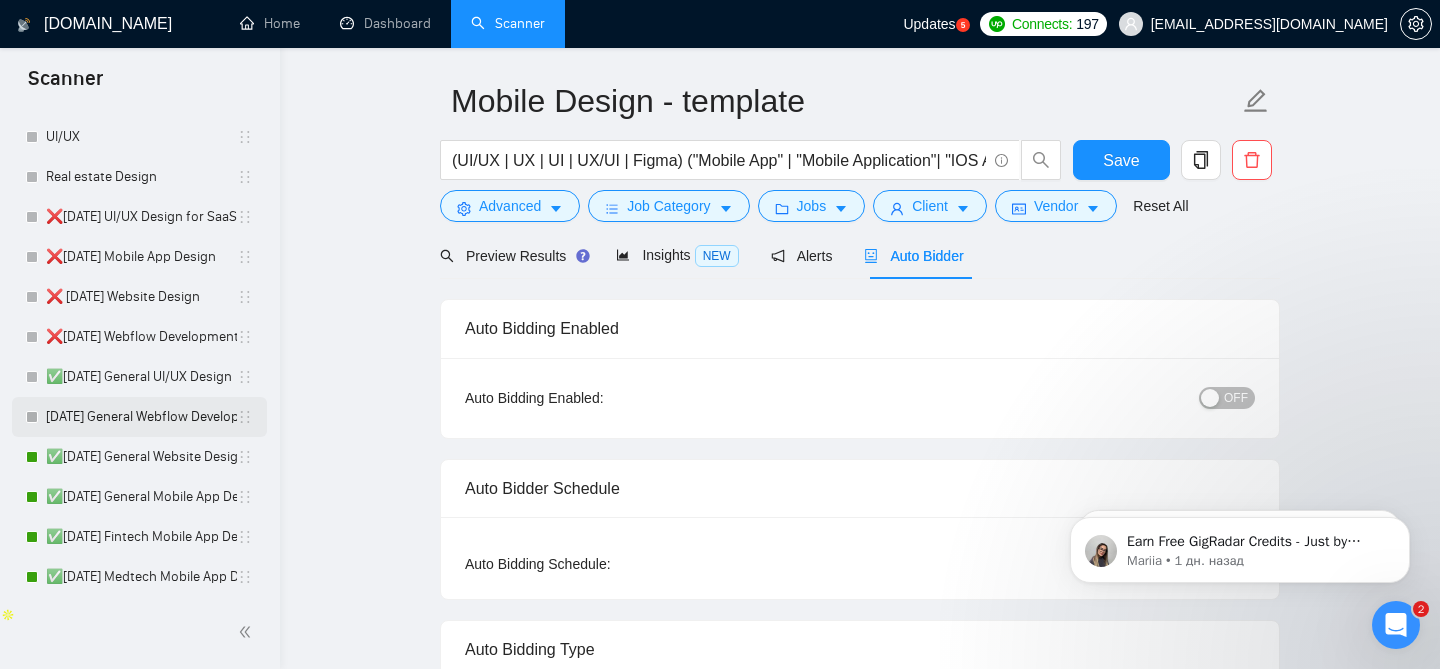 click on "[DATE] General Webflow Development" at bounding box center (141, 417) 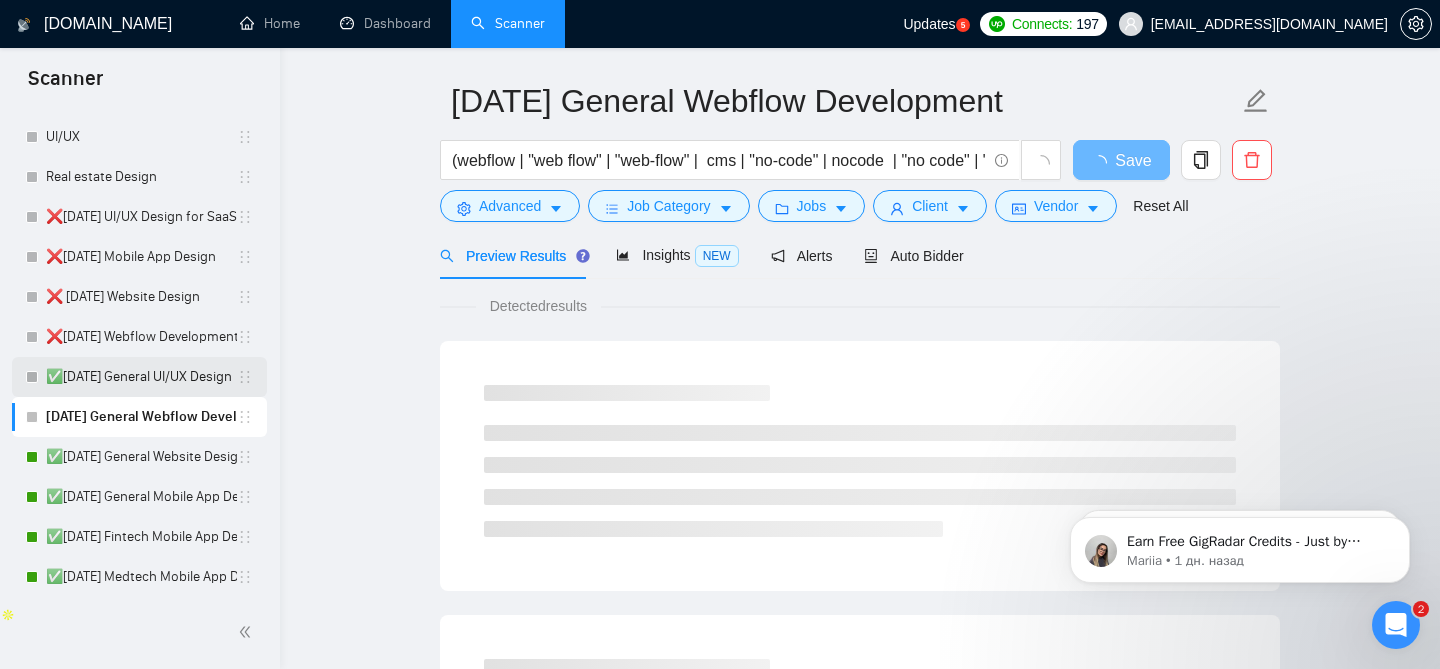 click on "✅[DATE] General UI/UX Design" at bounding box center [141, 377] 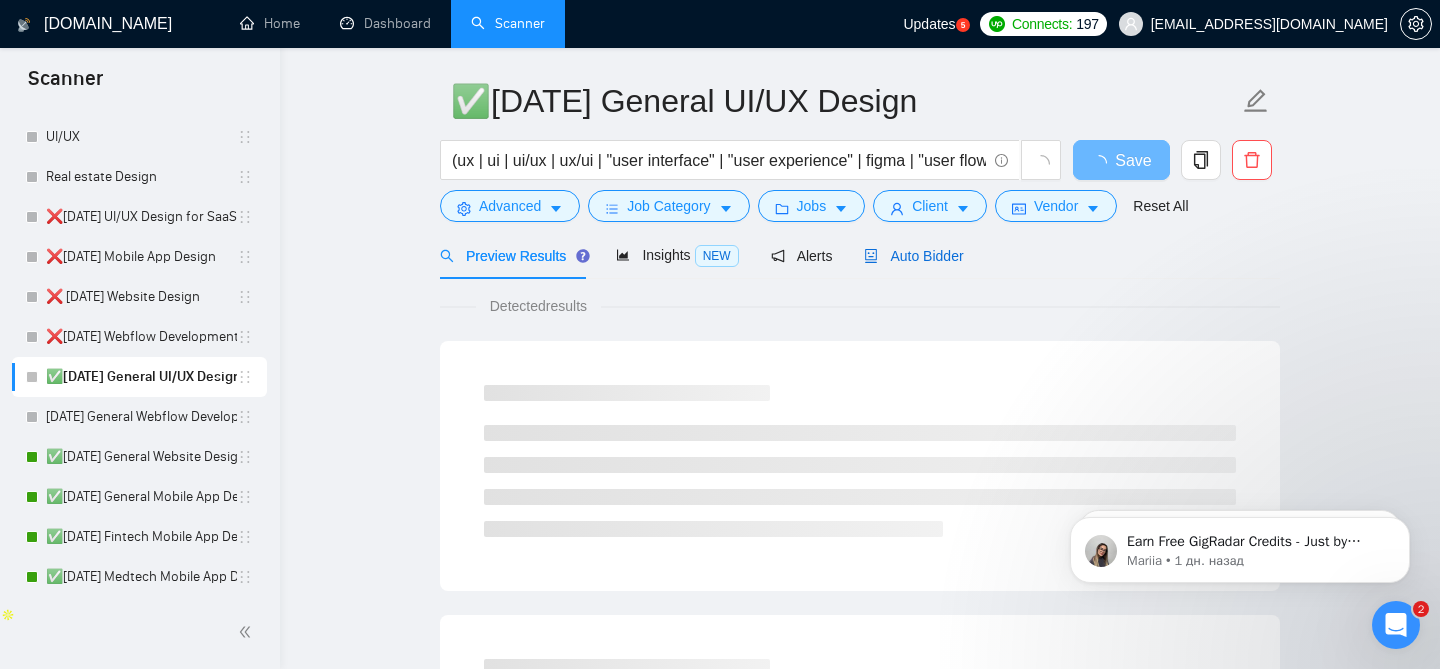 click on "Auto Bidder" at bounding box center [913, 256] 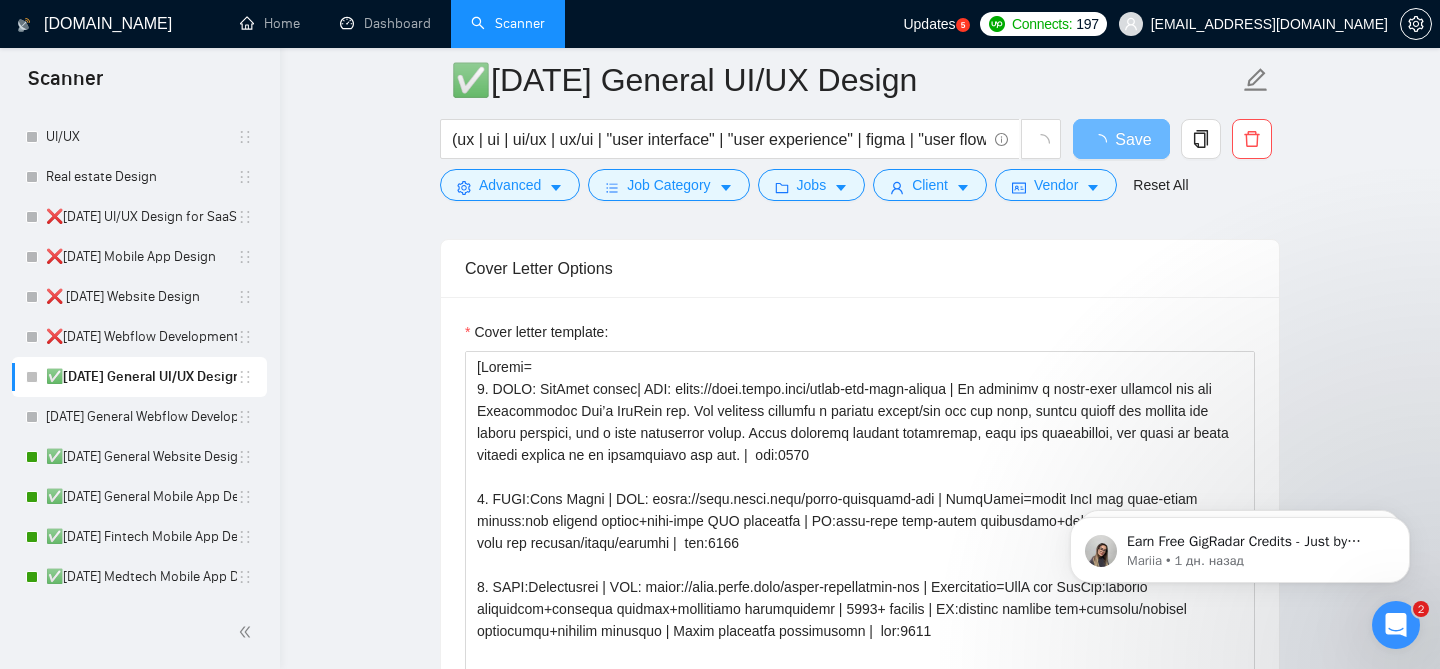 scroll, scrollTop: 1407, scrollLeft: 0, axis: vertical 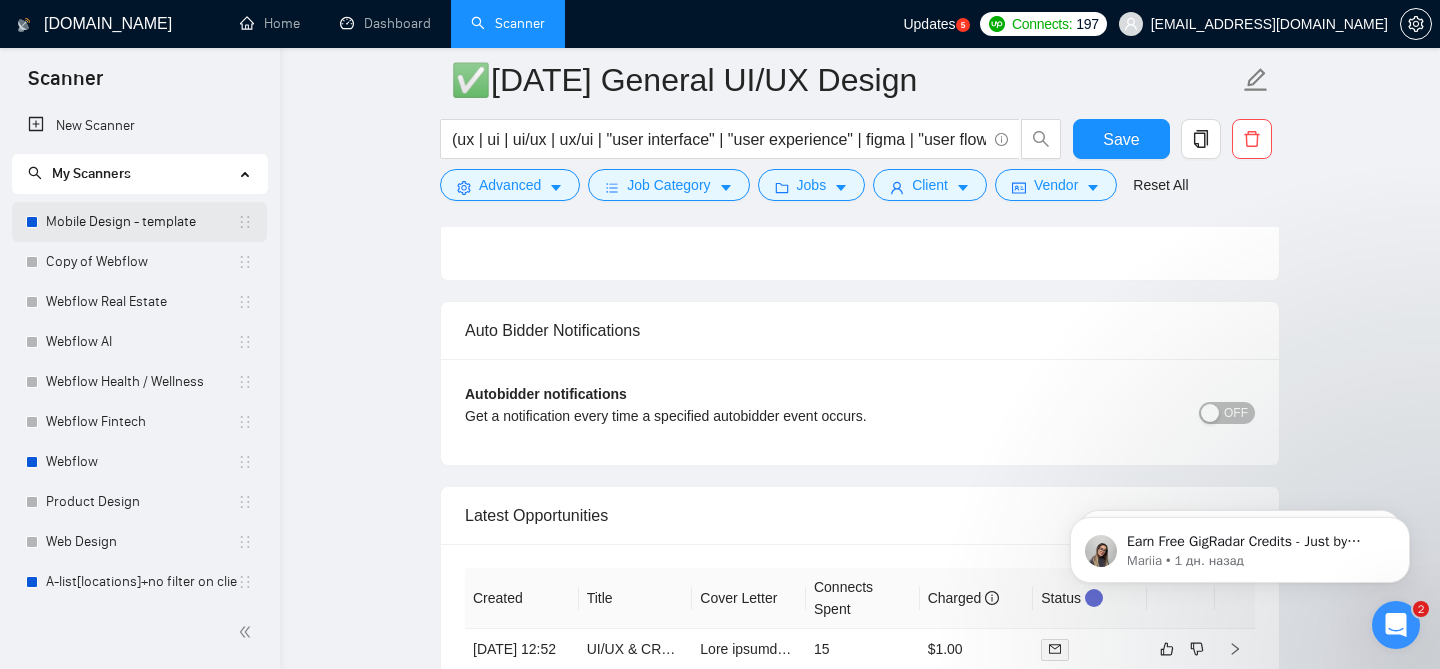 click on "Mobile Design - template" at bounding box center (141, 222) 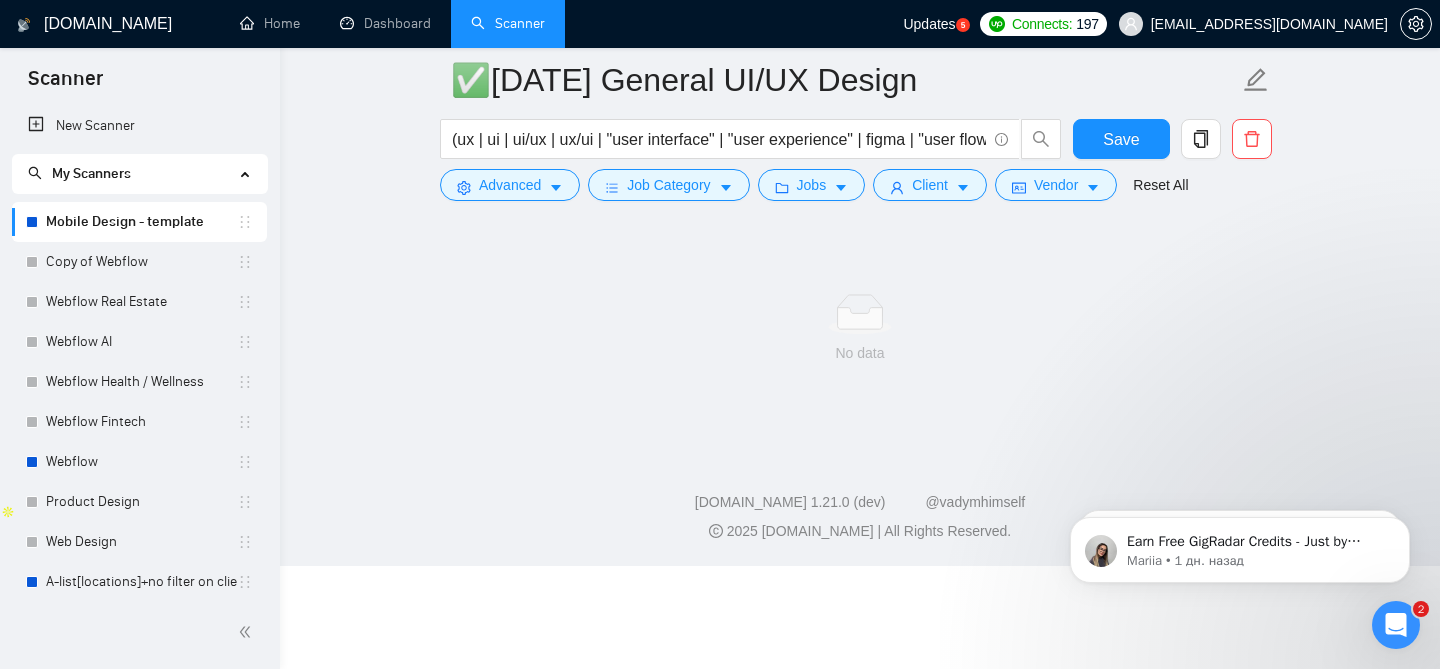 scroll, scrollTop: 61, scrollLeft: 0, axis: vertical 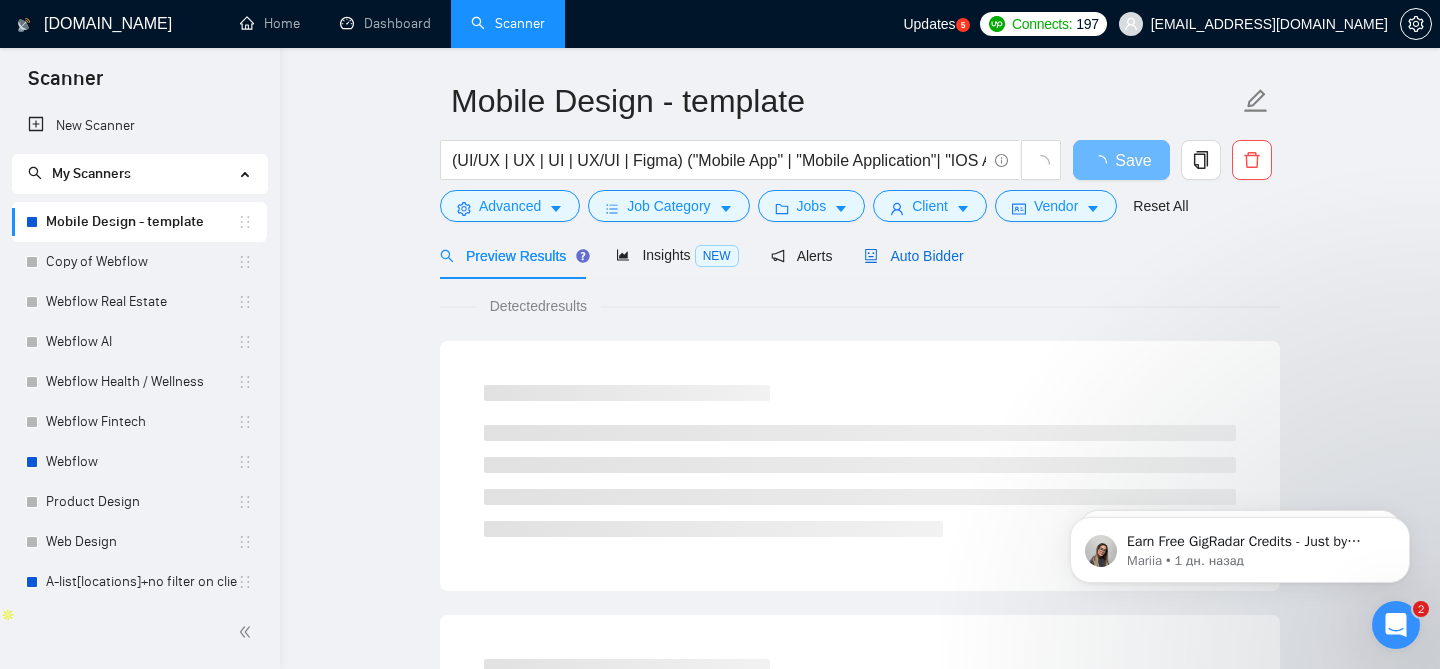 click on "Auto Bidder" at bounding box center [913, 256] 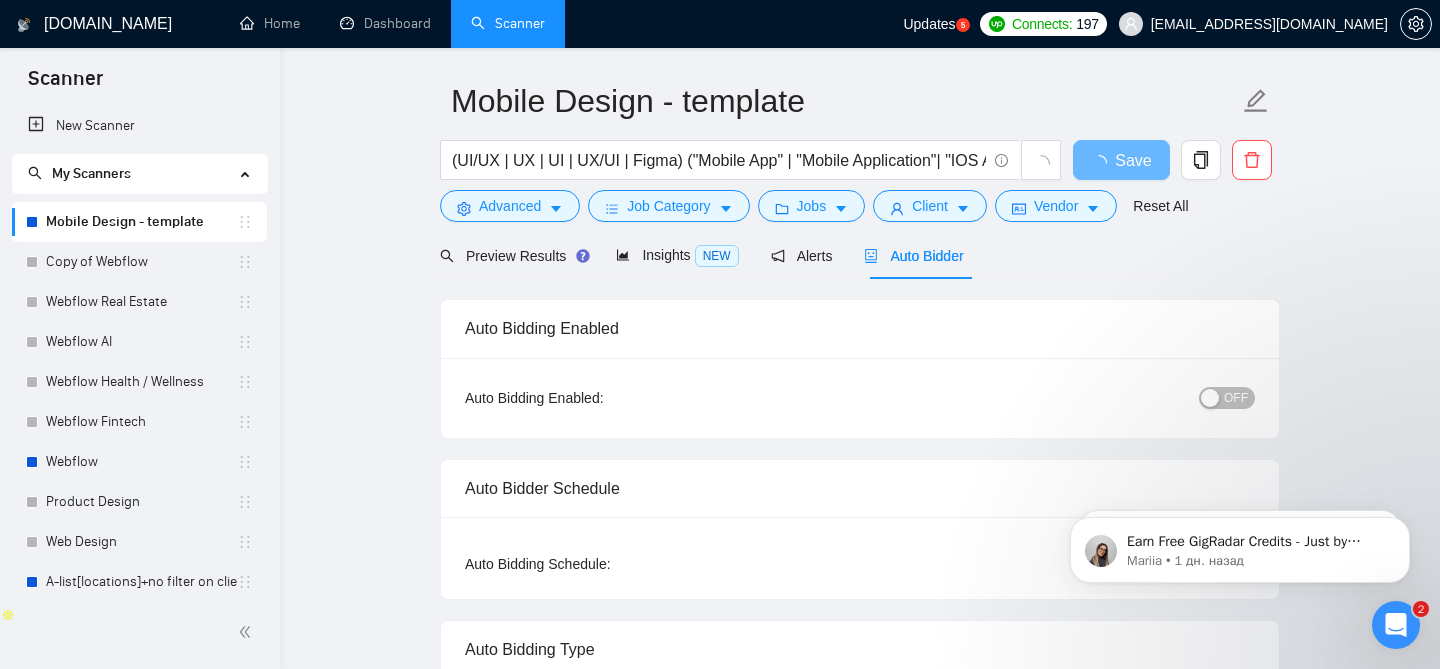 checkbox on "true" 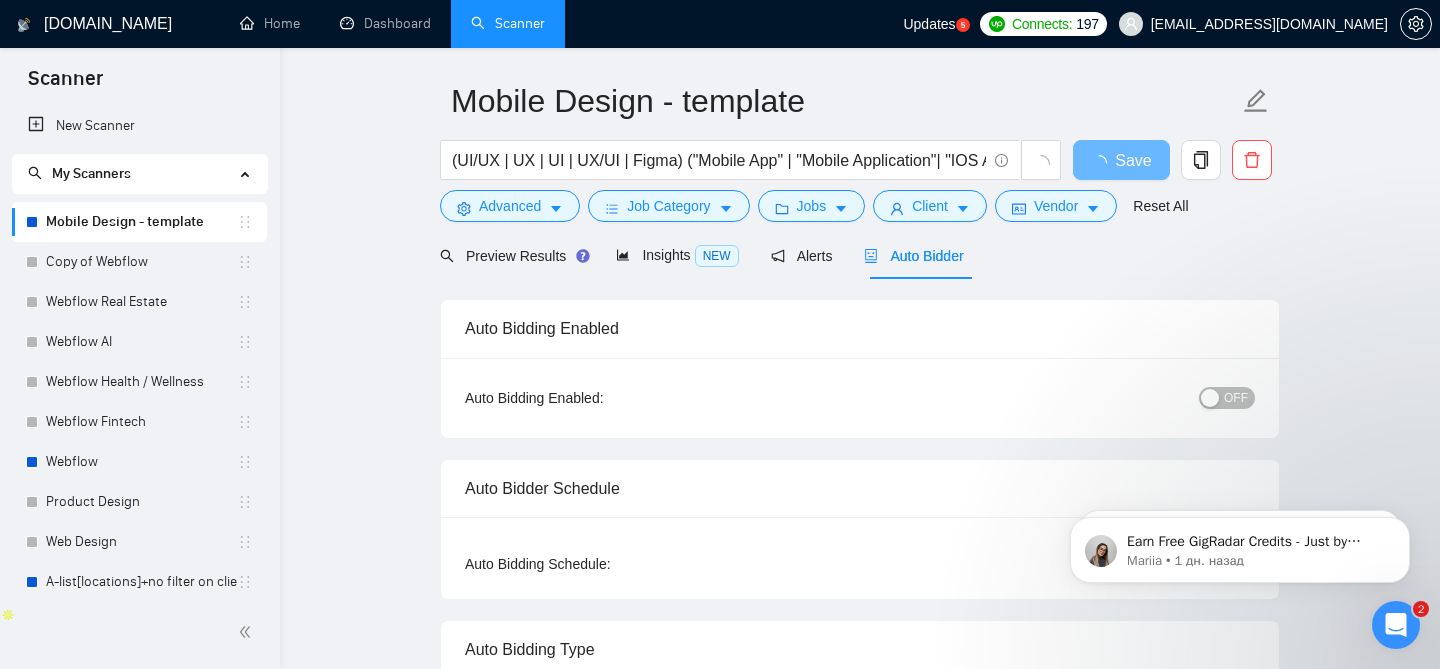 checkbox on "true" 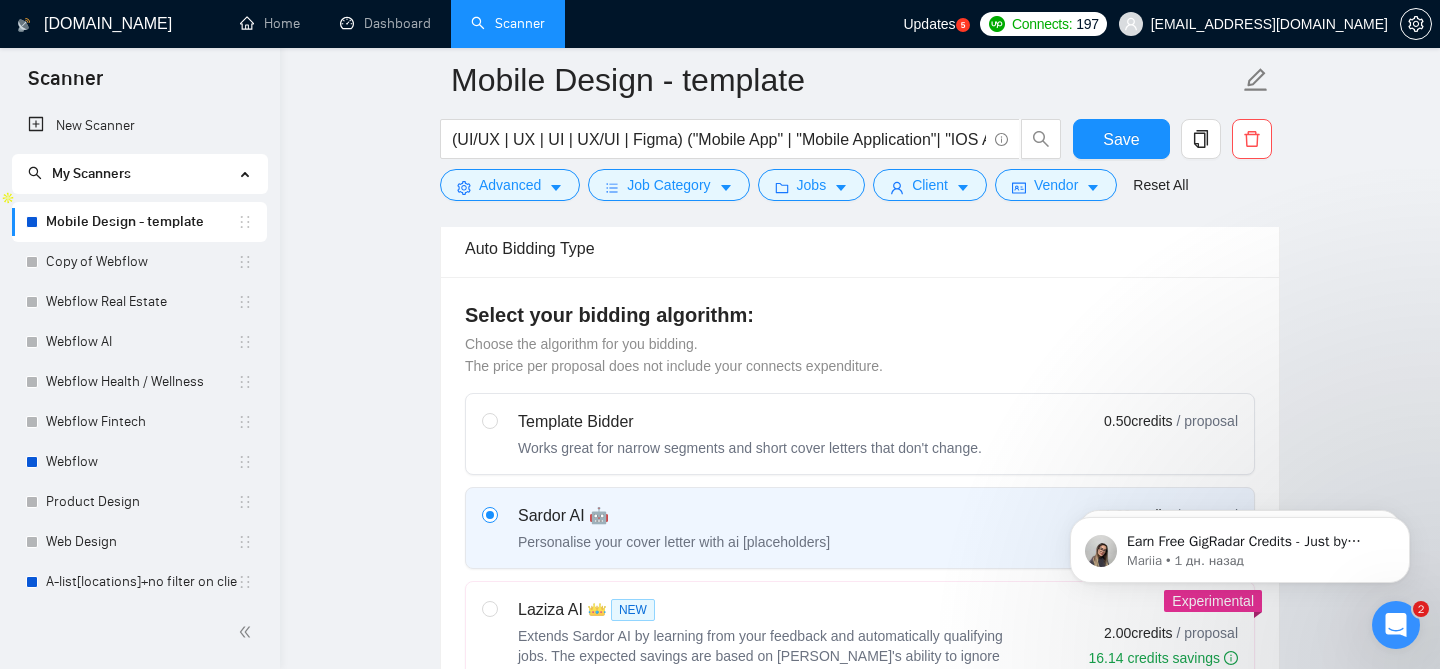 scroll, scrollTop: 721, scrollLeft: 0, axis: vertical 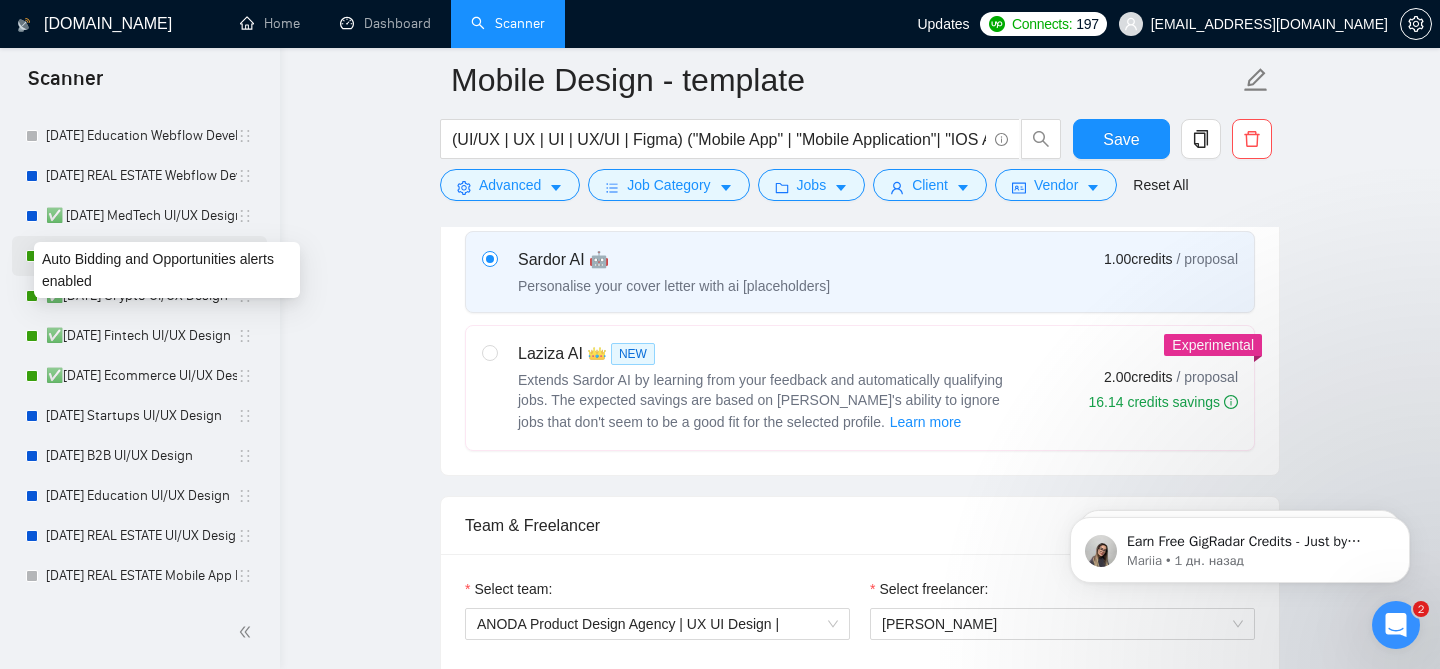 click at bounding box center (32, 256) 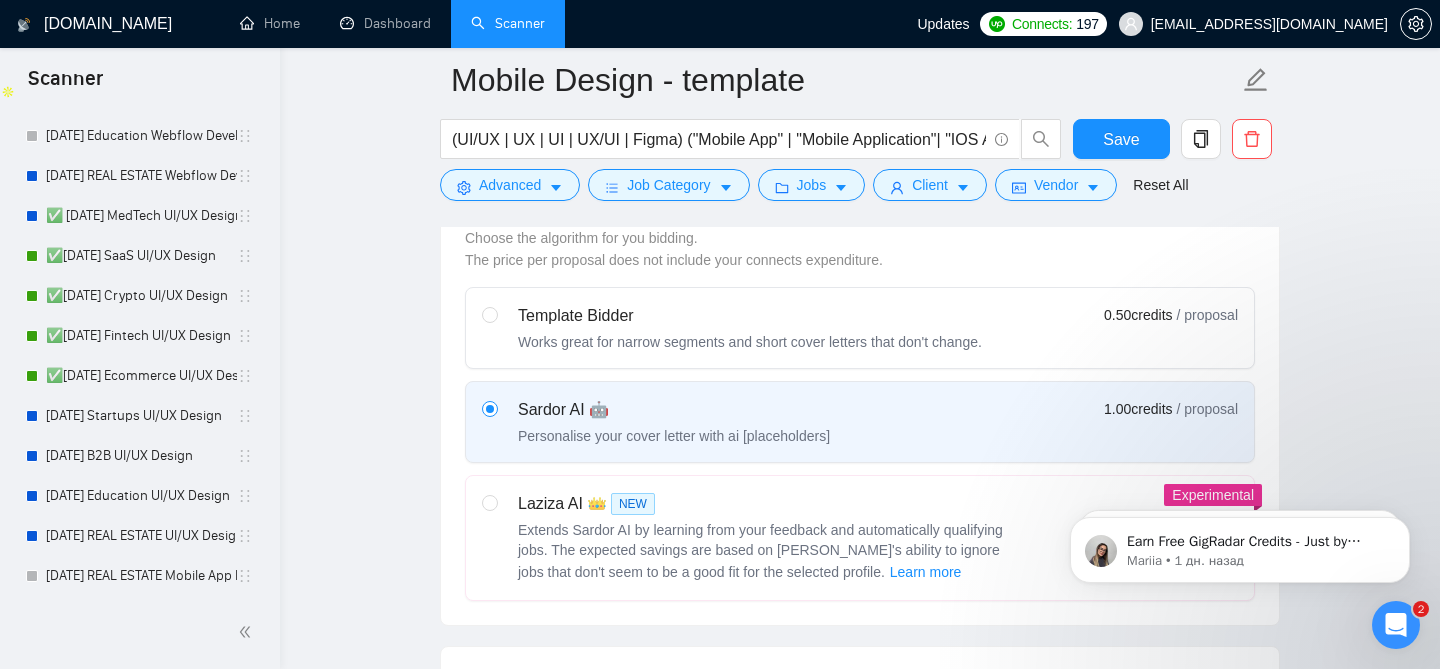 scroll, scrollTop: 510, scrollLeft: 0, axis: vertical 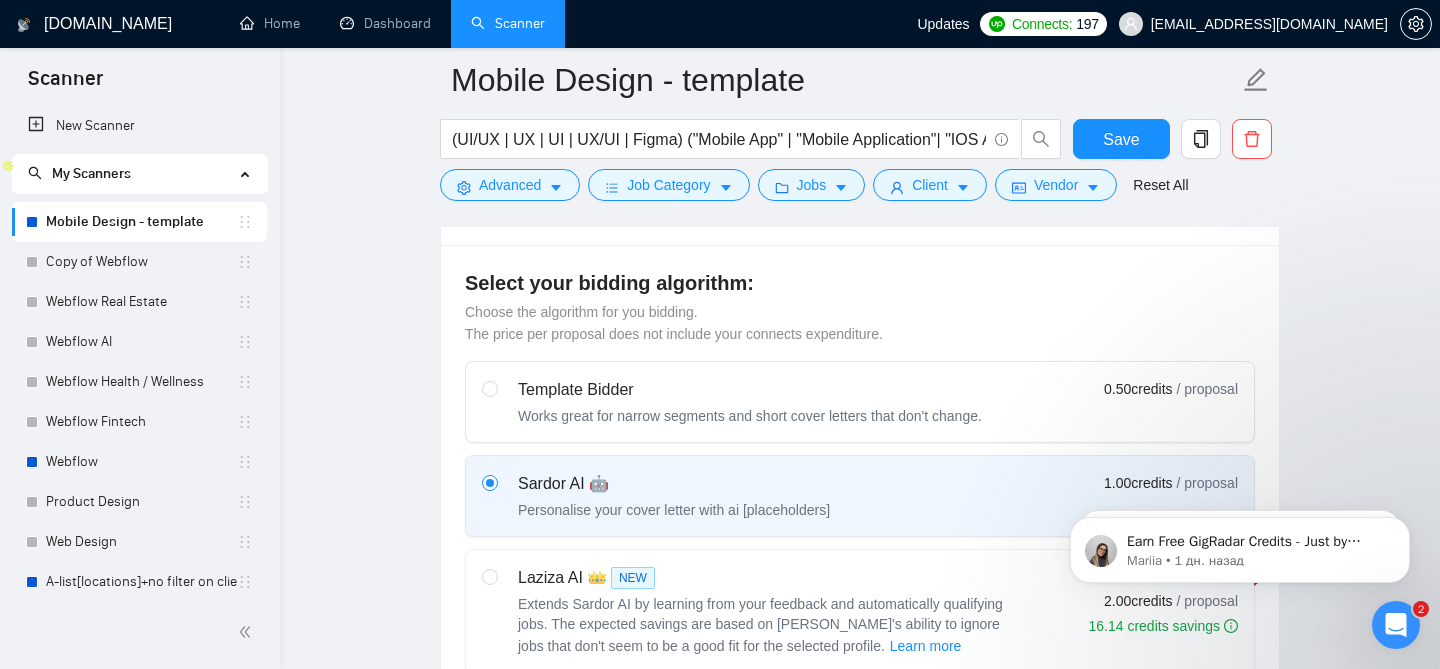 type 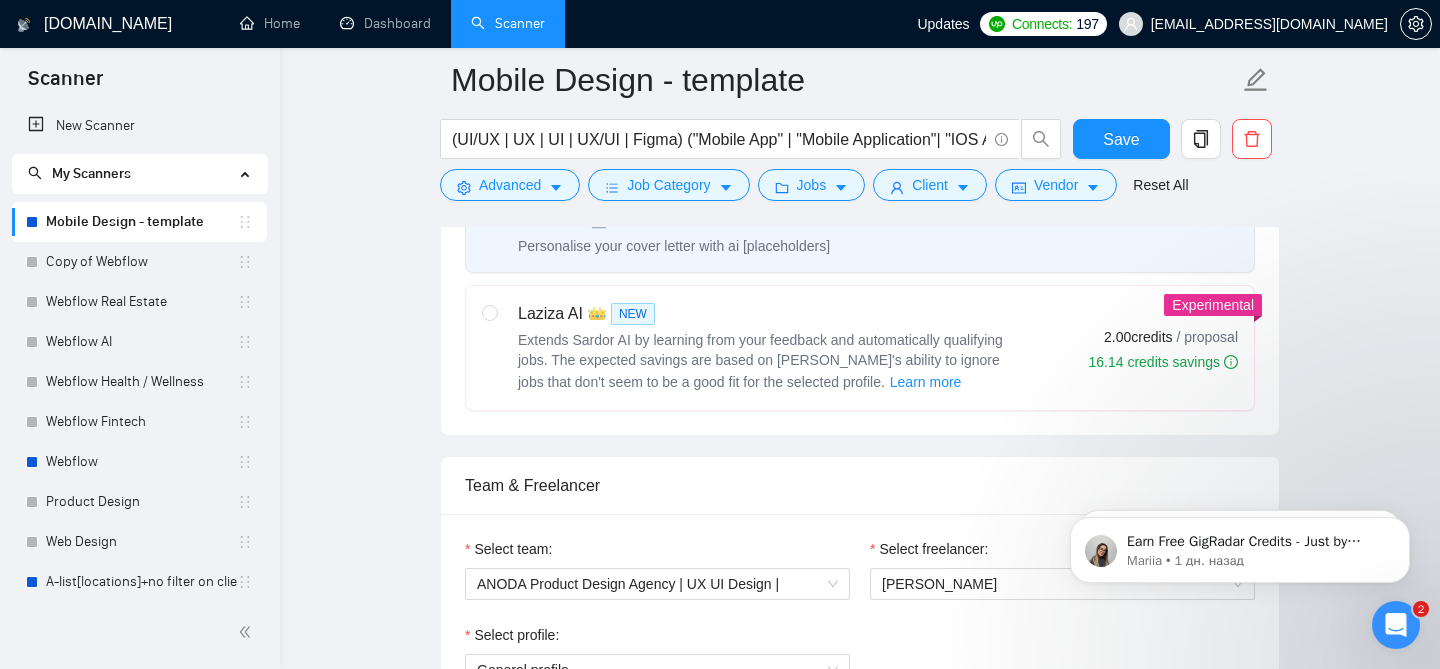 scroll, scrollTop: 837, scrollLeft: 0, axis: vertical 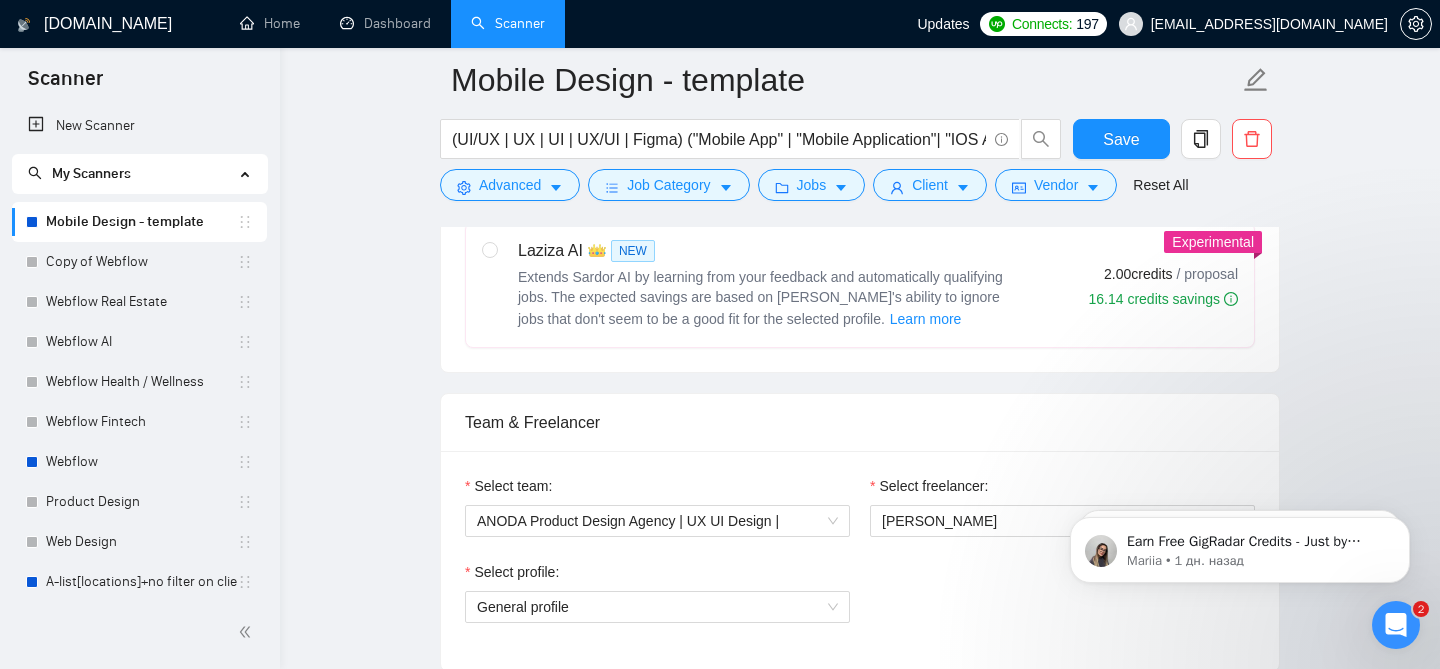 click on "Mobile Design - template (UI/UX | UX | UI | UX/UI | Figma) ("Mobile App" | "Mobile Application"| "IOS Application" | "IOS app" | "Android app" | "Android application" | "Mobile" | "Flutter app") (Design | Expert | Rockstar | Designer) Save Advanced   Job Category   Jobs   Client   Vendor   Reset All Preview Results Insights NEW Alerts Auto Bidder Auto Bidding Enabled Auto Bidding Enabled: OFF Auto Bidder Schedule Auto Bidding Type: Automated (recommended) Semi-automated Auto Bidding Schedule: 24/7 Custom Custom Auto Bidder Schedule Repeat every week on Monday Tuesday Wednesday Thursday Friday Saturday Sunday Active Hours ( Europe/Warsaw ): From: To: ( 24  hours) Europe/Warsaw Auto Bidding Type Select your bidding algorithm: Choose the algorithm for you bidding. The price per proposal does not include your connects expenditure. Template Bidder Works great for narrow segments and short cover letters that don't change. 0.50  credits / proposal Sardor AI 🤖 Personalise your cover letter with ai [placeholders]" at bounding box center [860, 1777] 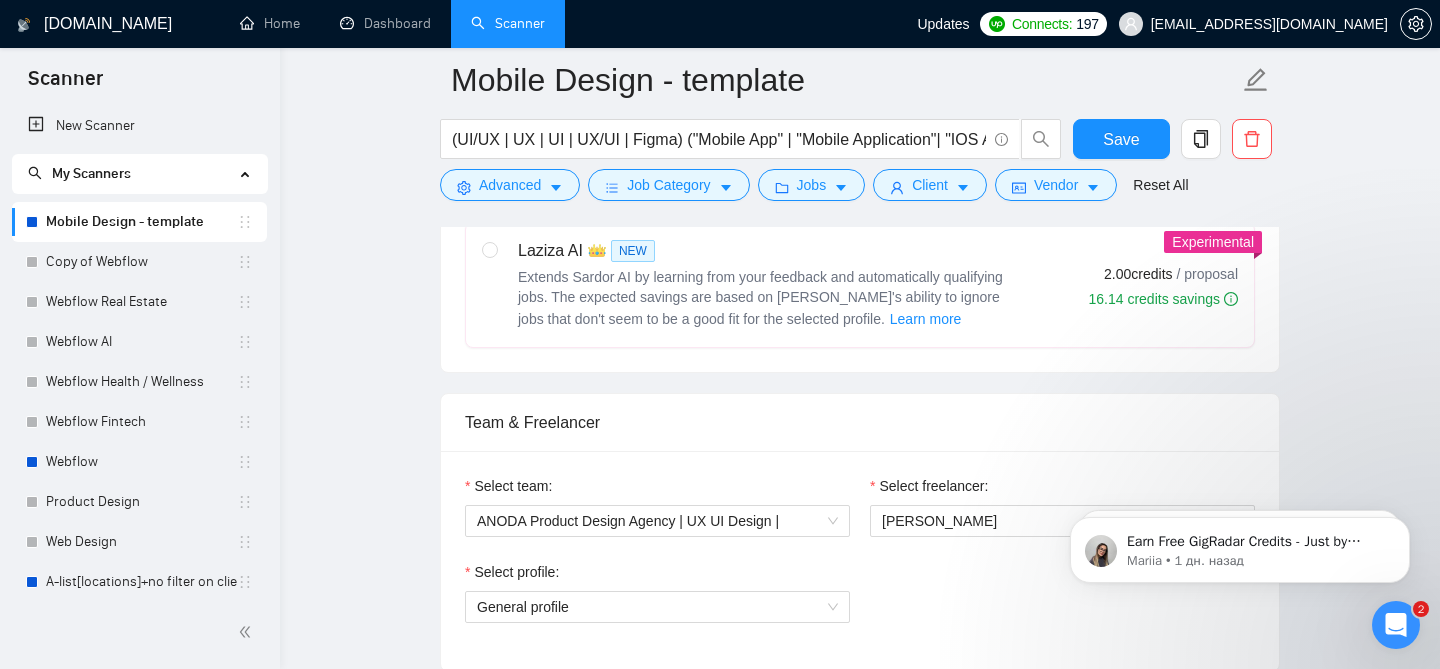 click on "Mobile Design - template" at bounding box center (141, 222) 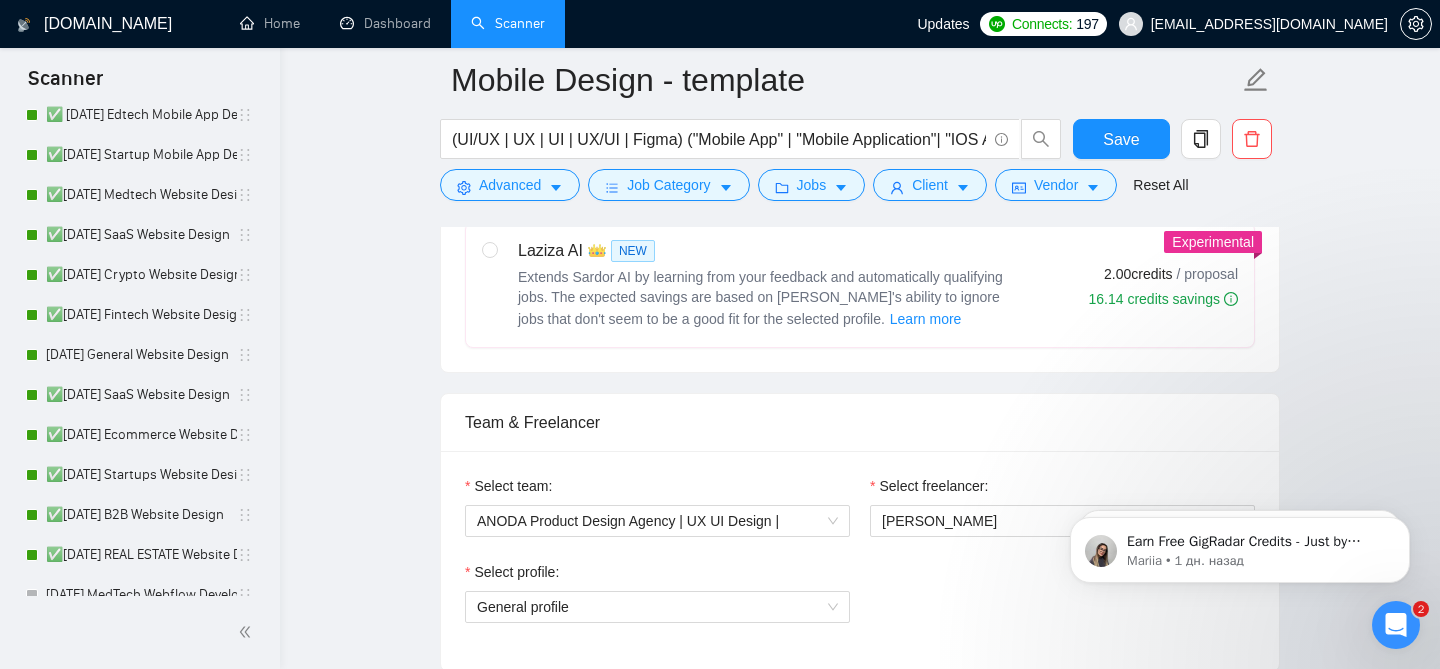 scroll, scrollTop: 1886, scrollLeft: 0, axis: vertical 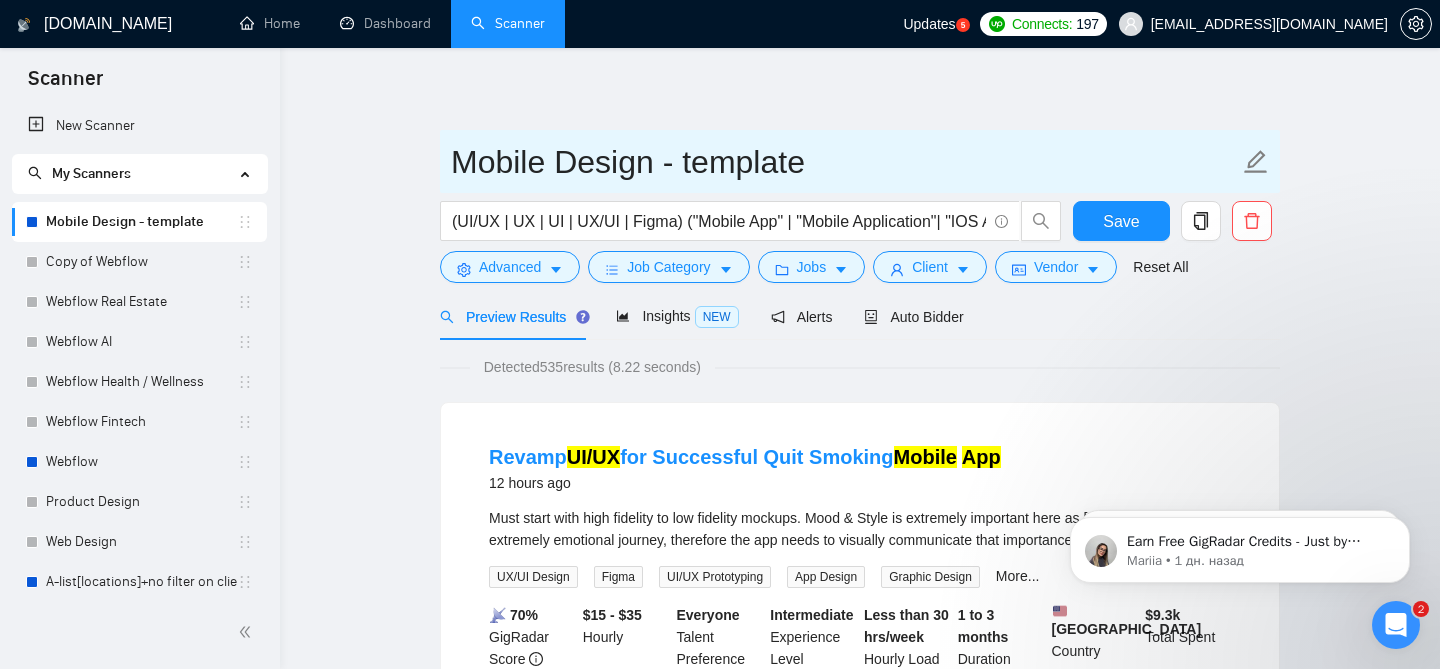 click on "Mobile Design - template" at bounding box center (860, 161) 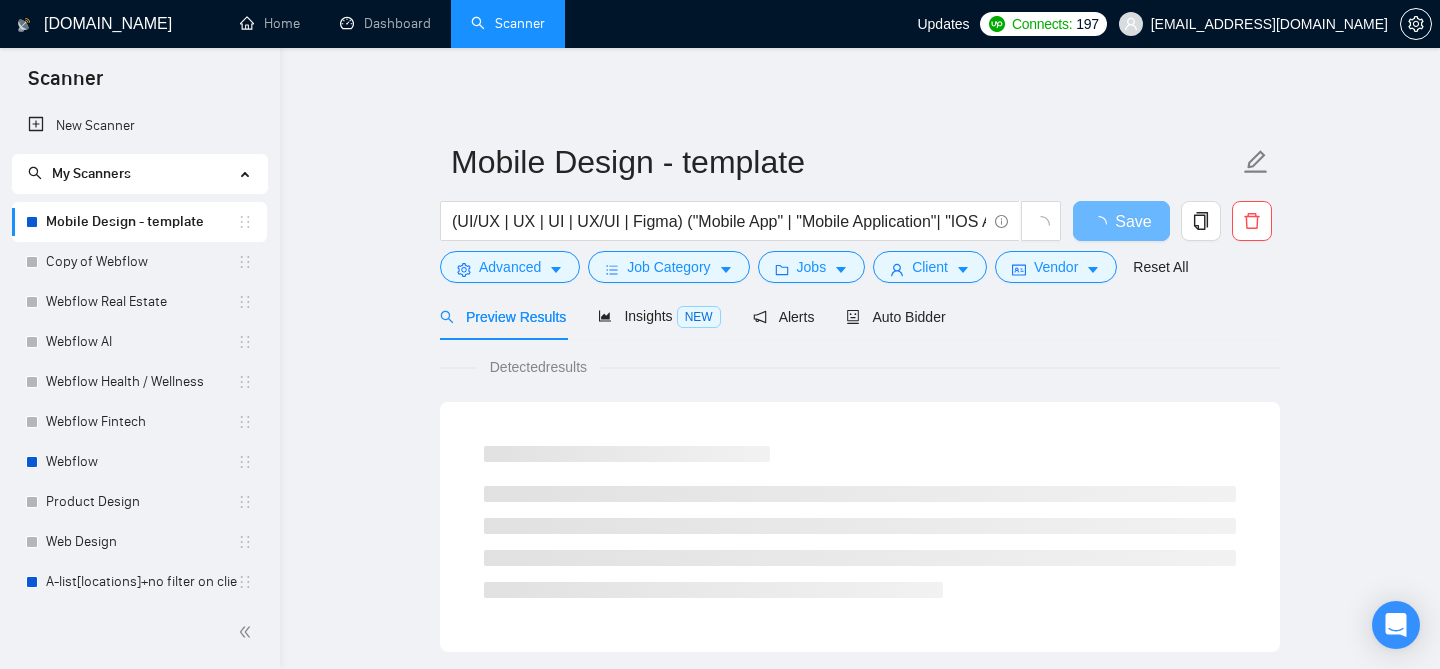 scroll, scrollTop: 0, scrollLeft: 0, axis: both 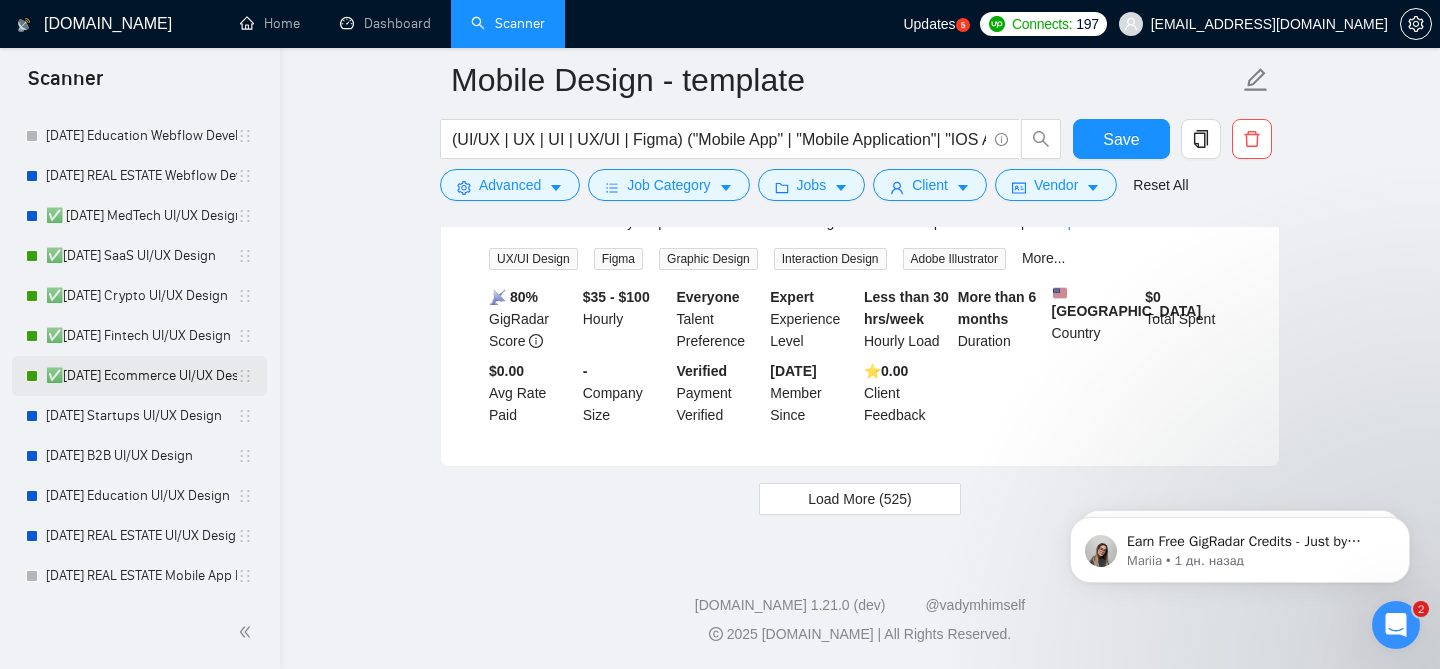 click on "✅[DATE] Ecommerce UI/UX Design" at bounding box center (141, 376) 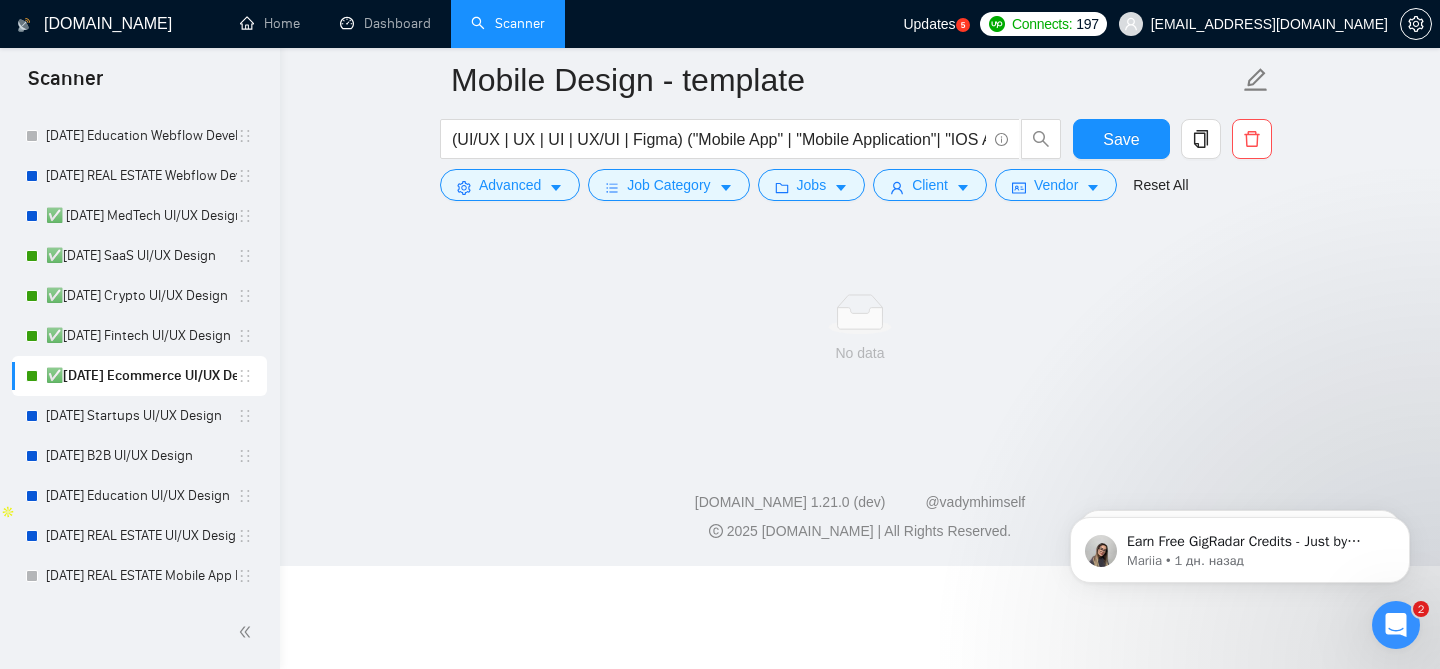 scroll, scrollTop: 61, scrollLeft: 0, axis: vertical 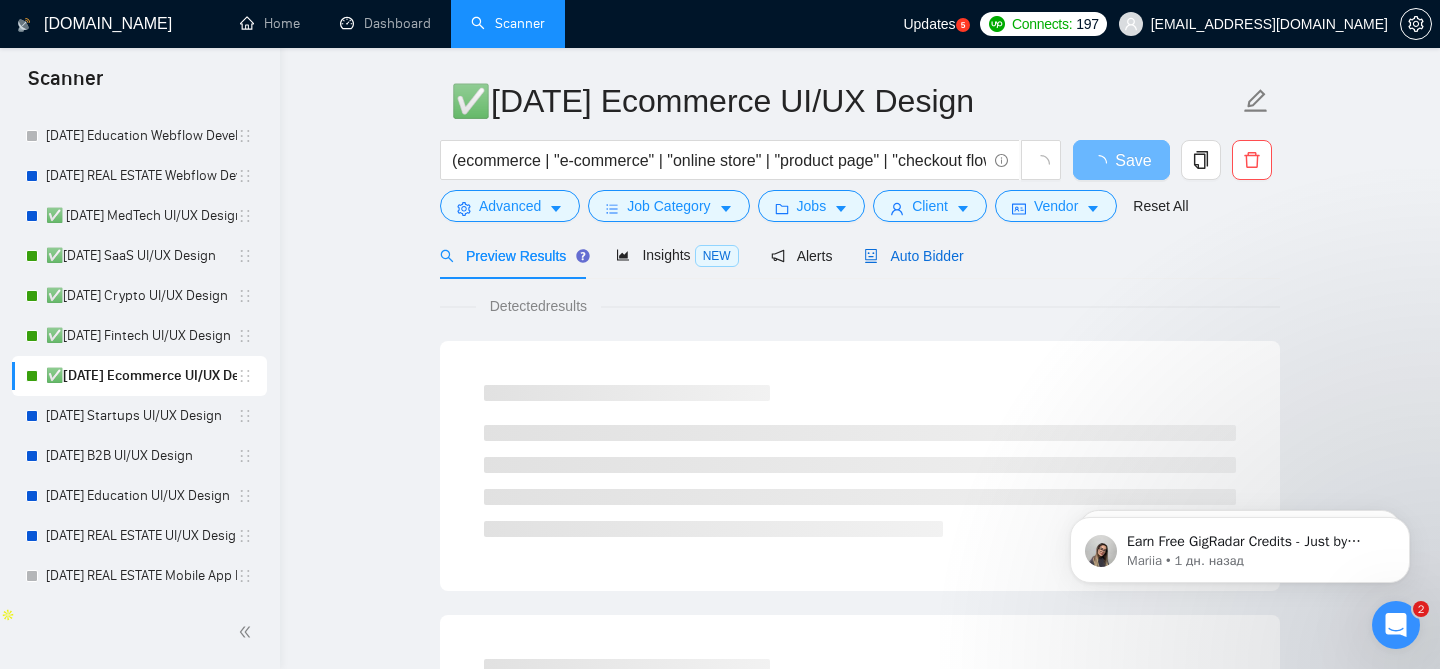 click on "Auto Bidder" at bounding box center [913, 256] 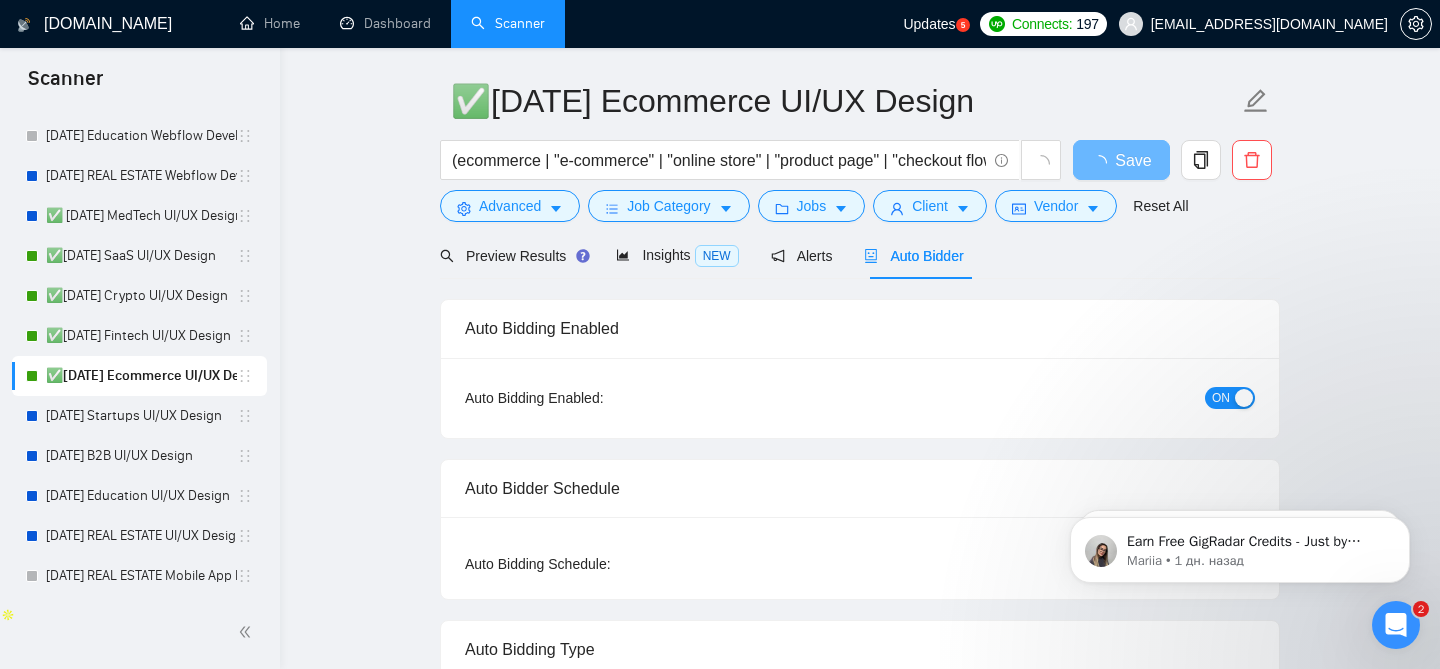 click on "ON" at bounding box center [1221, 398] 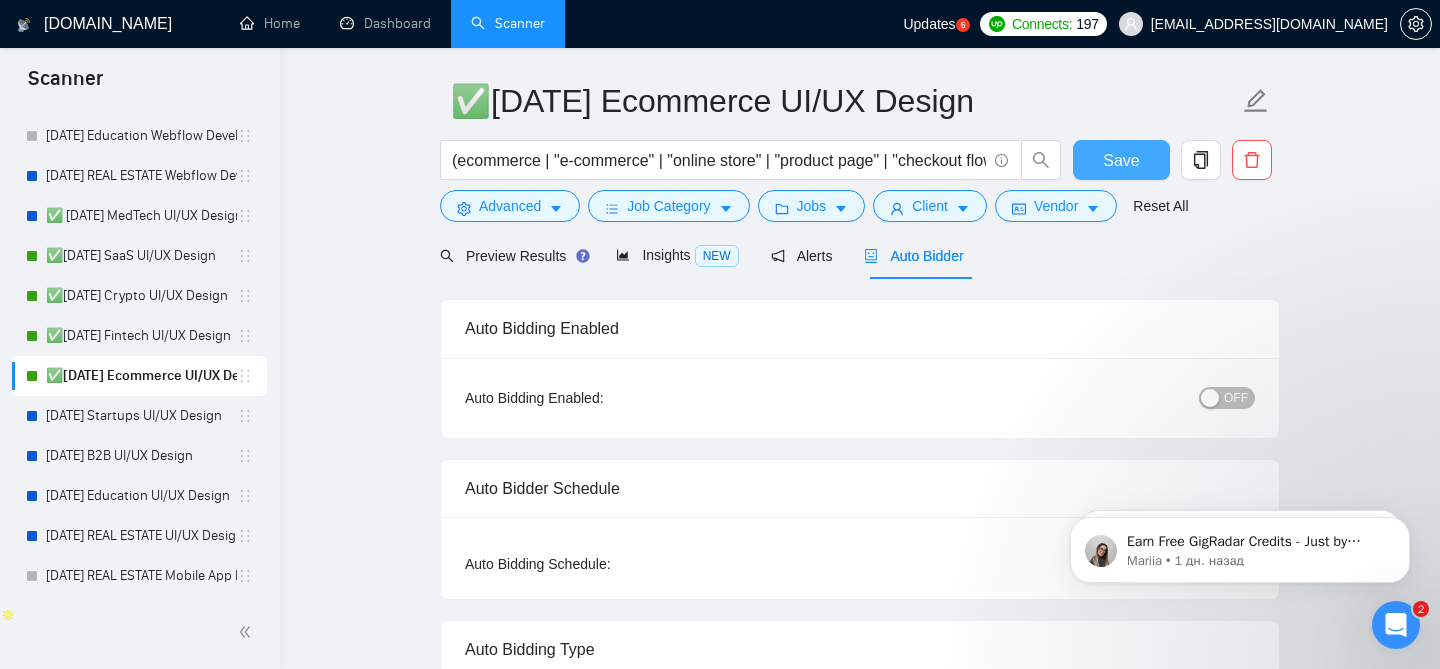 click on "Save" at bounding box center (1121, 160) 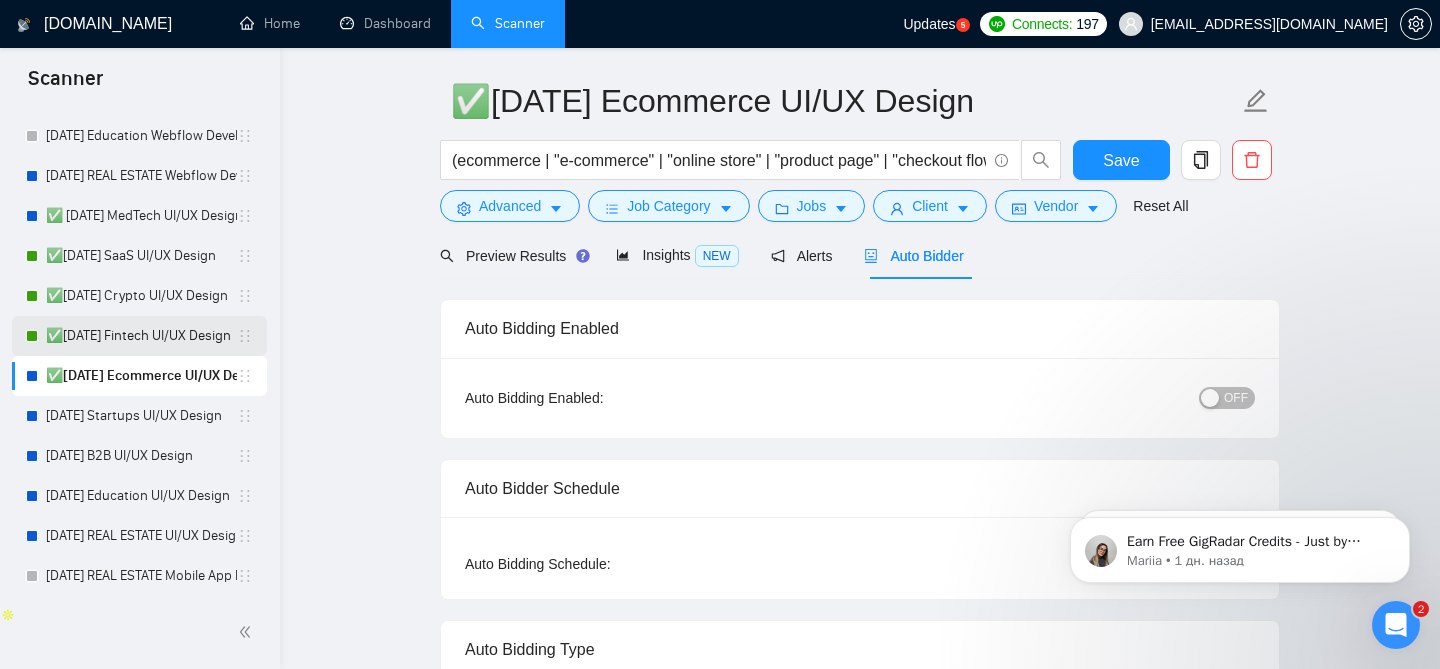click on "✅[DATE] Fintech UI/UX Design" at bounding box center (141, 336) 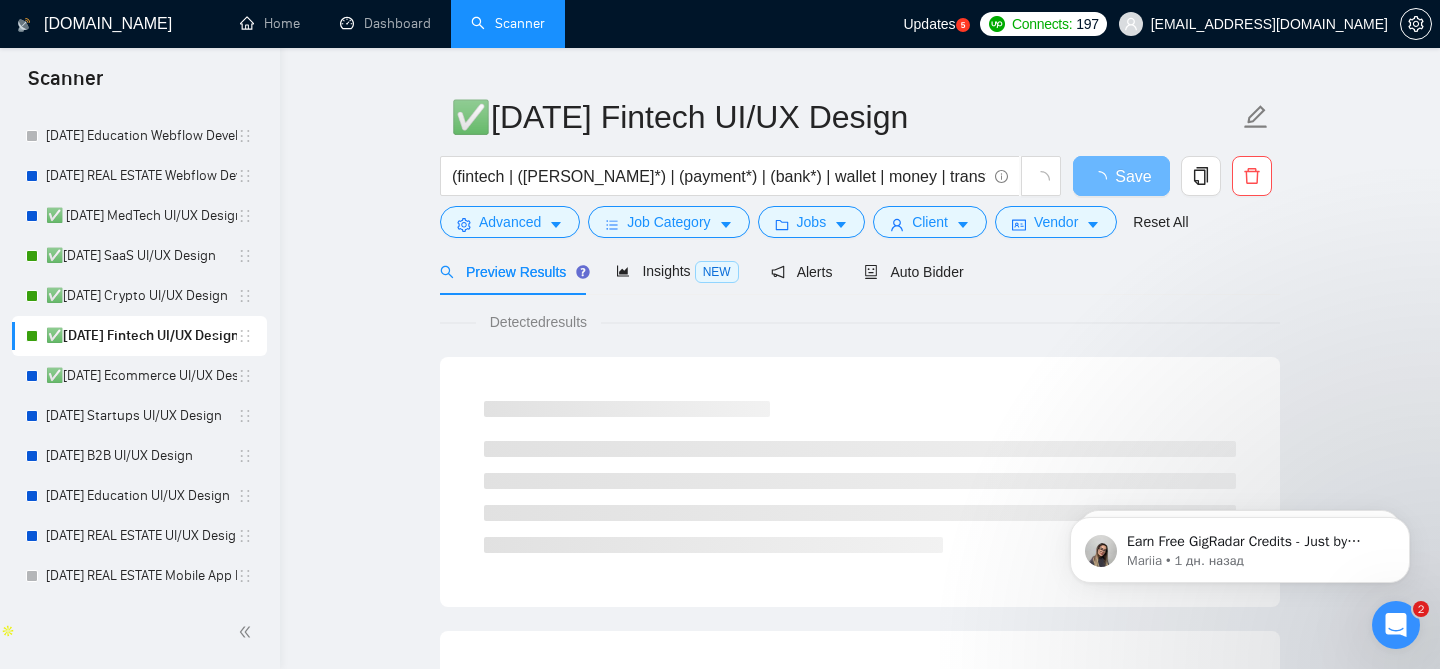 scroll, scrollTop: 61, scrollLeft: 0, axis: vertical 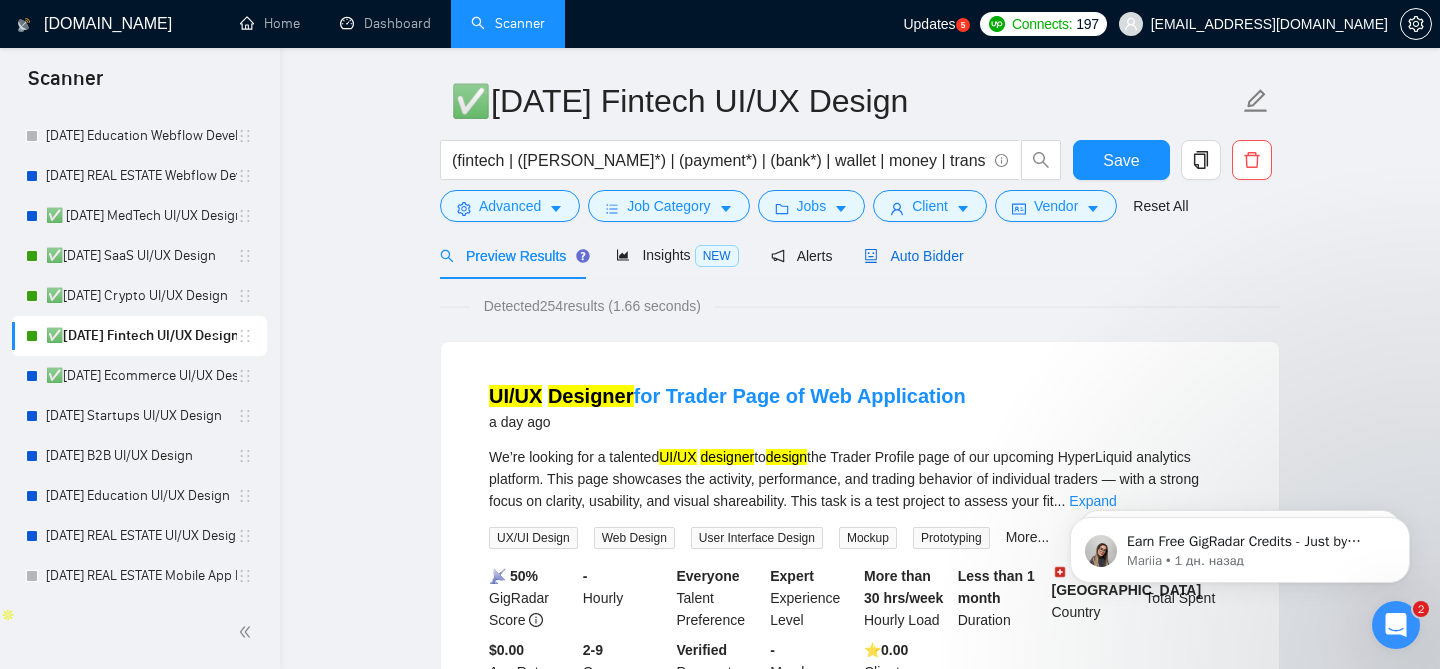 click on "Auto Bidder" at bounding box center [913, 256] 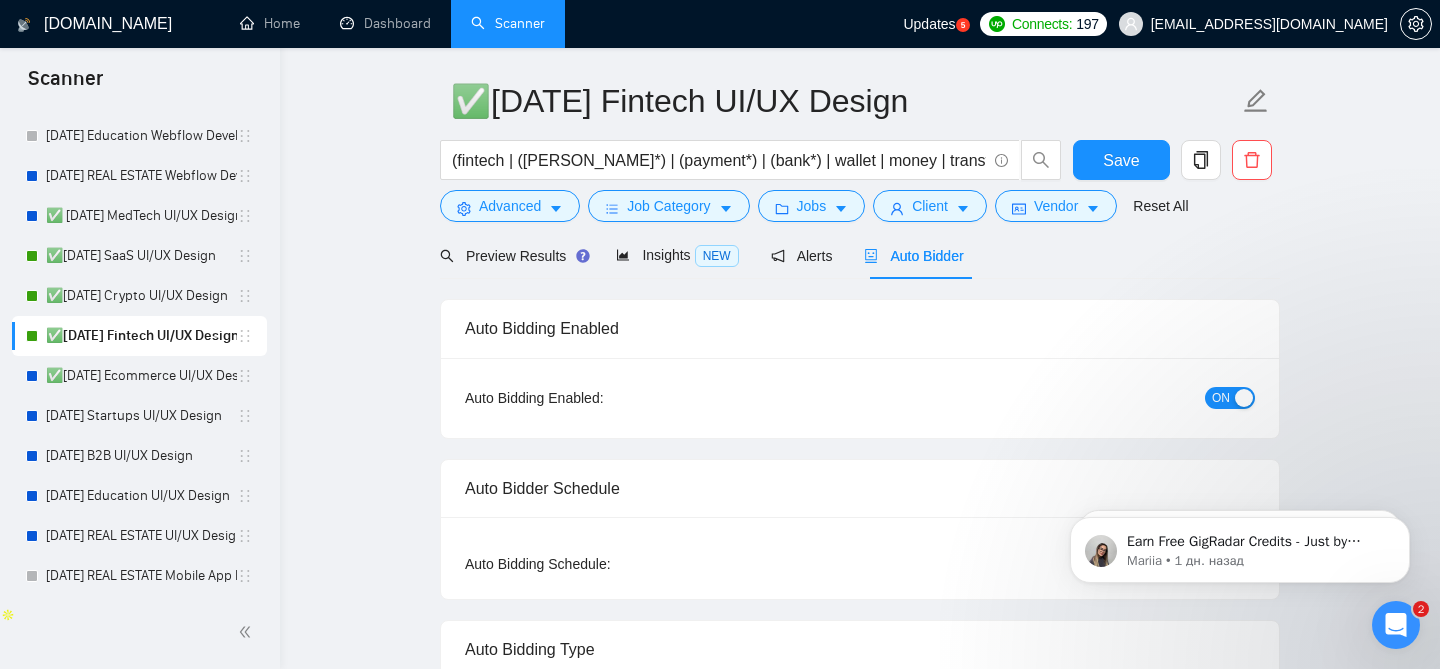click on "ON" at bounding box center [1221, 398] 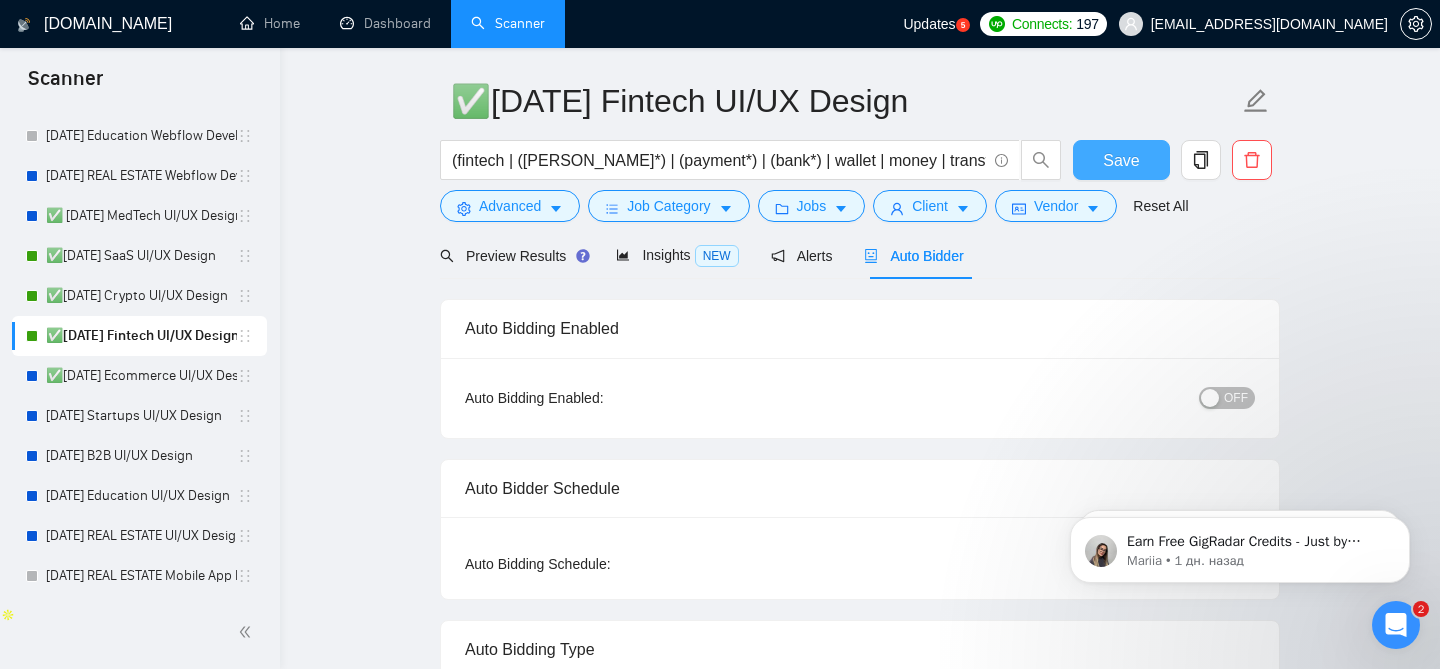 click on "Save" at bounding box center (1121, 160) 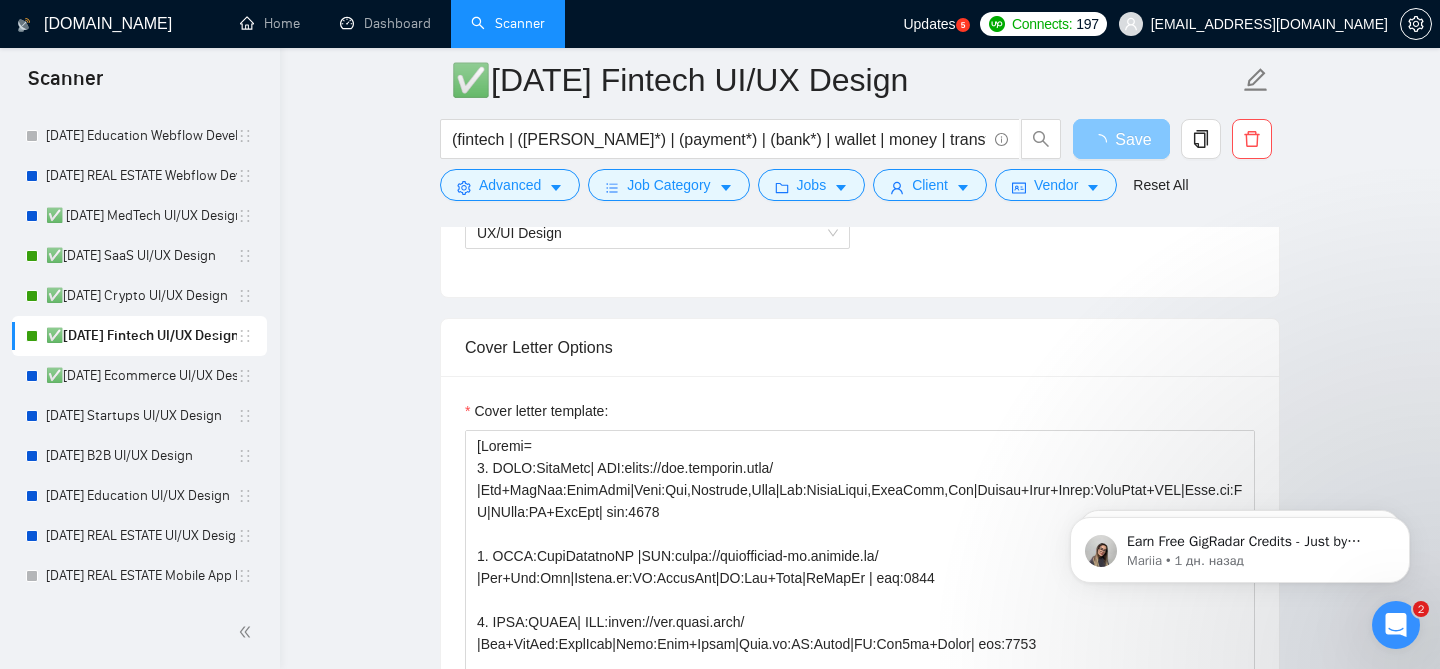 scroll, scrollTop: 1405, scrollLeft: 0, axis: vertical 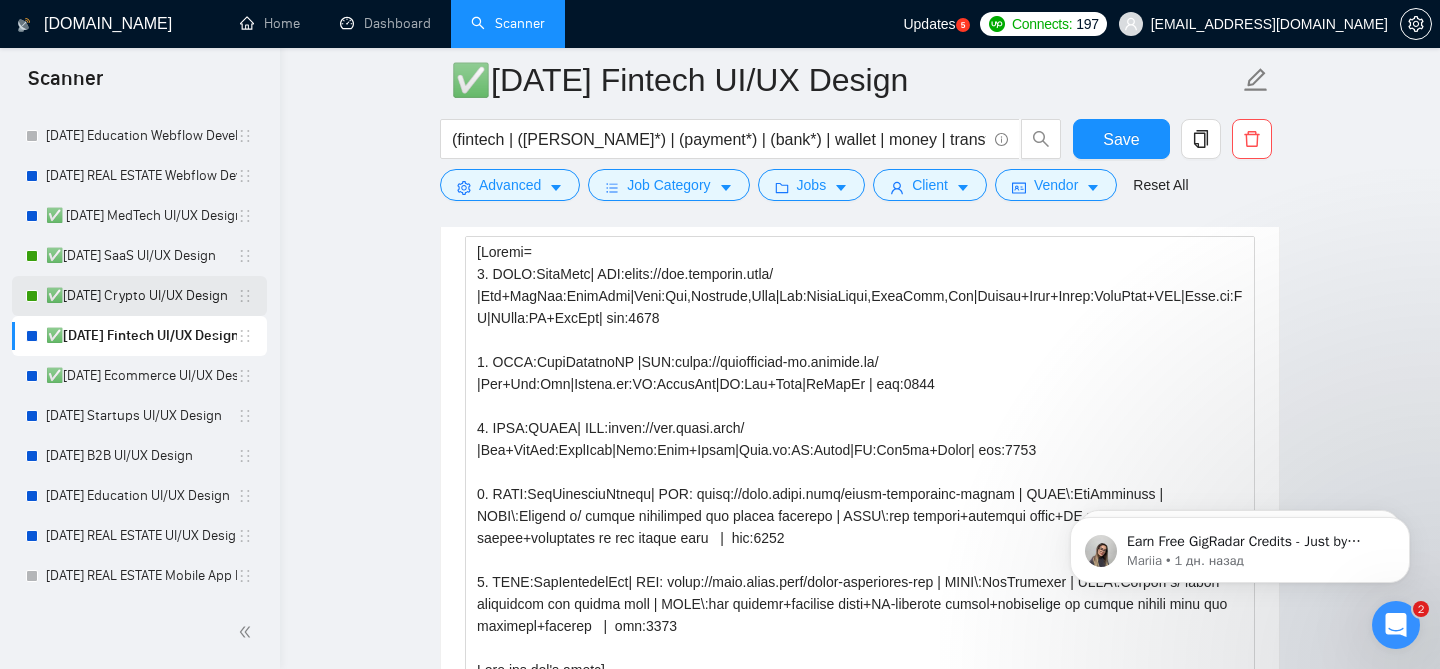 click on "✅[DATE] Crypto UI/UX Design" at bounding box center (141, 296) 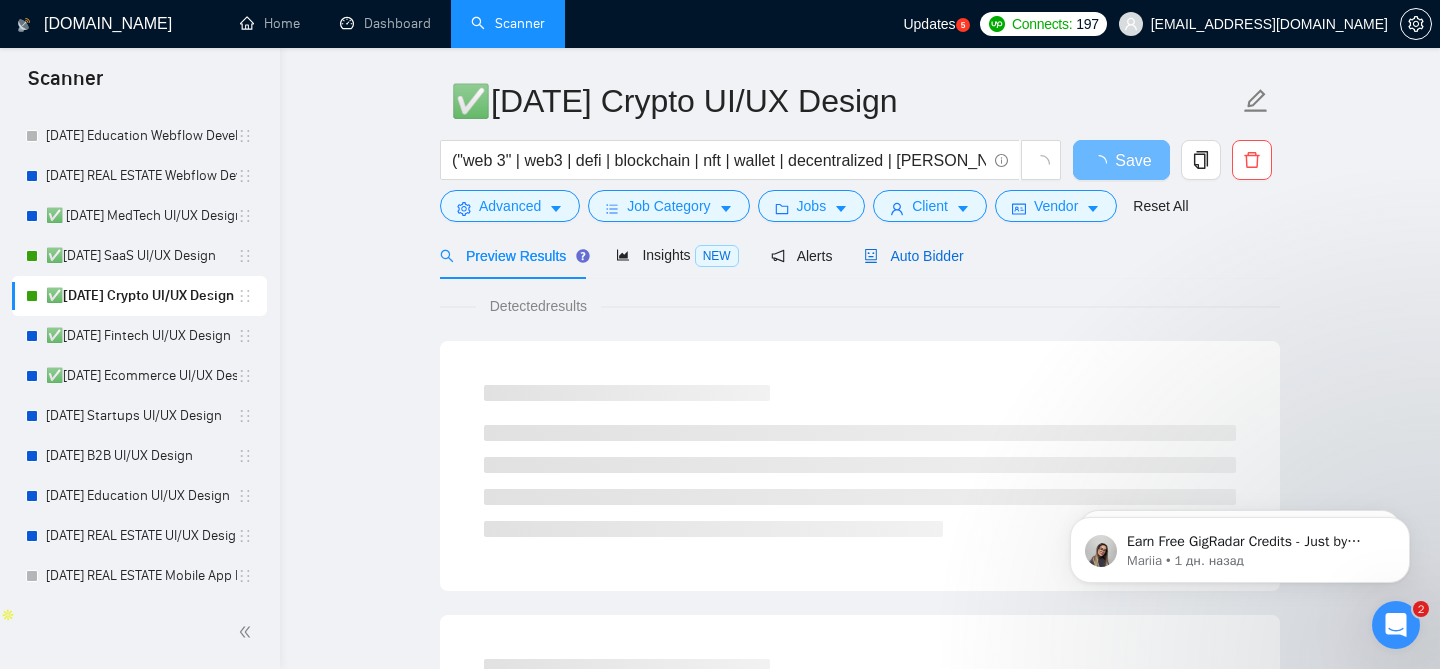 click on "Auto Bidder" at bounding box center (913, 256) 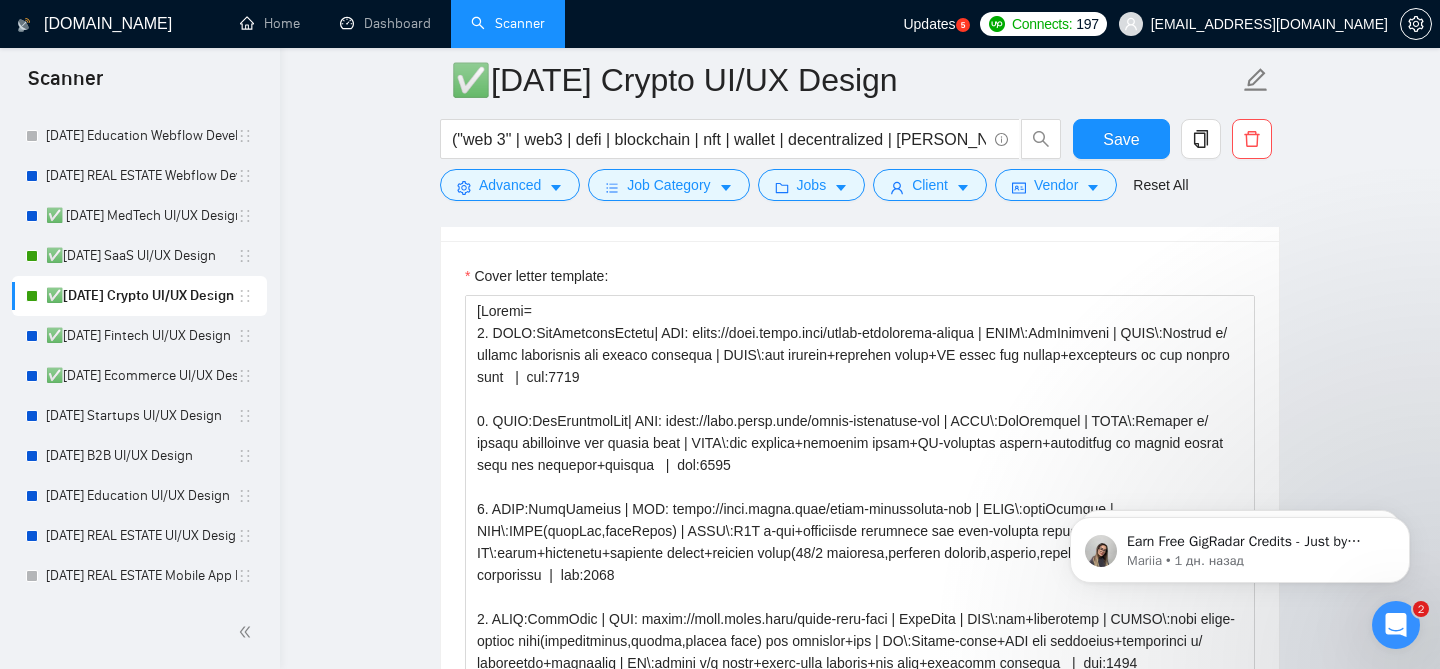 scroll, scrollTop: 1360, scrollLeft: 0, axis: vertical 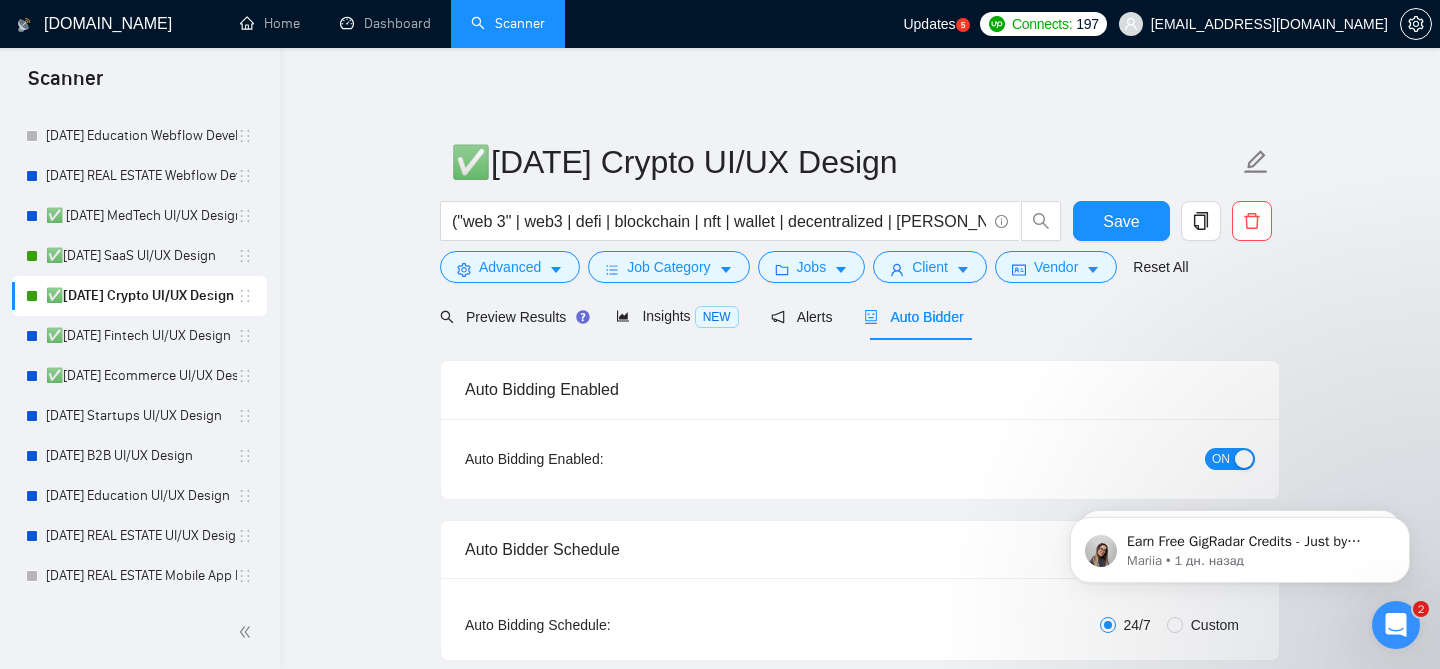 click on "ON" at bounding box center [1221, 459] 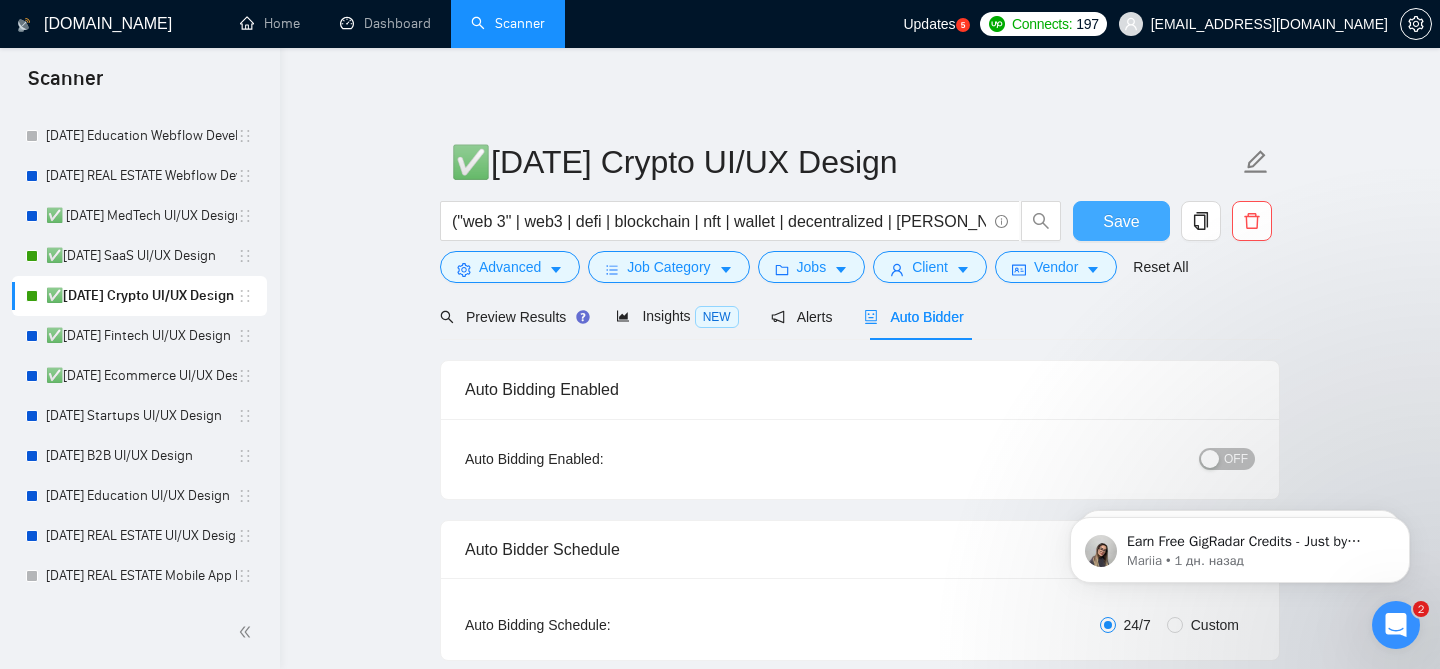click on "Save" at bounding box center [1121, 221] 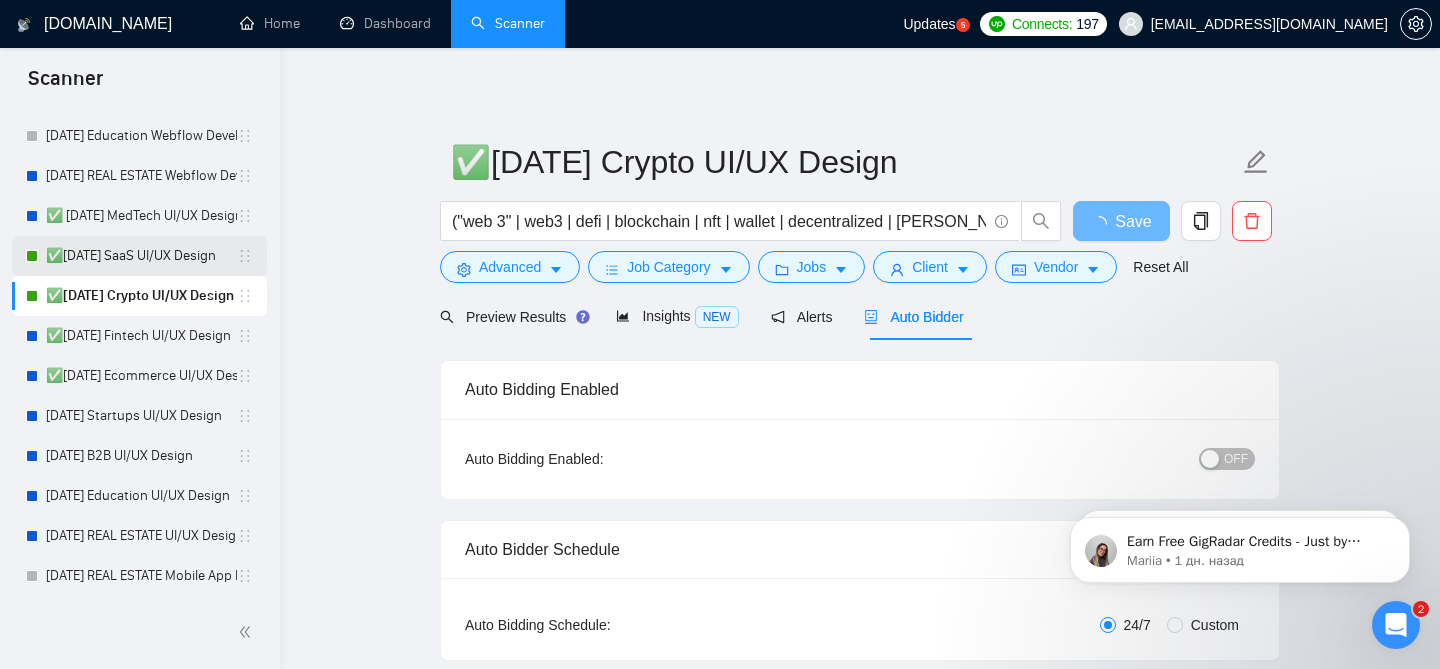 click on "✅[DATE] SaaS UI/UX Design" at bounding box center [141, 256] 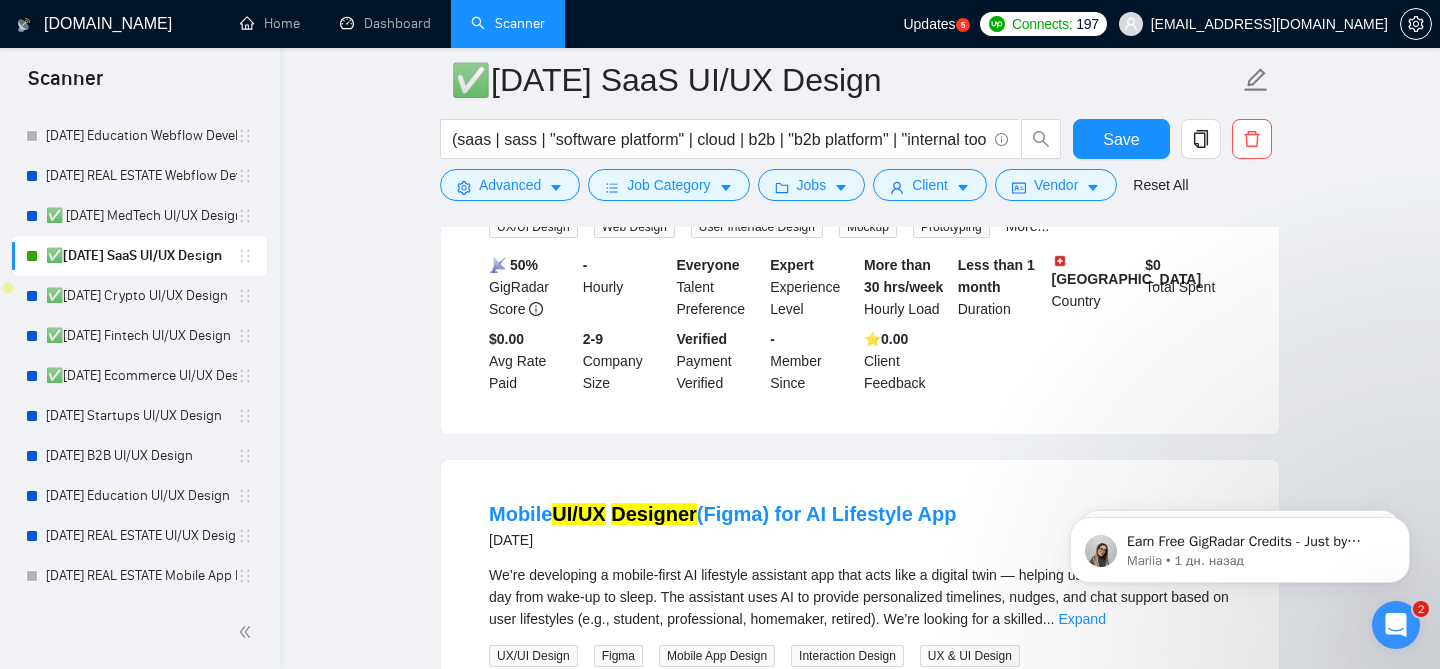 scroll, scrollTop: 0, scrollLeft: 0, axis: both 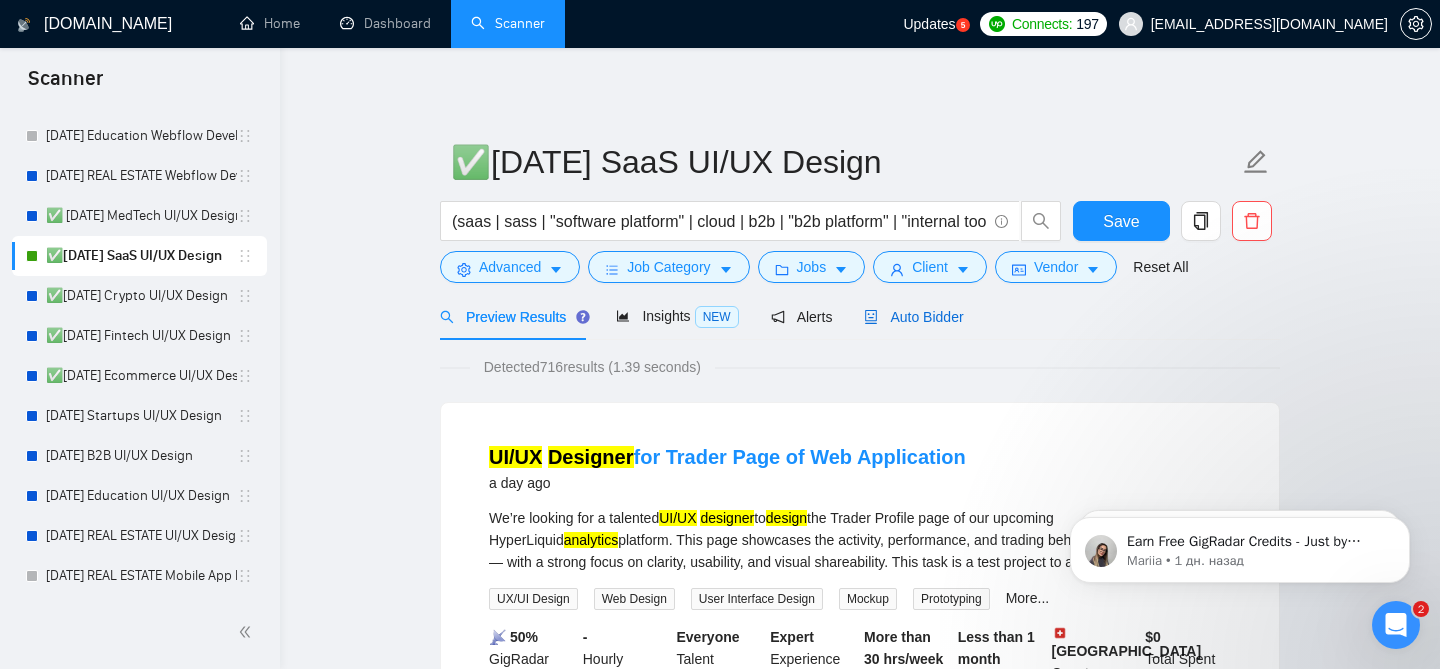 click on "Auto Bidder" at bounding box center [913, 317] 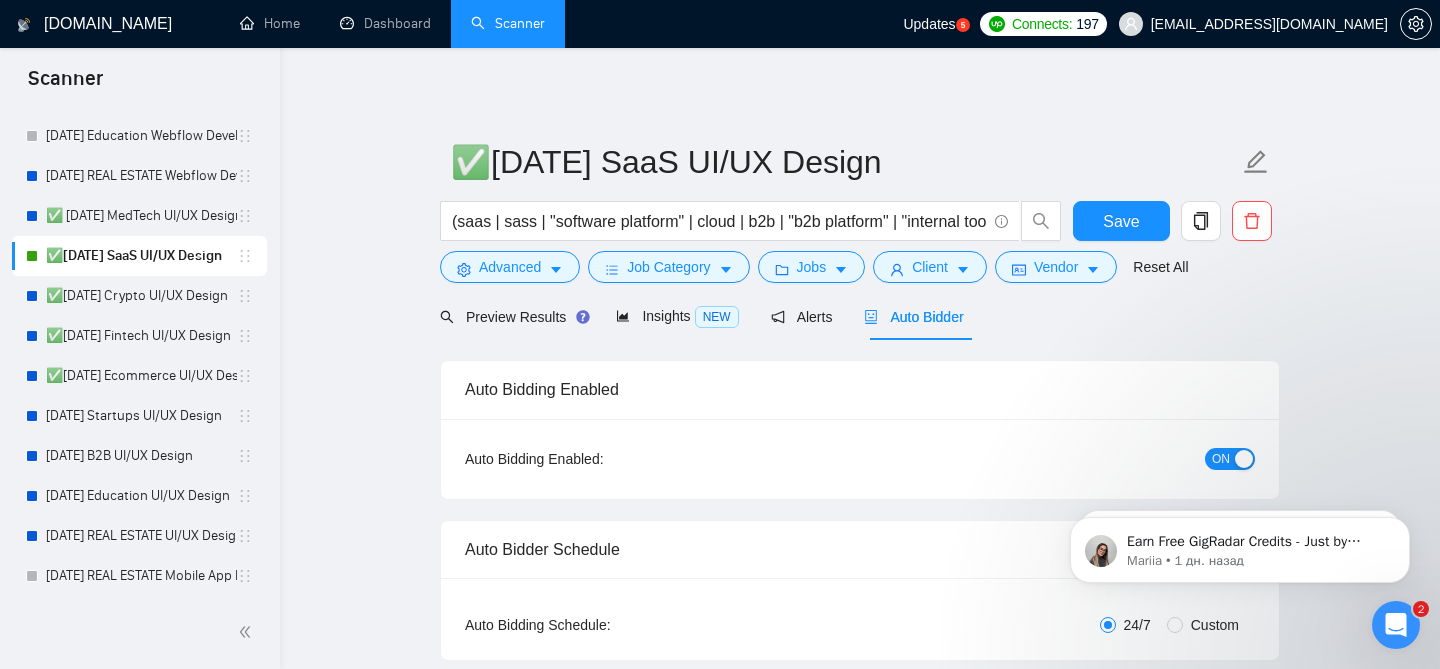 click on "ON" at bounding box center (1221, 459) 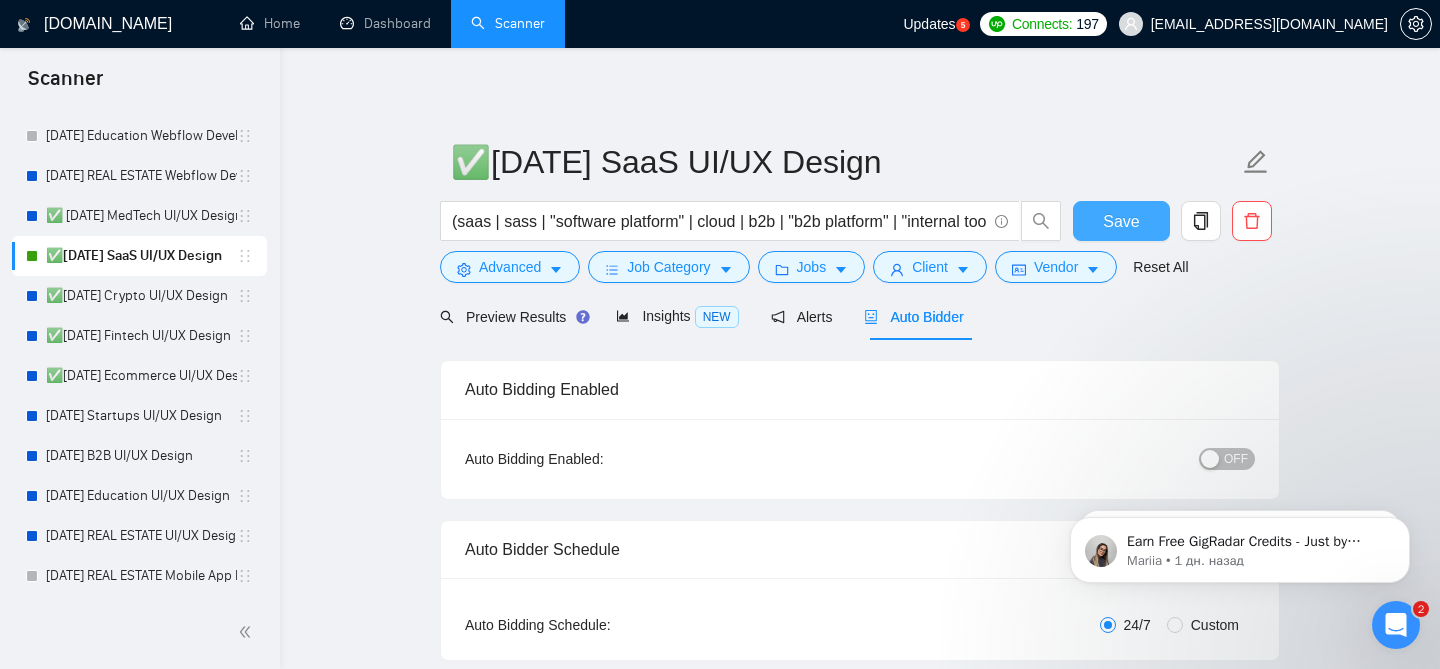 click on "Save" at bounding box center [1121, 221] 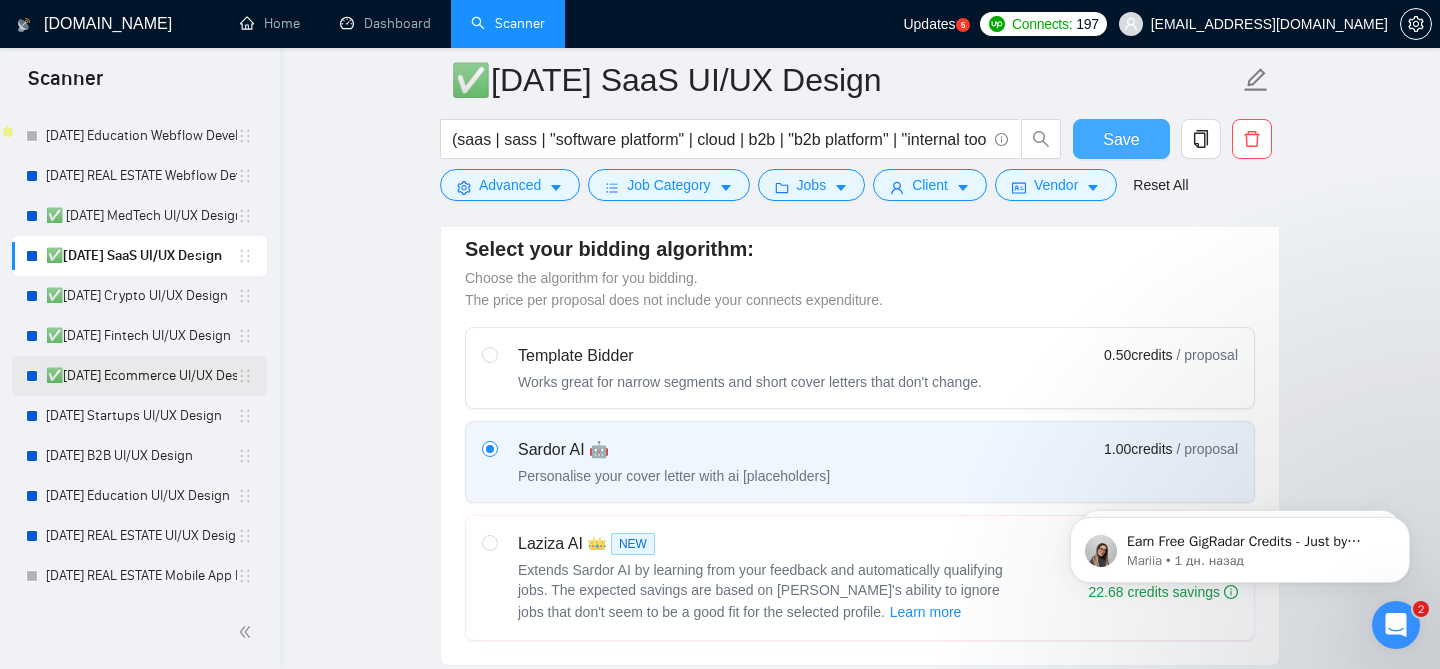 scroll, scrollTop: 561, scrollLeft: 0, axis: vertical 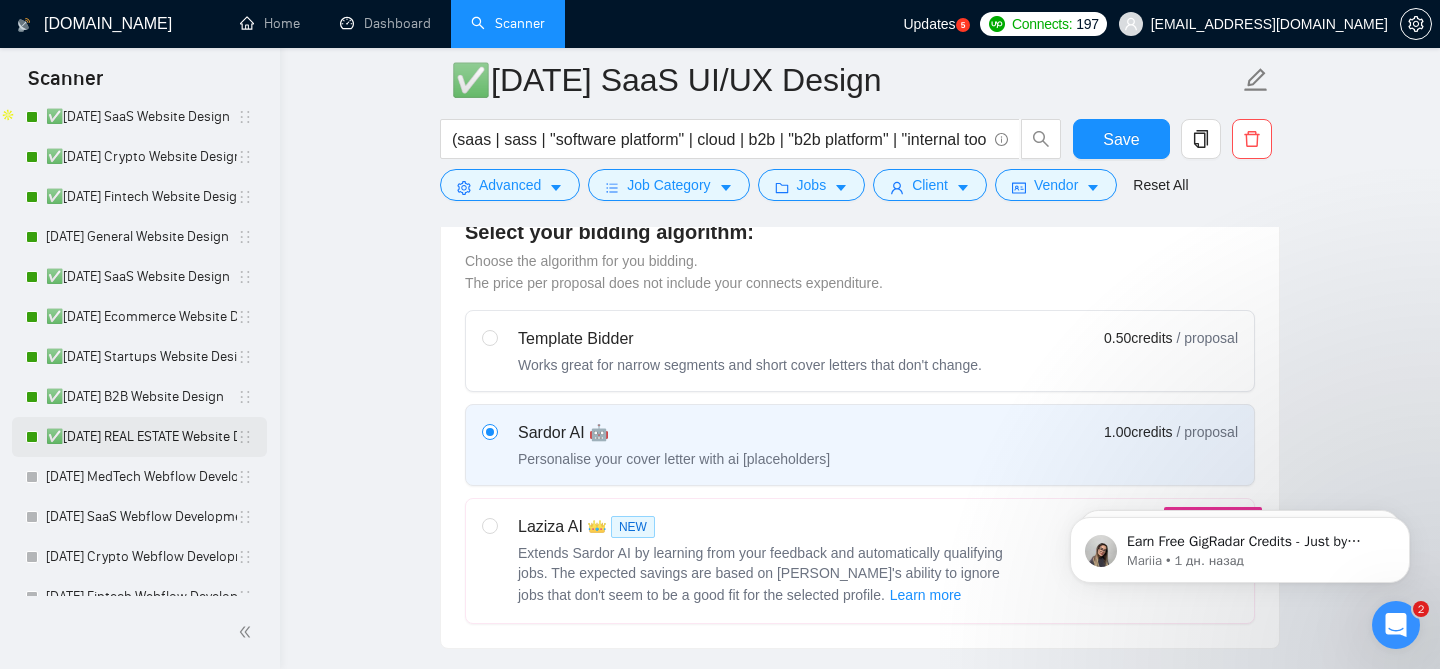 click on "✅[DATE] REAL ESTATE Website Design" at bounding box center (141, 437) 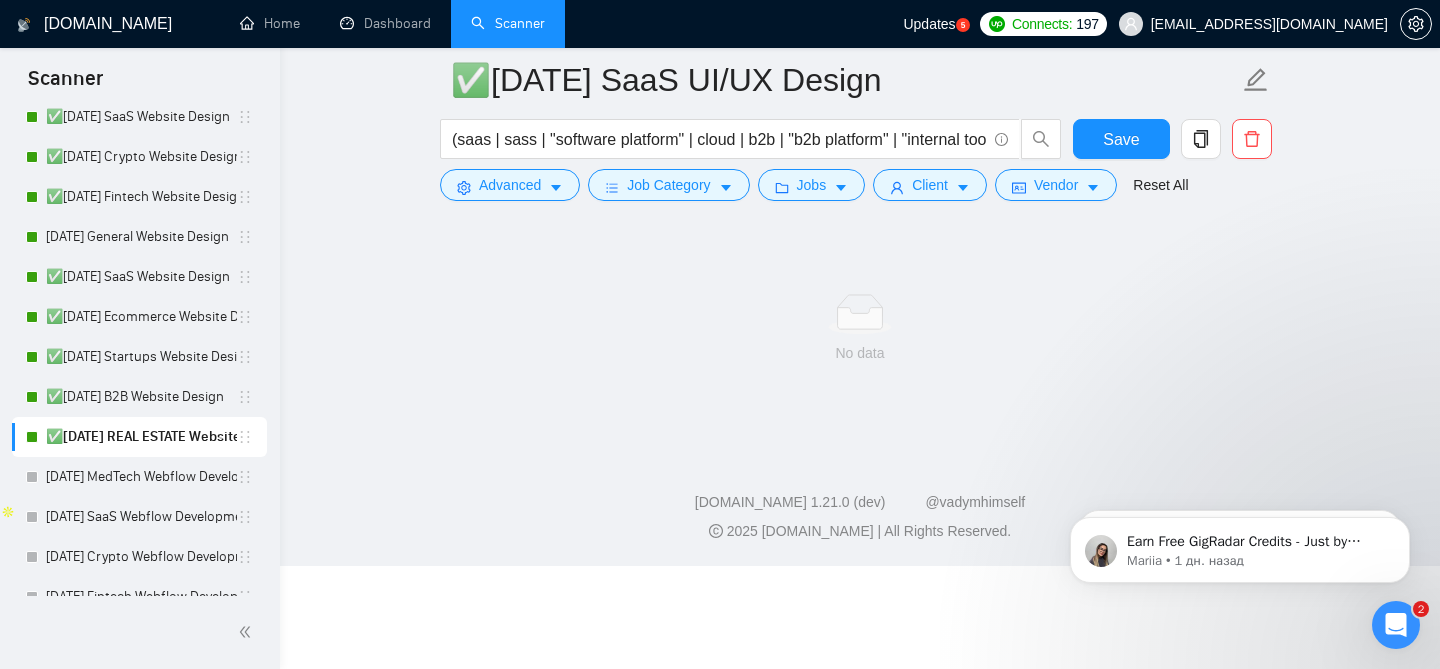 scroll, scrollTop: 61, scrollLeft: 0, axis: vertical 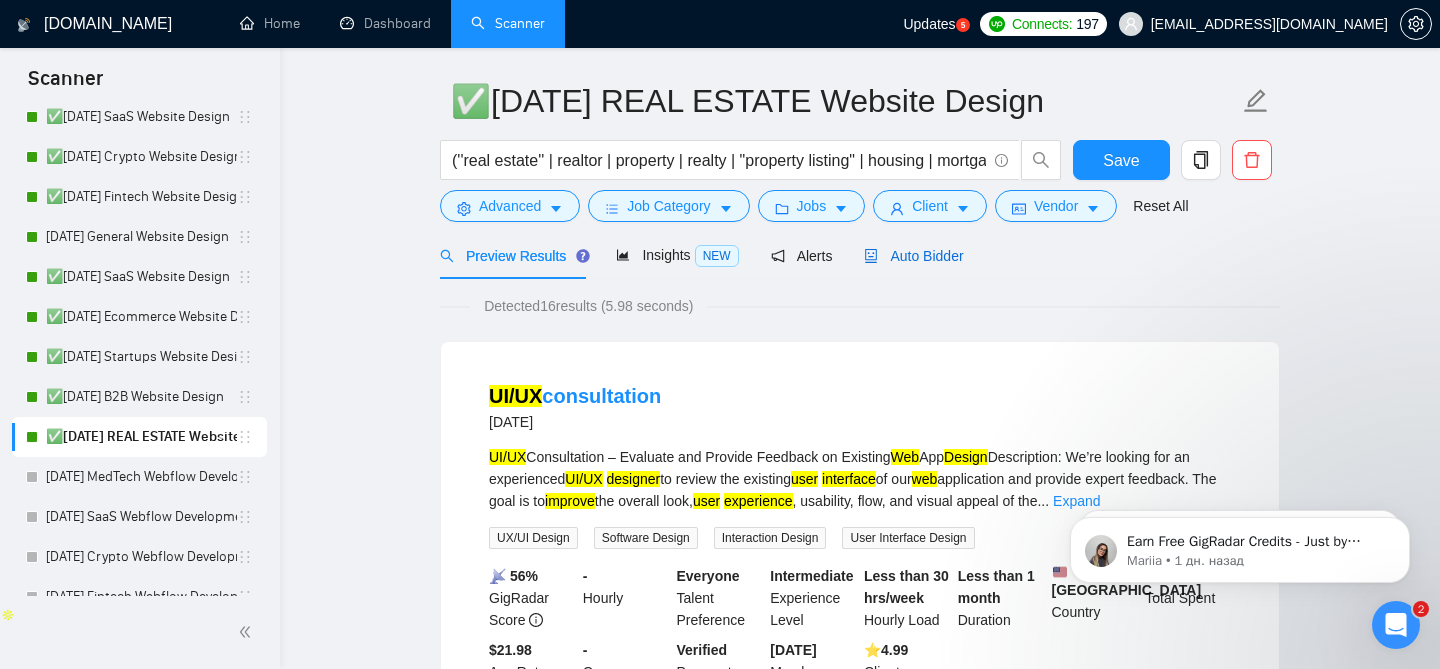 click on "Auto Bidder" at bounding box center (913, 256) 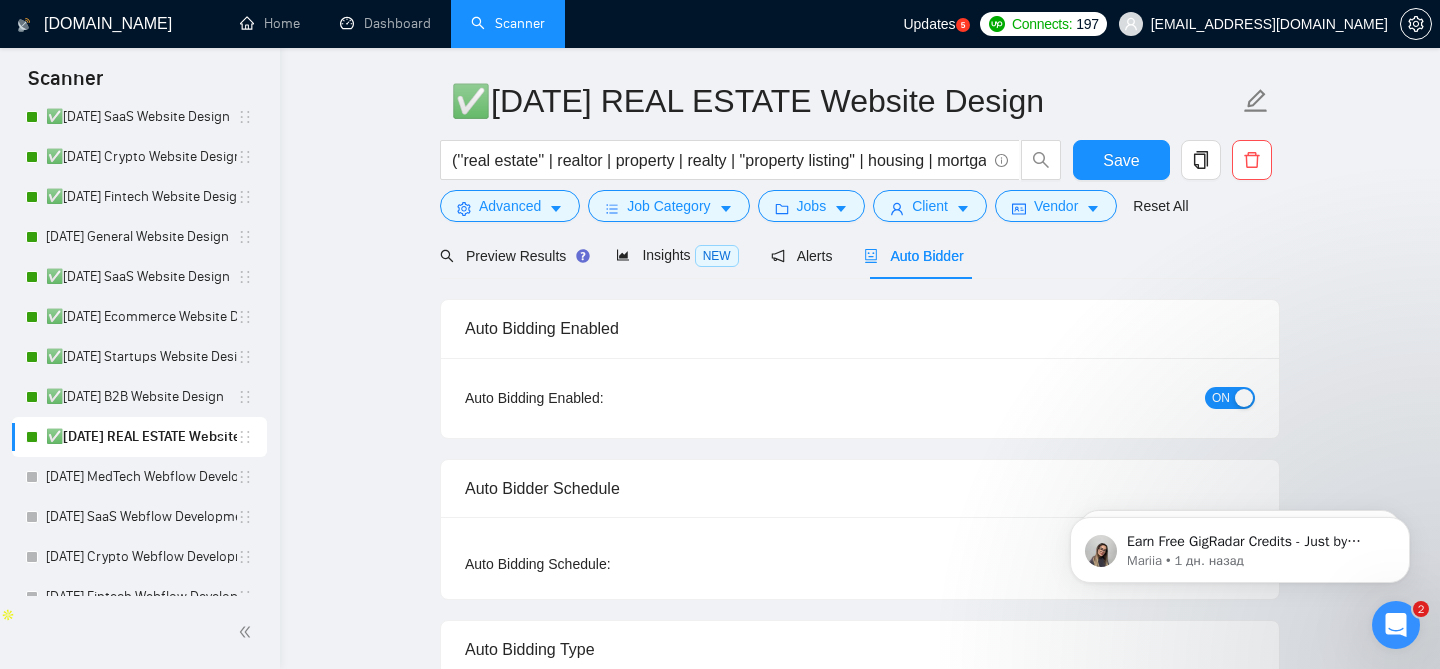 click on "ON" at bounding box center [1230, 398] 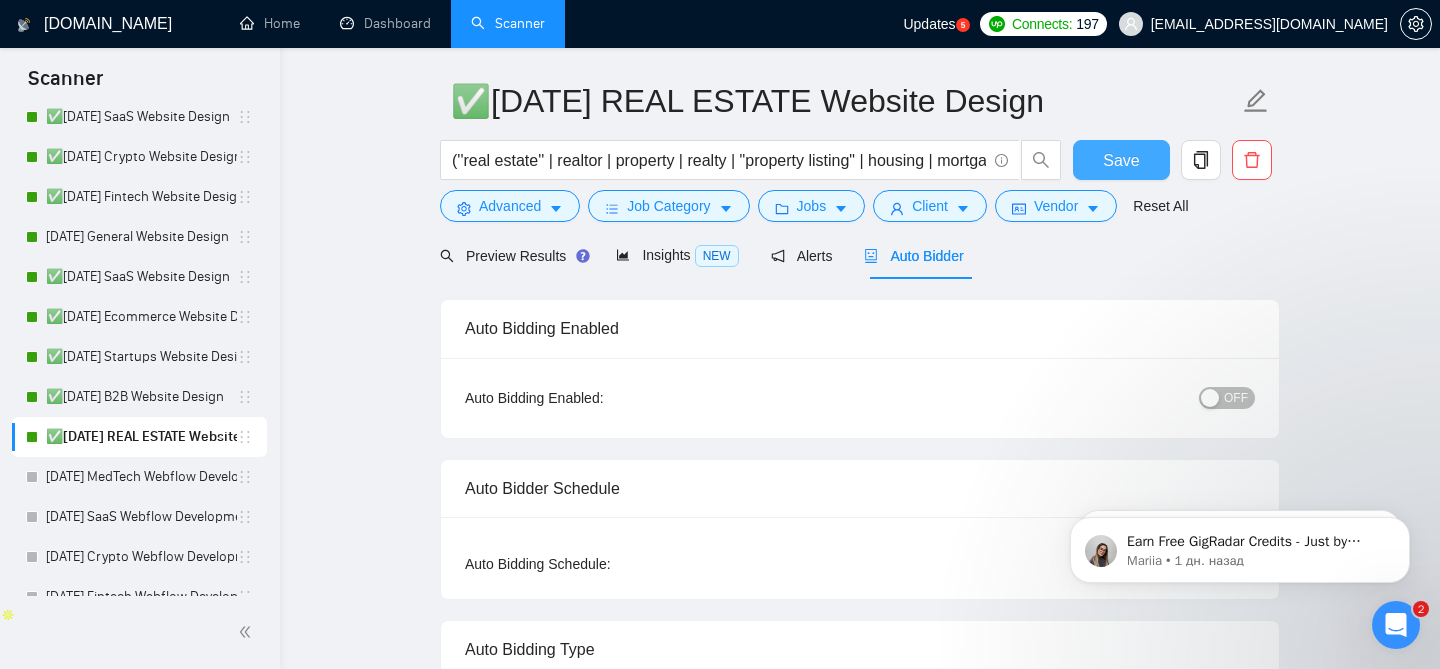 click on "Save" at bounding box center (1121, 160) 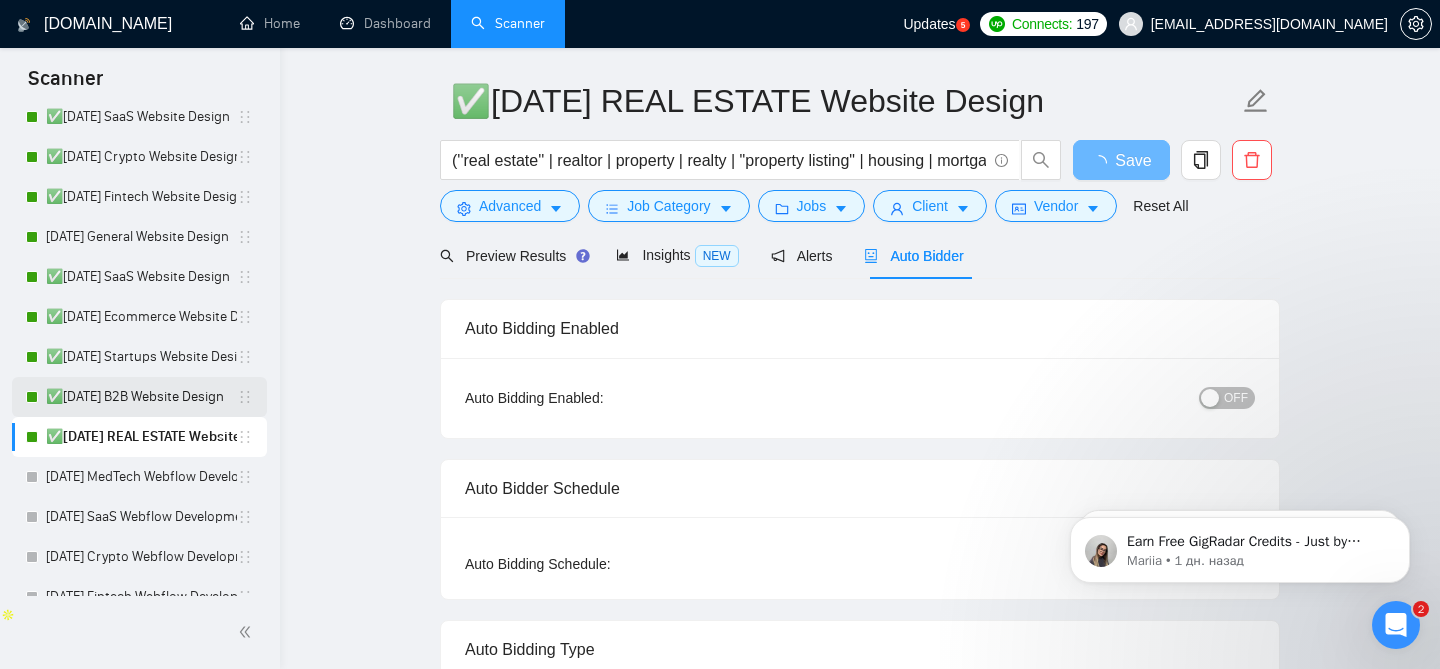 click on "✅[DATE] B2B Website Design" at bounding box center [141, 397] 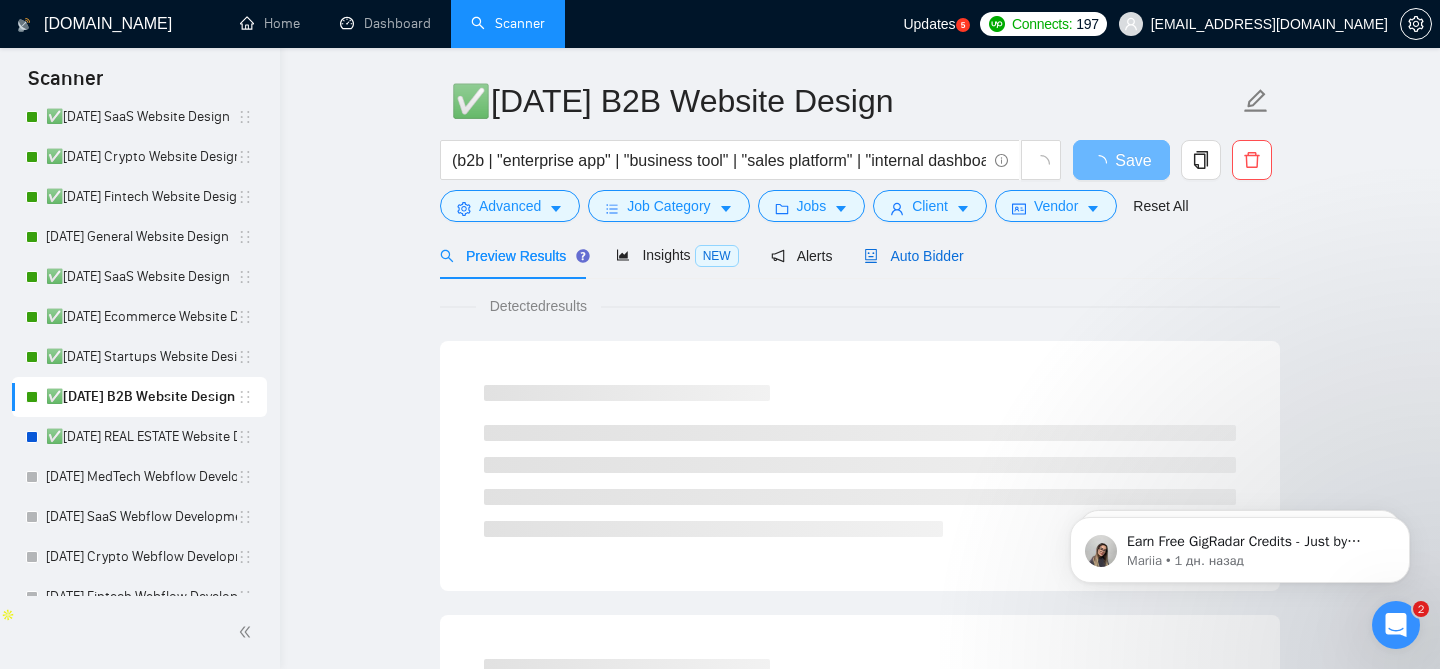 click on "Auto Bidder" at bounding box center (913, 256) 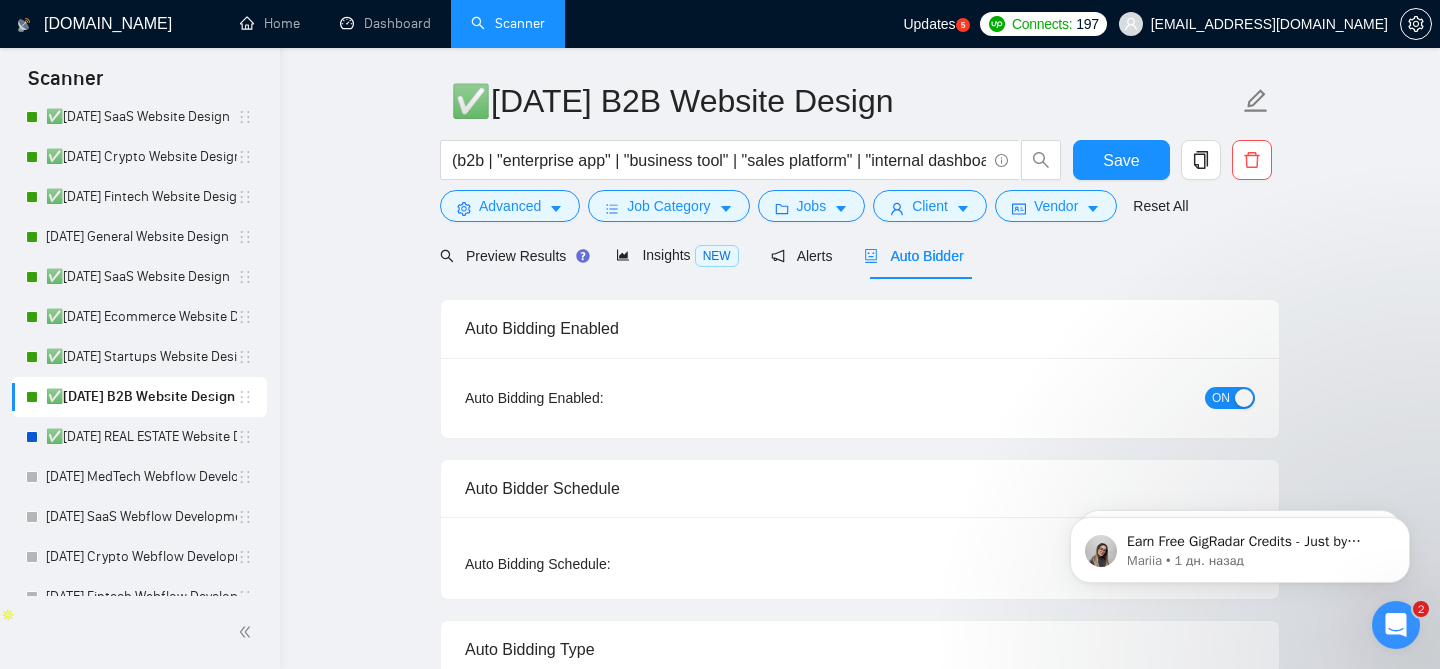 click on "ON" at bounding box center [1221, 398] 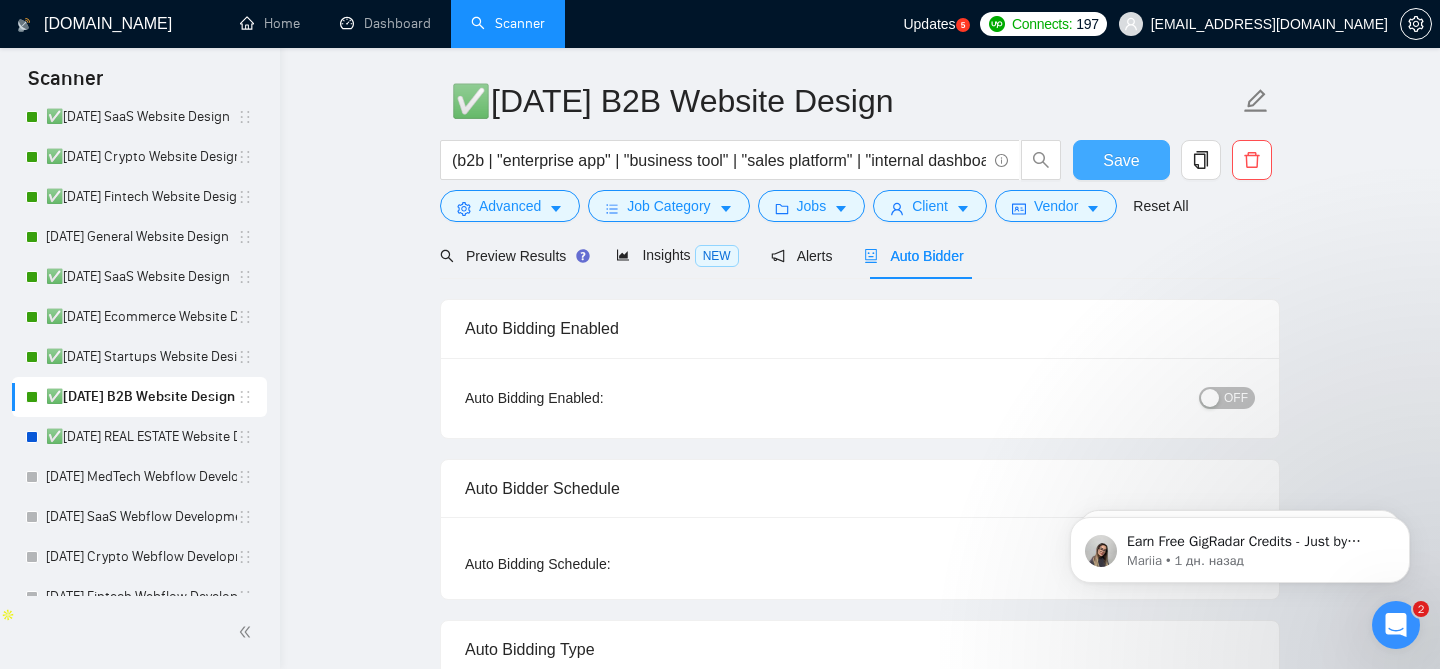click on "Save" at bounding box center (1121, 160) 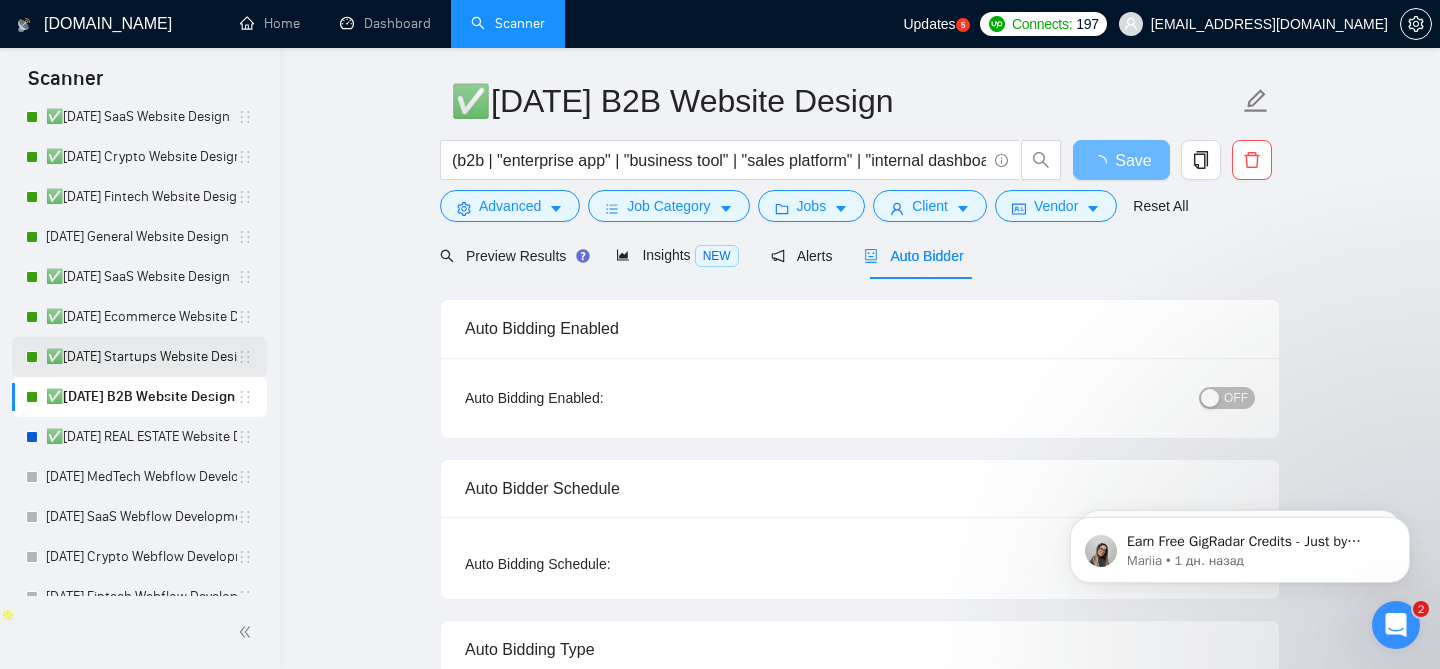 click on "✅[DATE] Startups Website Design" at bounding box center [141, 357] 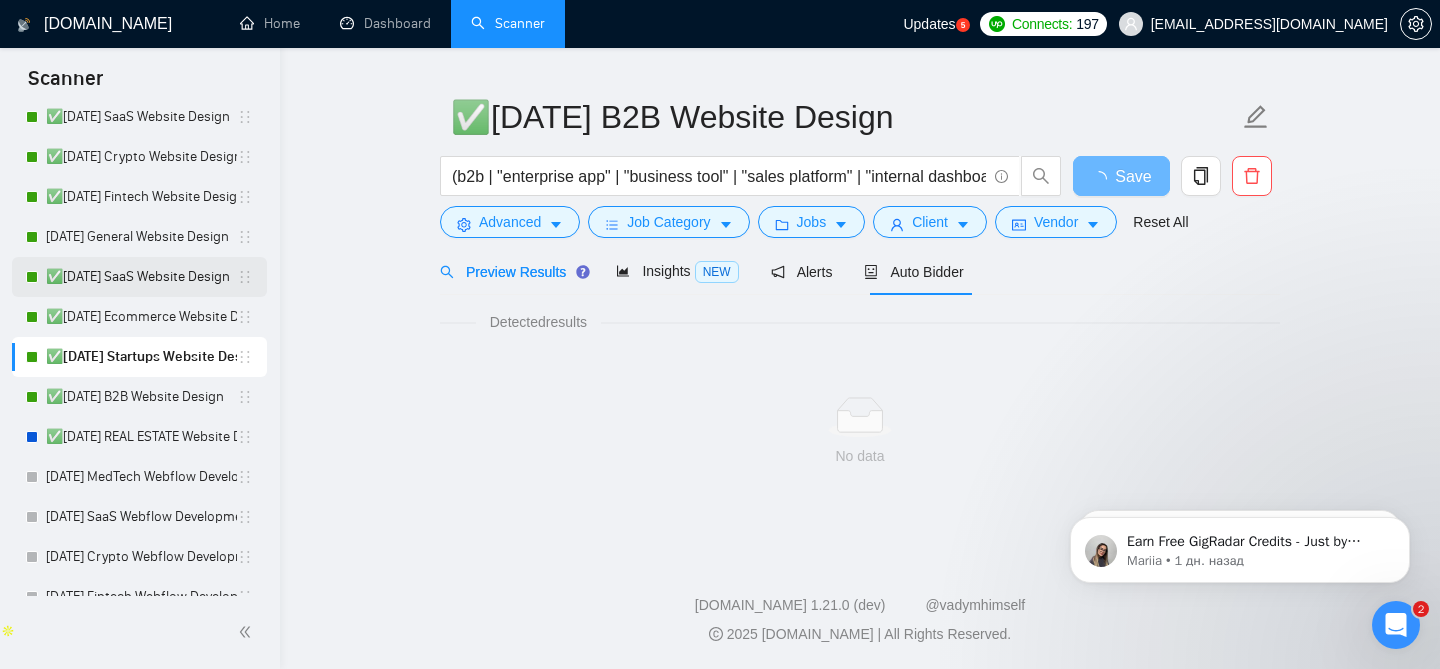 scroll, scrollTop: 61, scrollLeft: 0, axis: vertical 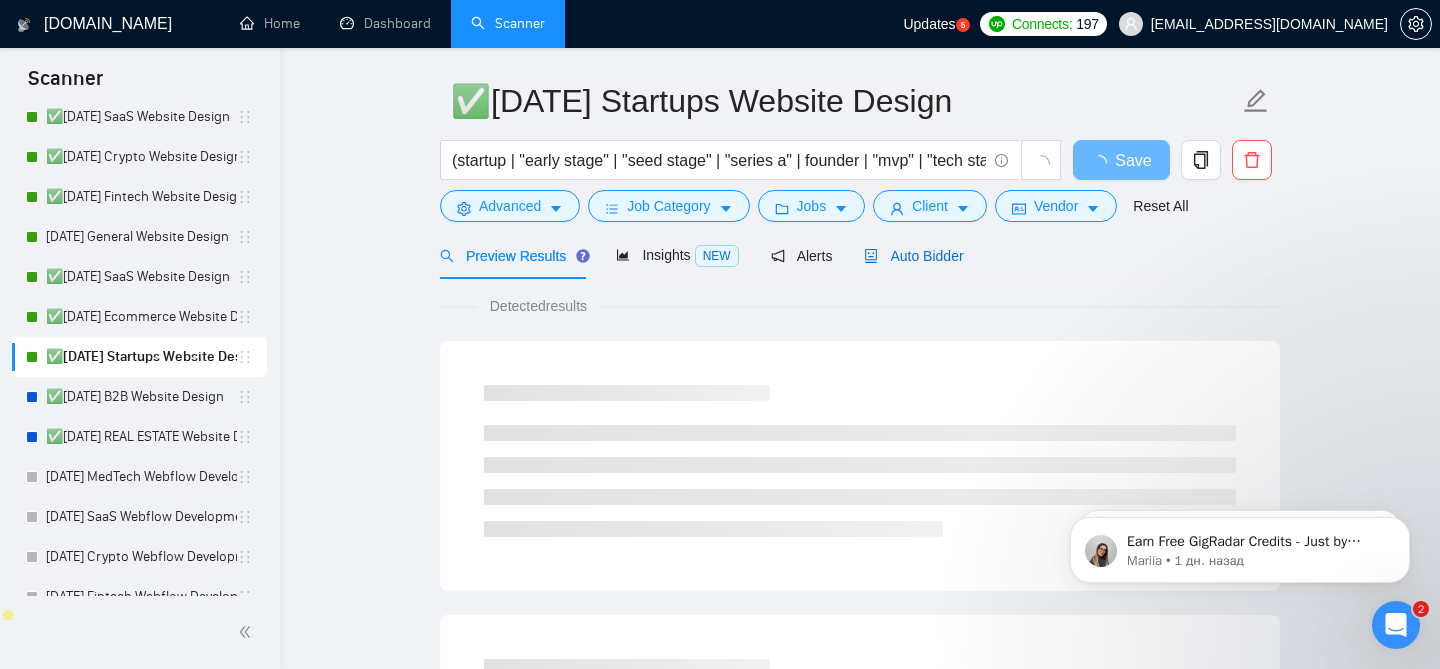 click on "Auto Bidder" at bounding box center (913, 256) 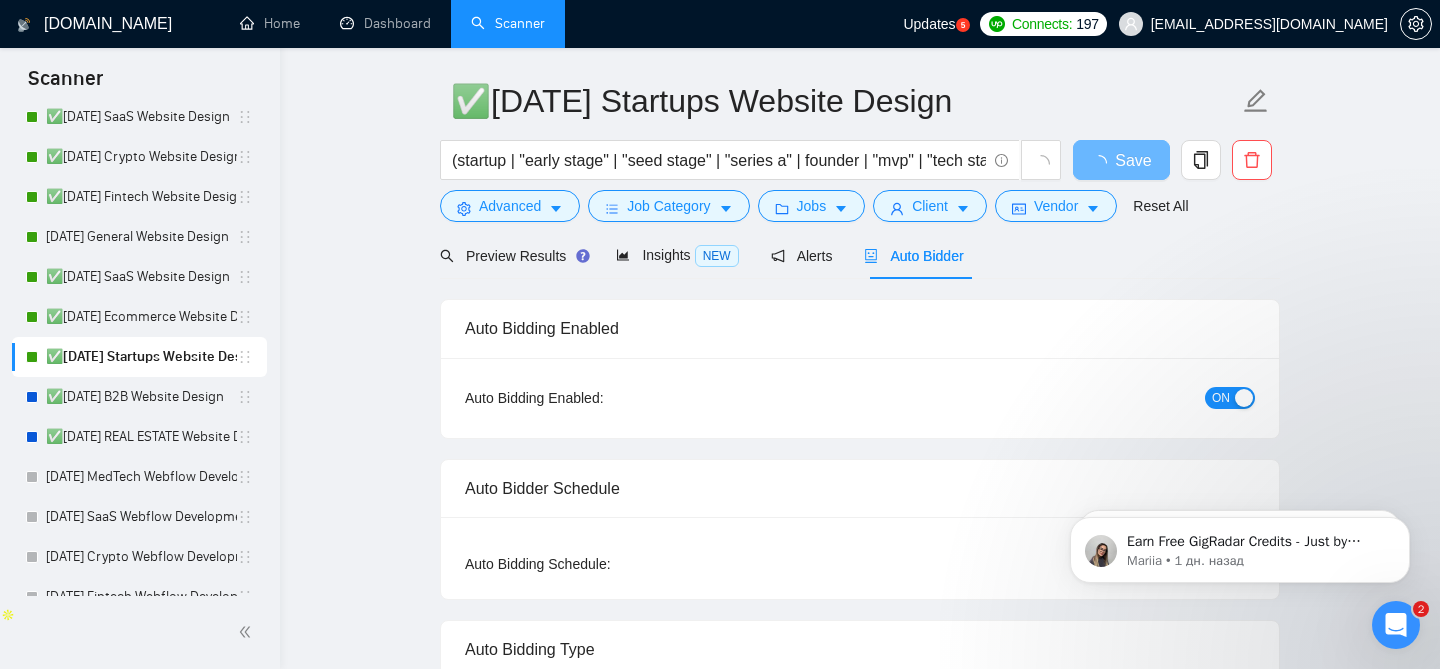 click on "ON" at bounding box center [1221, 398] 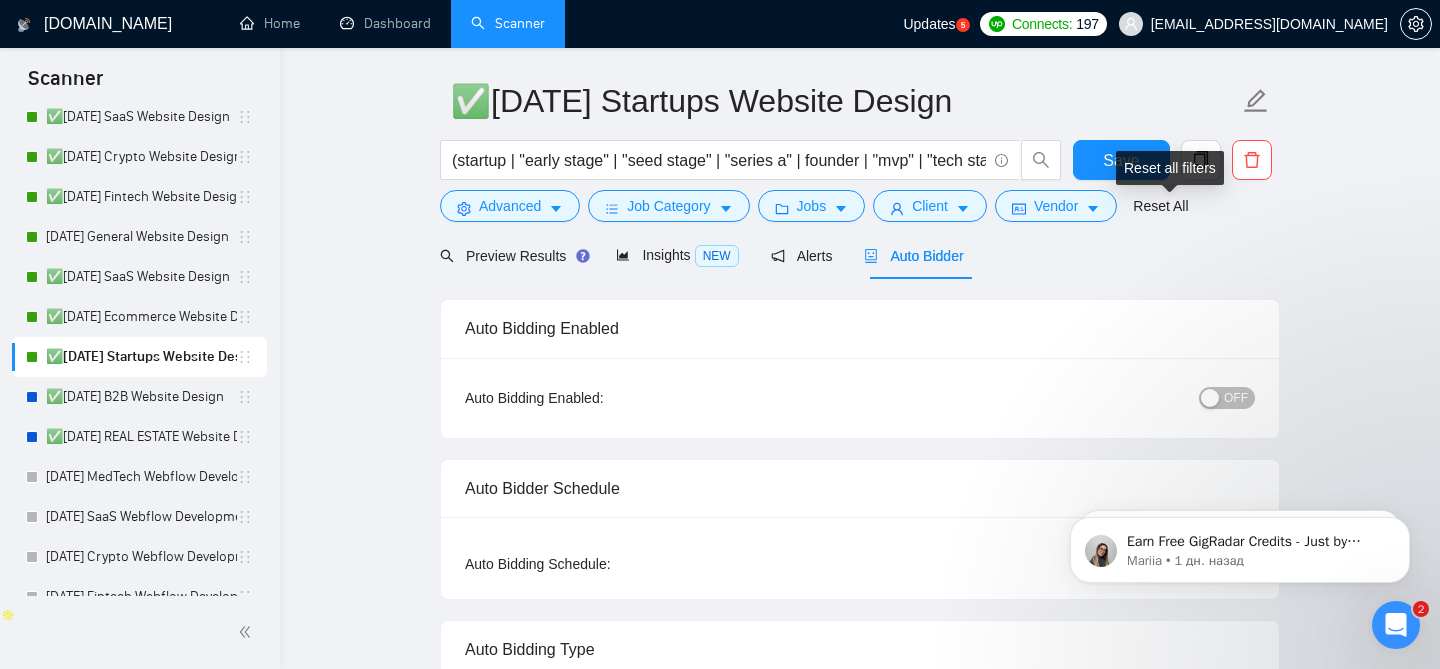 click on "Reset all filters" at bounding box center (1170, 168) 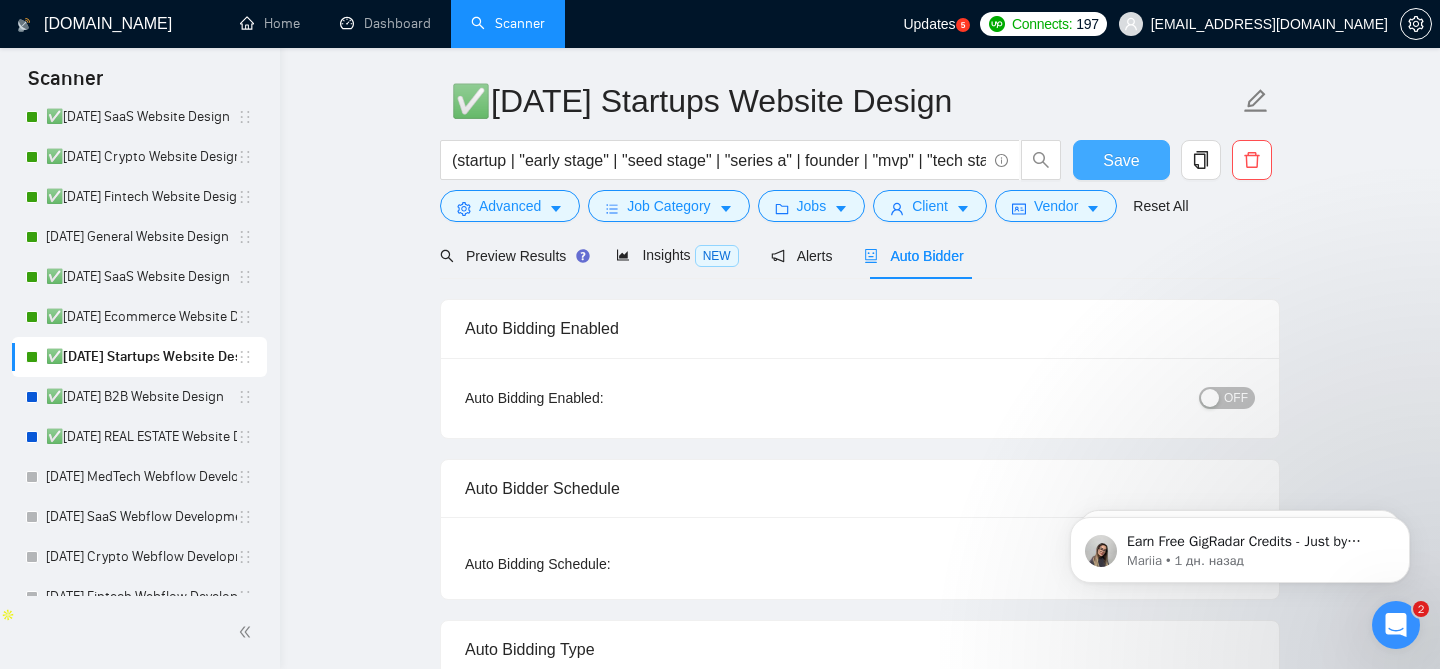click on "Save" at bounding box center (1121, 160) 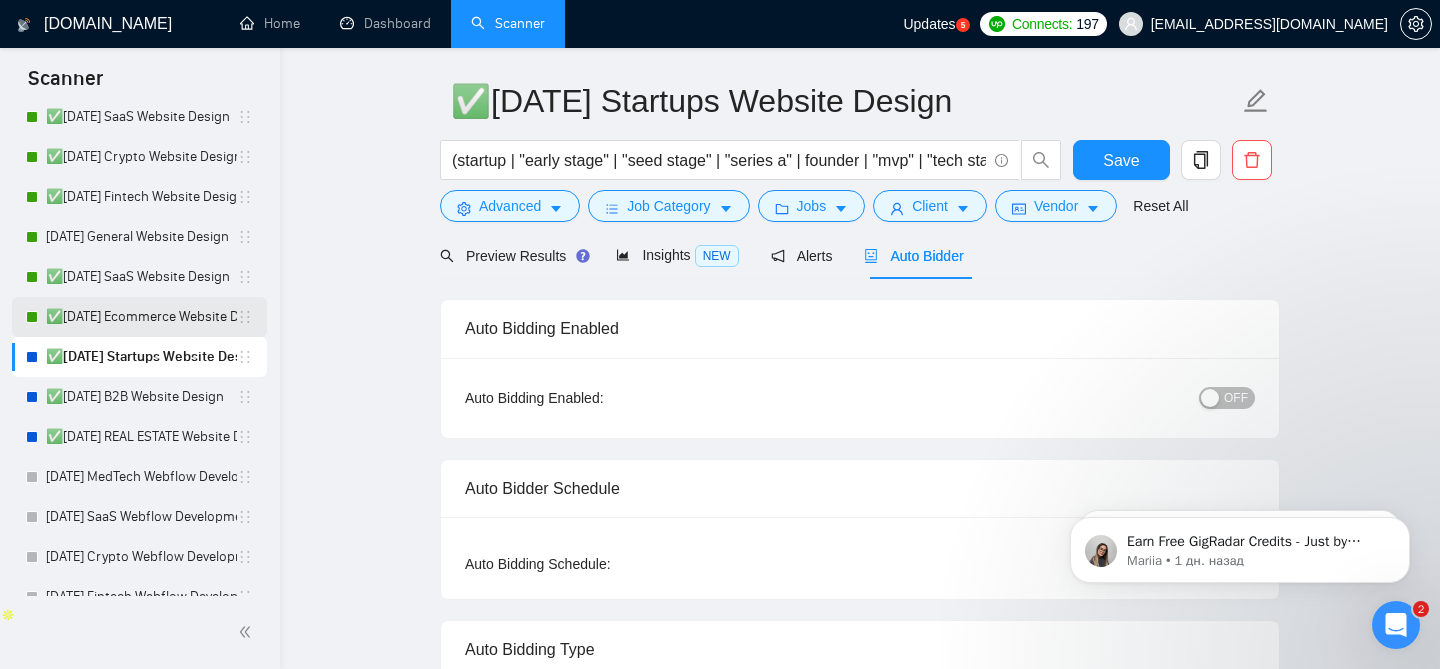 click on "✅[DATE] Ecommerce Website Design" at bounding box center [141, 317] 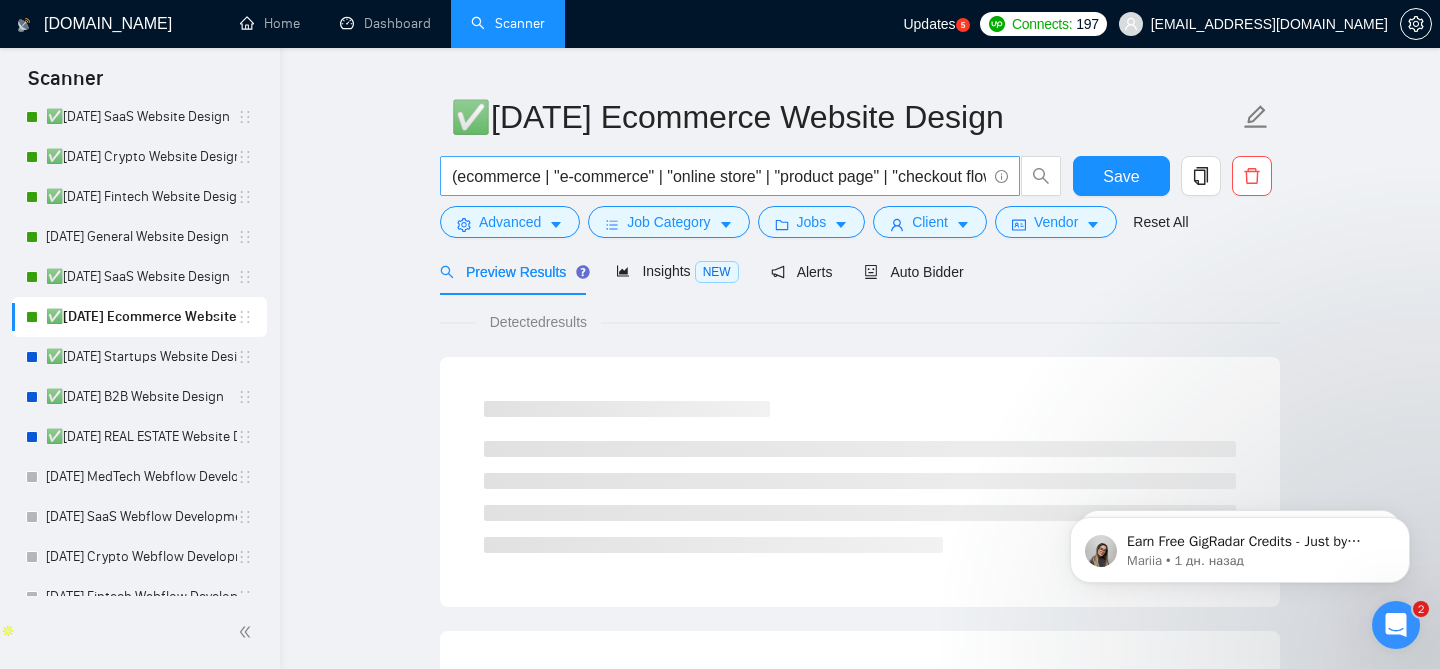 scroll, scrollTop: 61, scrollLeft: 0, axis: vertical 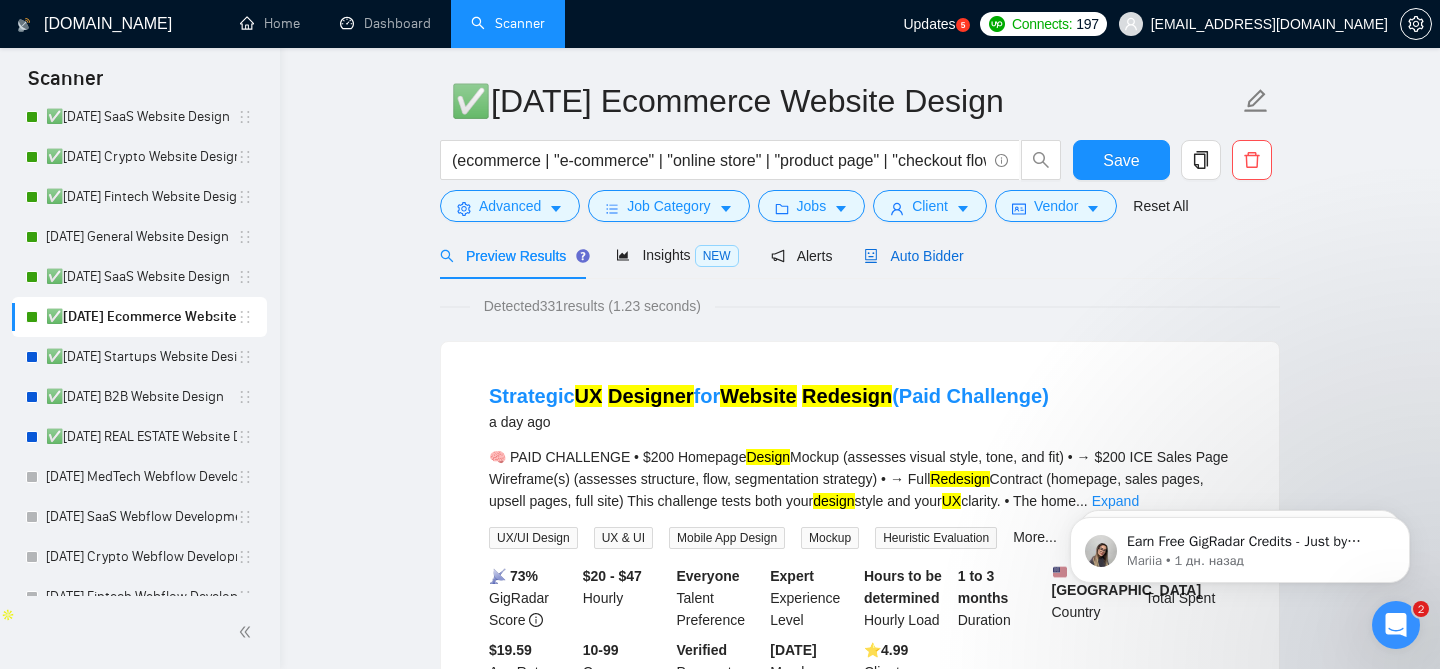click on "Auto Bidder" at bounding box center [913, 256] 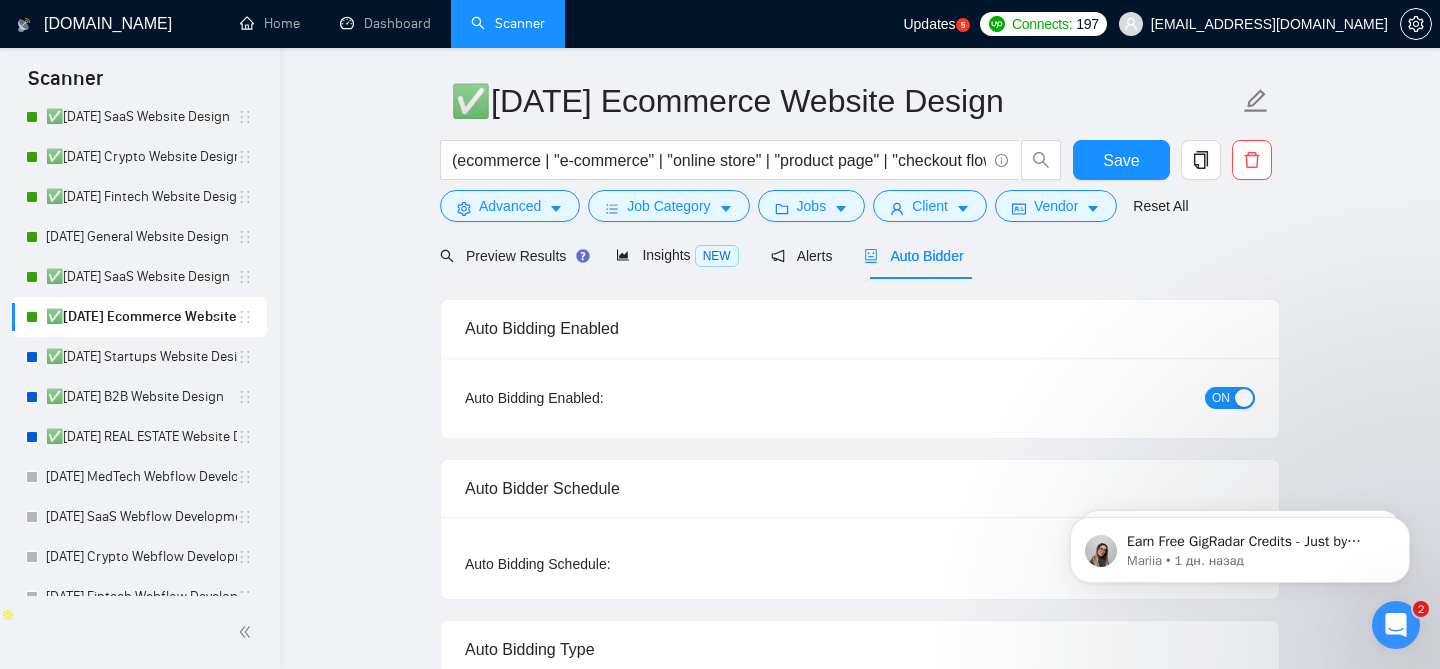 click on "ON" at bounding box center (1221, 398) 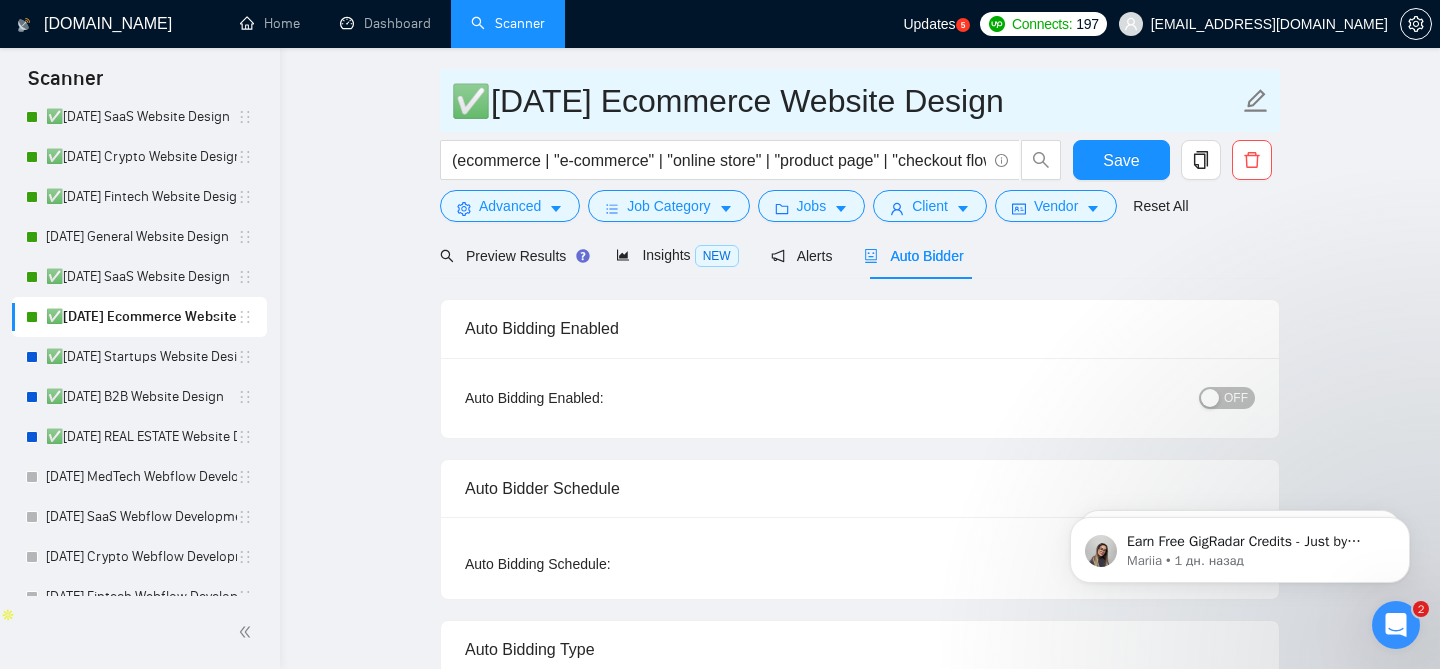 click on "✅[DATE] Ecommerce Website Design" at bounding box center (860, 100) 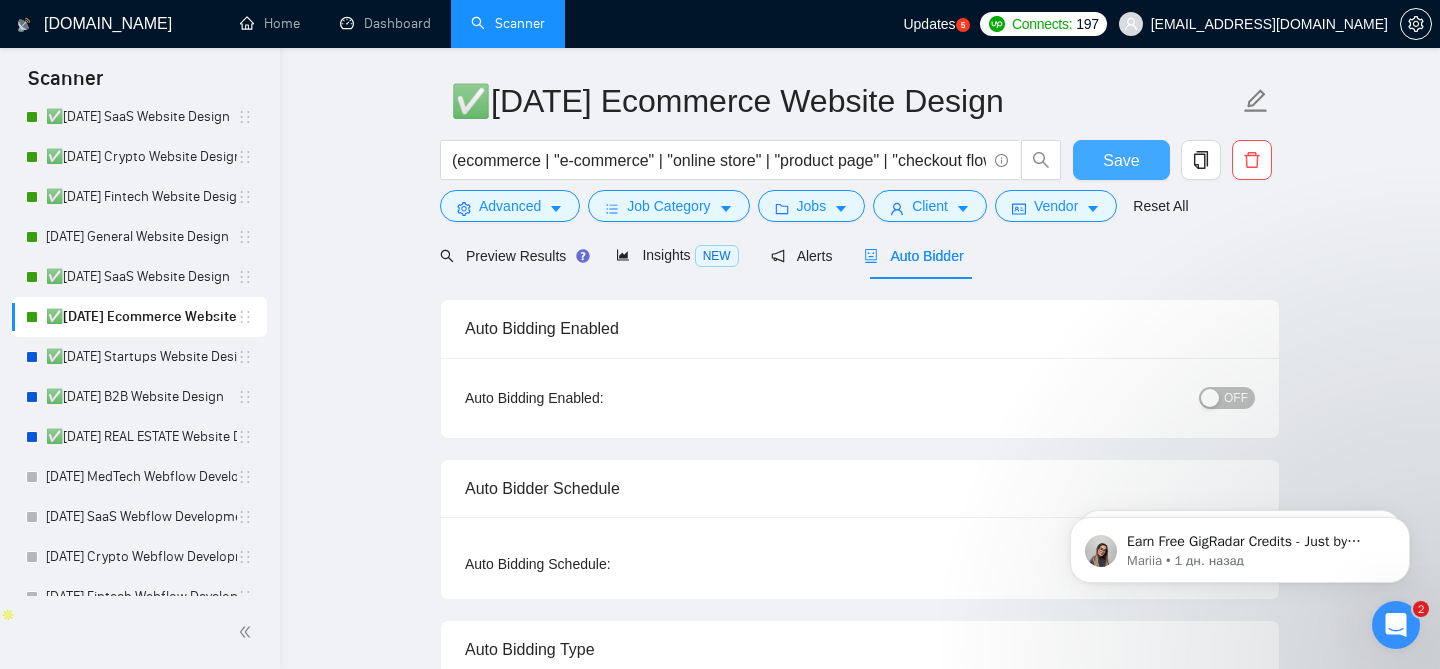 click on "Save" at bounding box center (1121, 160) 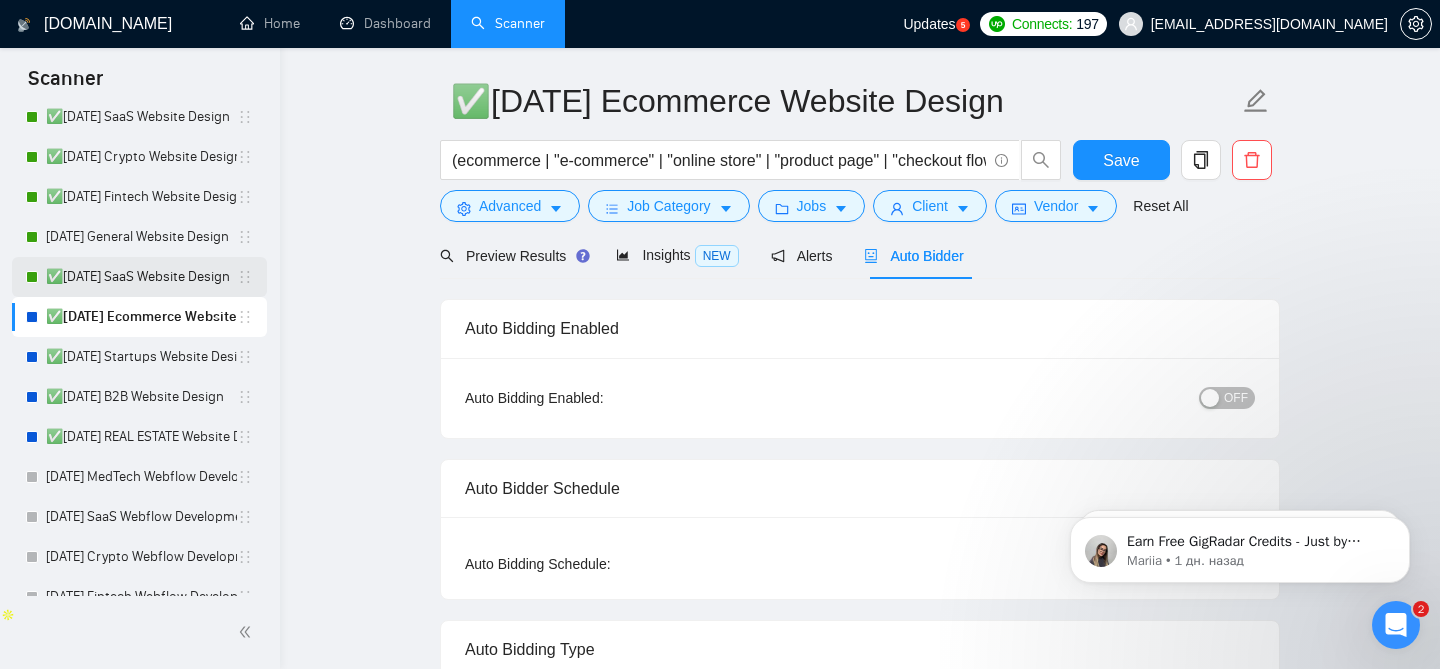 click on "✅[DATE] SaaS Website Design" at bounding box center (141, 277) 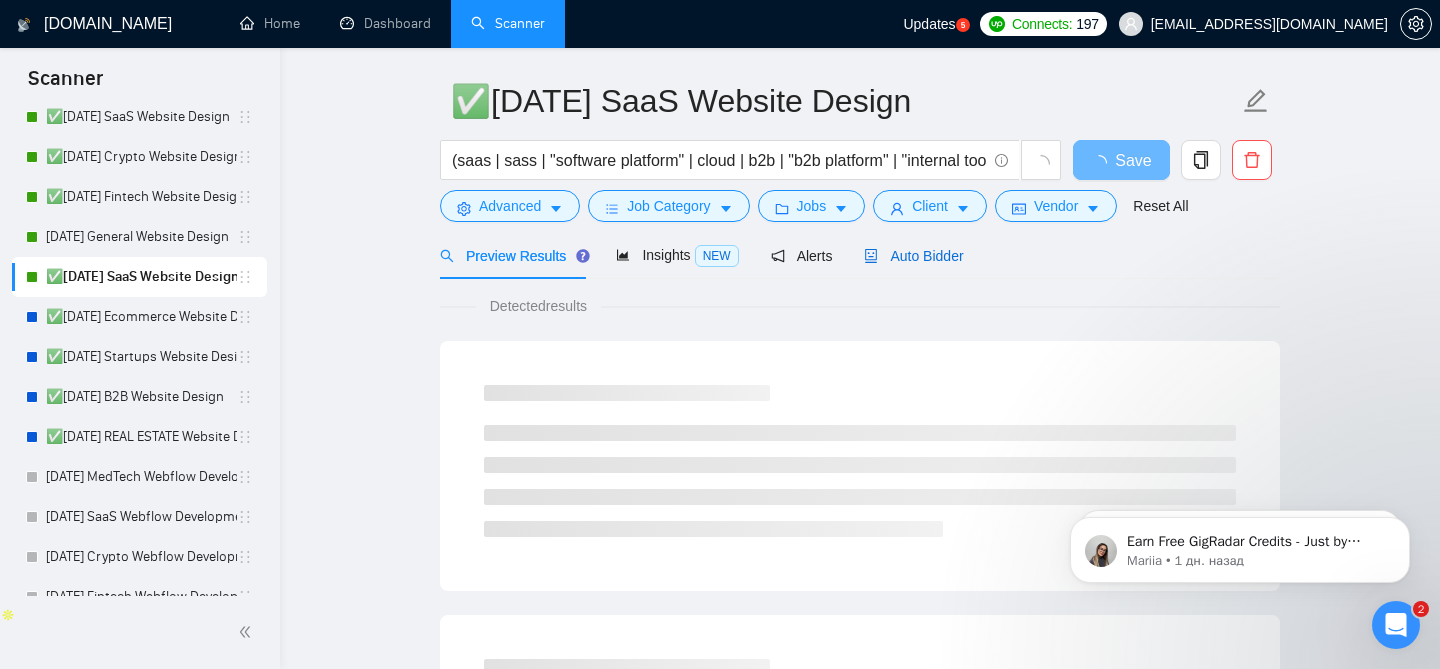 click on "Auto Bidder" at bounding box center [913, 256] 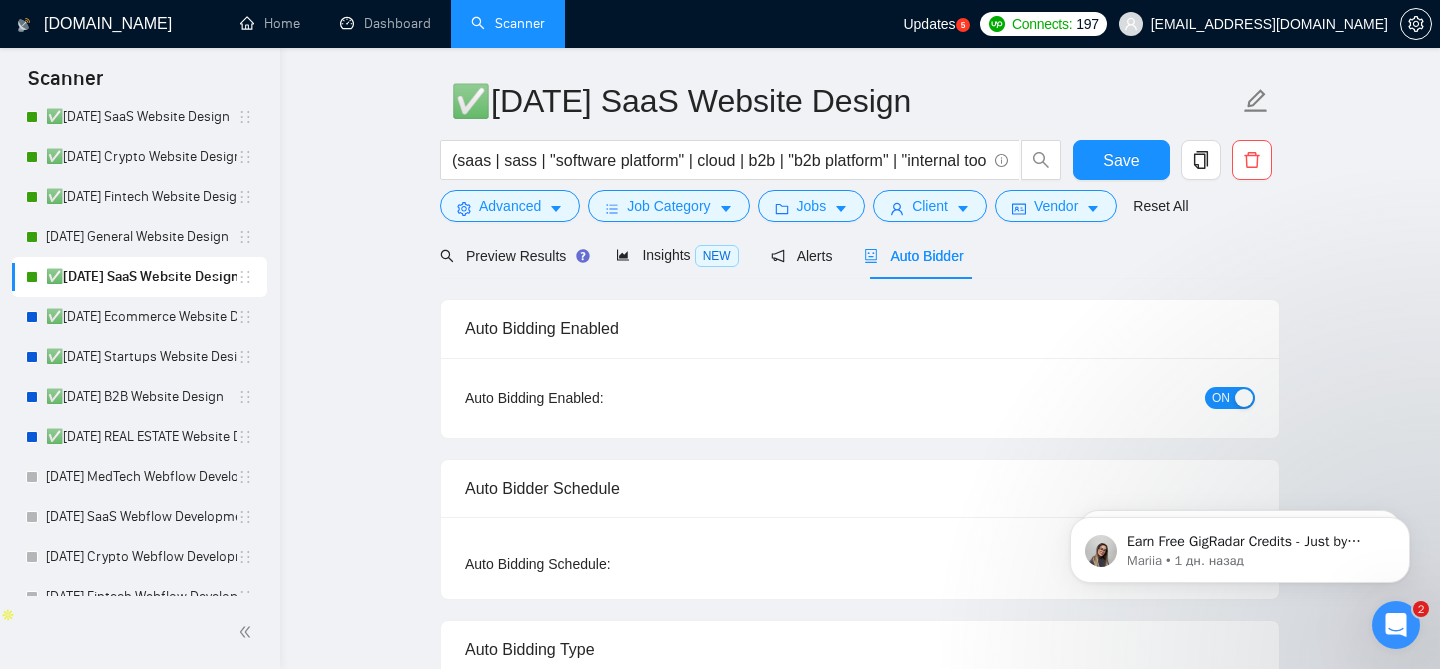 click on "ON" at bounding box center (1221, 398) 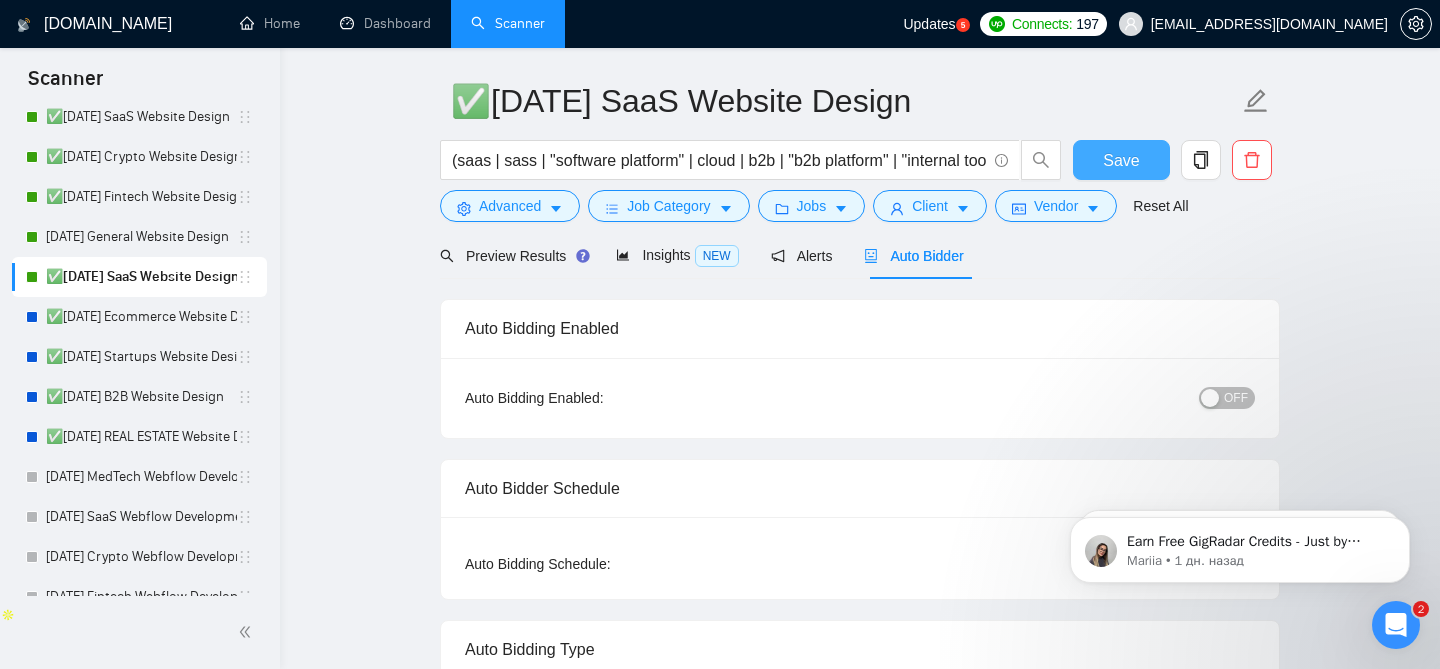 click on "Save" at bounding box center [1121, 160] 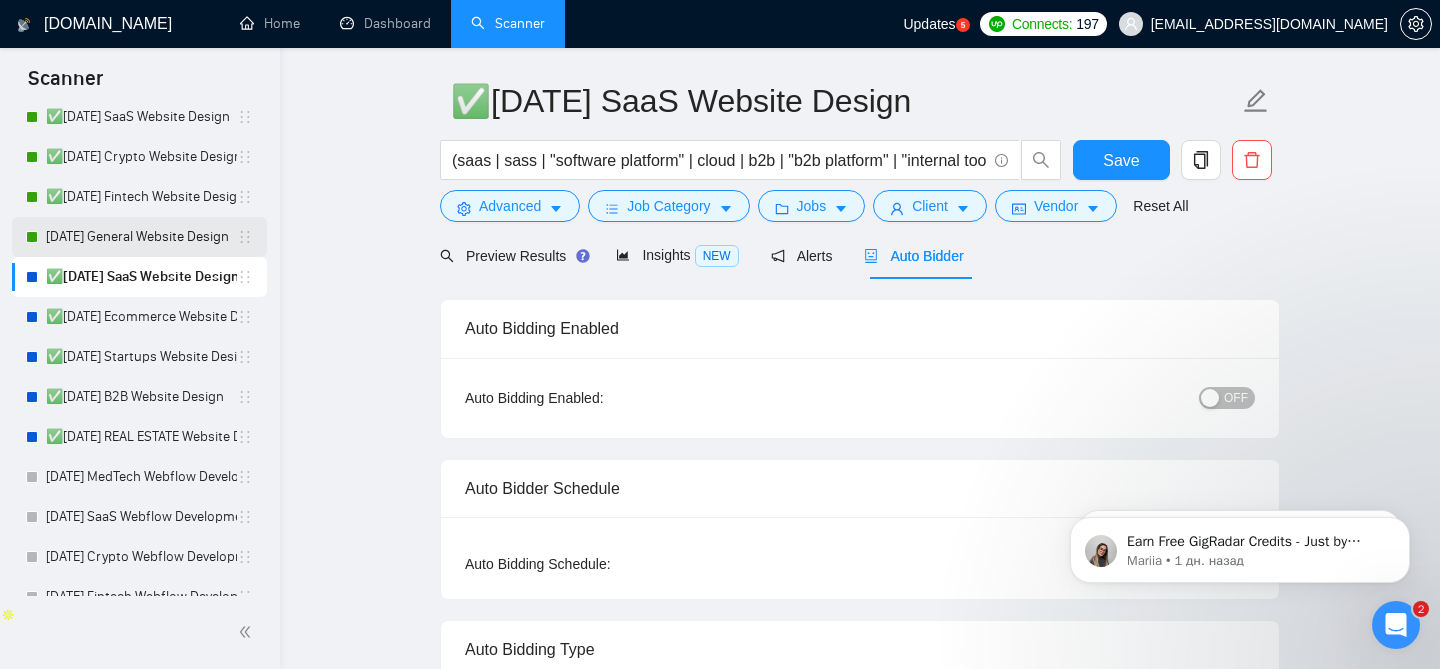 click on "[DATE] General Website Design" at bounding box center (141, 237) 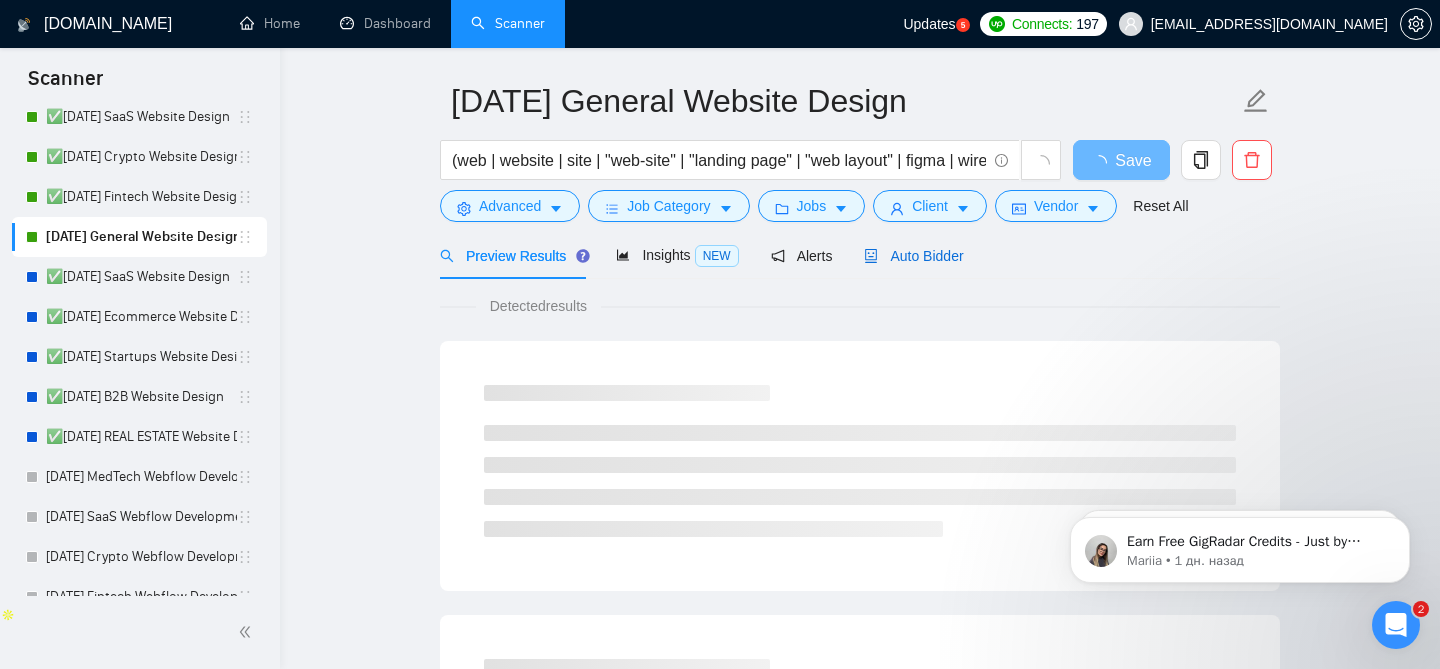 click on "Auto Bidder" at bounding box center [913, 256] 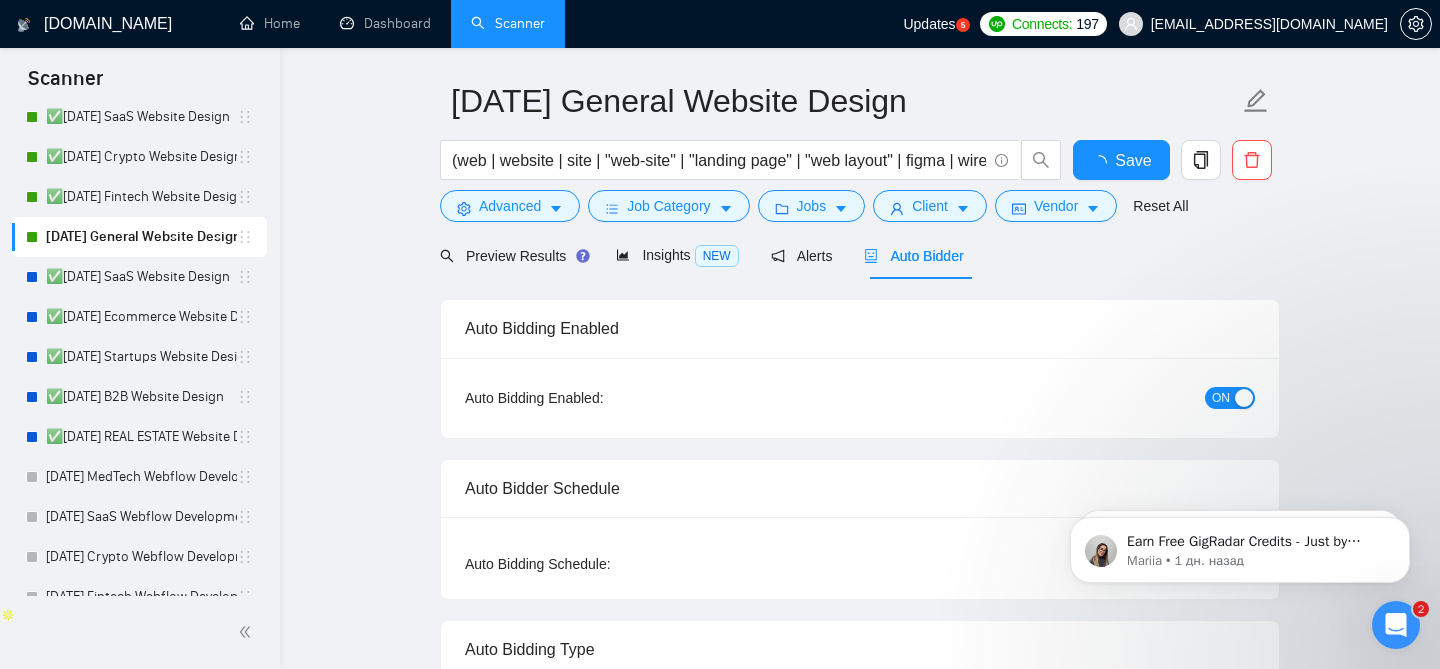 click on "ON" at bounding box center (1221, 398) 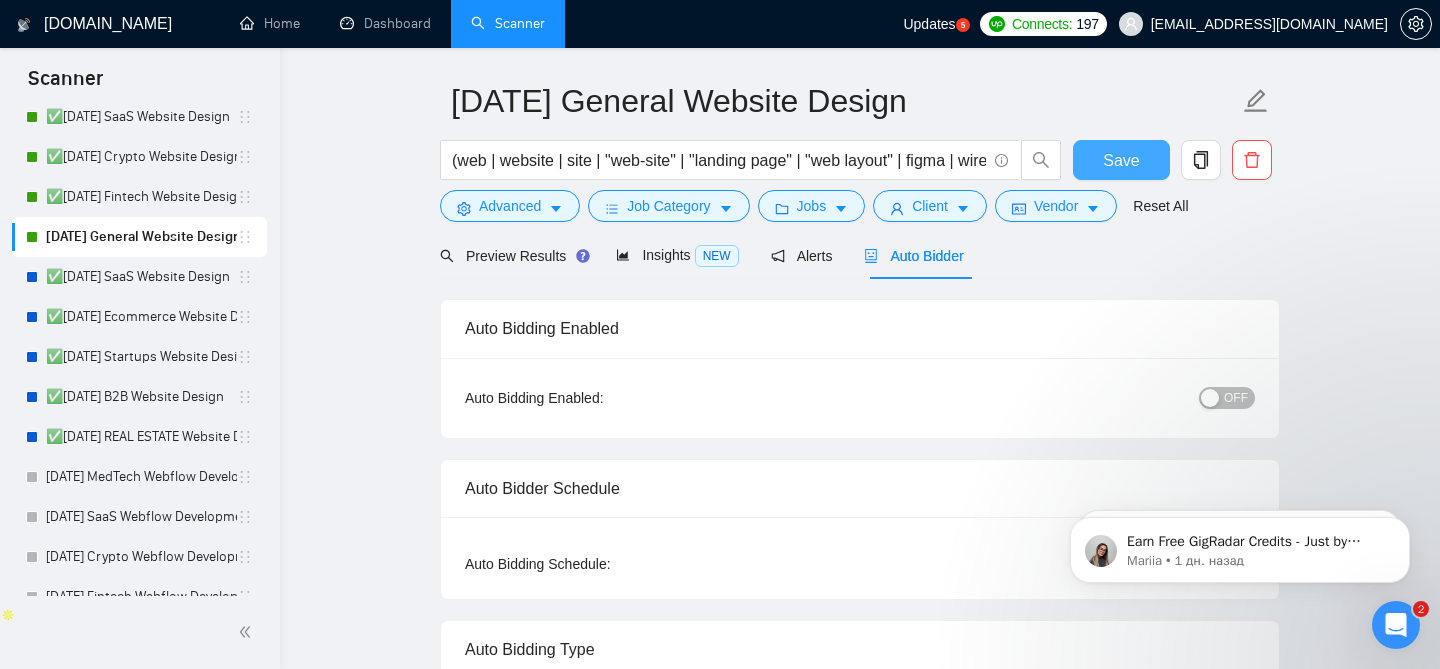 click on "Save" at bounding box center [1121, 160] 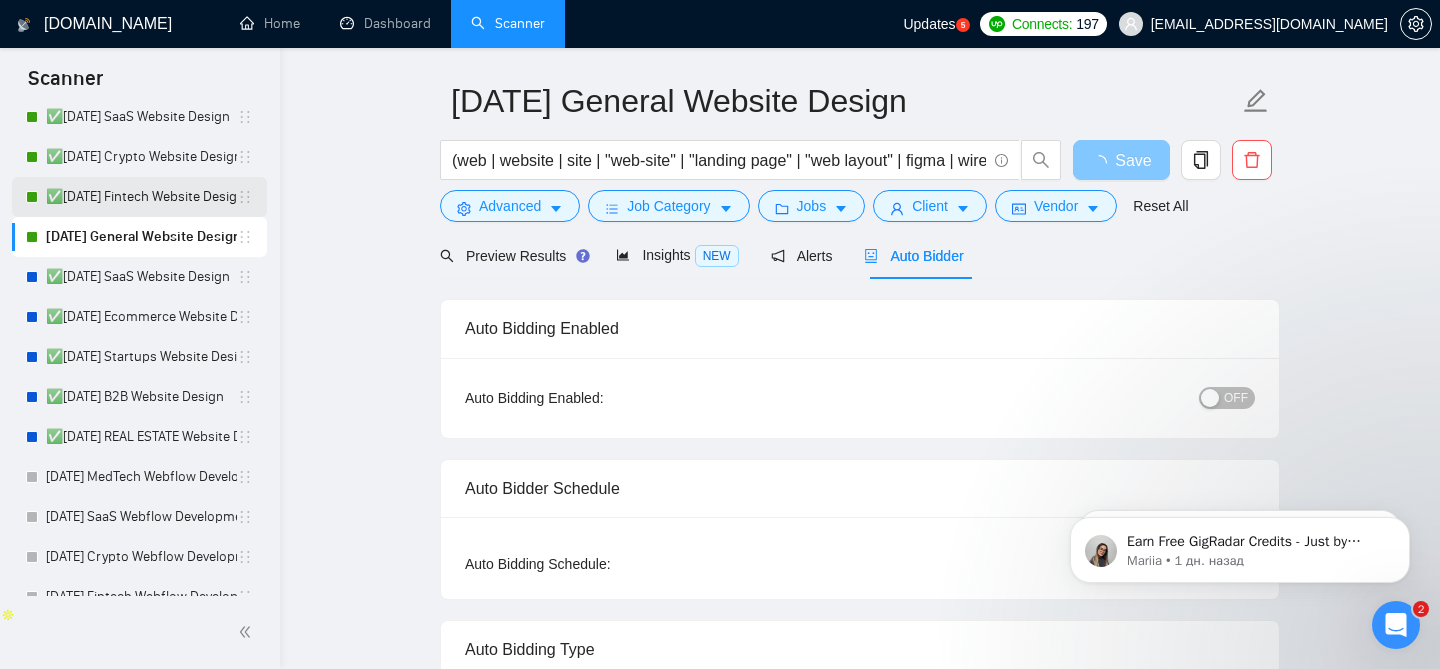 scroll, scrollTop: 1144, scrollLeft: 0, axis: vertical 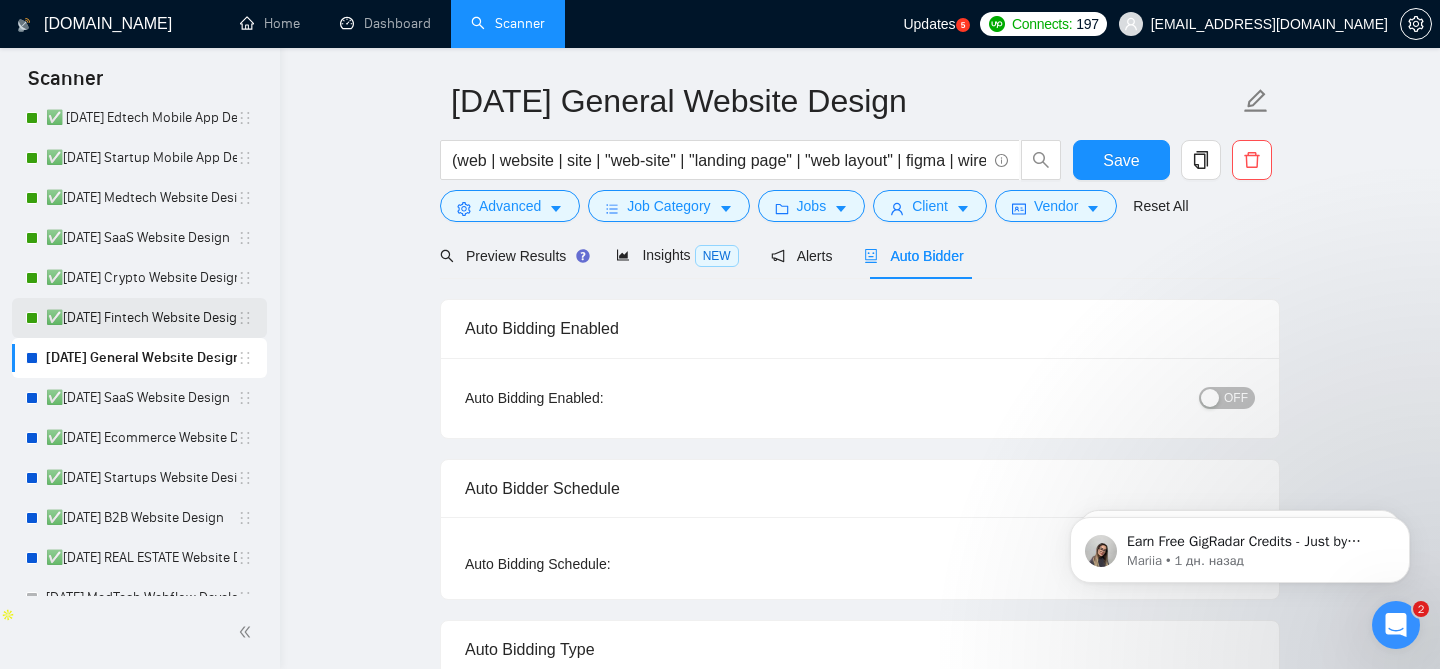 click on "✅[DATE] Fintech Website Design" at bounding box center [141, 318] 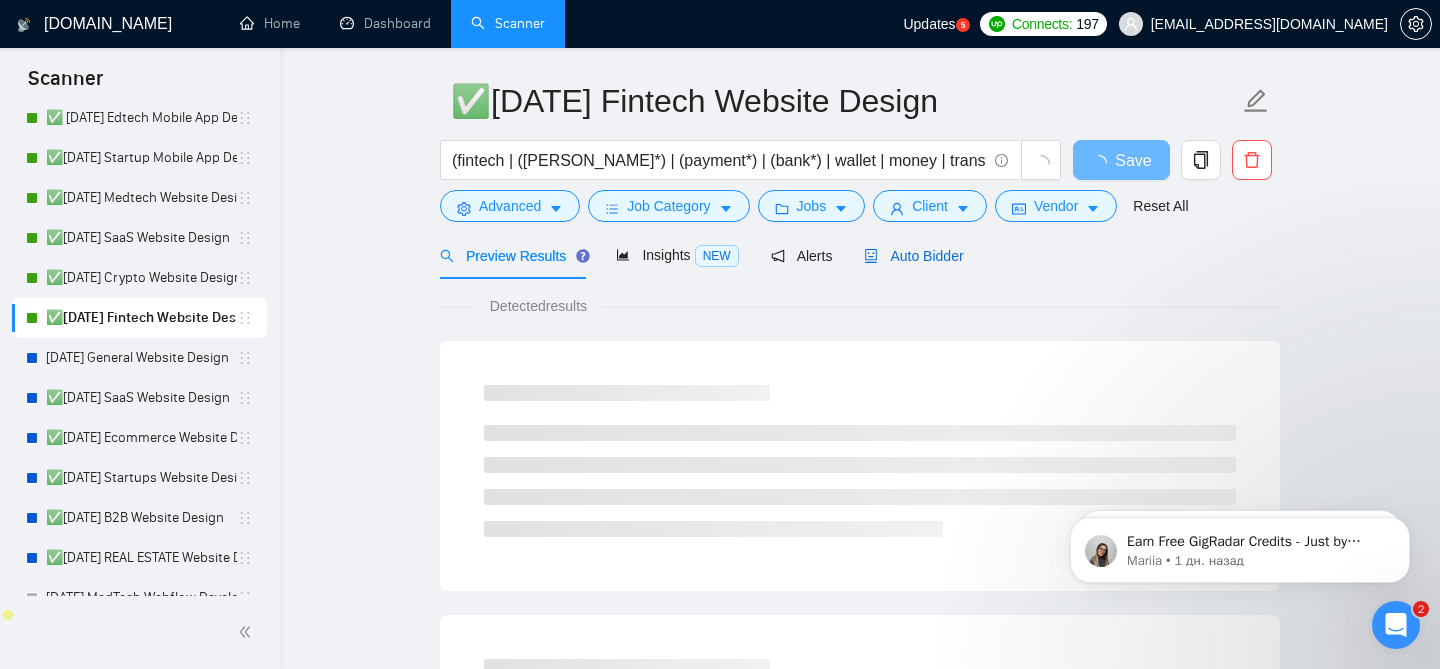 click on "Auto Bidder" at bounding box center [913, 256] 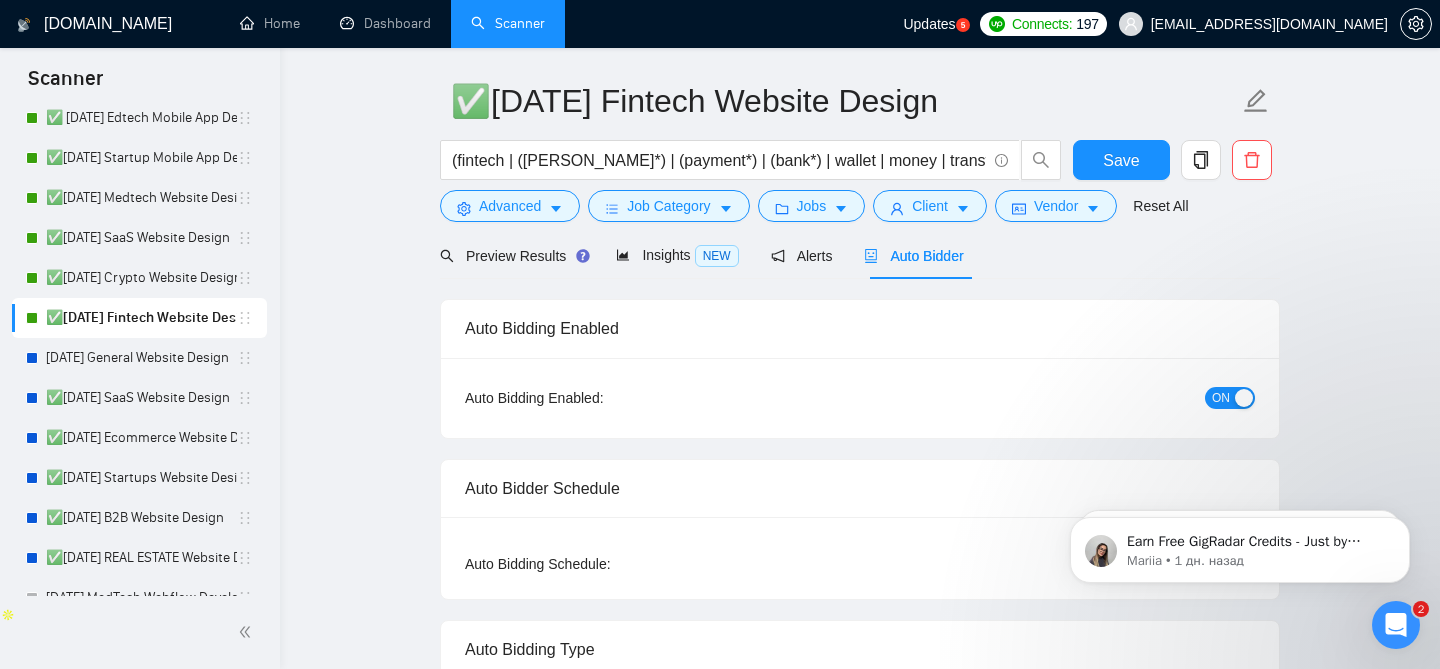 click on "ON" at bounding box center (1221, 398) 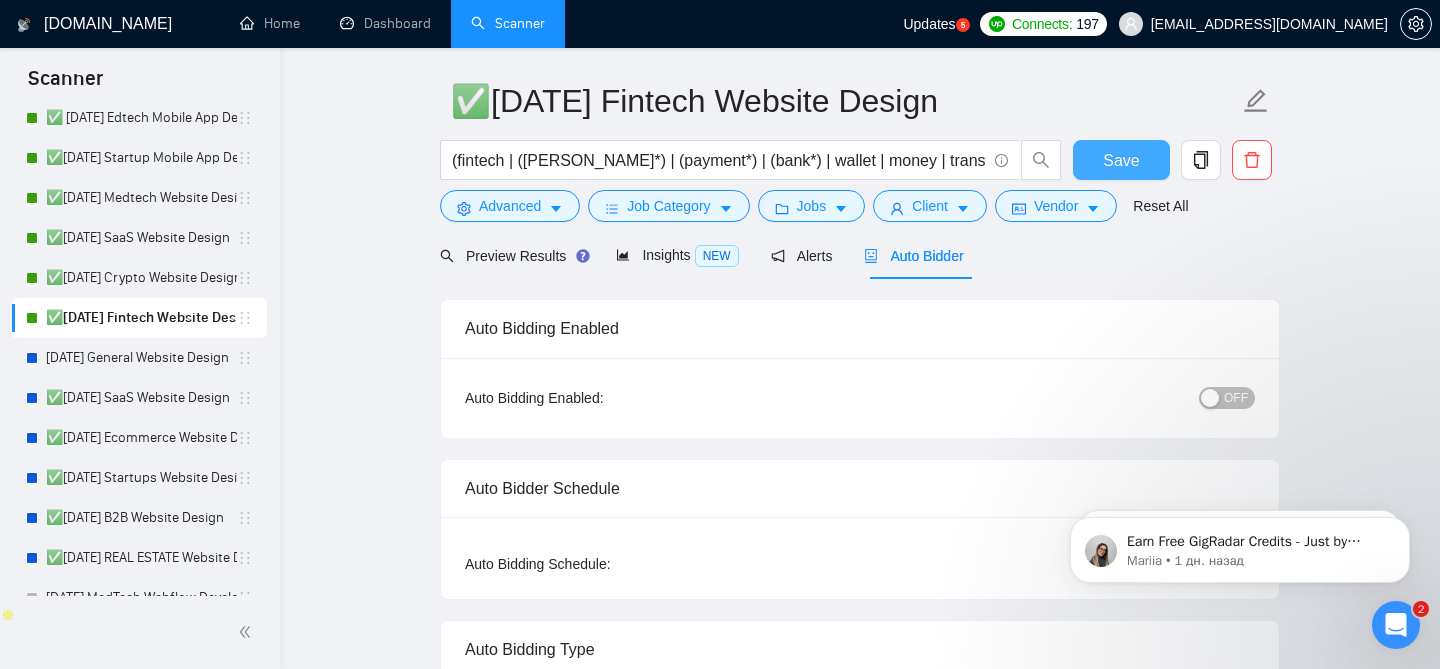 click on "Save" at bounding box center [1121, 160] 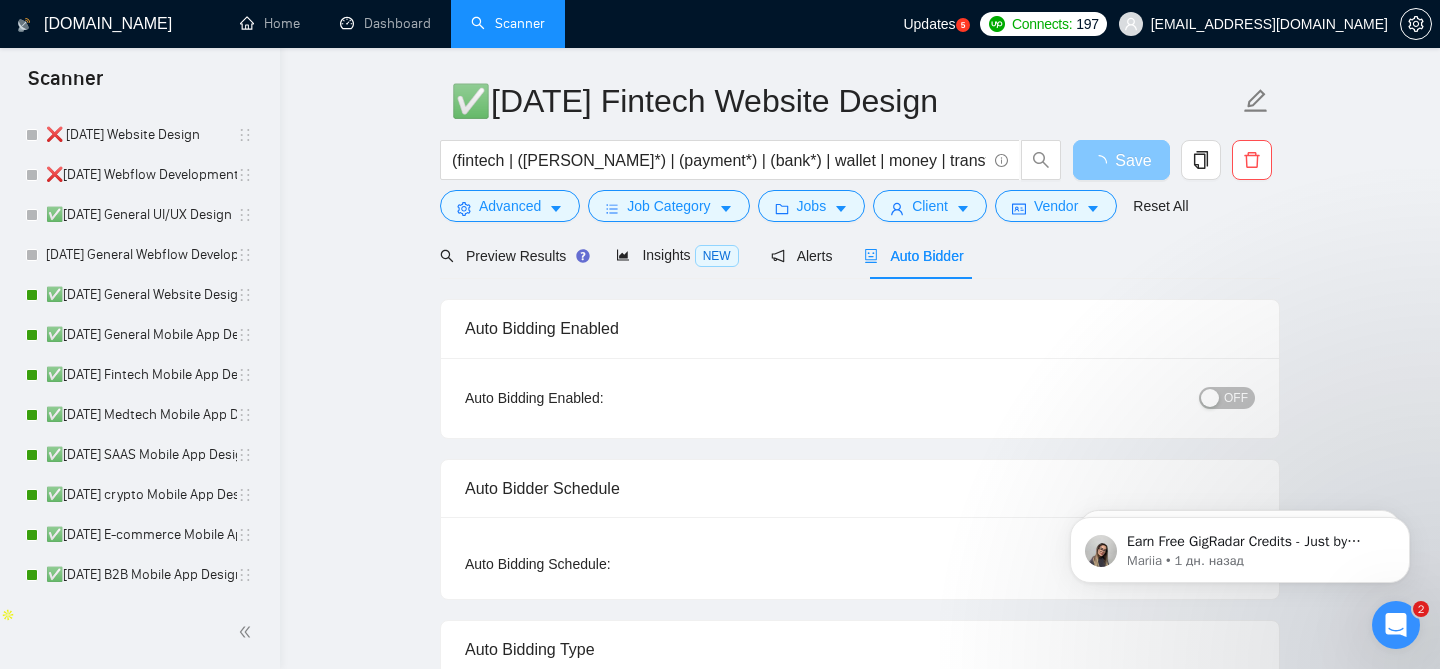 scroll, scrollTop: 640, scrollLeft: 0, axis: vertical 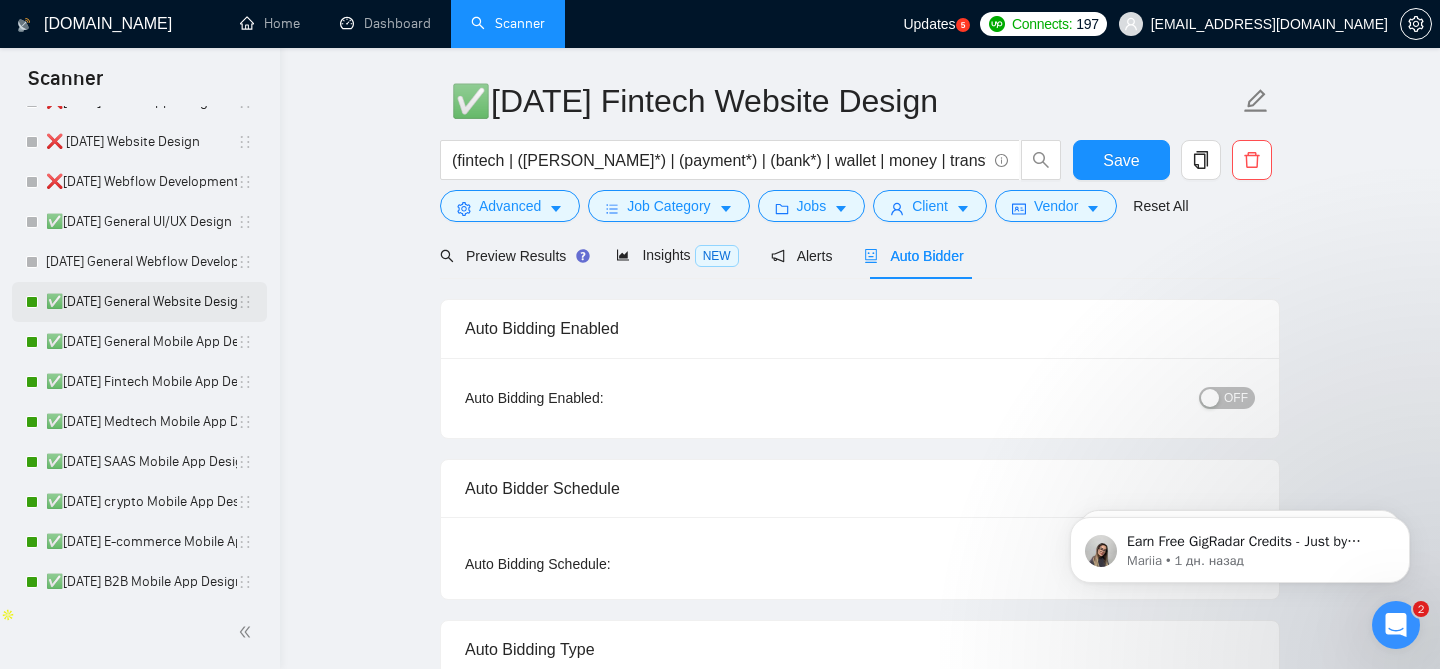 click on "✅[DATE] General Website Design" at bounding box center [141, 302] 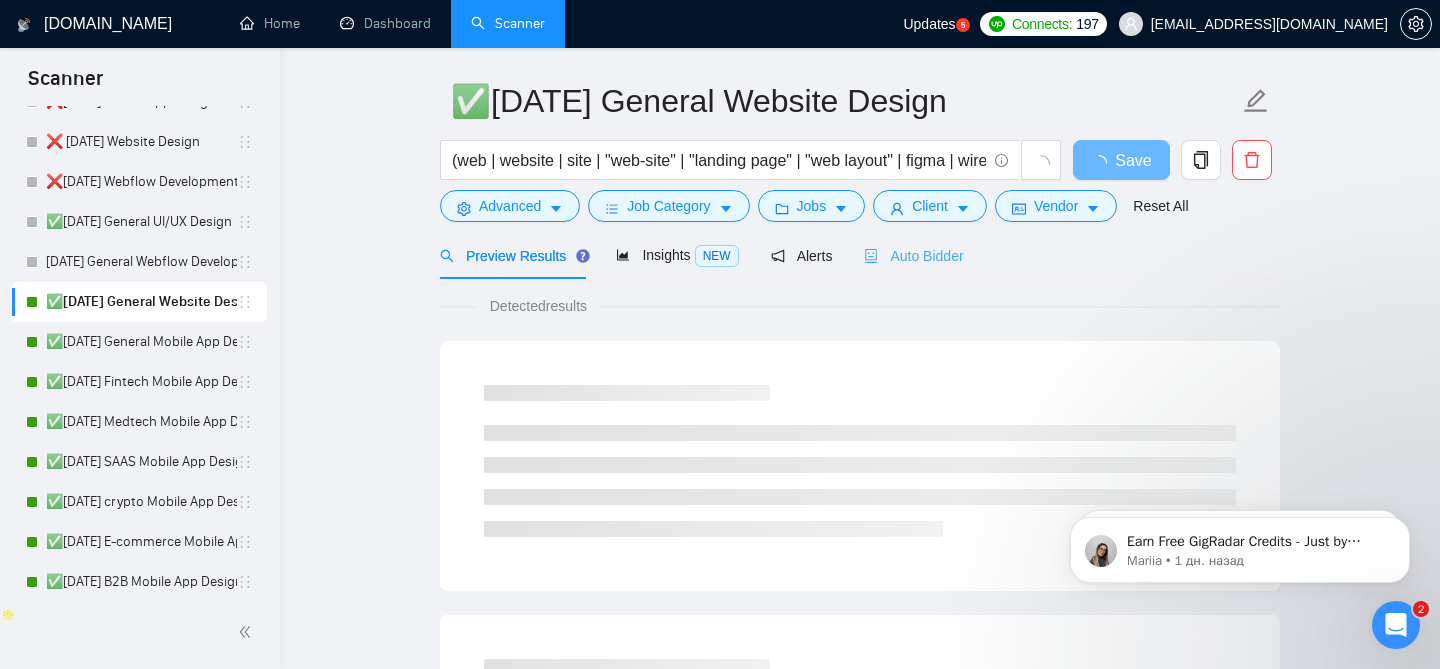 click on "Auto Bidder" at bounding box center (913, 255) 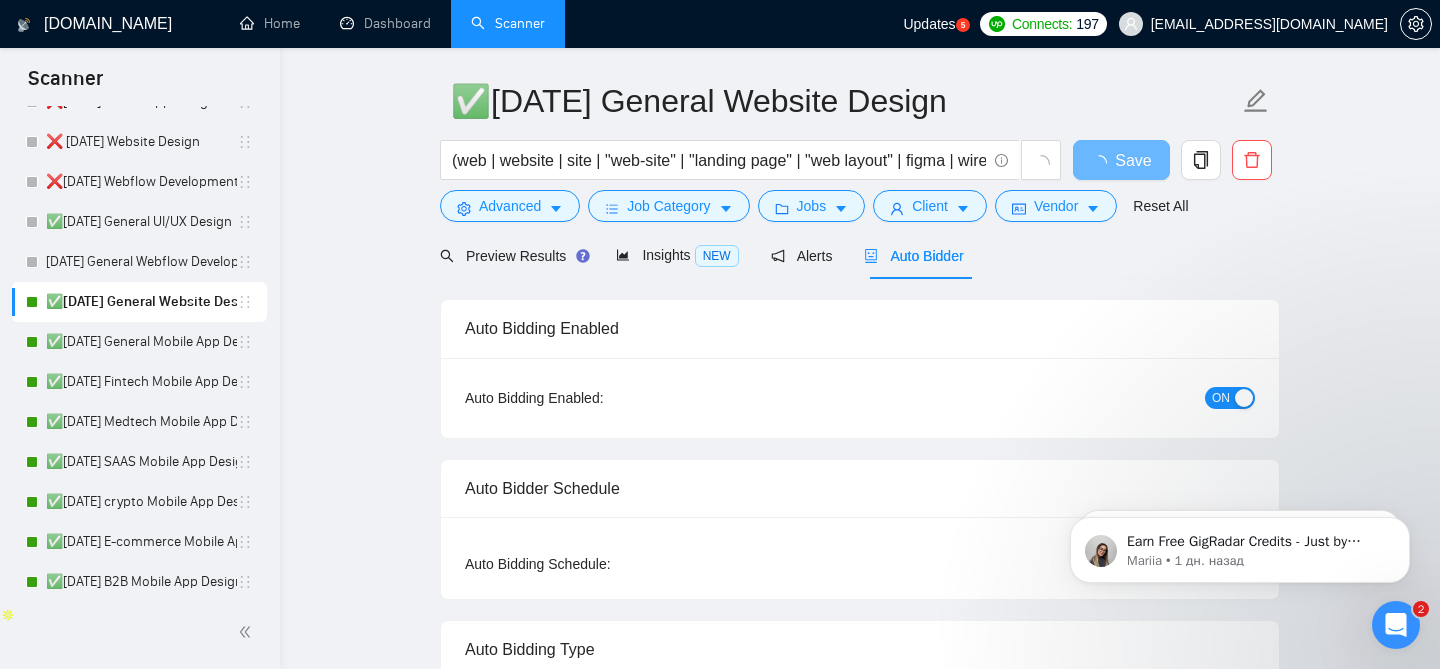 click on "ON" at bounding box center [1221, 398] 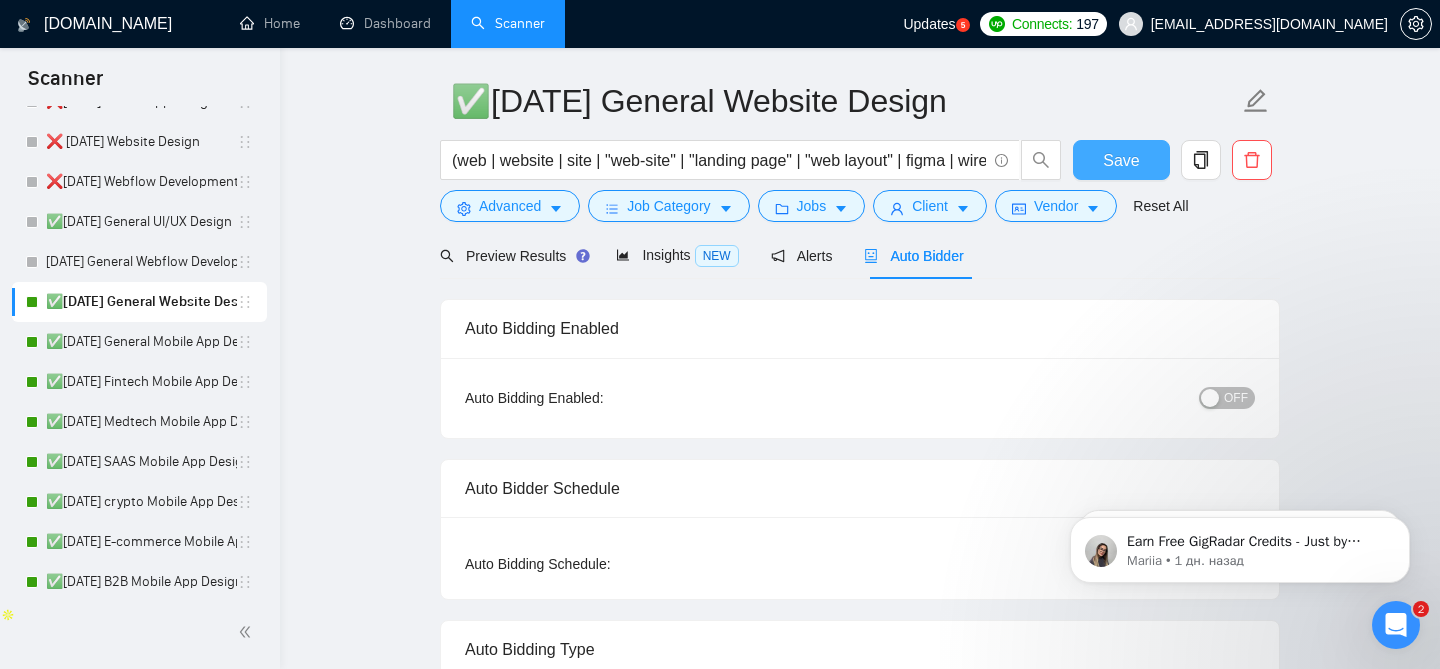 click on "Save" at bounding box center [1121, 160] 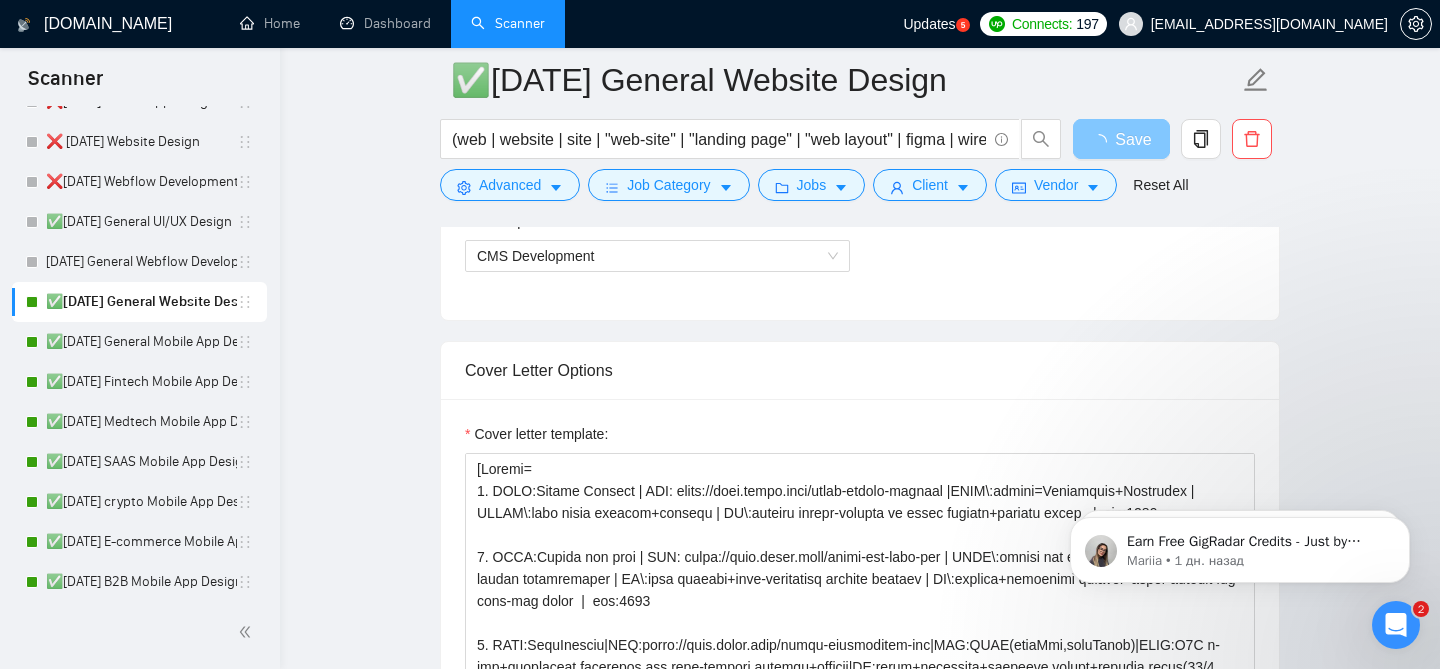 scroll, scrollTop: 1233, scrollLeft: 0, axis: vertical 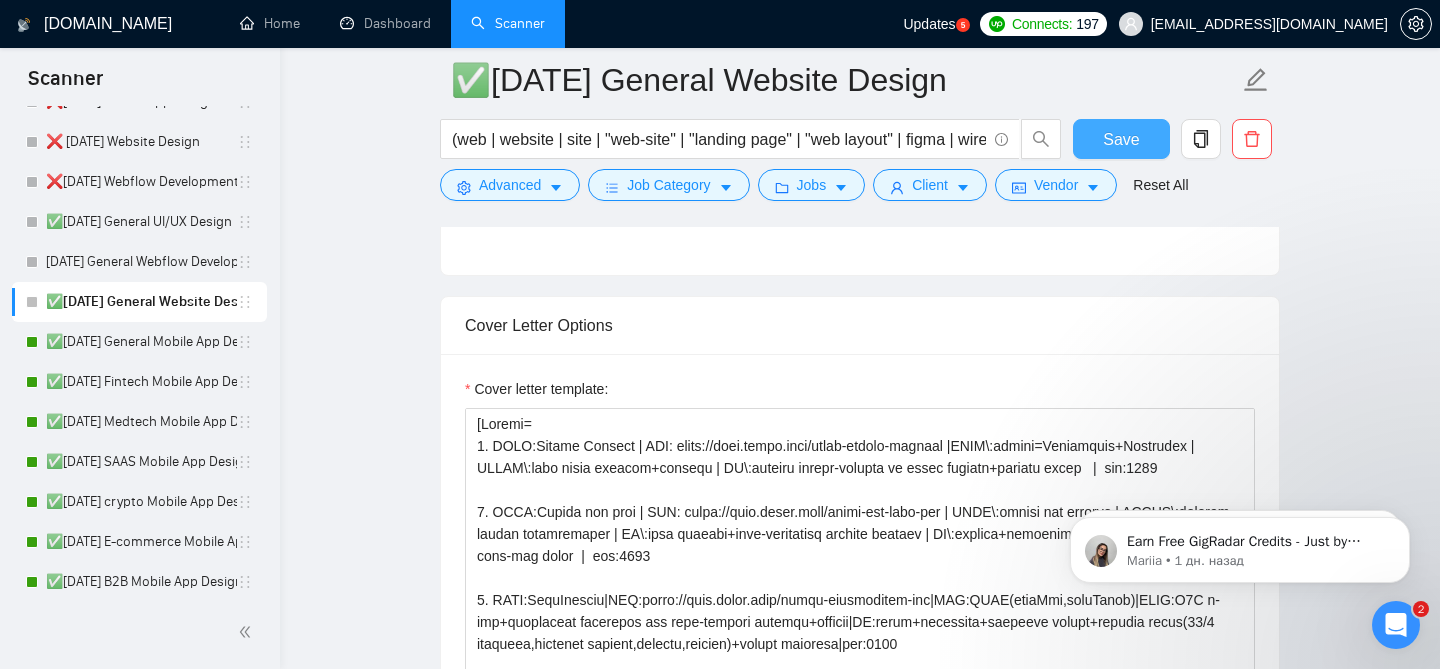 type 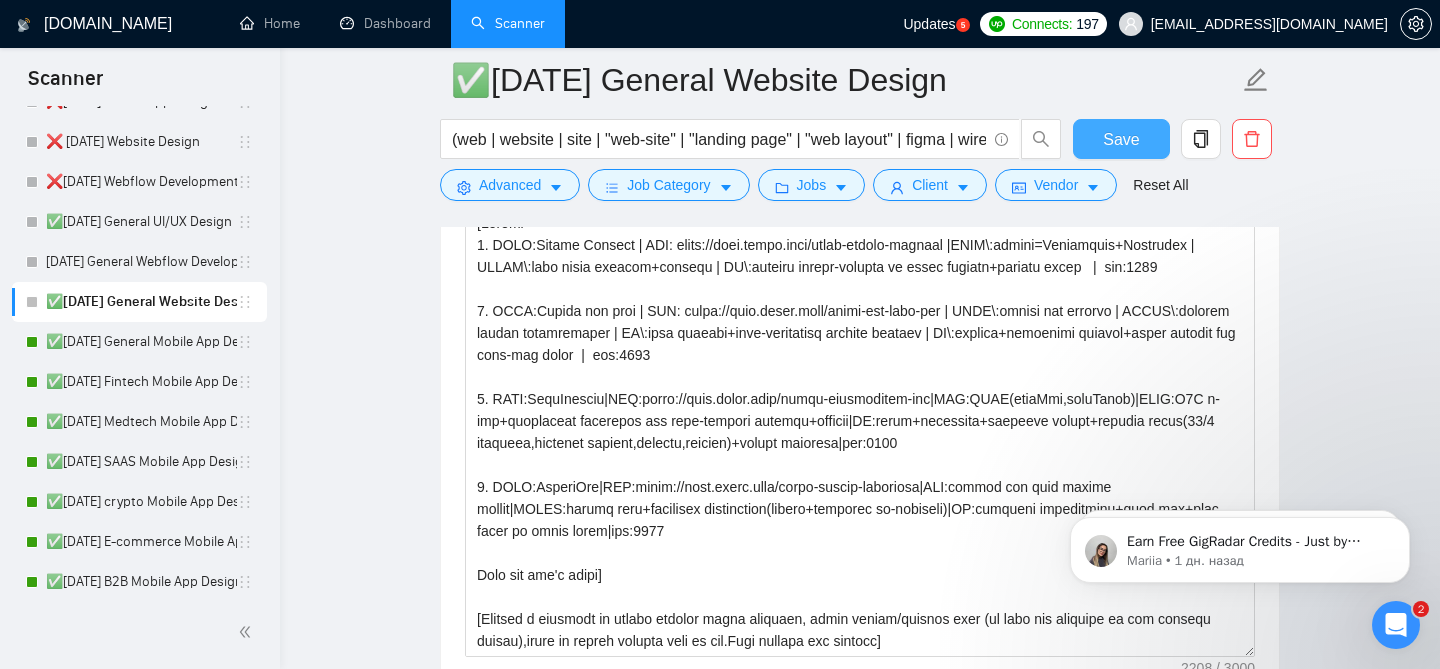 scroll, scrollTop: 1438, scrollLeft: 0, axis: vertical 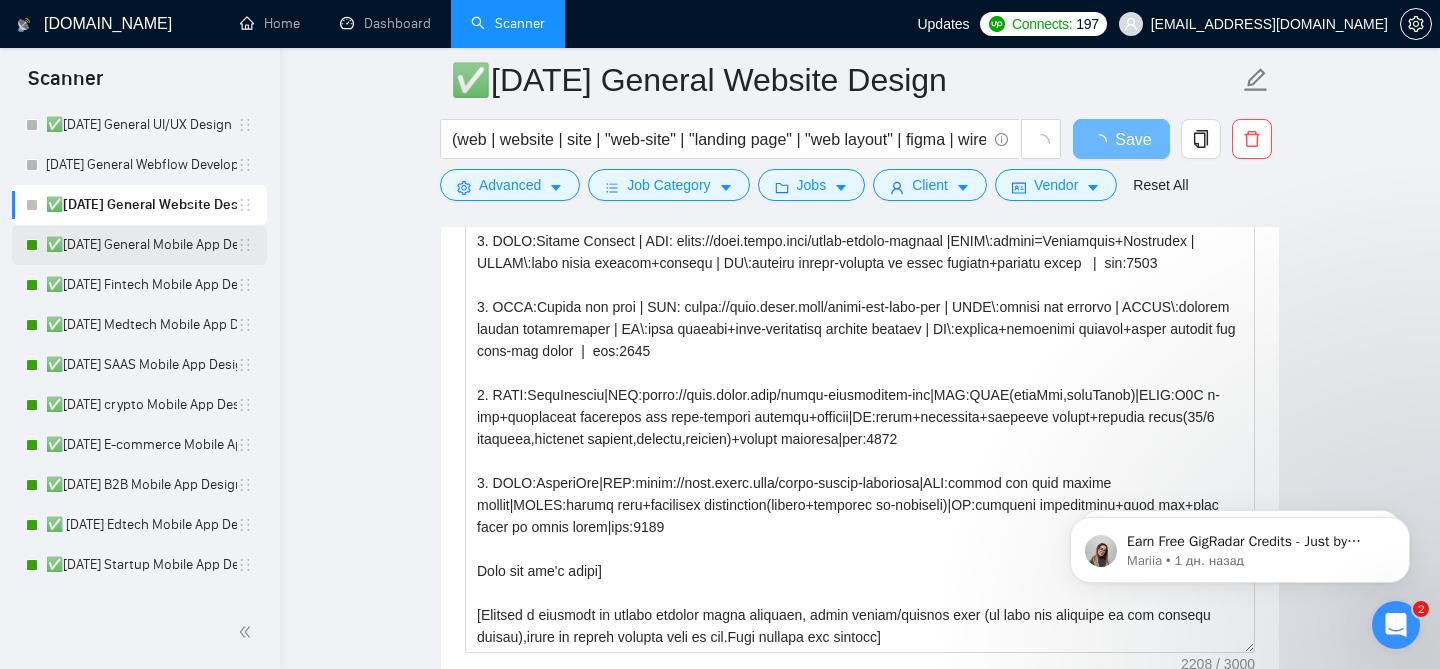 click at bounding box center (32, 245) 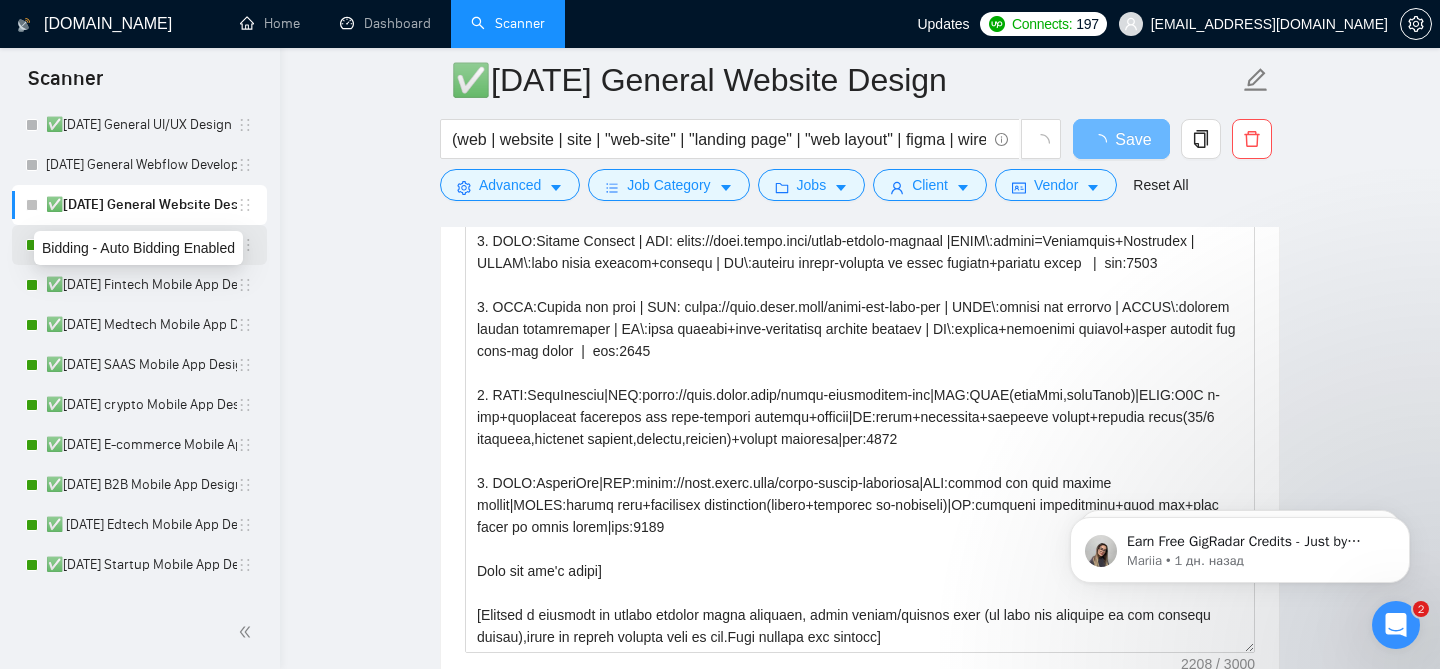 click at bounding box center (32, 245) 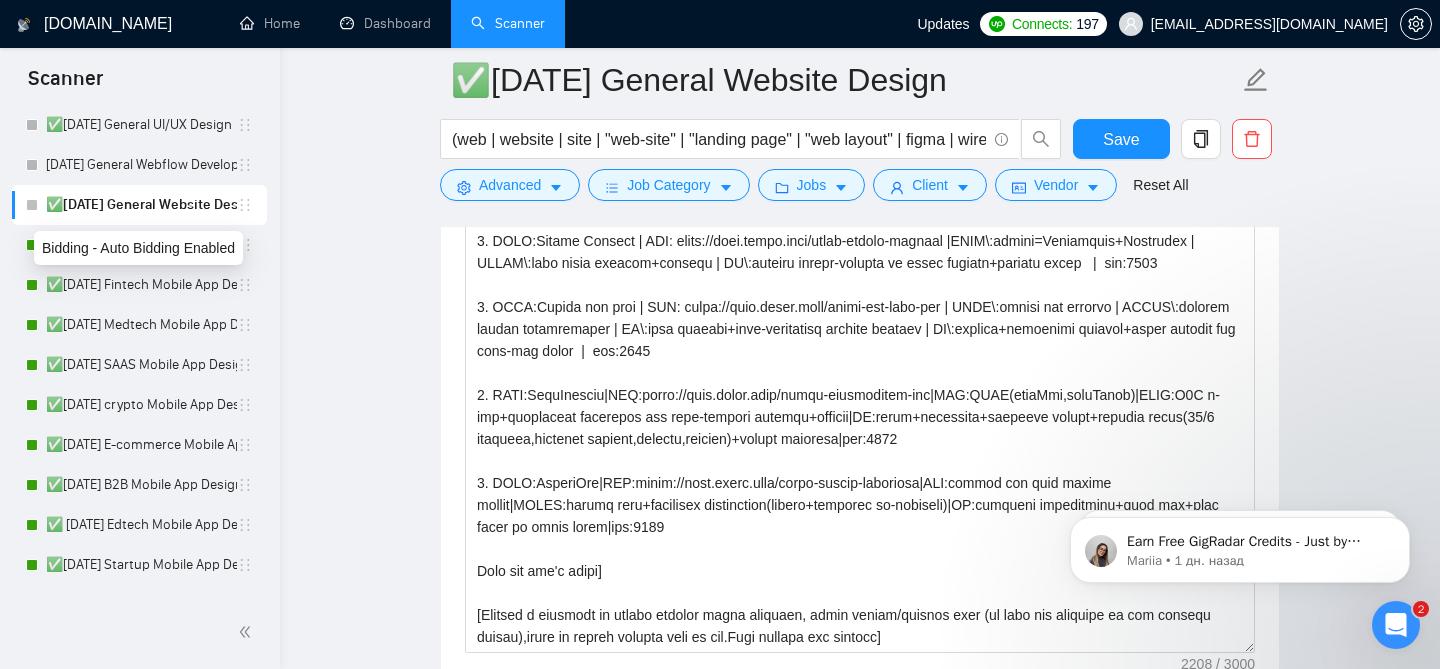 click on "✅[DATE] General Website Design (web | website | site | "web-site" | "landing page" | "web layout" | figma | wireframe) ( ui | ux | ui/ux | ux/ui | "user interface" | "user experience") ((design*) | (redesign*) | (revamp*) | rebuild | audit | walkthrough | update | (optimiz*) | improve) Save Advanced   Job Category   Jobs   Client   Vendor   Reset All Preview Results Insights NEW Alerts Auto Bidder Auto Bidding Enabled Auto Bidding Enabled: OFF Auto Bidder Schedule Auto Bidding Type: Automated (recommended) Semi-automated Auto Bidding Schedule: 24/7 Custom Custom Auto Bidder Schedule Repeat every week [DATE] [DATE] [DATE] [DATE] [DATE] [DATE] [DATE] Active Hours ( [GEOGRAPHIC_DATA]/[GEOGRAPHIC_DATA] ): From: To: ( 24  hours) [GEOGRAPHIC_DATA]/[GEOGRAPHIC_DATA] Auto Bidding Type Select your bidding algorithm: Choose the algorithm for you bidding. The price per proposal does not include your connects expenditure. Template Bidder Works great for narrow segments and short cover letters that don't change. 0.50  credits / proposal Sardor AI 🤖" at bounding box center (860, 916) 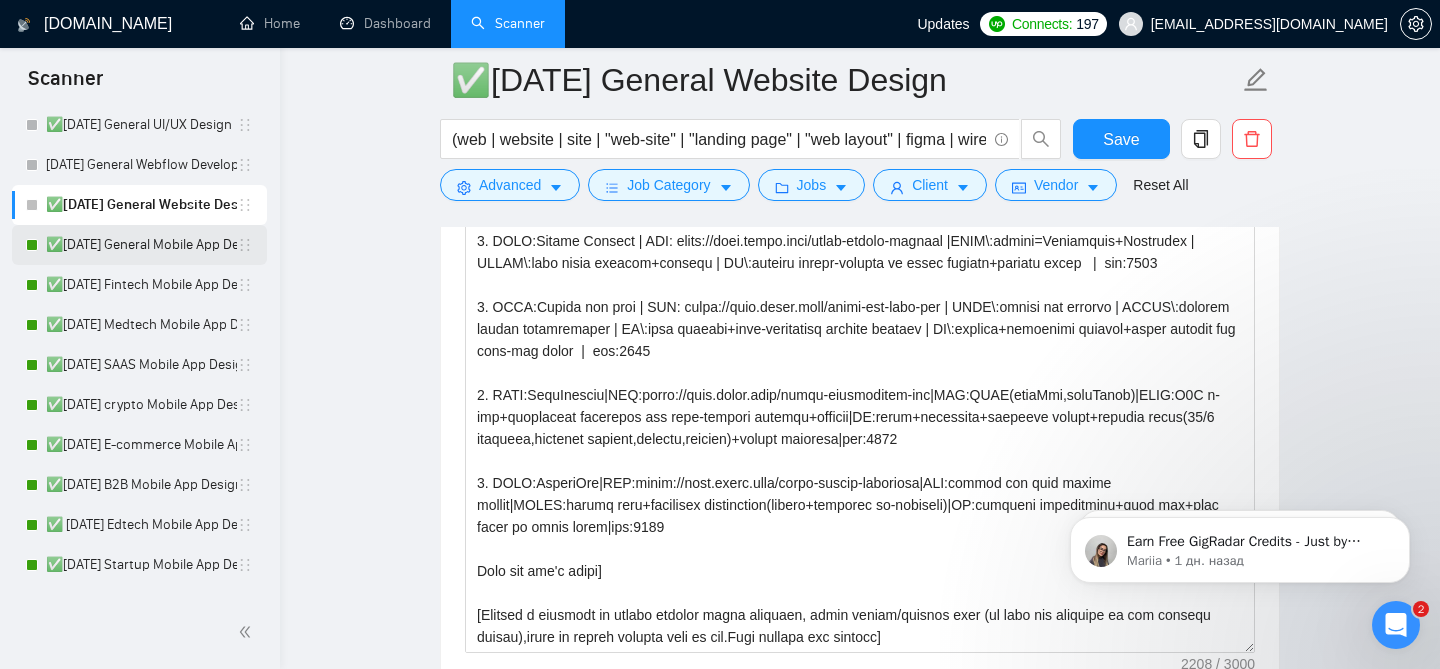 click on "✅[DATE] General Mobile App Design" at bounding box center (141, 245) 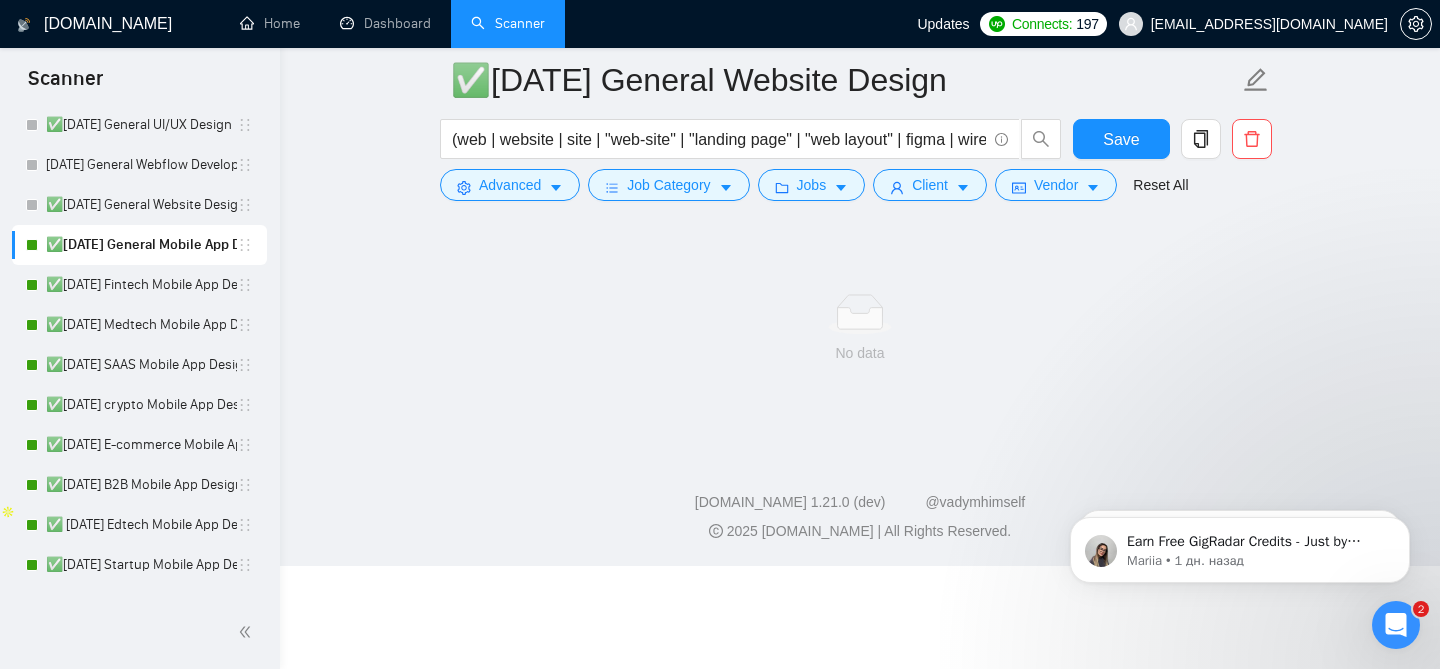 scroll, scrollTop: 61, scrollLeft: 0, axis: vertical 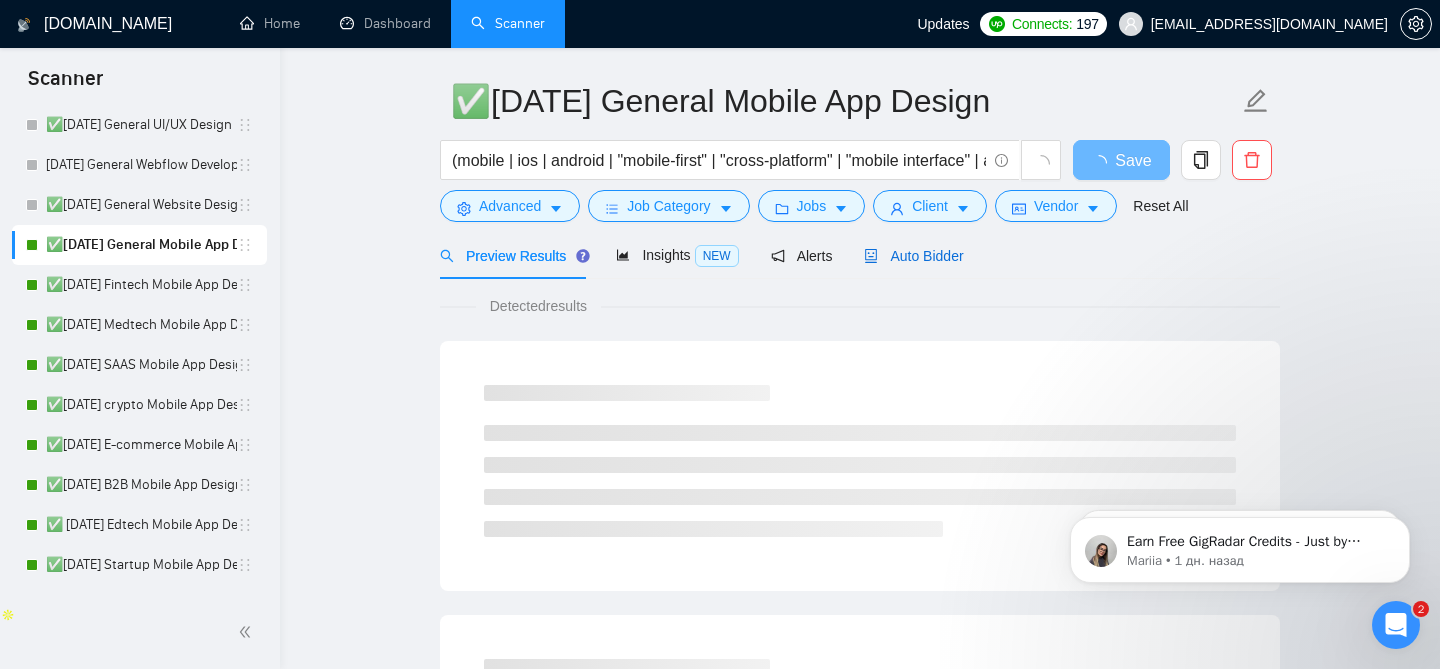 click on "Auto Bidder" at bounding box center [913, 256] 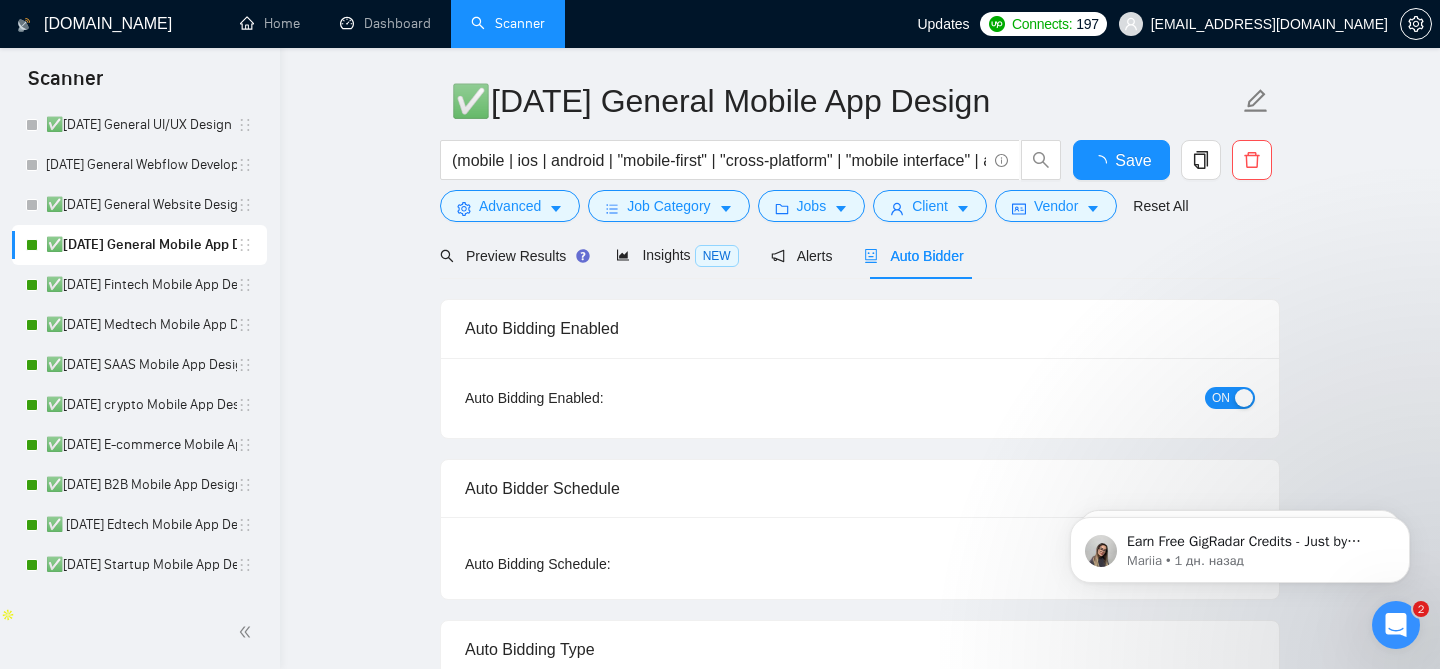 type 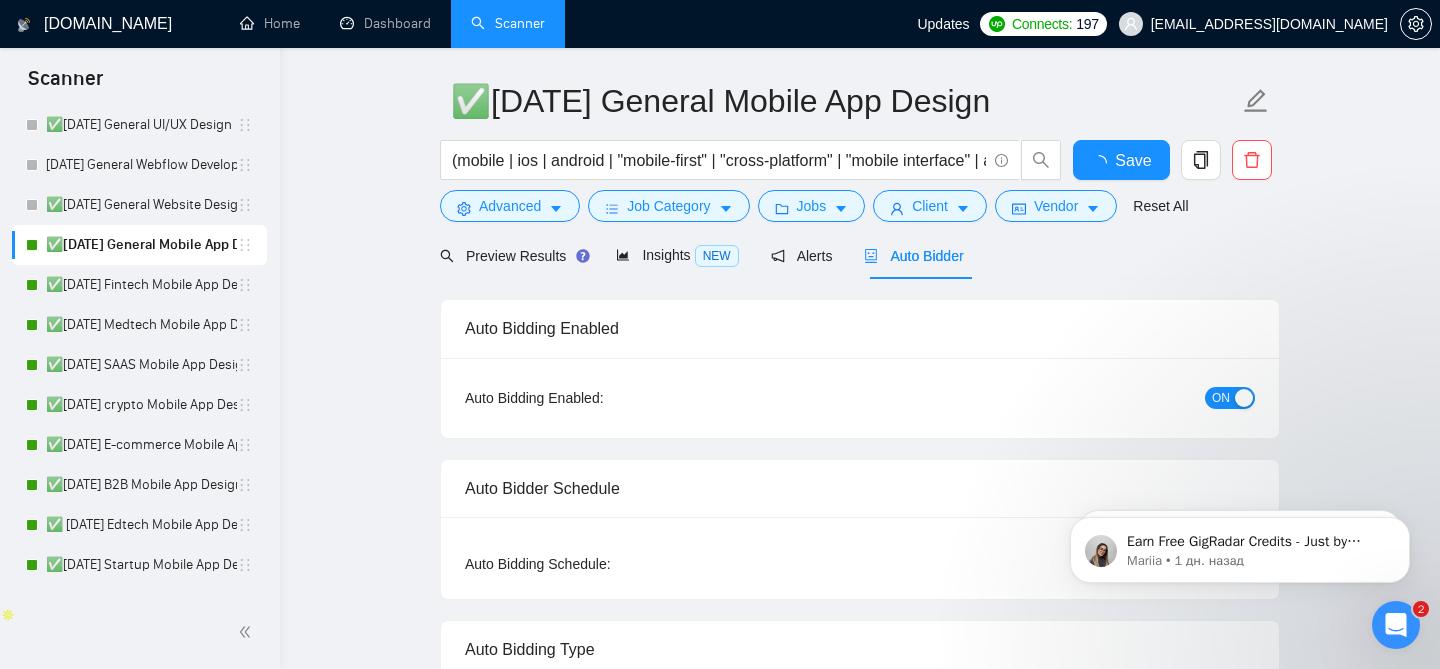 checkbox on "true" 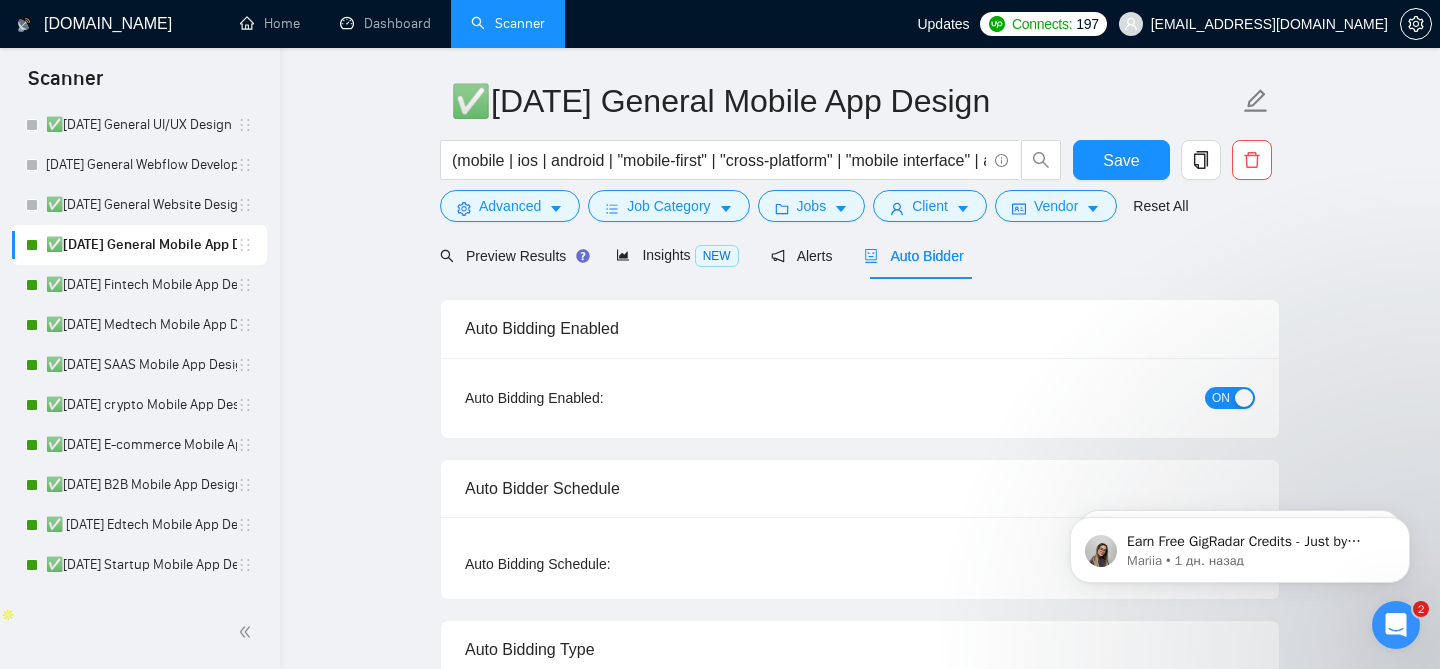 click on "ON" at bounding box center (1221, 398) 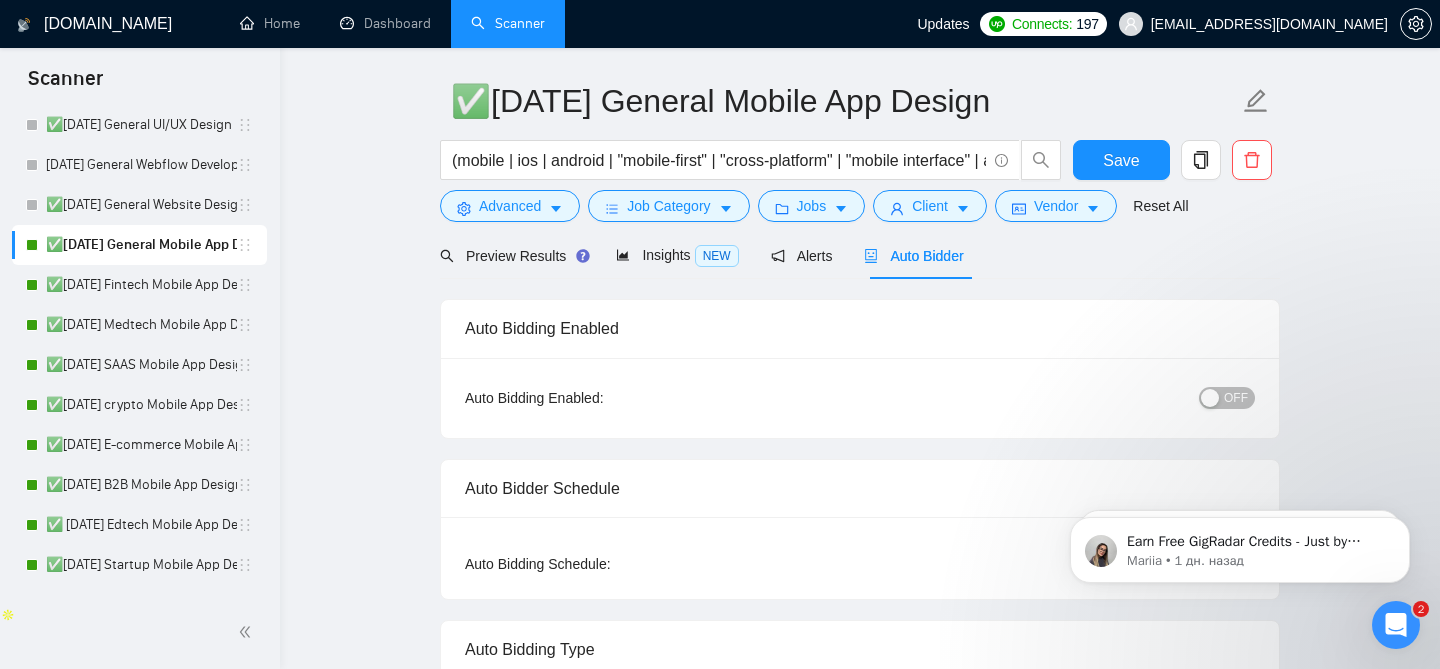 click on "Reset all filters" at bounding box center [1170, 195] 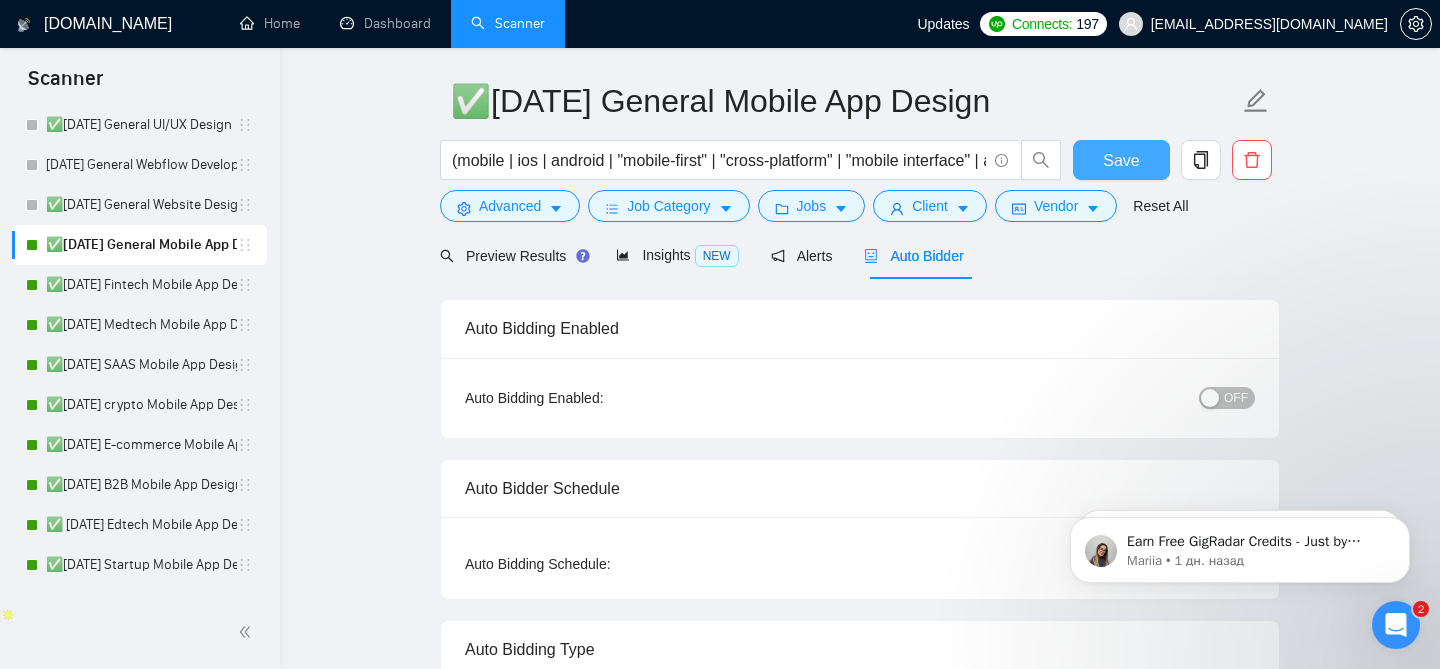 click on "Save" at bounding box center [1121, 160] 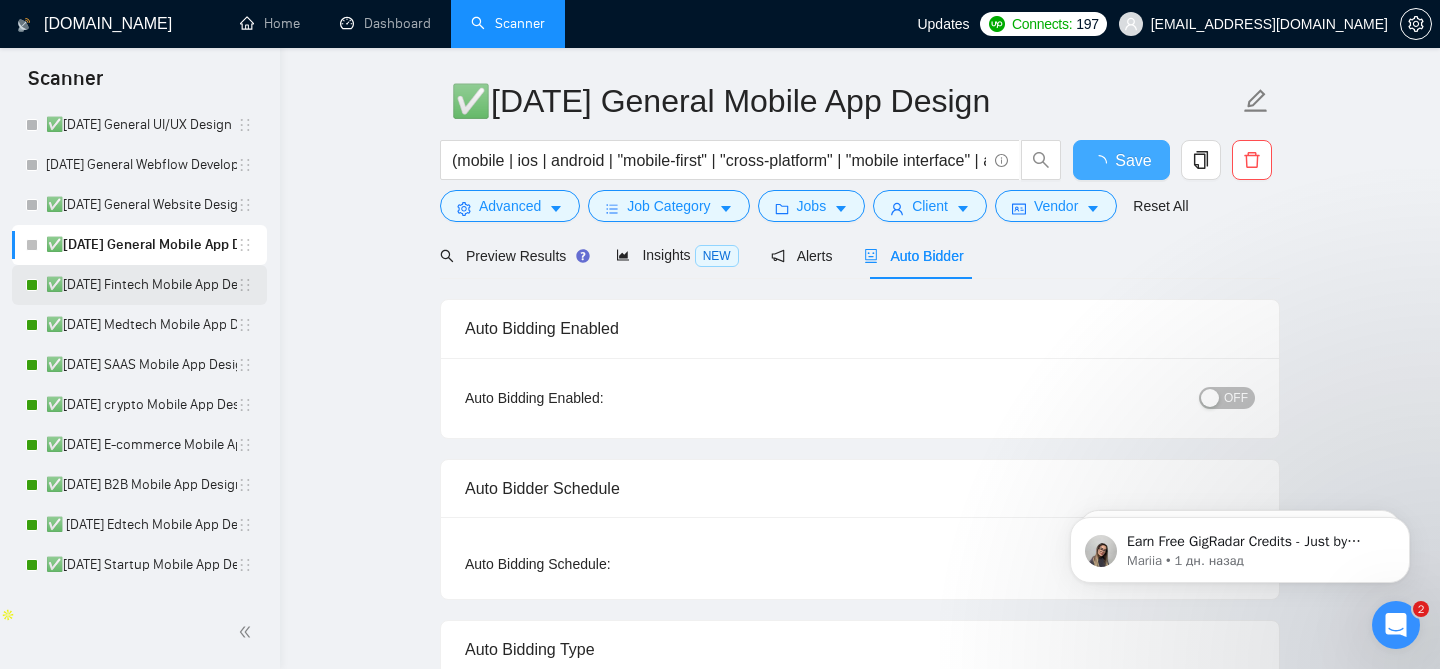type 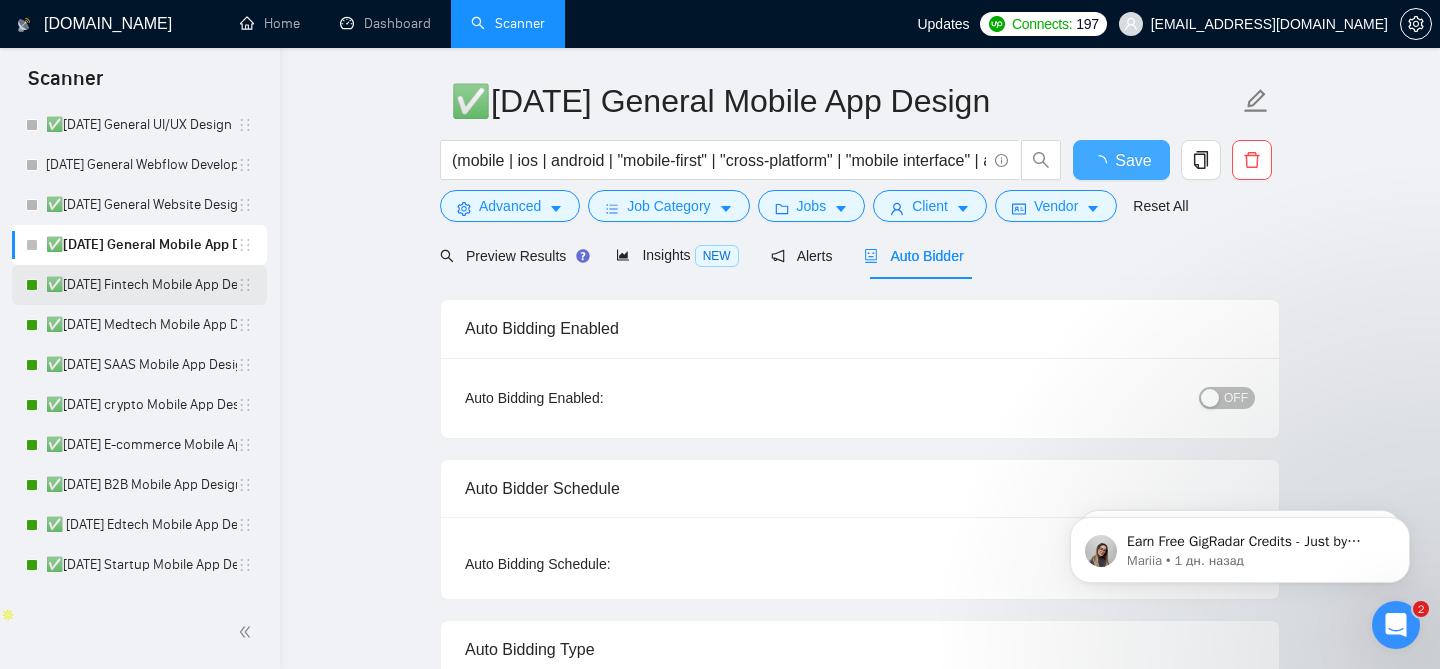 checkbox on "true" 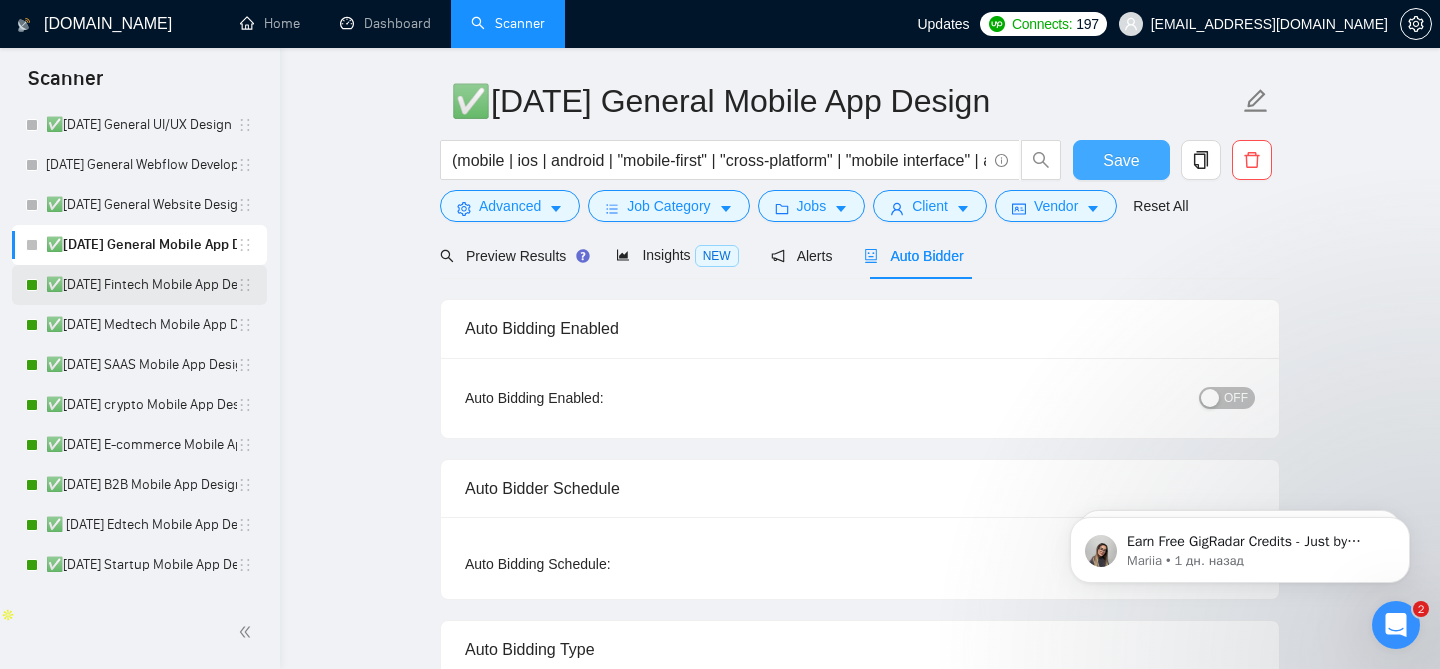 type 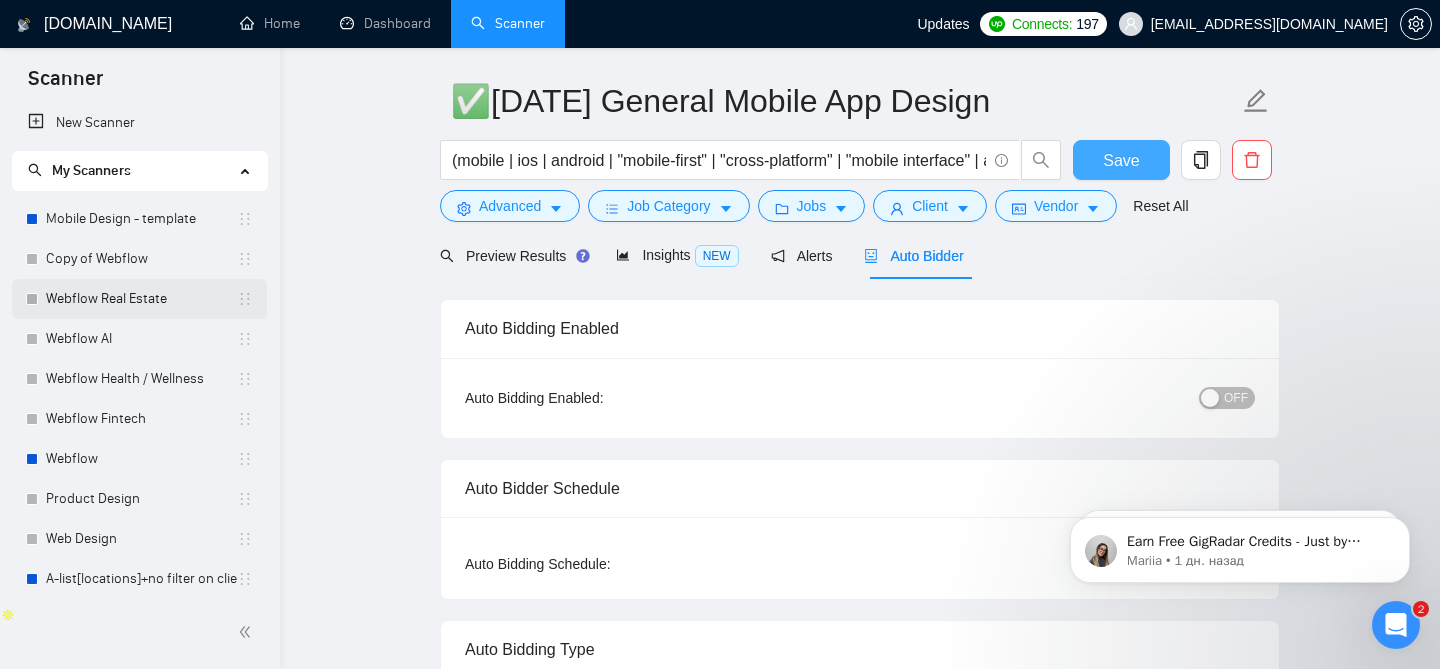 scroll, scrollTop: 572, scrollLeft: 0, axis: vertical 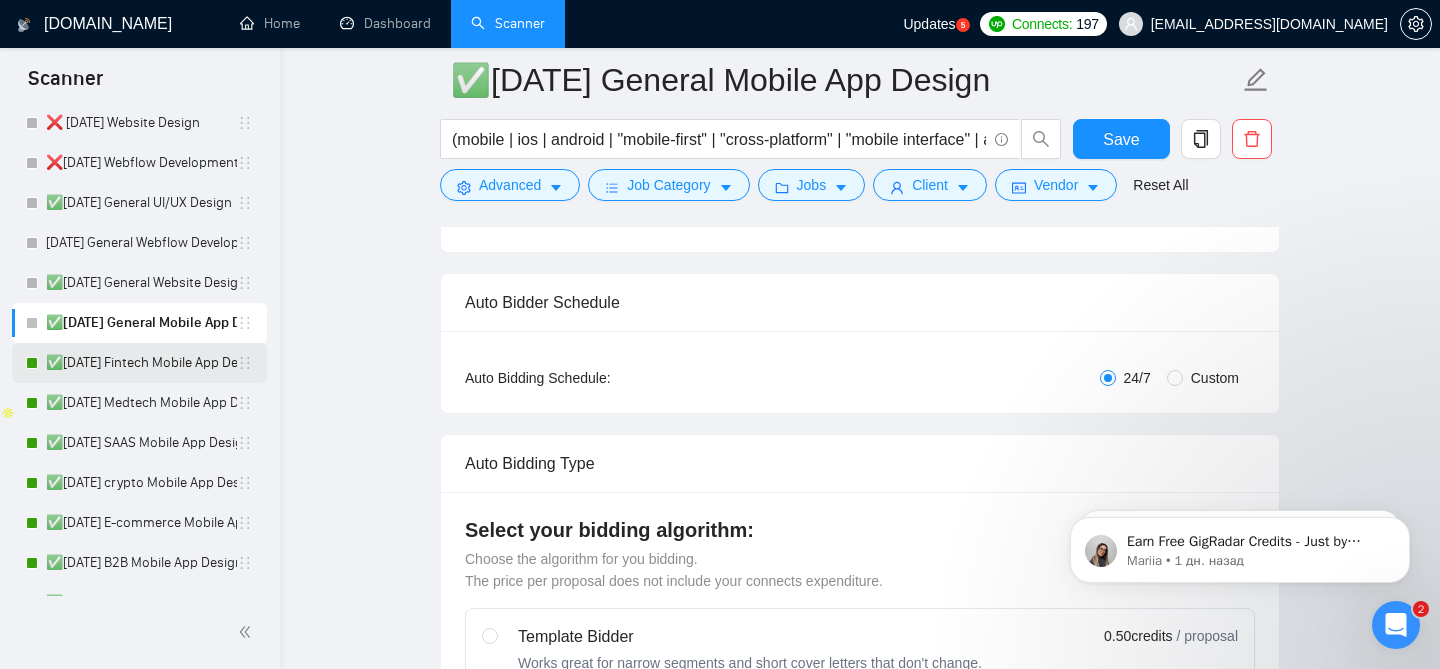 click on "✅[DATE] Fintech Mobile App Design" at bounding box center [141, 363] 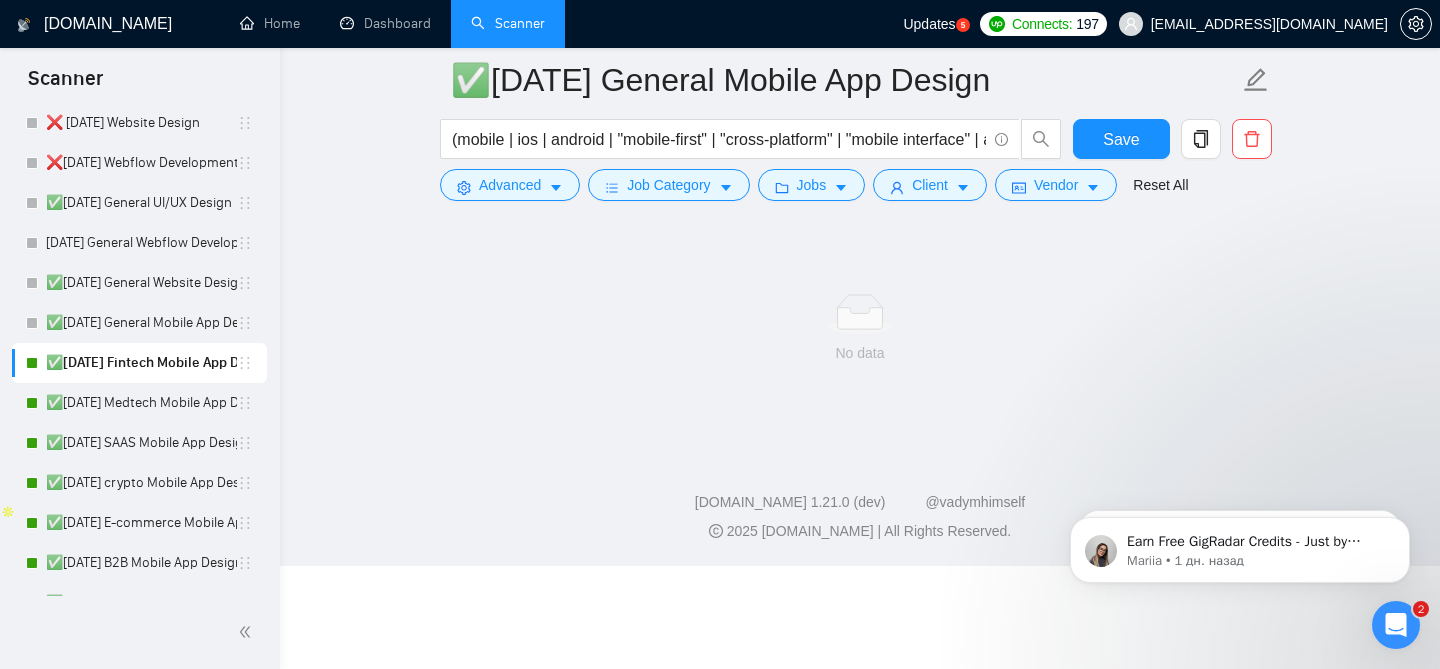 scroll, scrollTop: 61, scrollLeft: 0, axis: vertical 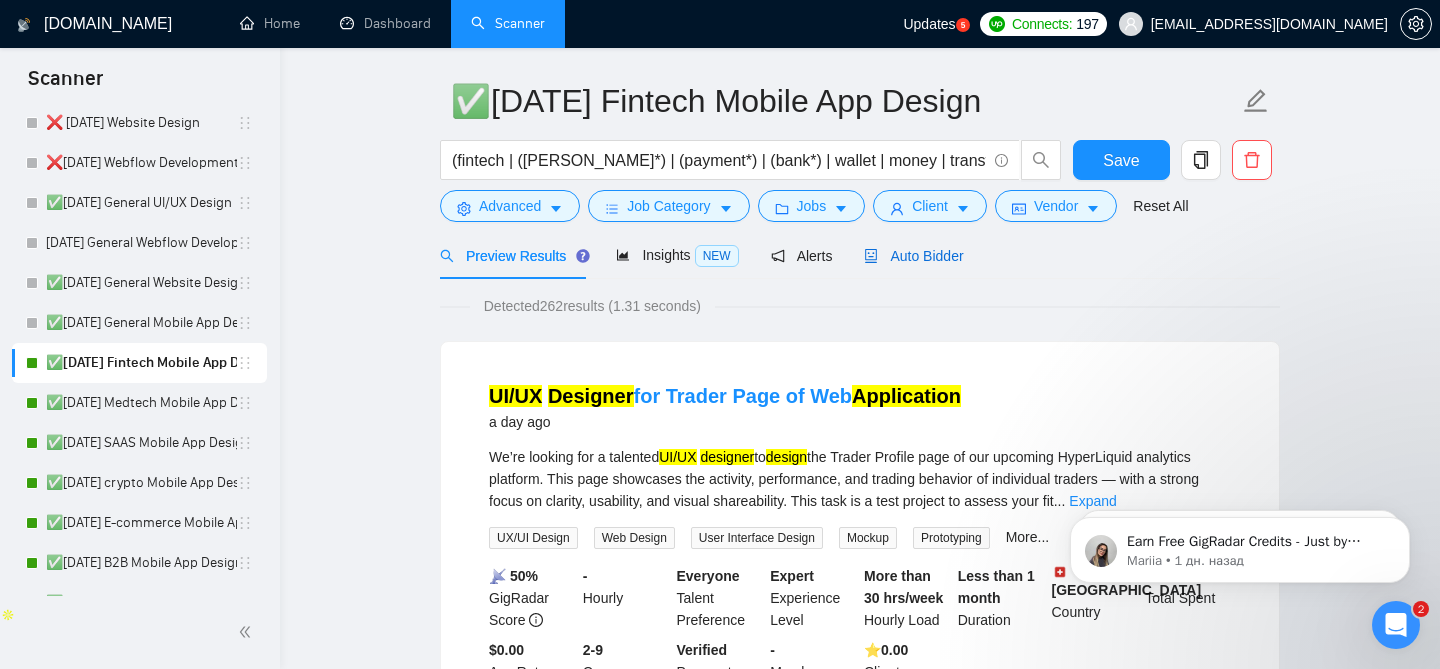 click on "Auto Bidder" at bounding box center [913, 256] 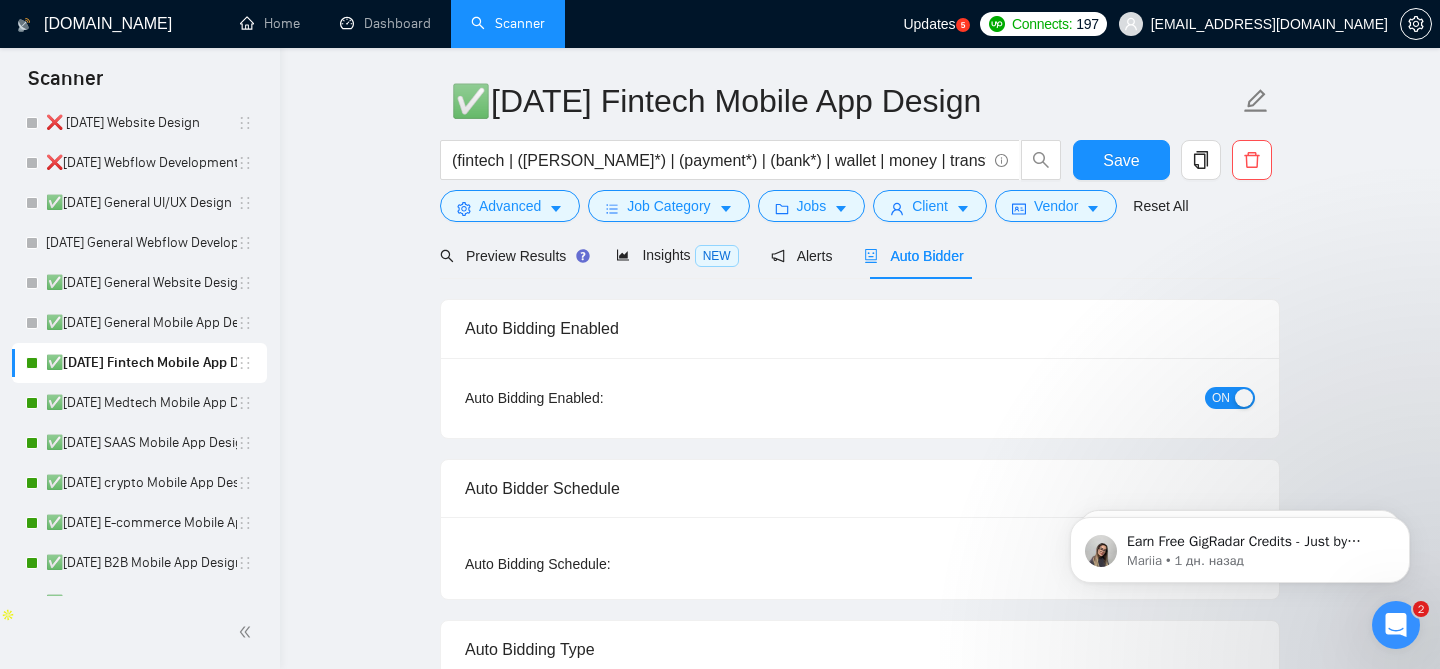 click on "ON" at bounding box center (1221, 398) 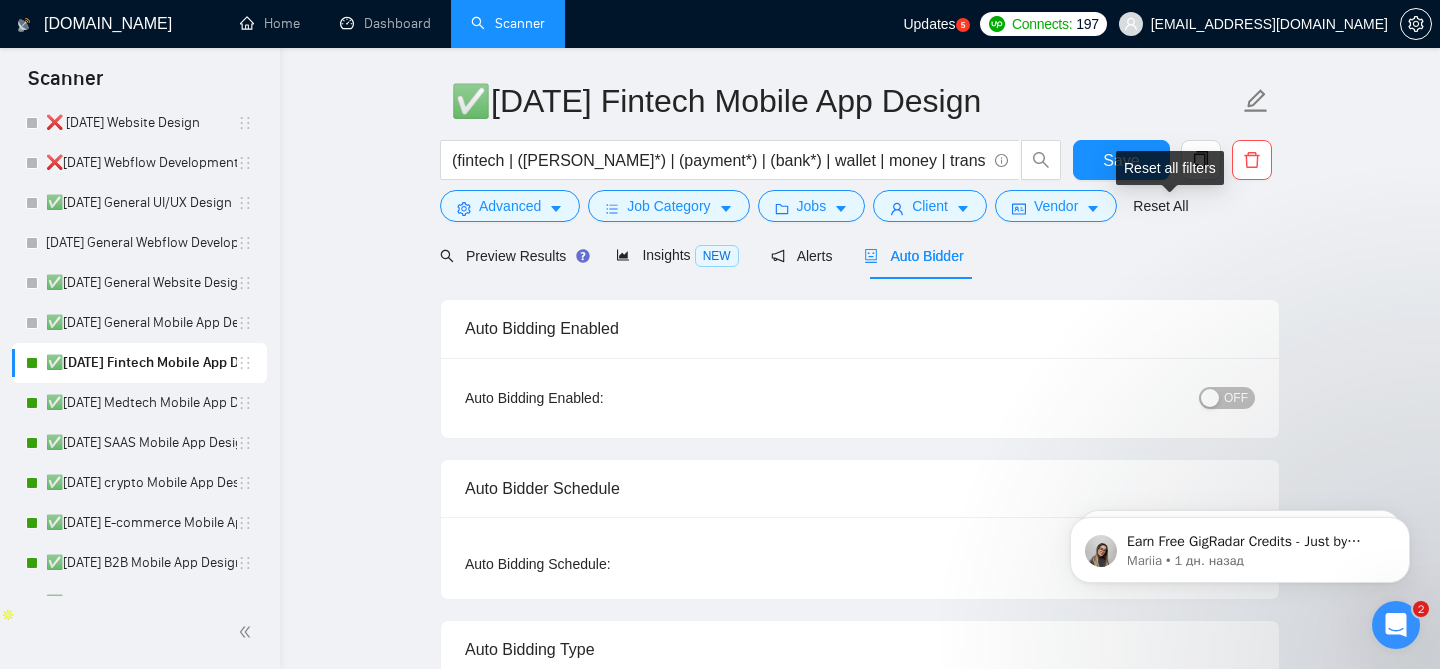 click on "Reset all filters" at bounding box center (1170, 168) 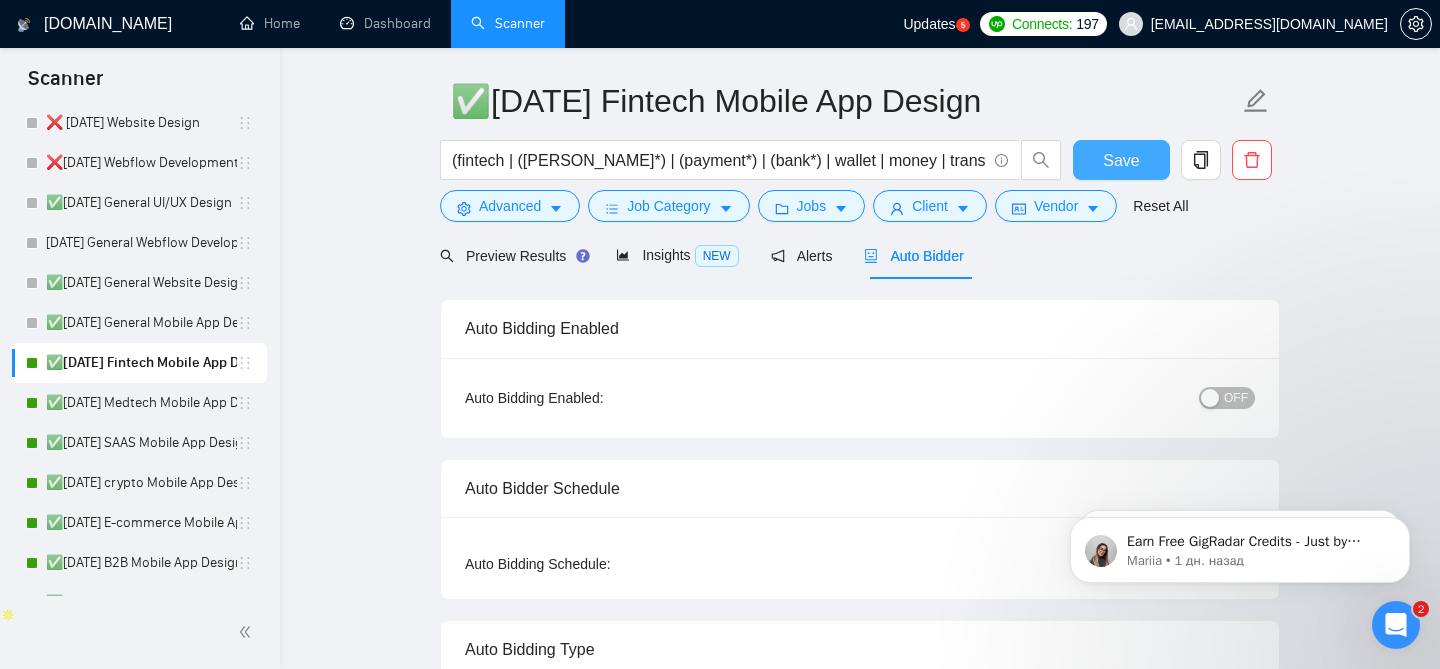 click on "Save" at bounding box center (1121, 160) 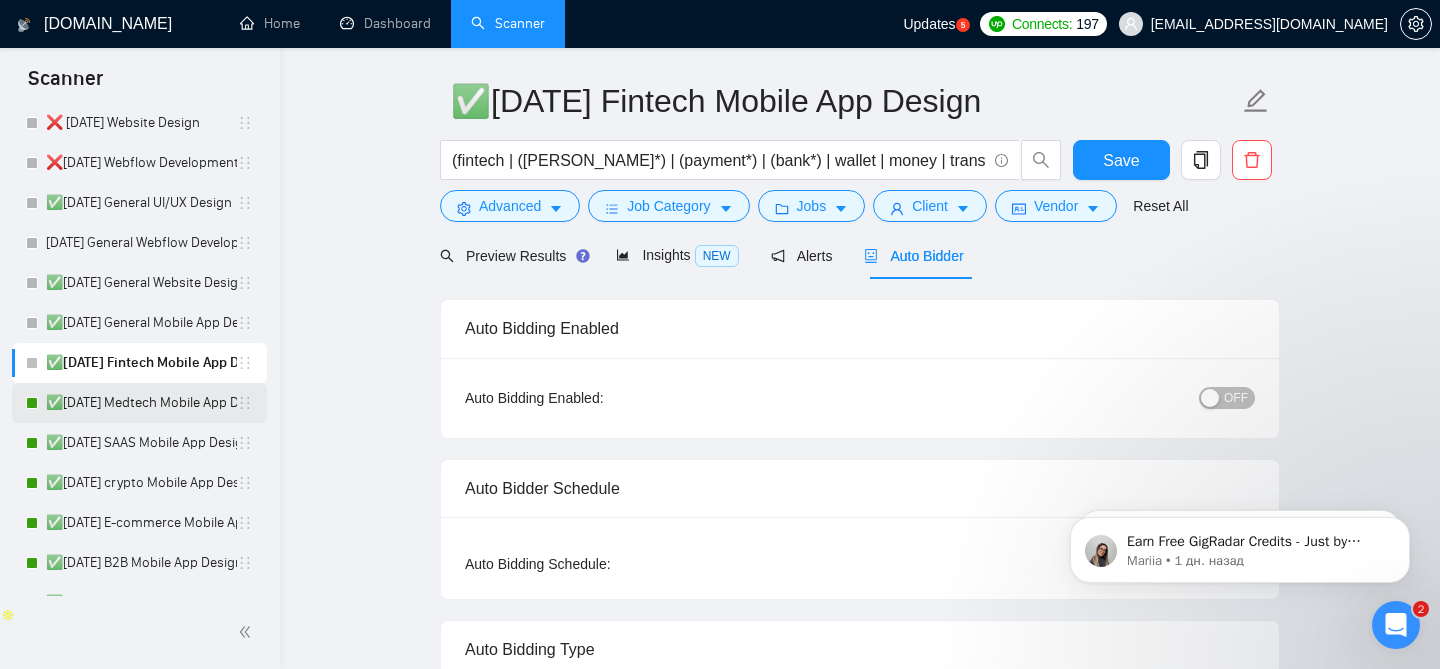 click on "✅[DATE] Medtech Mobile App Design" at bounding box center (141, 403) 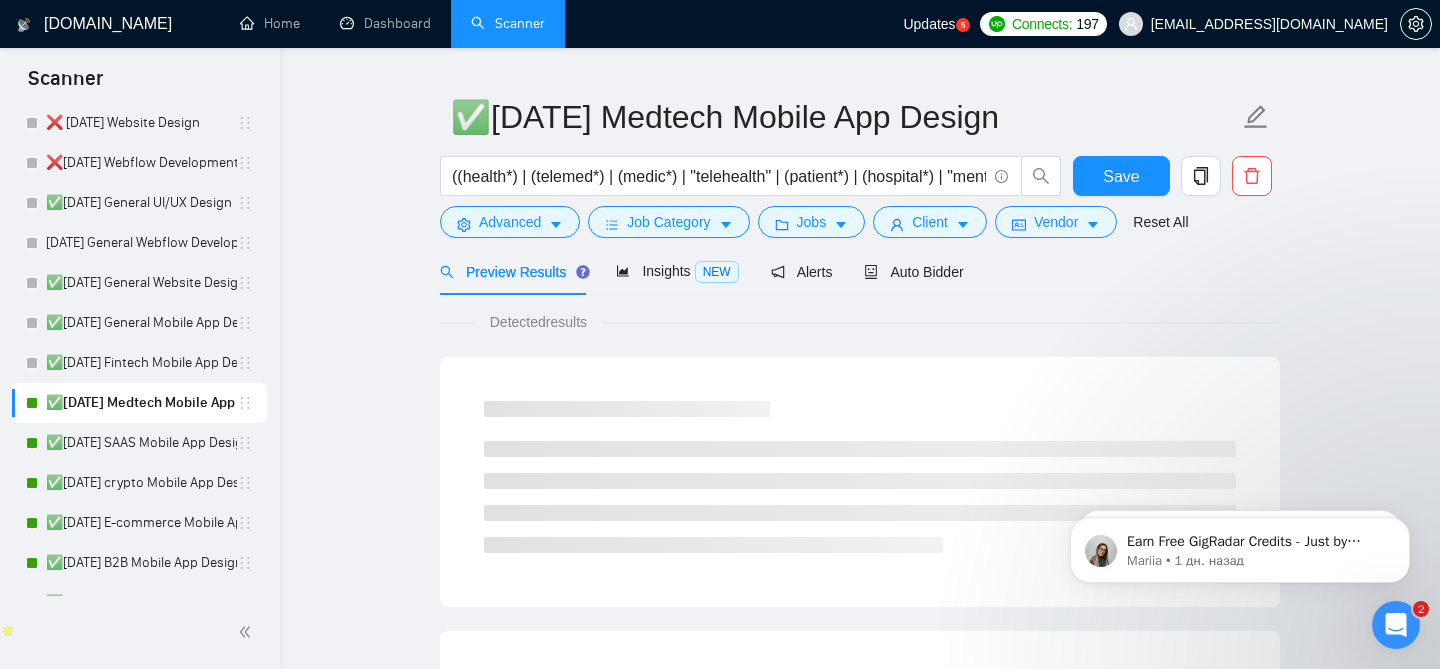 scroll, scrollTop: 61, scrollLeft: 0, axis: vertical 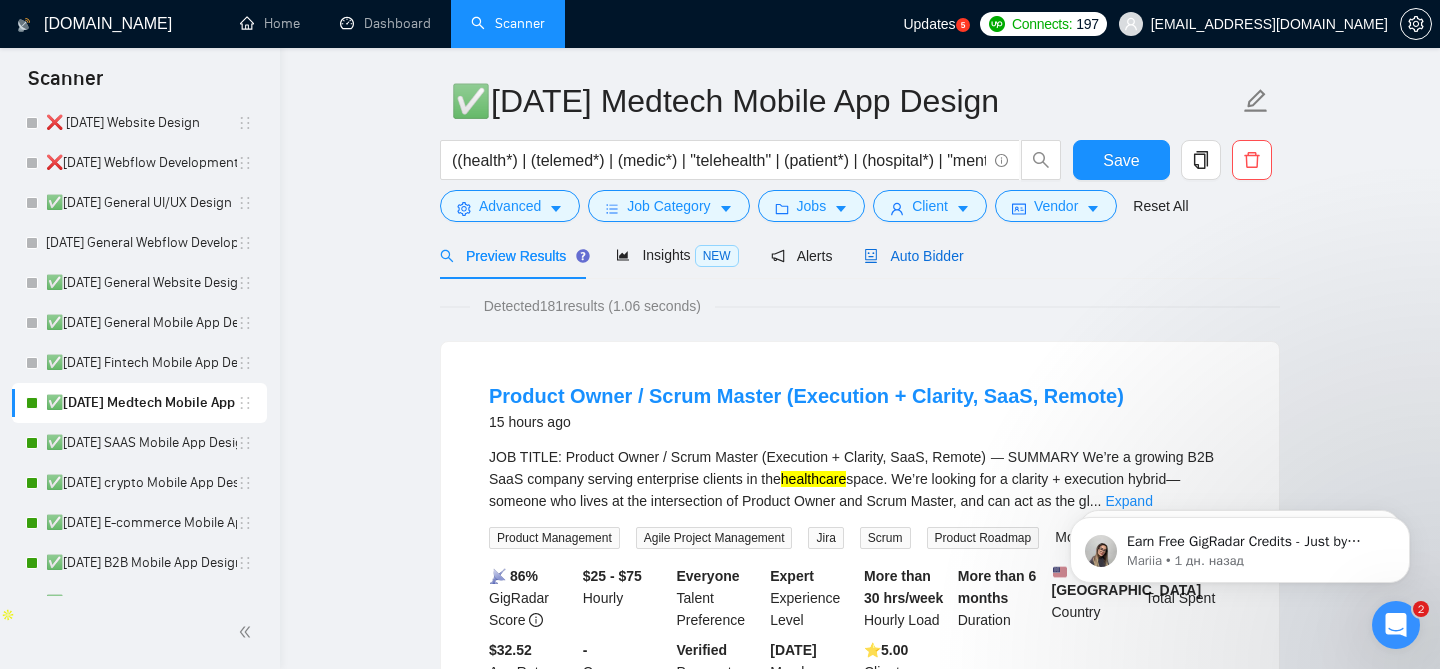 click on "Auto Bidder" at bounding box center [913, 256] 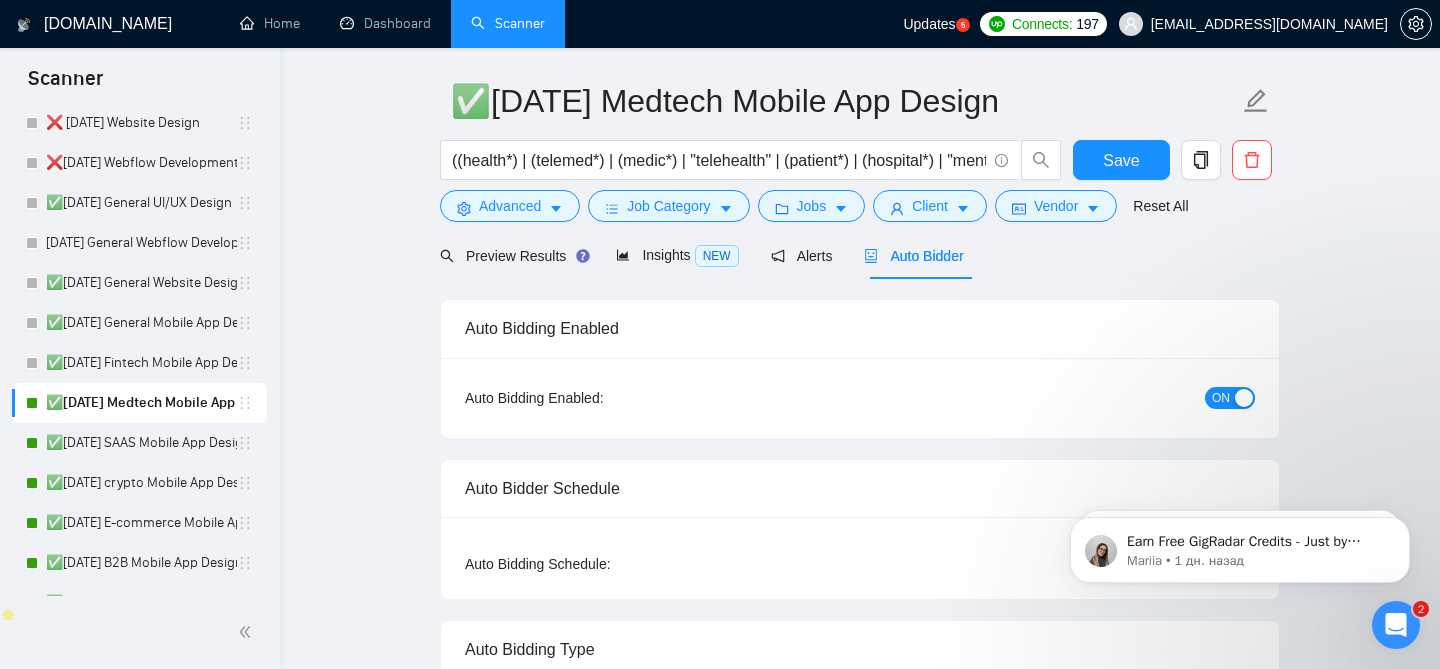 type 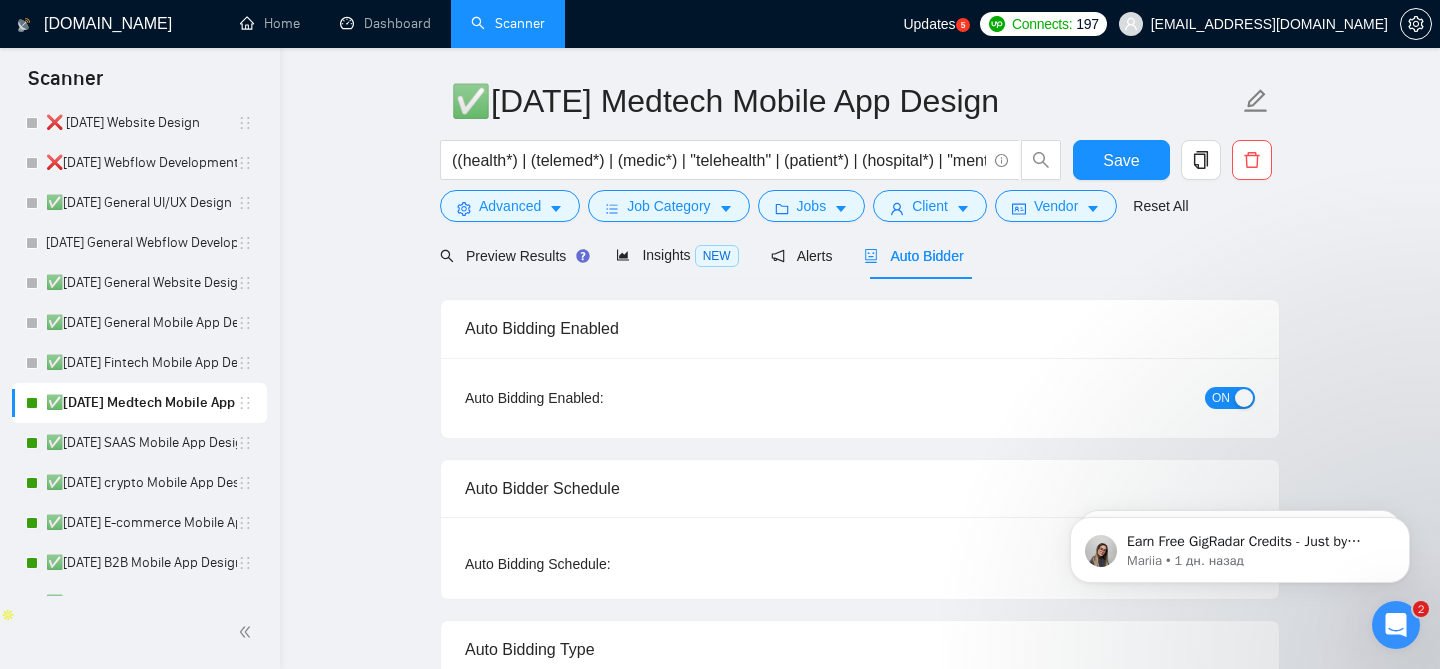 checkbox on "true" 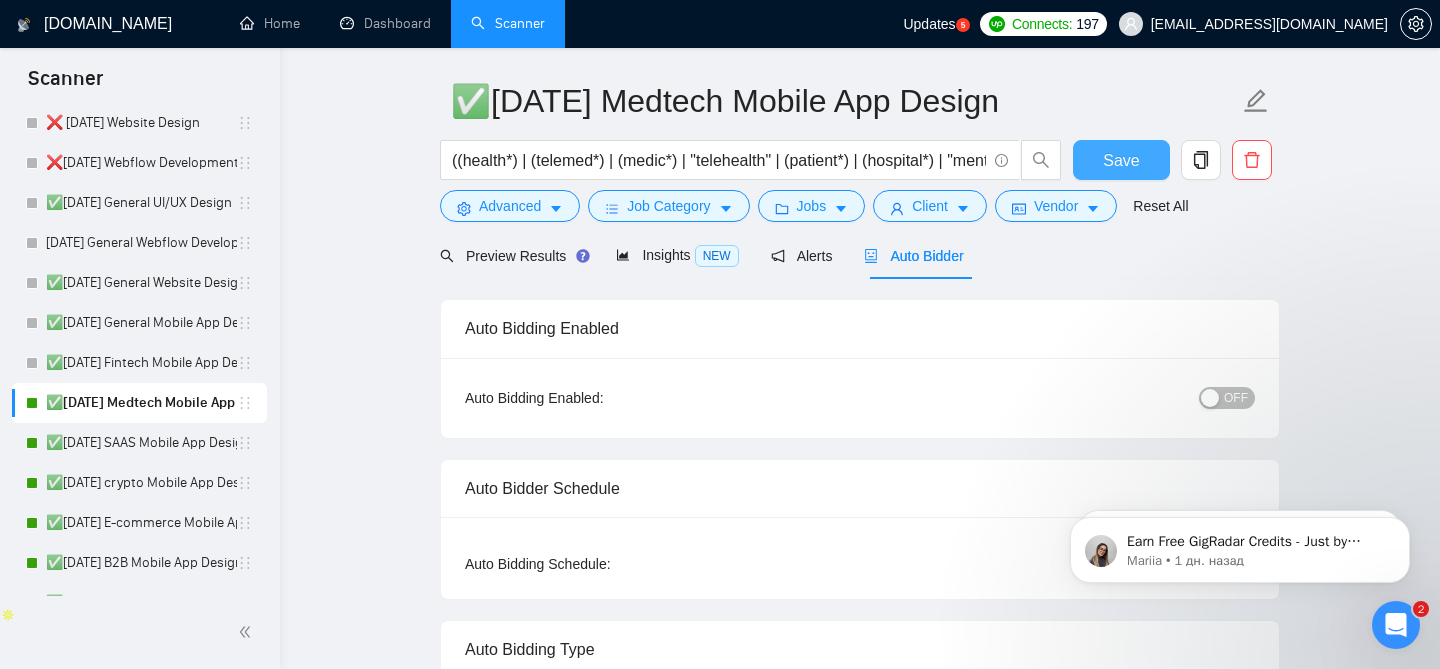 click on "Save" at bounding box center [1121, 160] 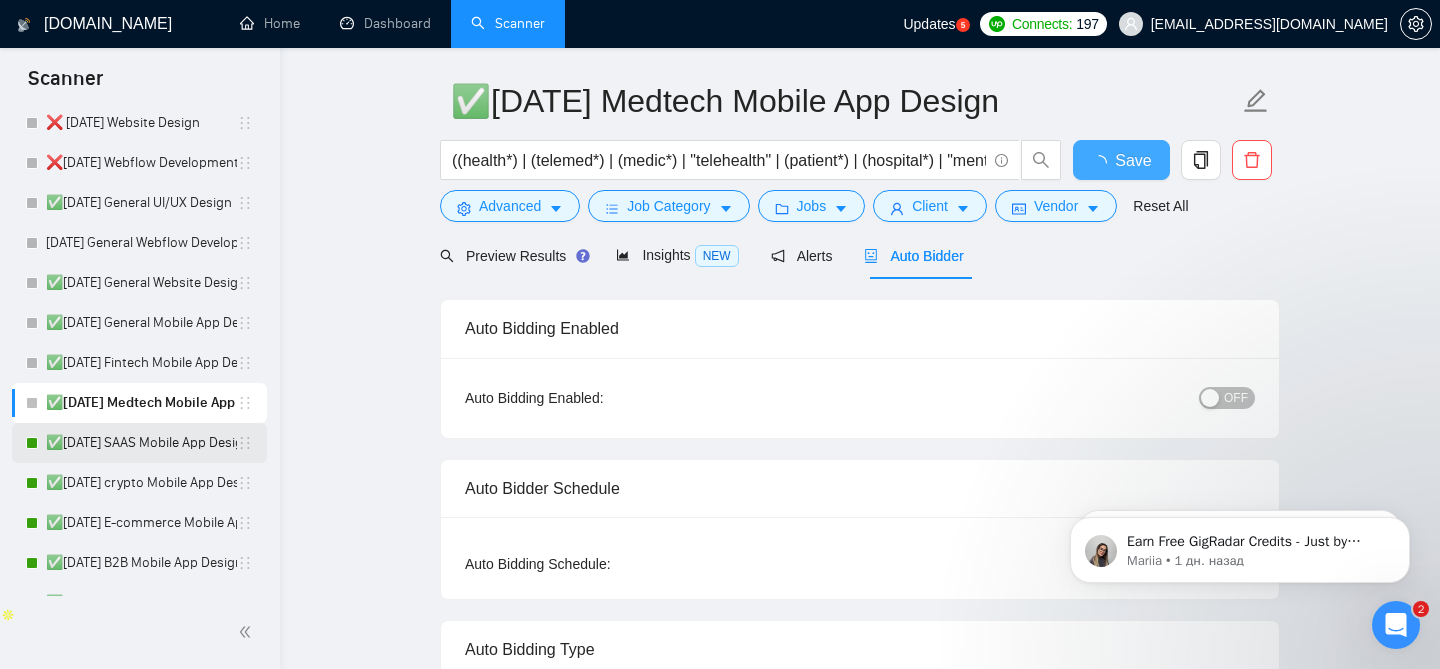 type 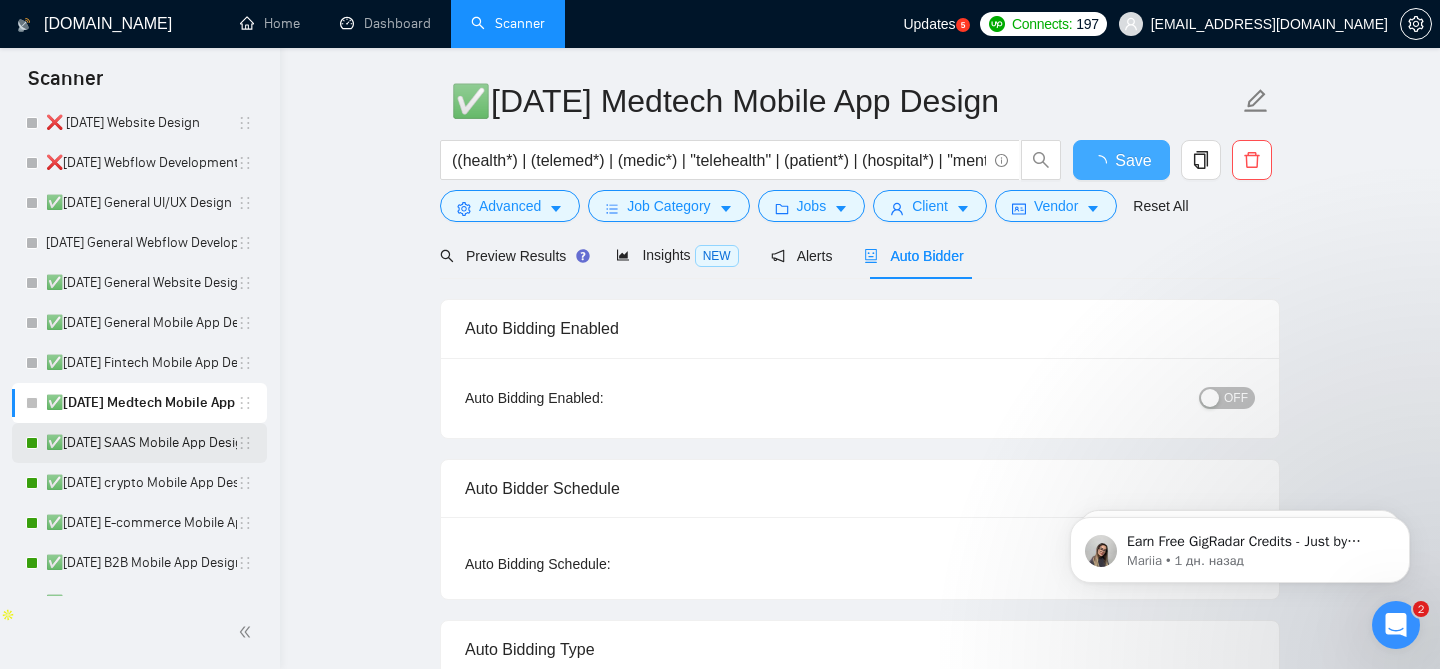 checkbox on "true" 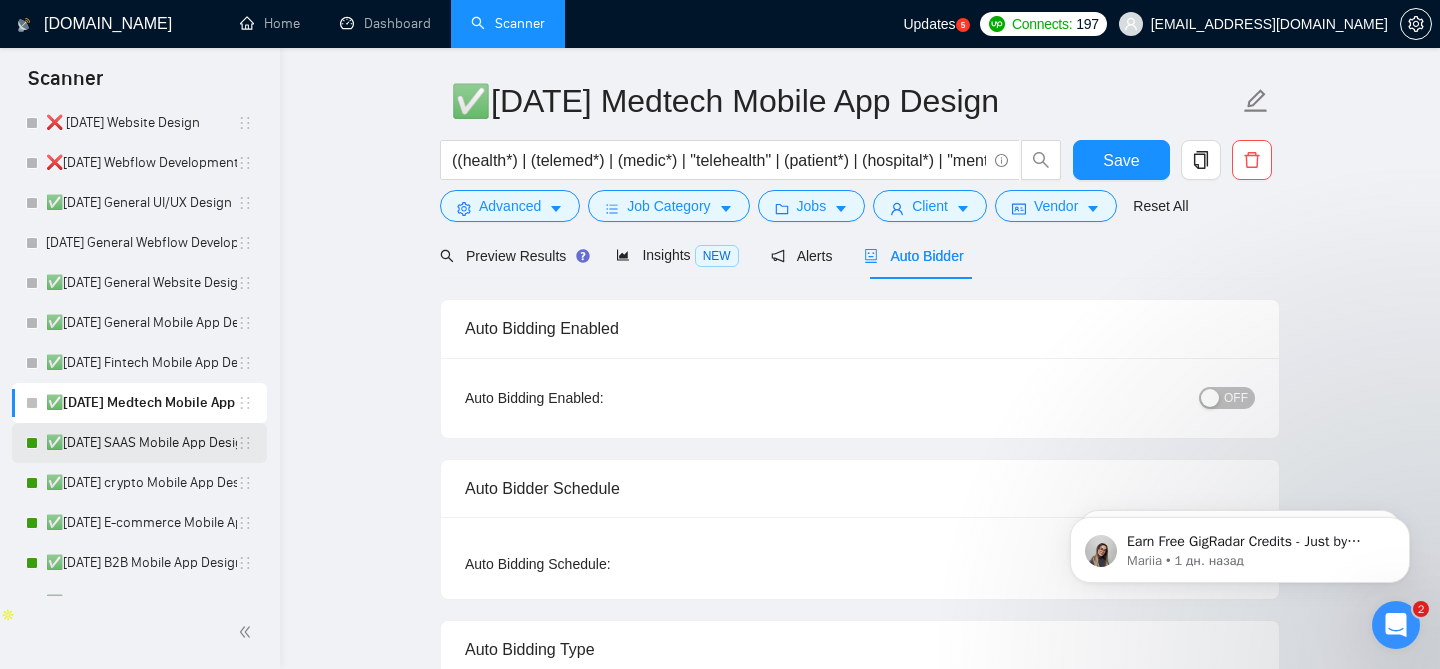 click on "✅[DATE] SAAS Mobile App Design" at bounding box center (141, 443) 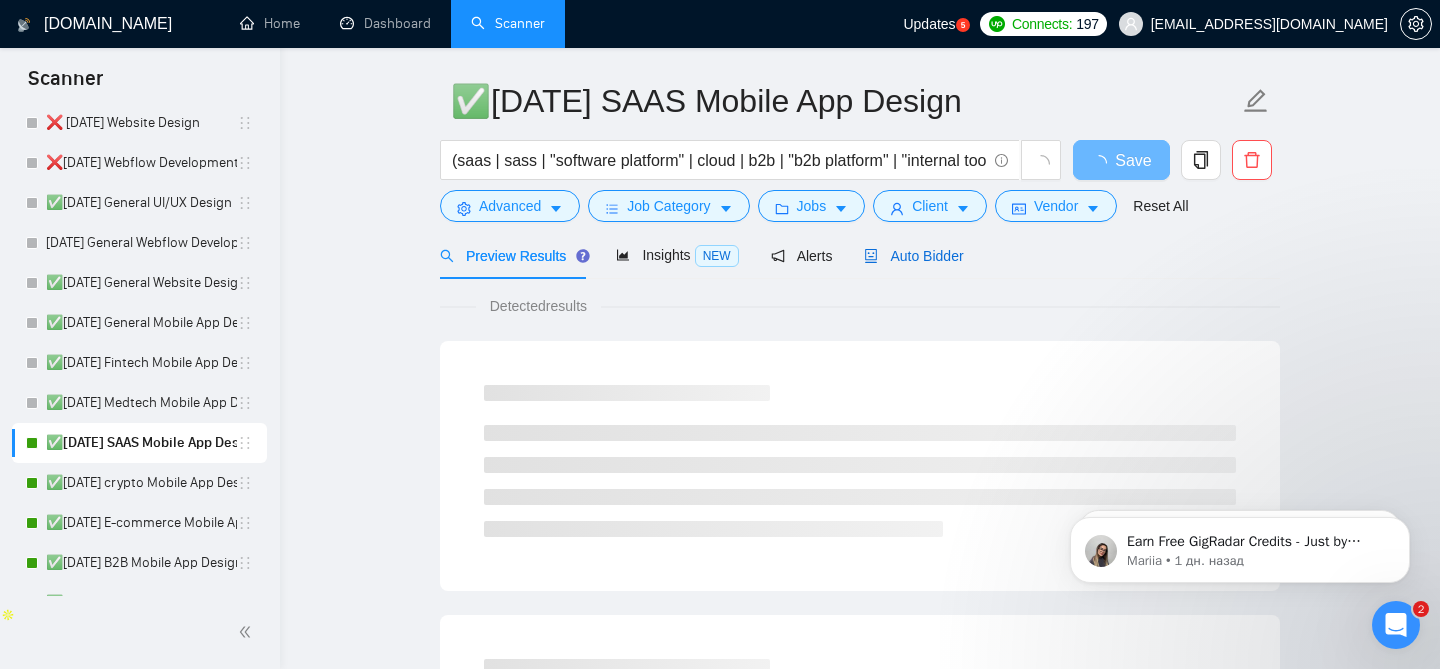 click on "Auto Bidder" at bounding box center [913, 256] 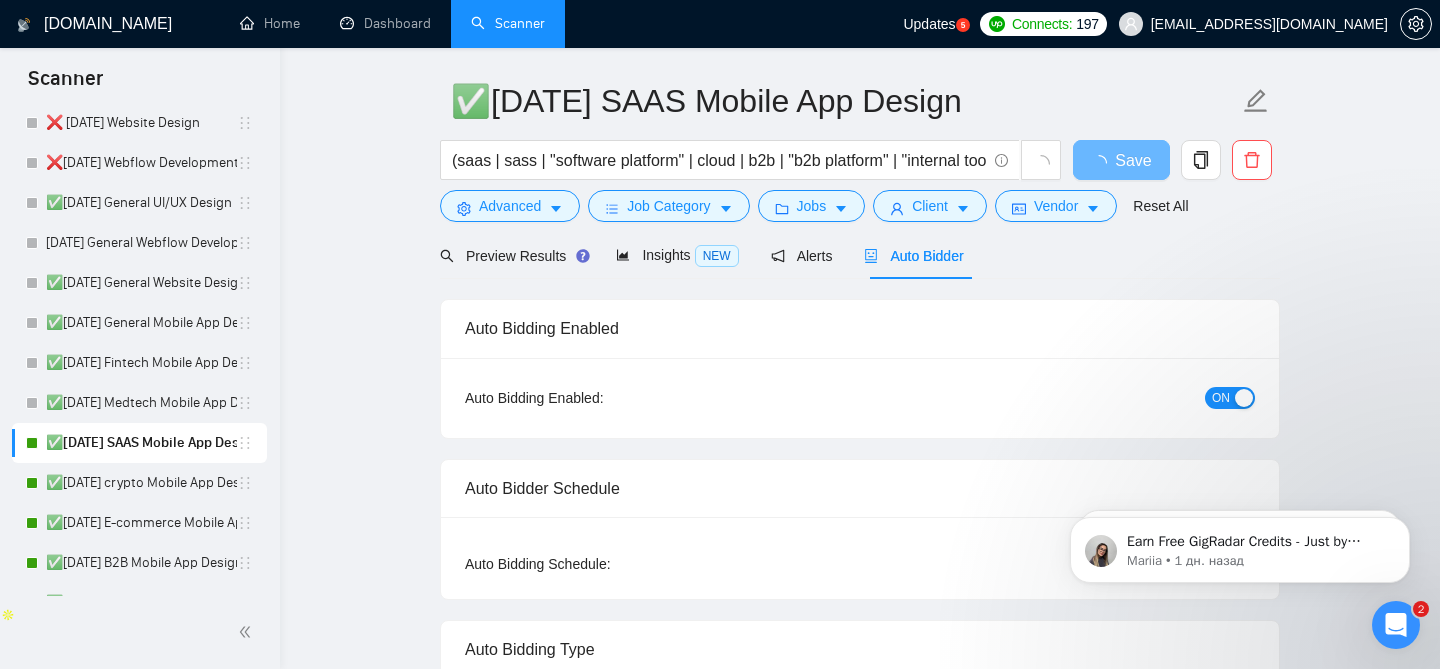 type 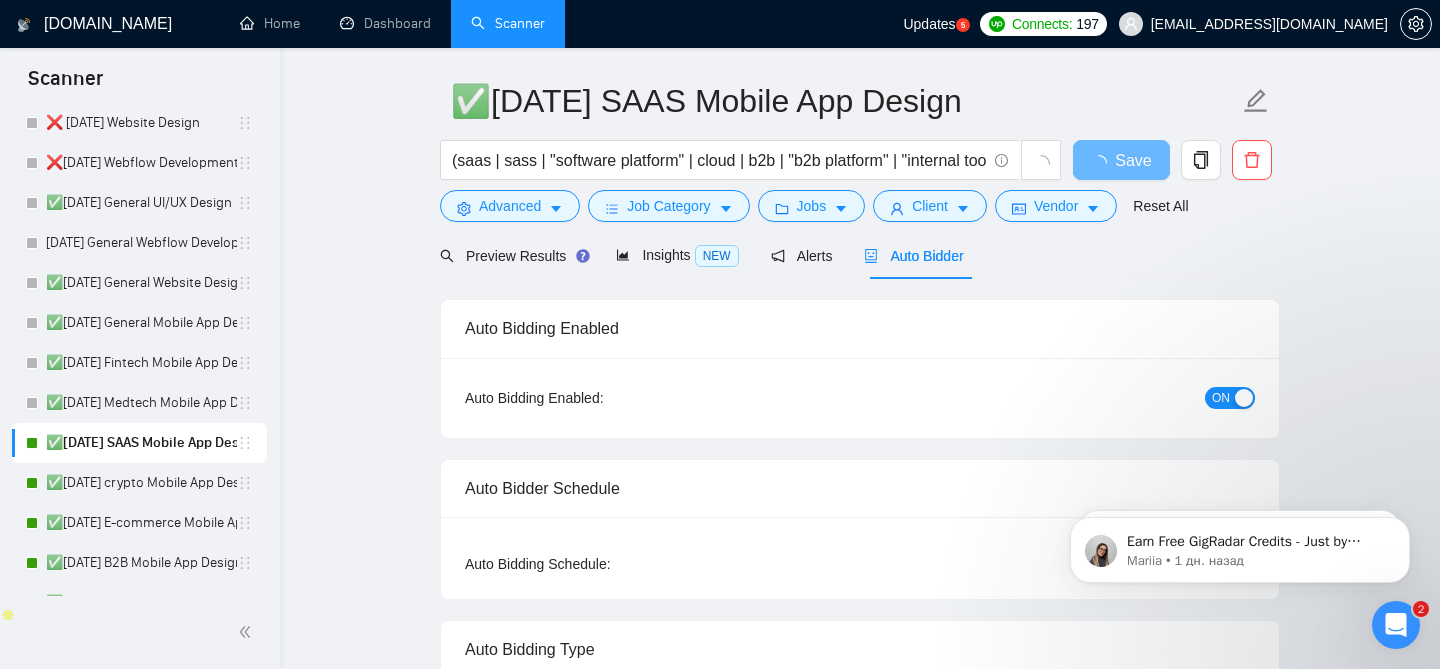 checkbox on "true" 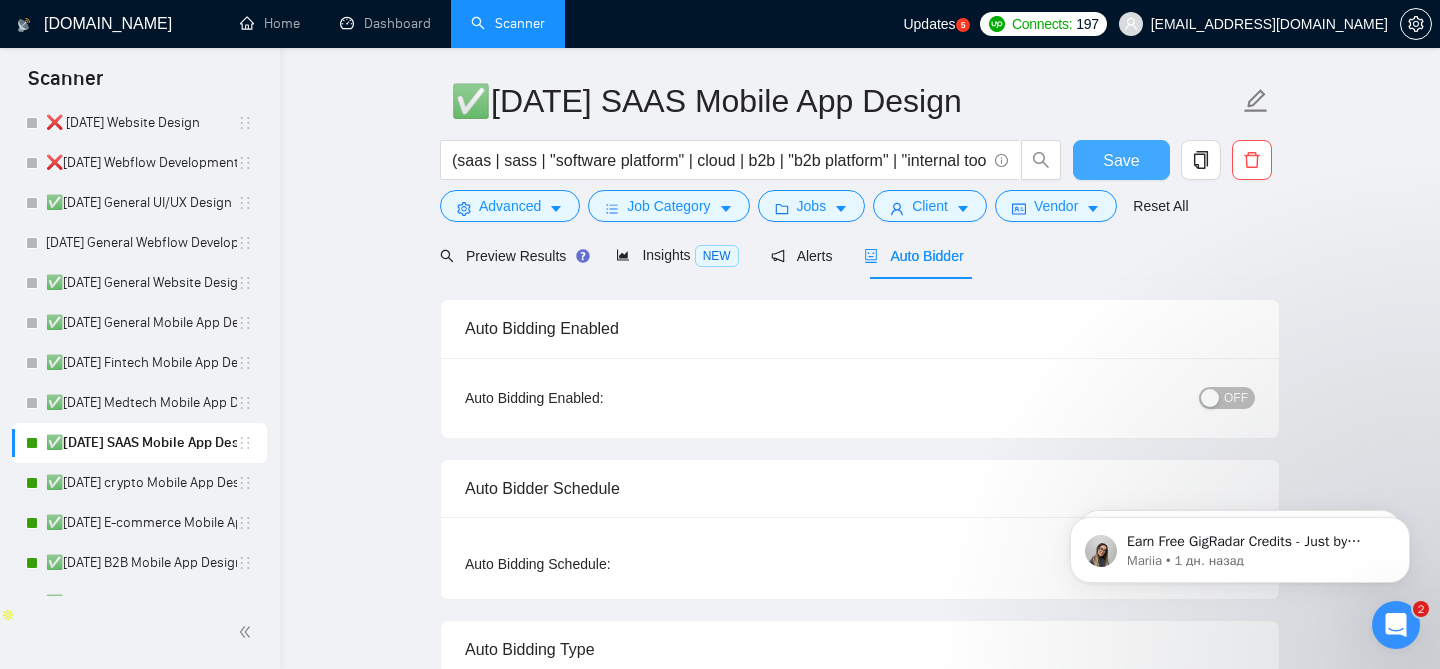 click on "Save" at bounding box center [1121, 160] 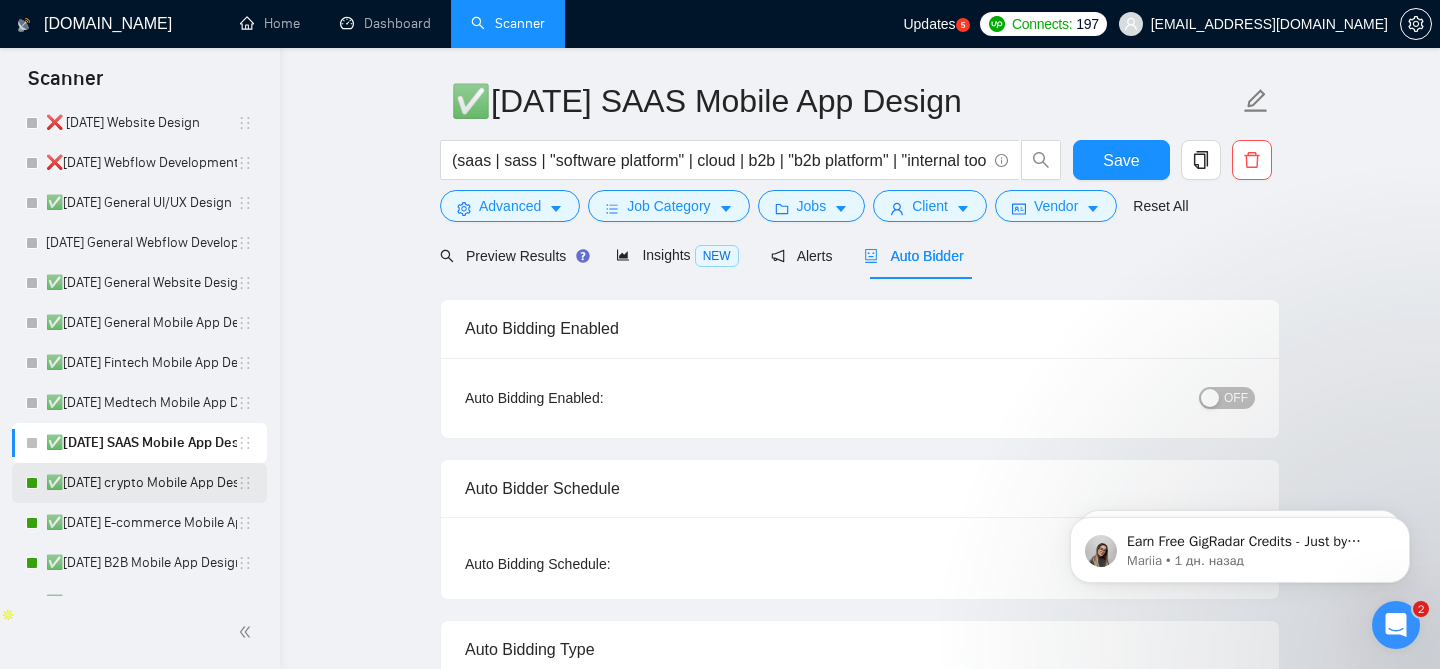 click on "✅[DATE] crypto Mobile App Design" at bounding box center (141, 483) 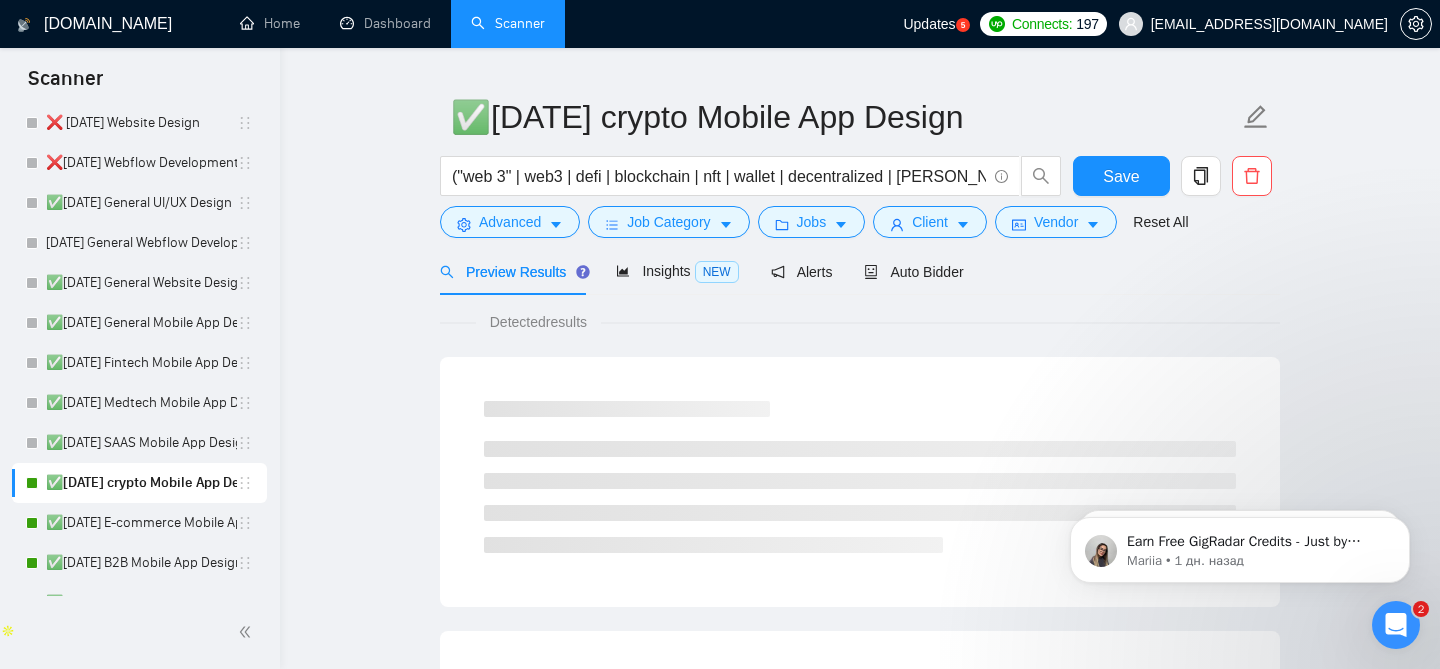 scroll, scrollTop: 61, scrollLeft: 0, axis: vertical 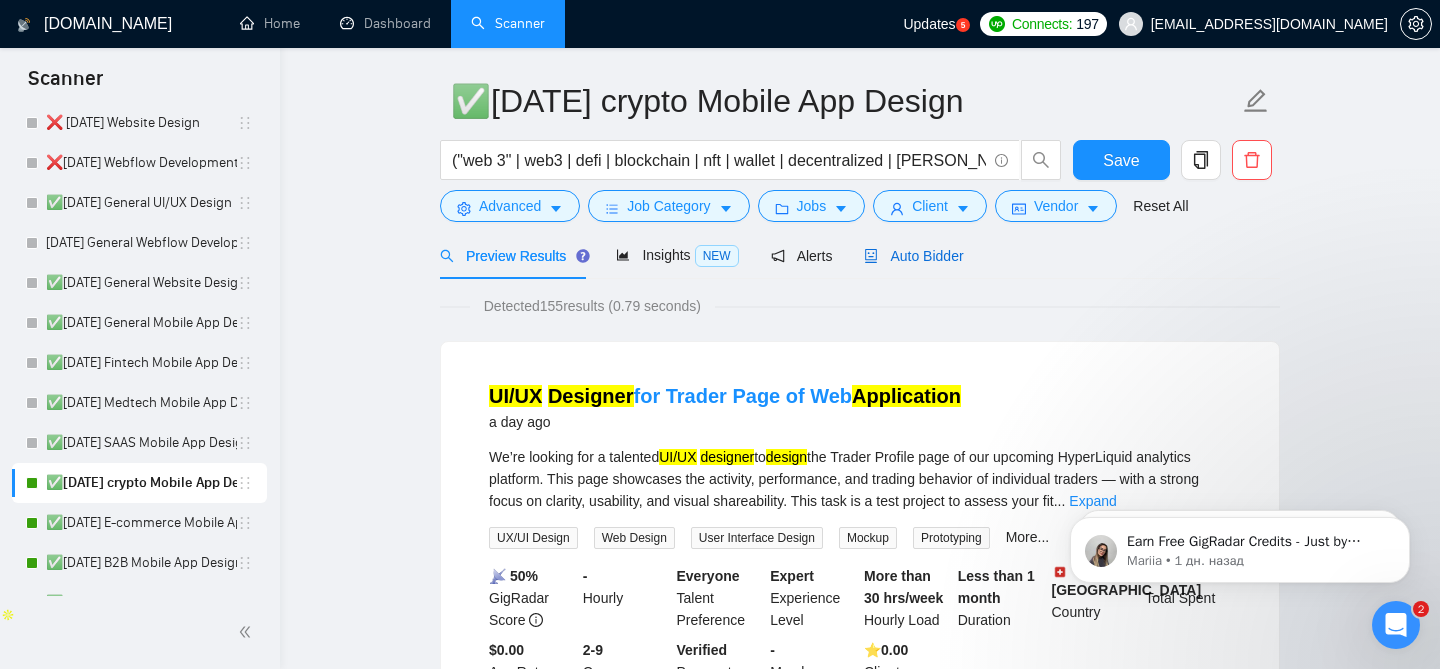 click on "Auto Bidder" at bounding box center [913, 256] 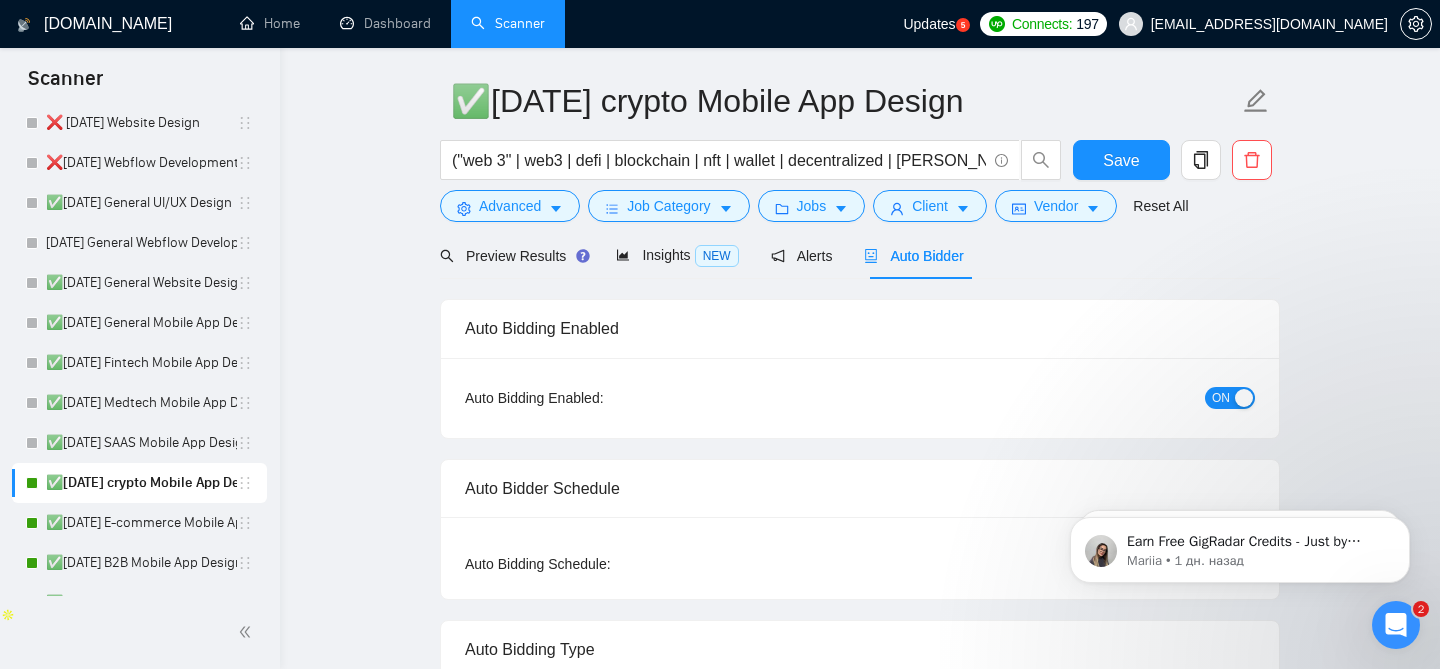 type 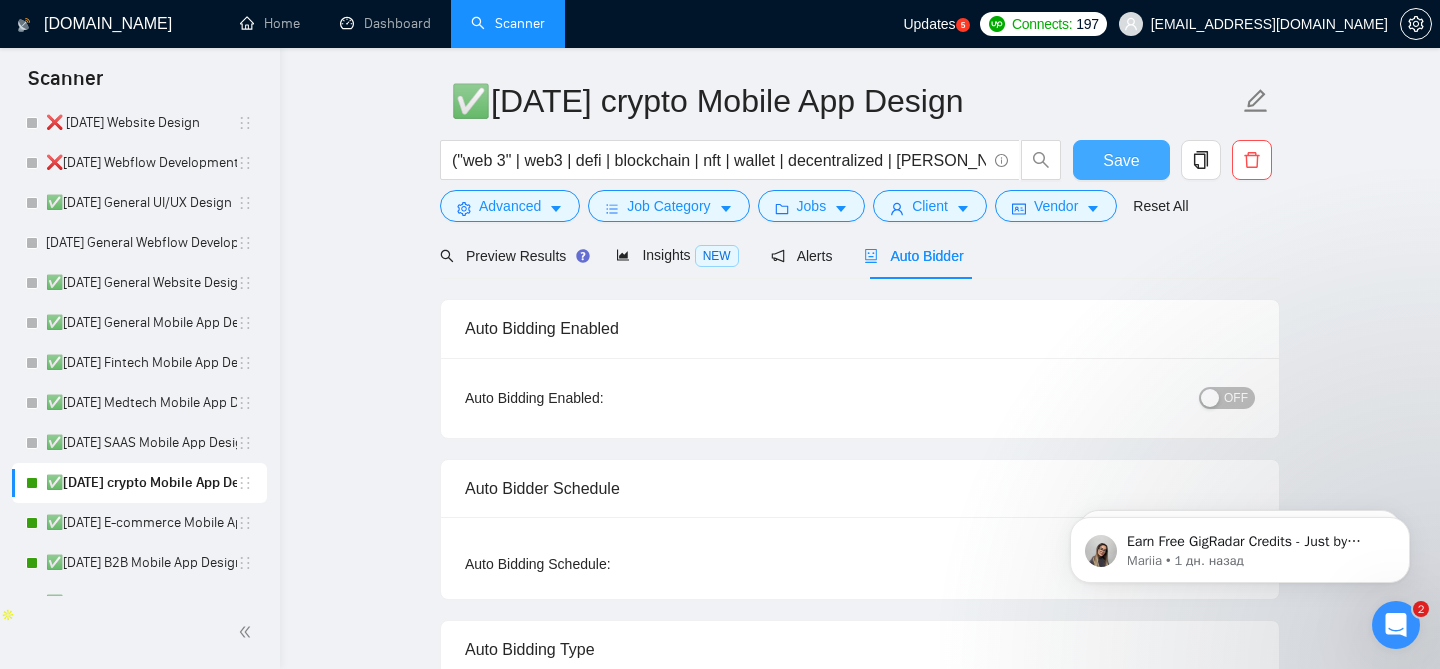 click on "Save" at bounding box center (1121, 160) 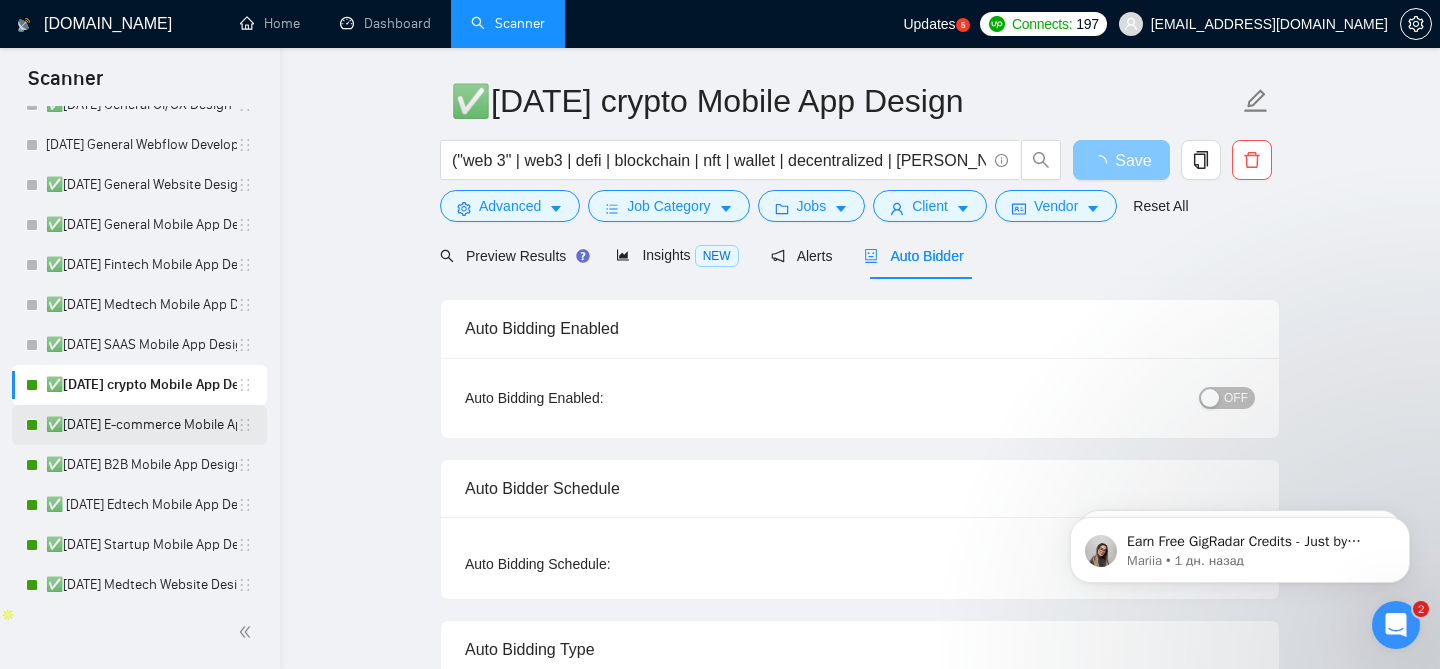 scroll, scrollTop: 821, scrollLeft: 0, axis: vertical 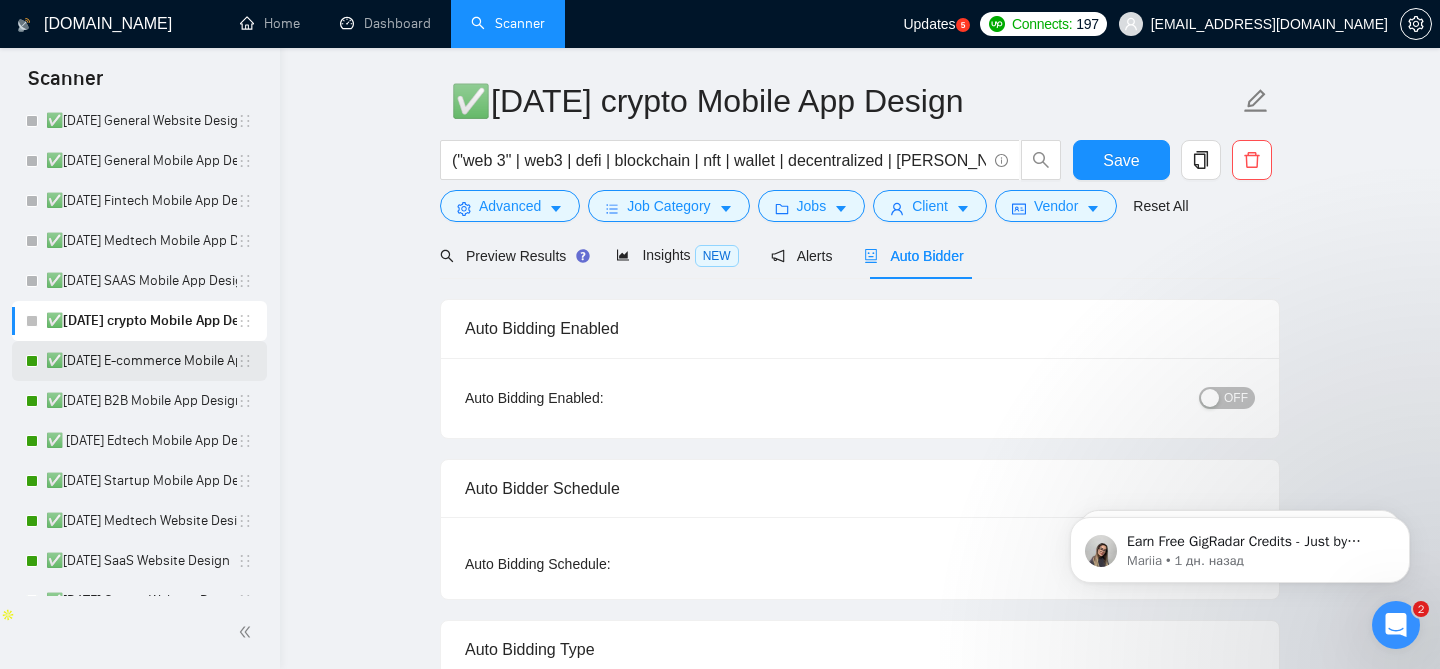 click on "✅[DATE] E-commerce Mobile App Design" at bounding box center (141, 361) 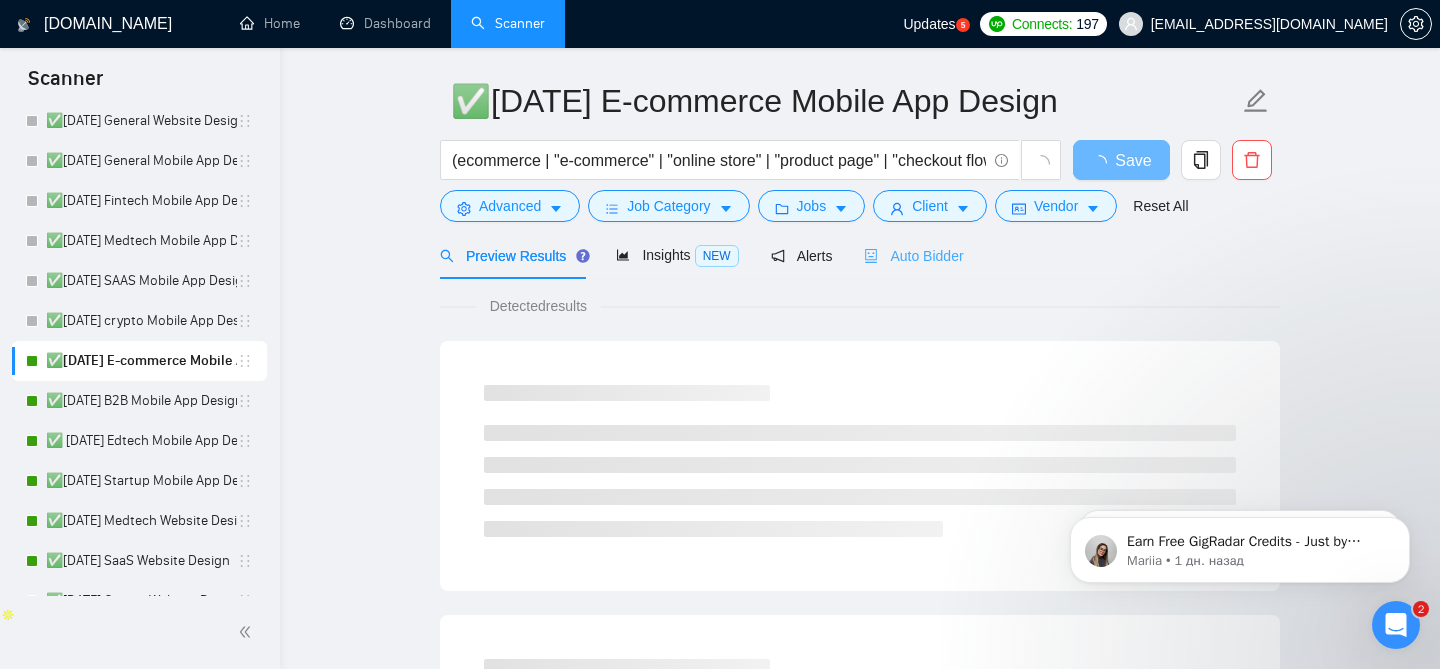 click on "Auto Bidder" at bounding box center [913, 255] 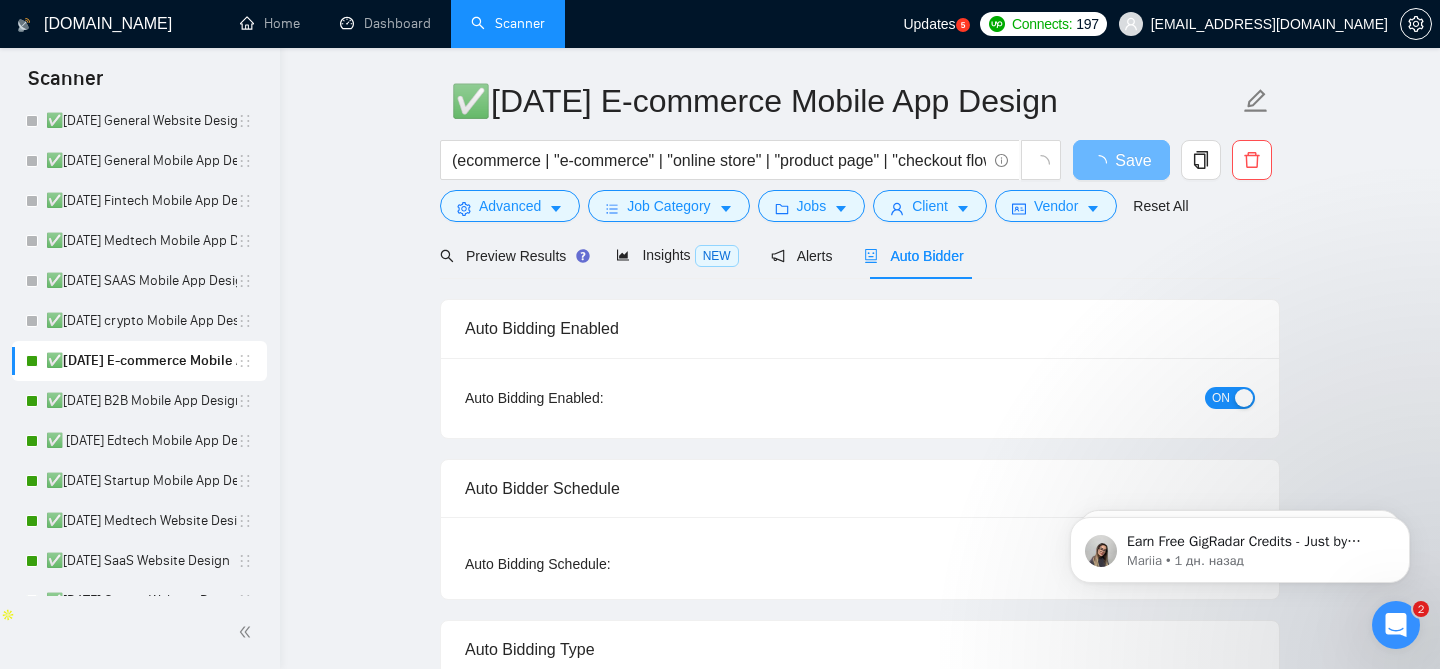 type 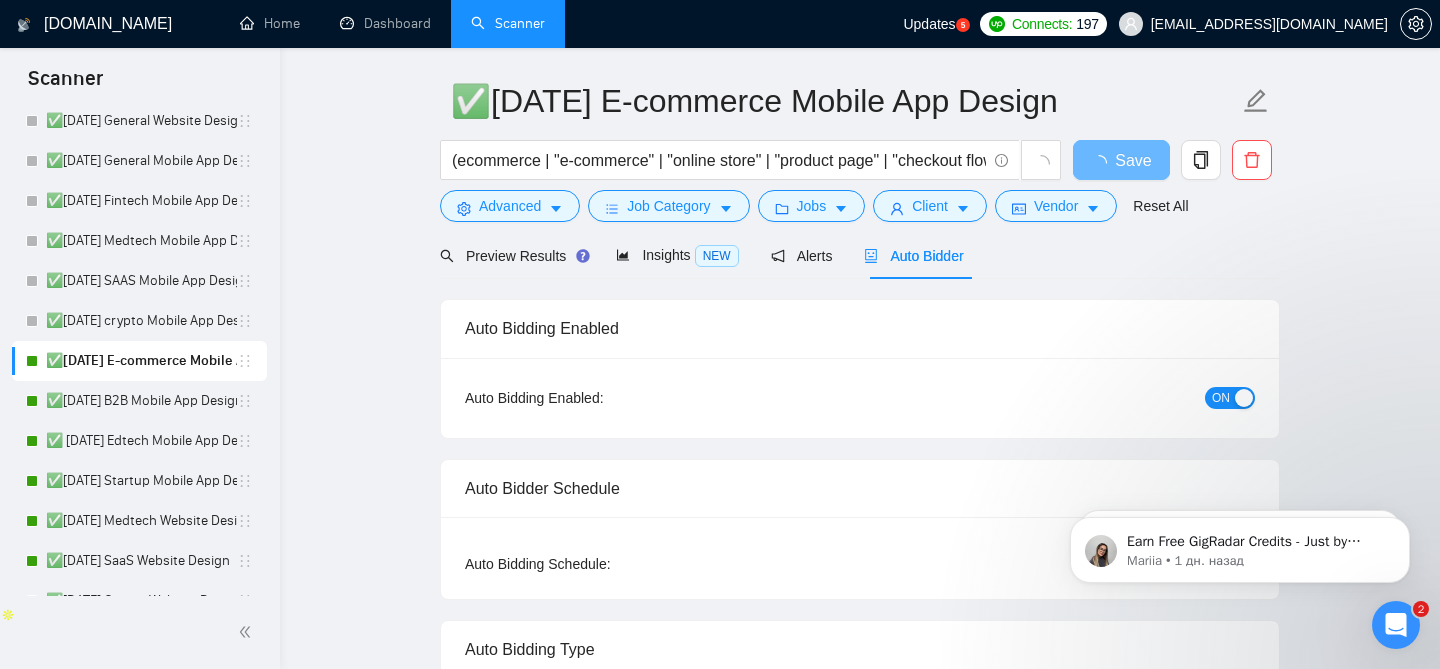 checkbox on "true" 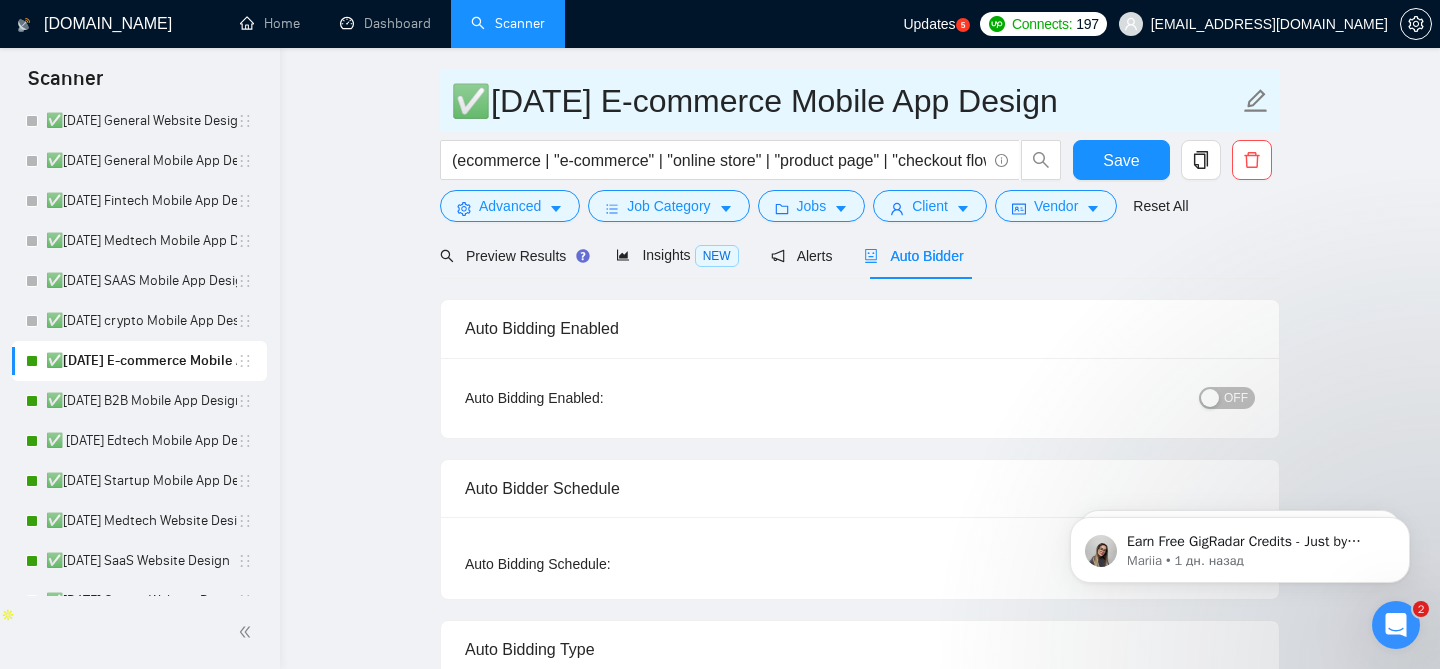 click on "✅[DATE] E-commerce Mobile App Design" at bounding box center [860, 100] 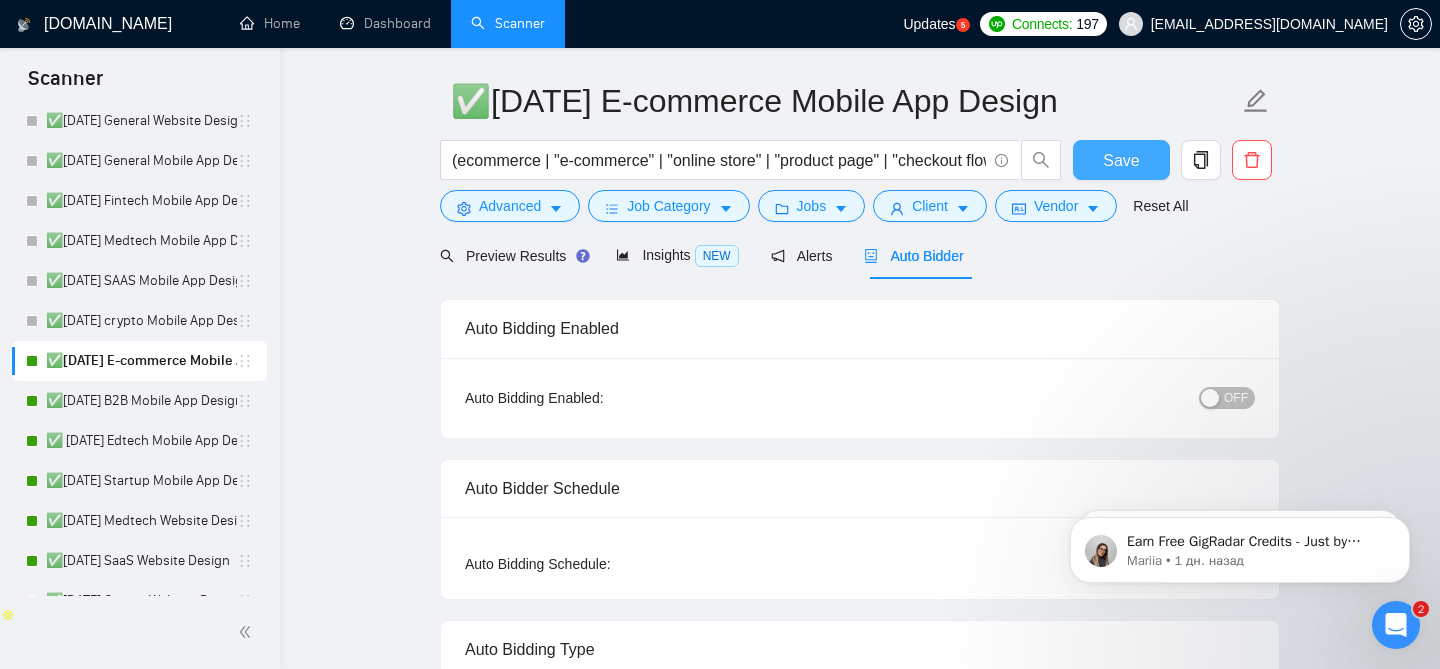 click on "Save" at bounding box center [1121, 160] 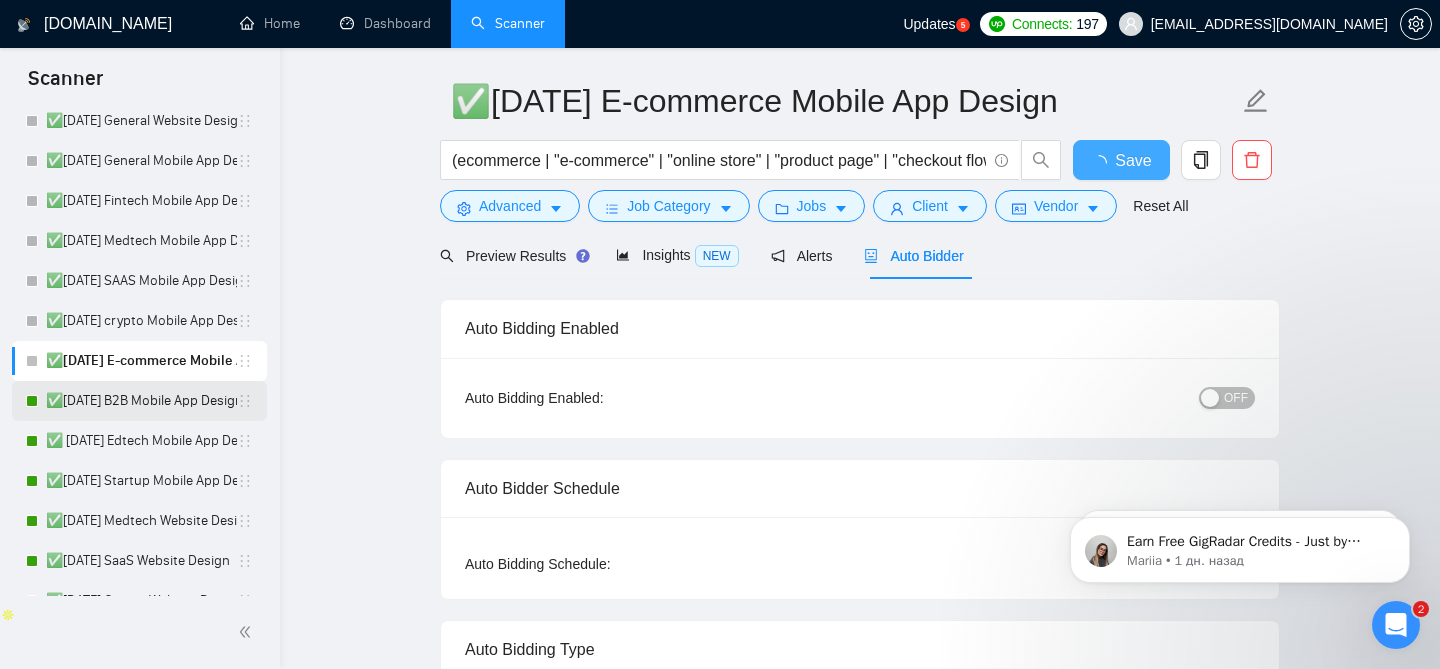 type 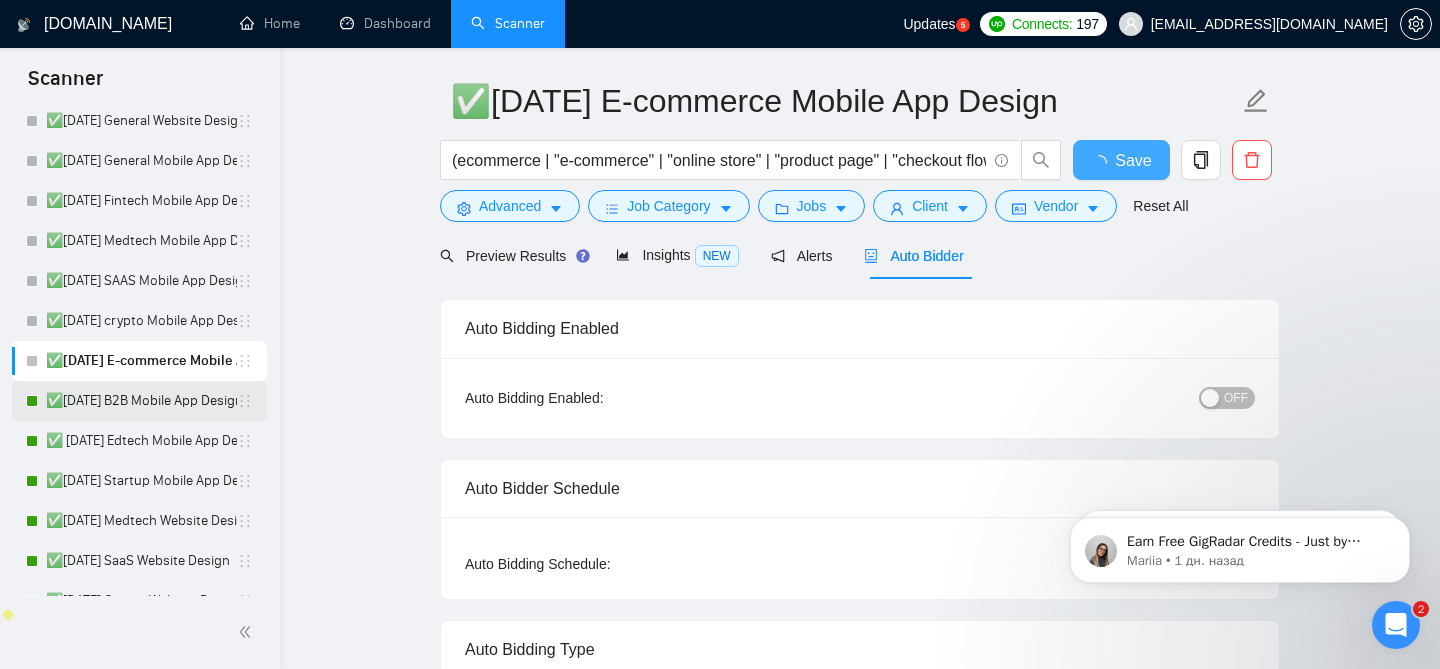 checkbox on "true" 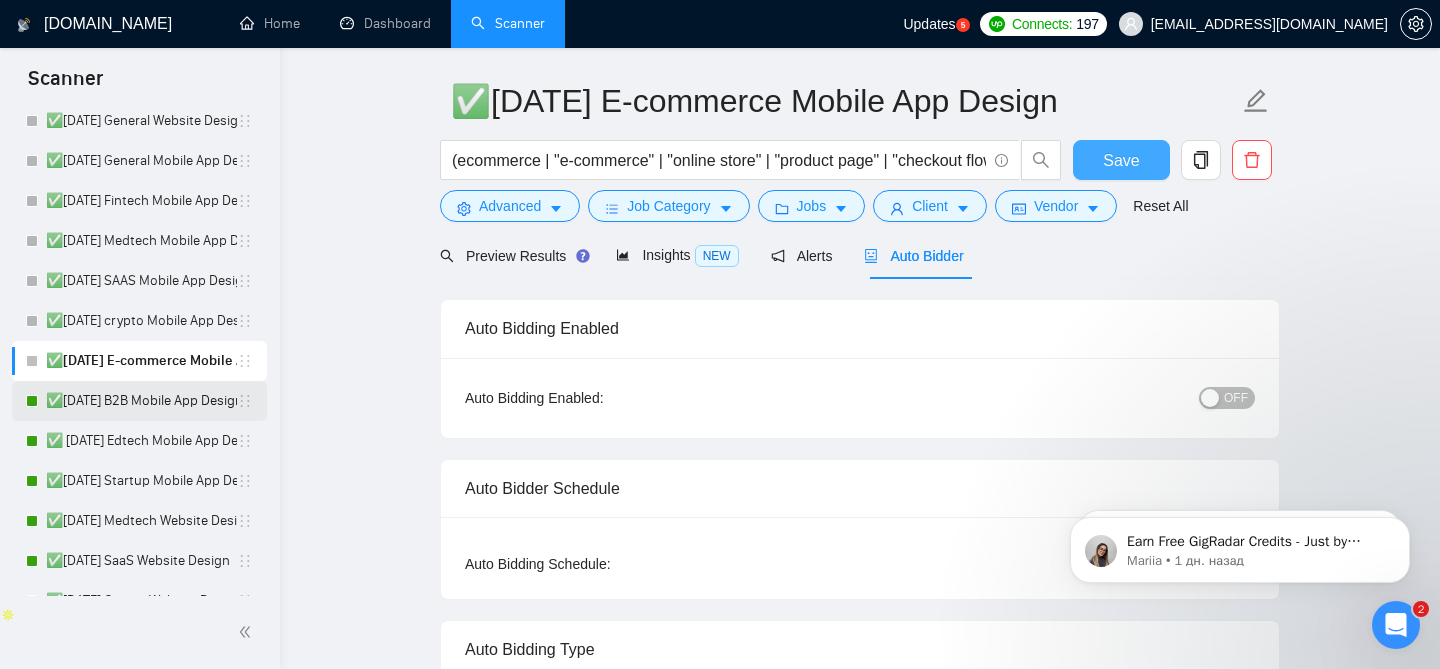 type 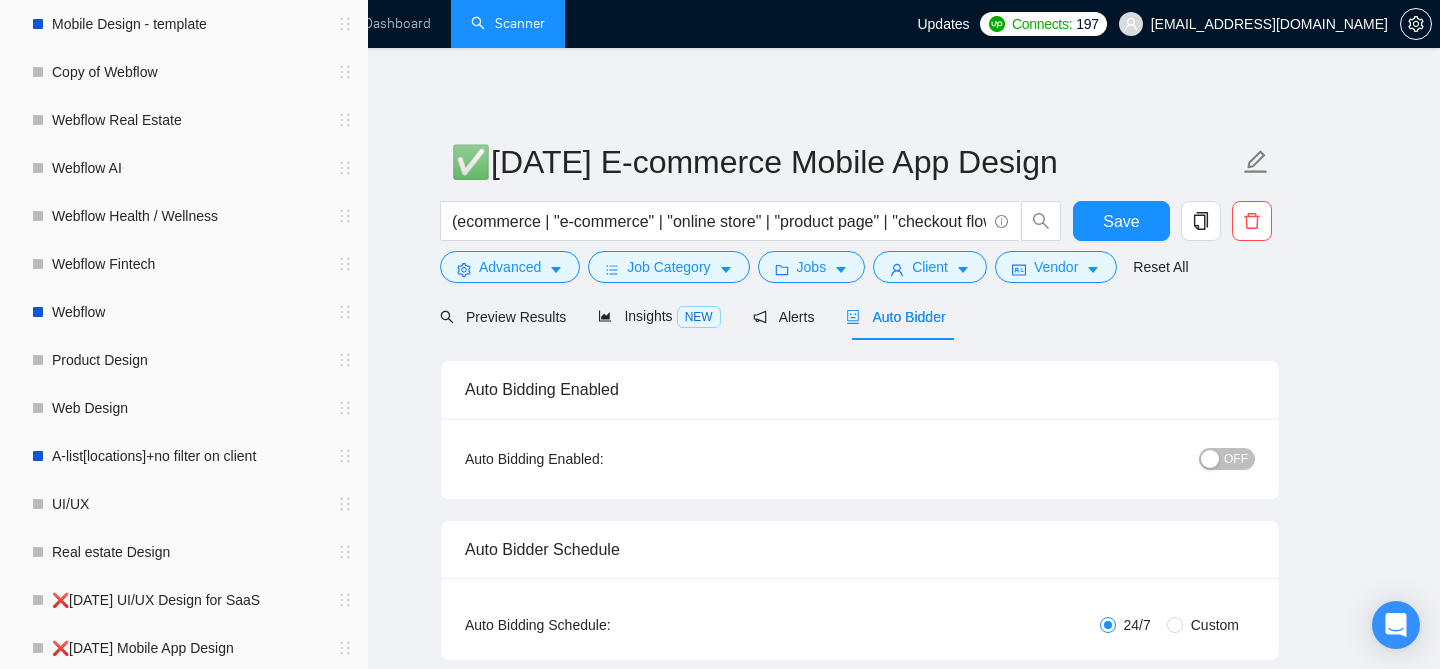 checkbox on "true" 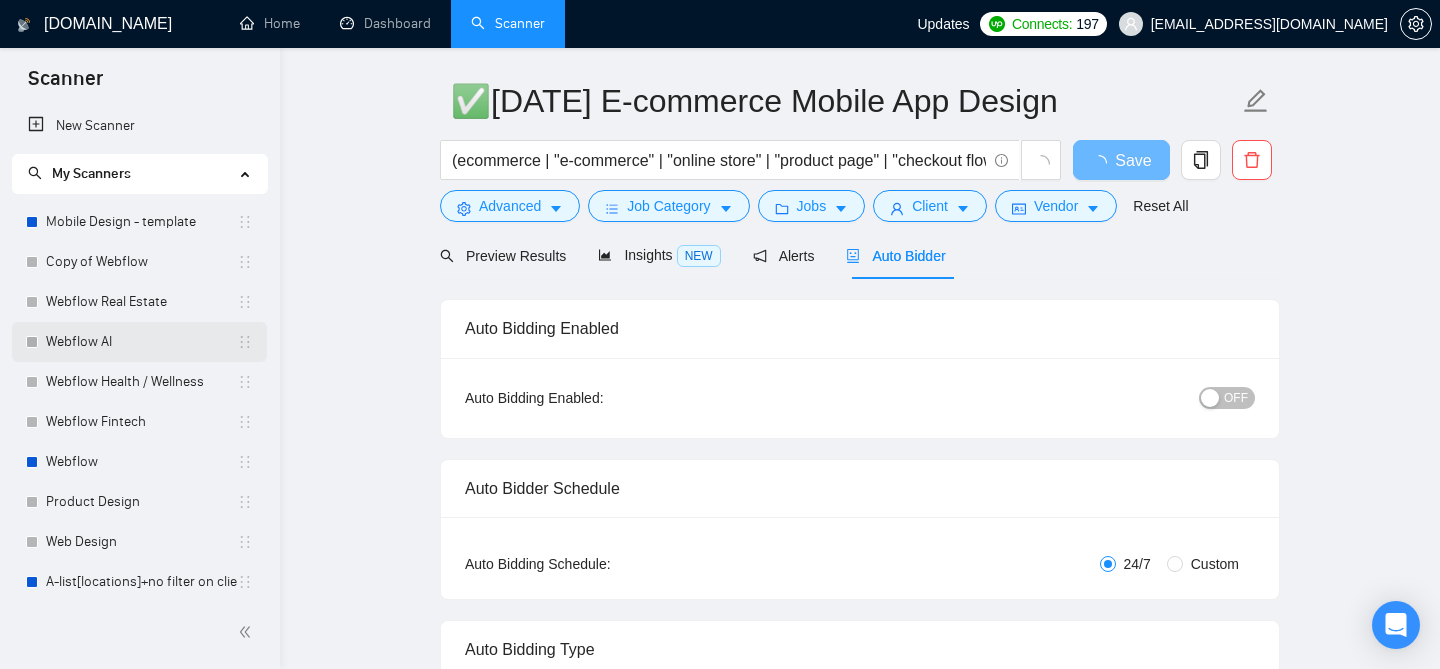 scroll, scrollTop: 61, scrollLeft: 0, axis: vertical 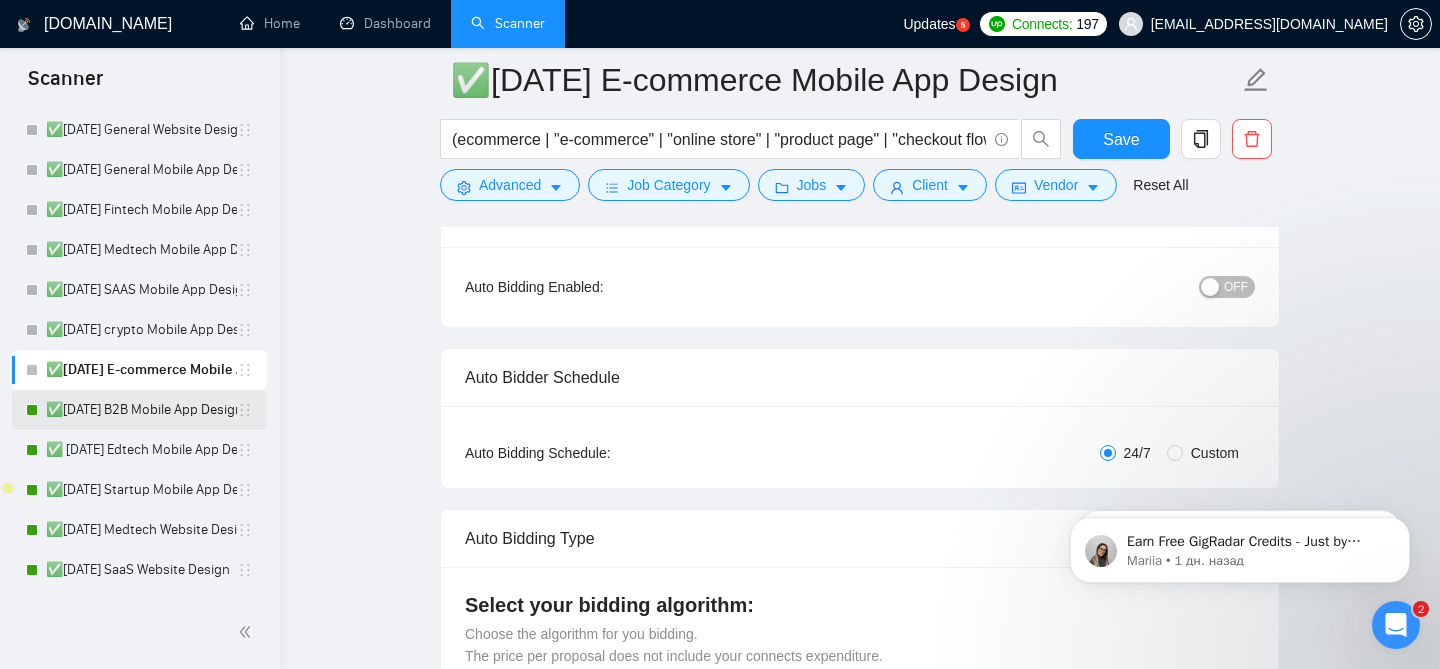 click on "✅[DATE] B2B Mobile App Design" at bounding box center [141, 410] 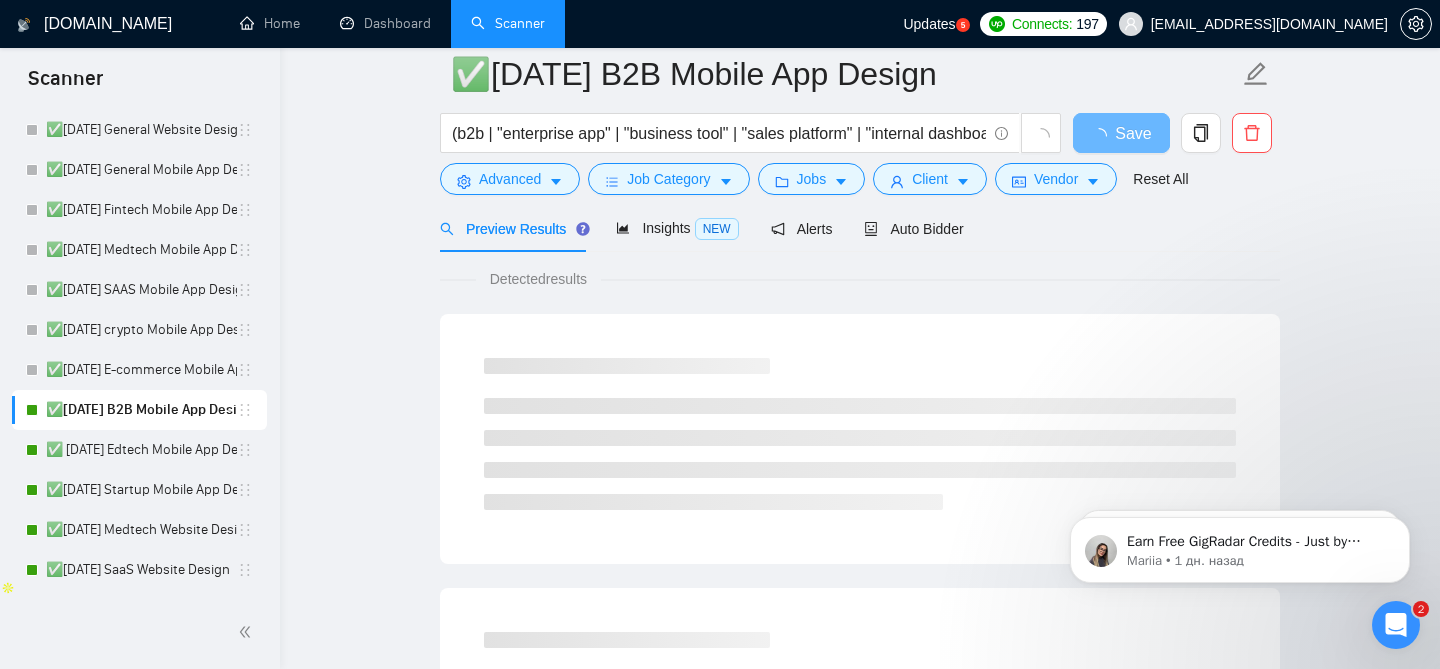 scroll, scrollTop: 117, scrollLeft: 0, axis: vertical 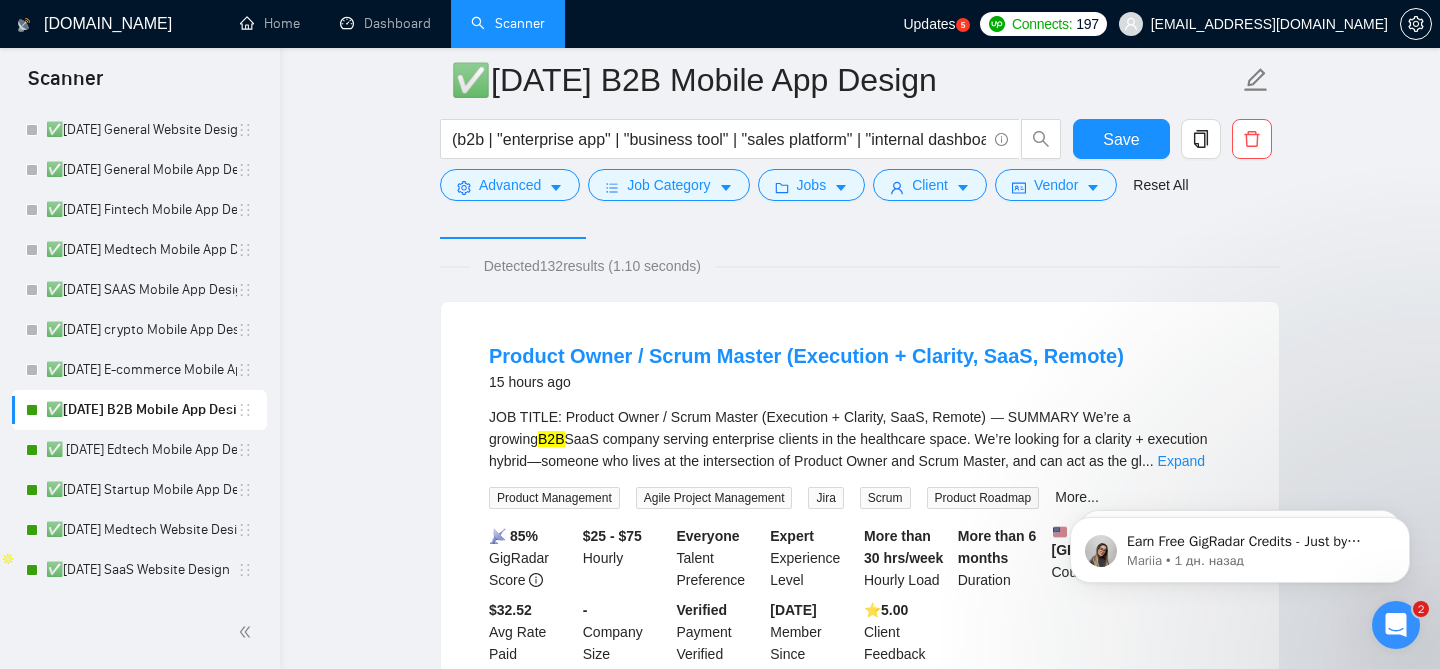 click on "✅[DATE] B2B Mobile App Design" at bounding box center [141, 410] 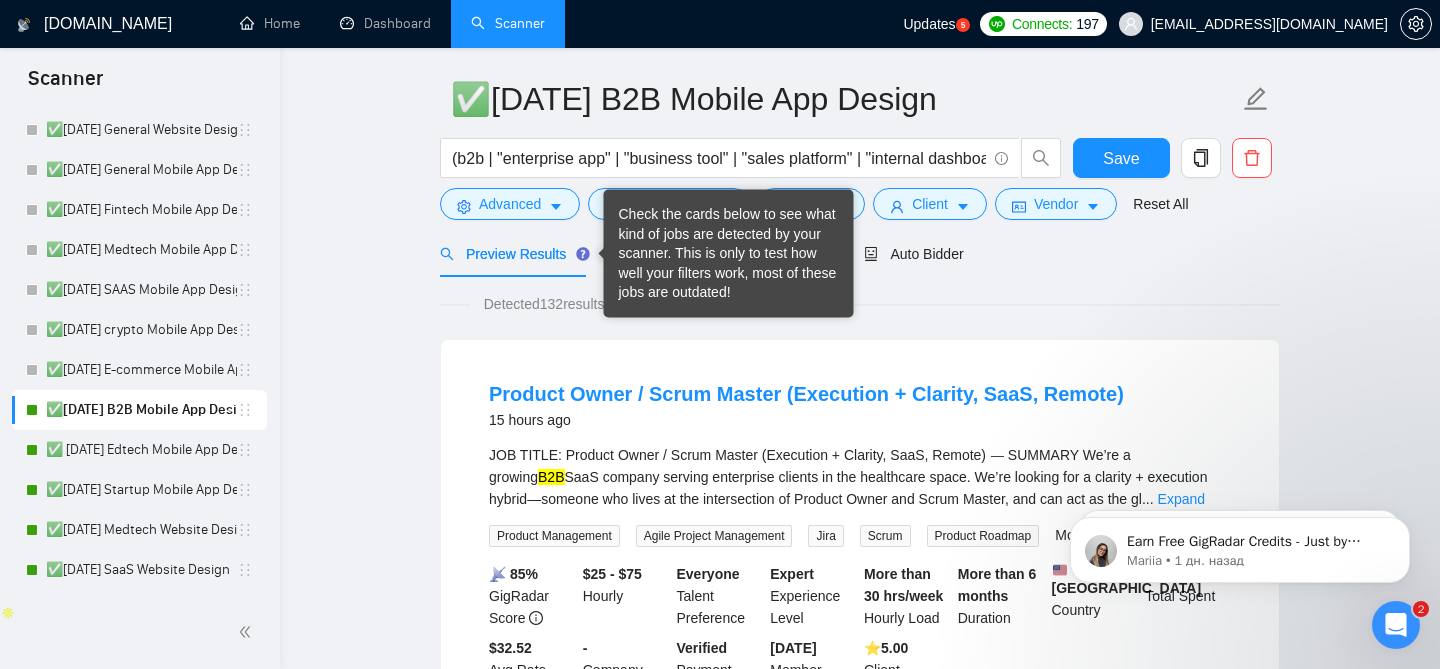 scroll, scrollTop: 0, scrollLeft: 0, axis: both 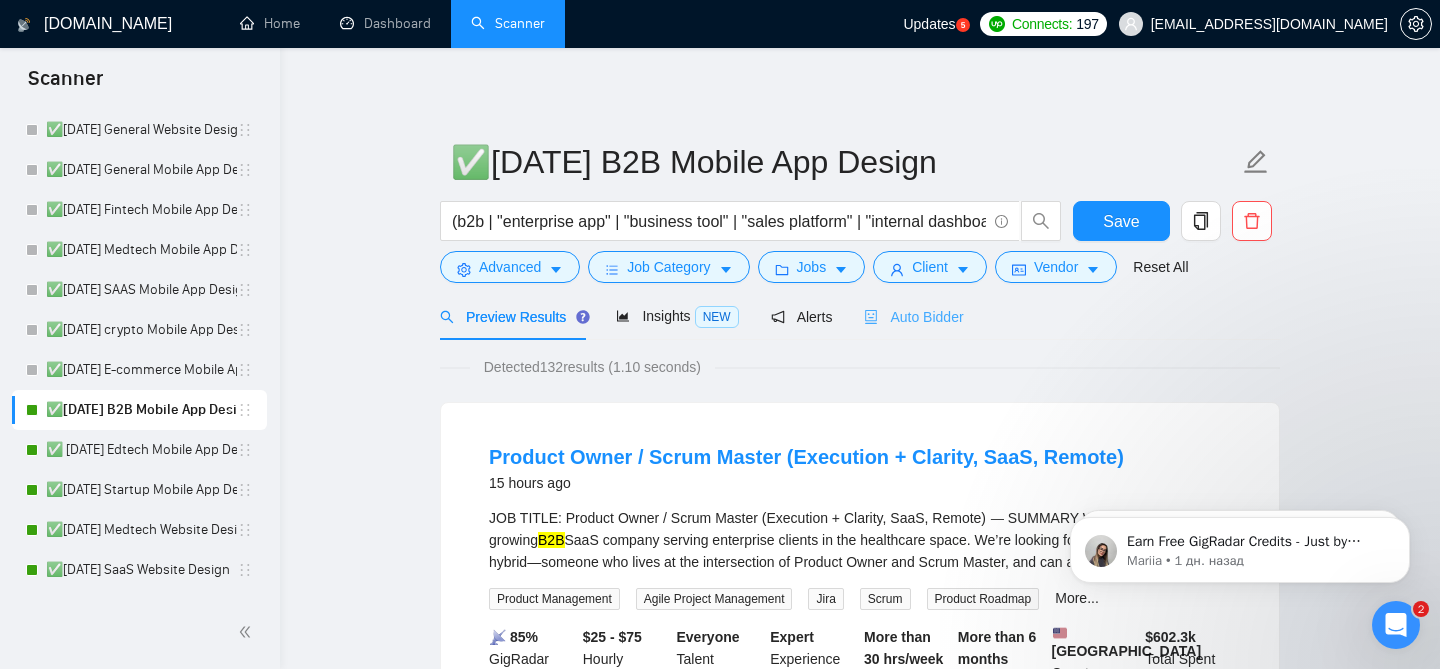 click on "Auto Bidder" at bounding box center (913, 316) 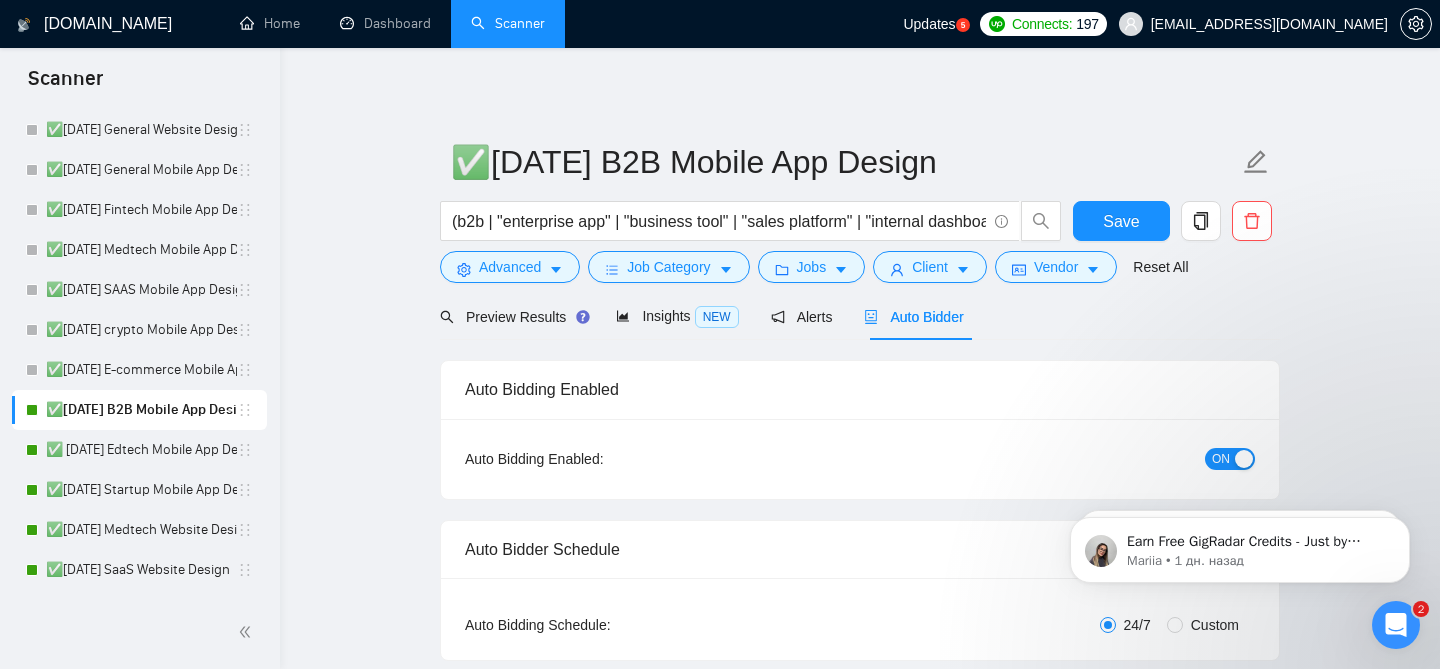 click on "ON" at bounding box center (1230, 459) 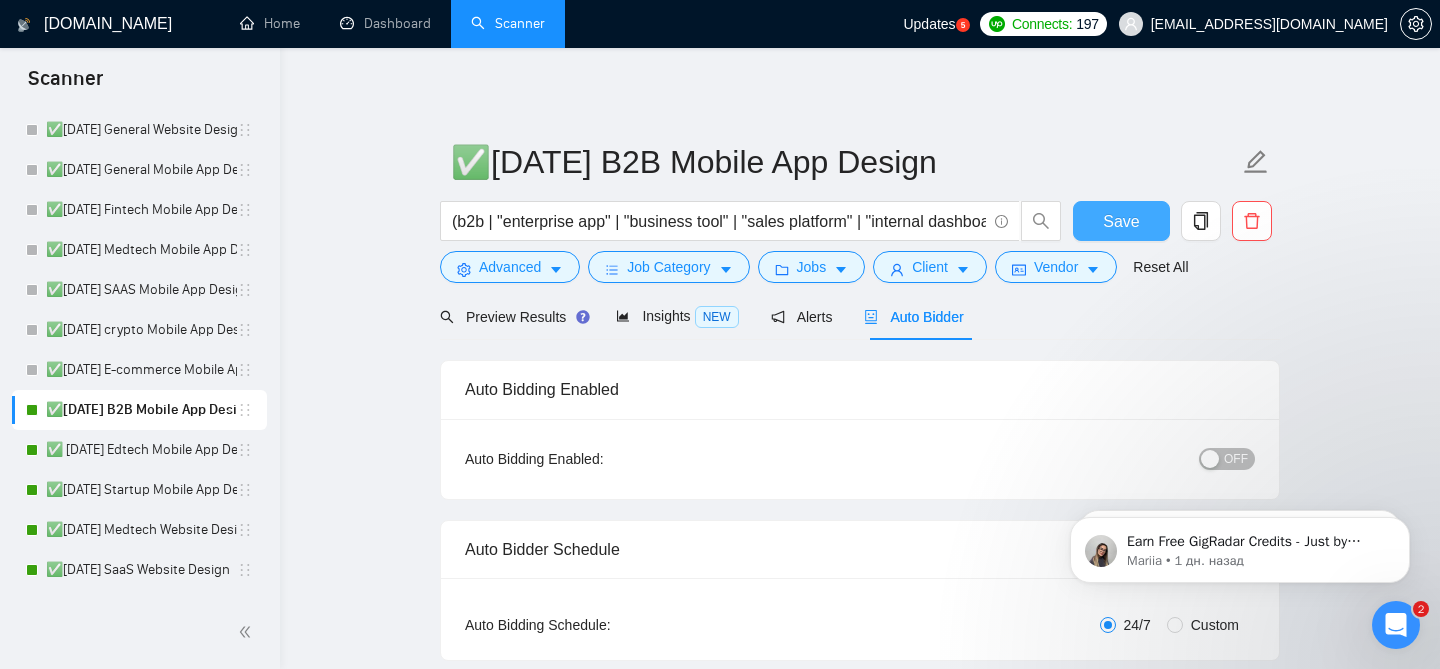 click on "Save" at bounding box center (1121, 221) 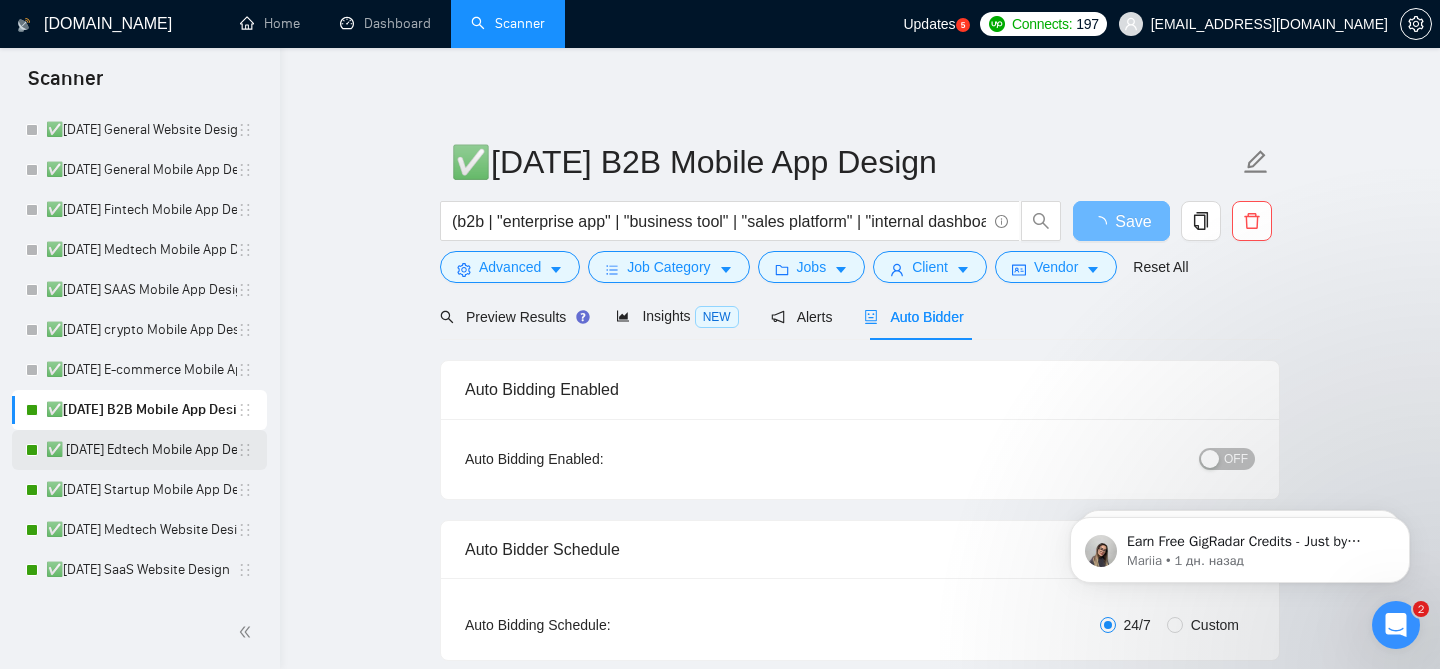 click on "✅ [DATE] Edtech Mobile App Design" at bounding box center (141, 450) 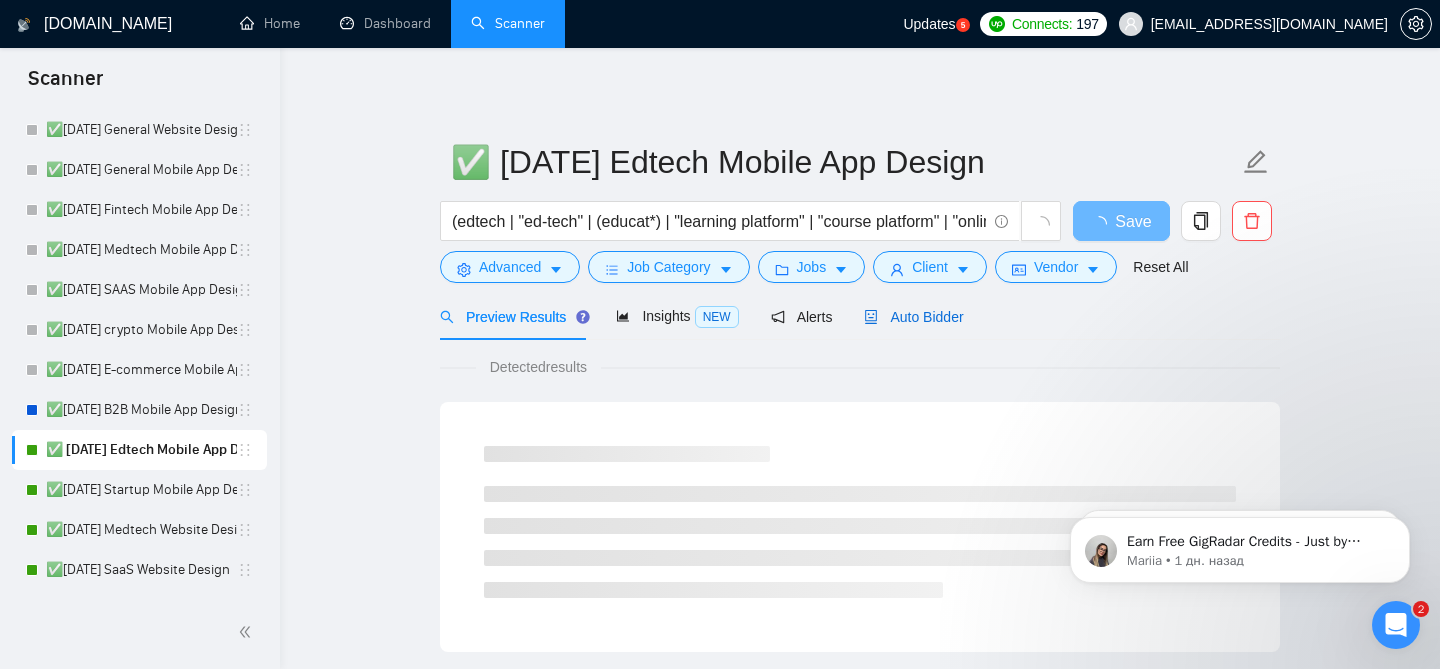 click on "Auto Bidder" at bounding box center [913, 317] 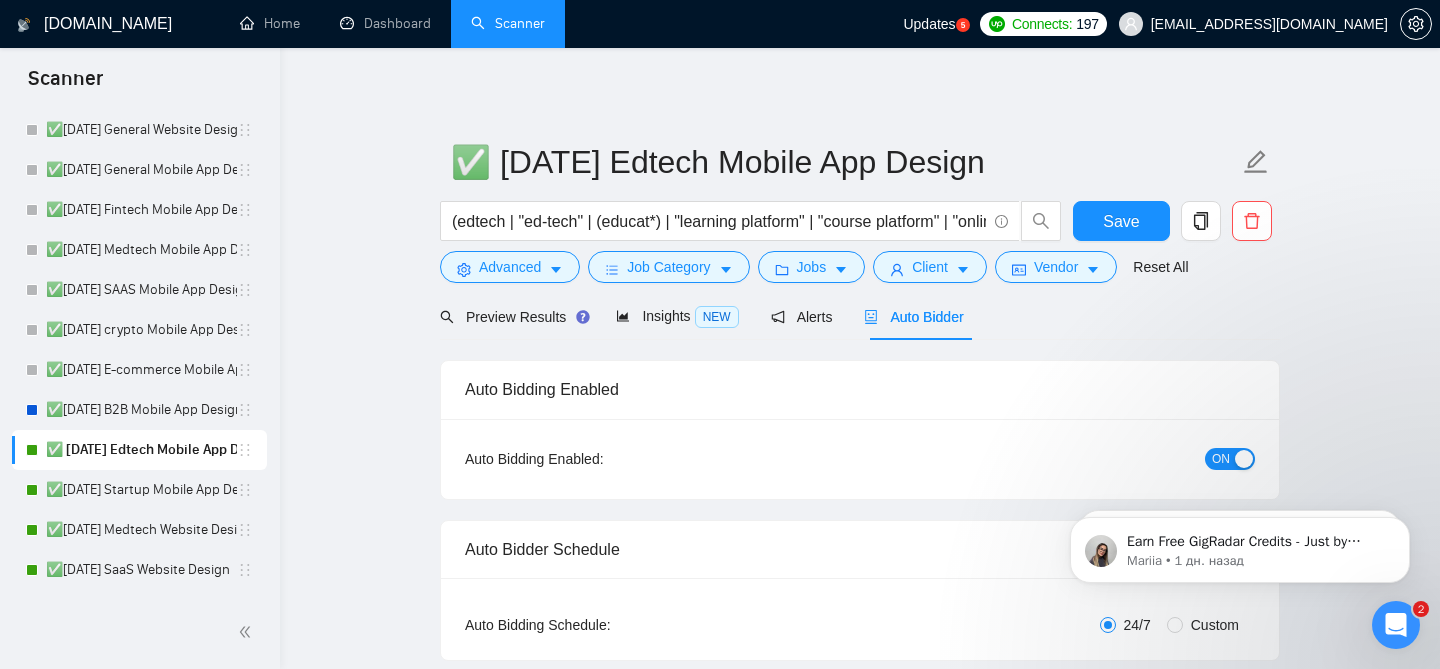 click on "ON" at bounding box center (1221, 459) 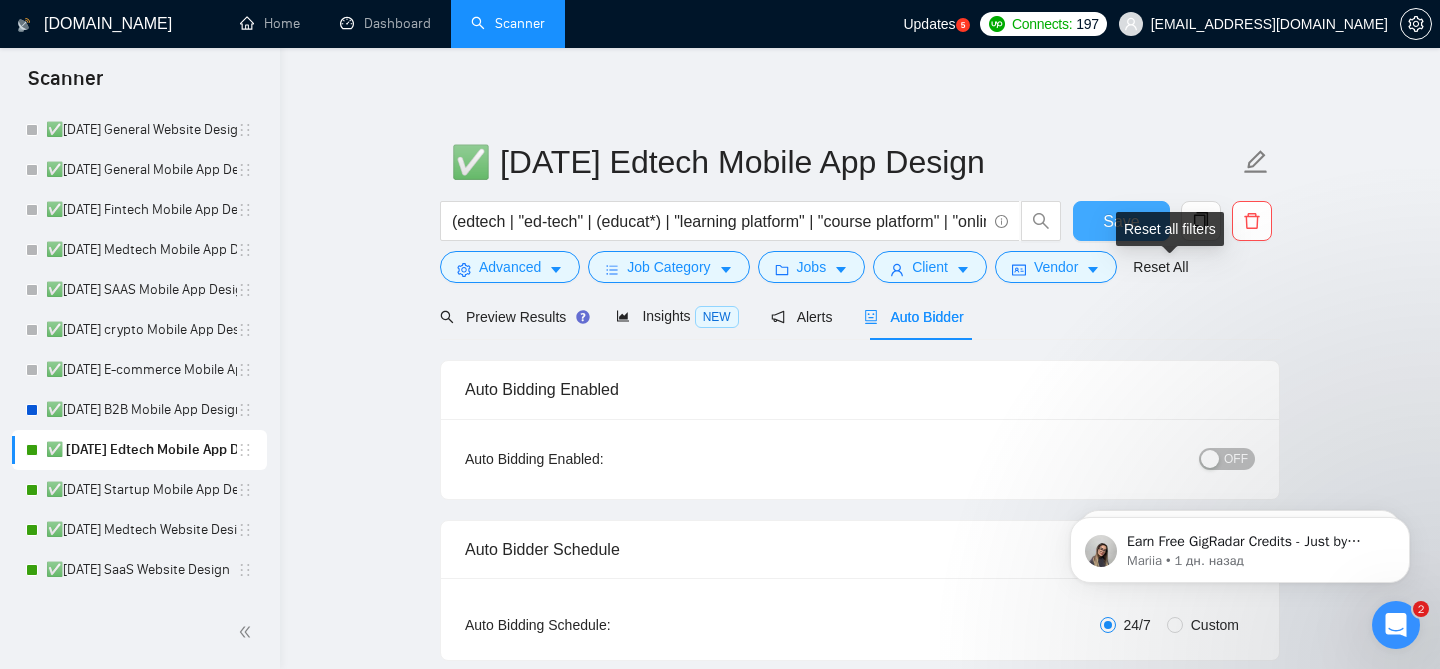 click on "Scanner New Scanner My Scanners Mobile Design - template Copy of Webflow Webflow Real Estate Webflow AI Webflow Health / Wellness  Webflow Fintech Webflow Product Design Web Design A-list[locations]+no filter on client UI/UX Real estate Design ❌[DATE] UI/UX Design for SaaS  ❌[DATE] Mobile App Design  ❌ [DATE] Website Design  ❌[DATE] Webflow Development ✅[DATE] General UI/UX Design [DATE] General Webflow Development ✅[DATE] General Website Design ✅[DATE] General Mobile App Design ✅[DATE] Fintech Mobile App Design ✅[DATE] Medtech Mobile App Design ✅[DATE] SAAS Mobile App Design ✅[DATE] crypto Mobile App Design ✅[DATE] E-commerce Mobile App Design ✅[DATE] B2B Mobile App Design ✅ [DATE] Edtech Mobile App Design ✅[DATE] Startup Mobile App Design ✅[DATE] Medtech Website Design ✅[DATE] SaaS Website Design ✅[DATE] Crypto Website Design ✅[DATE] Fintech Website Design [DATE] General Website Design ✅[DATE] SaaS Website Design [DOMAIN_NAME] Home 5" at bounding box center [720, 334] 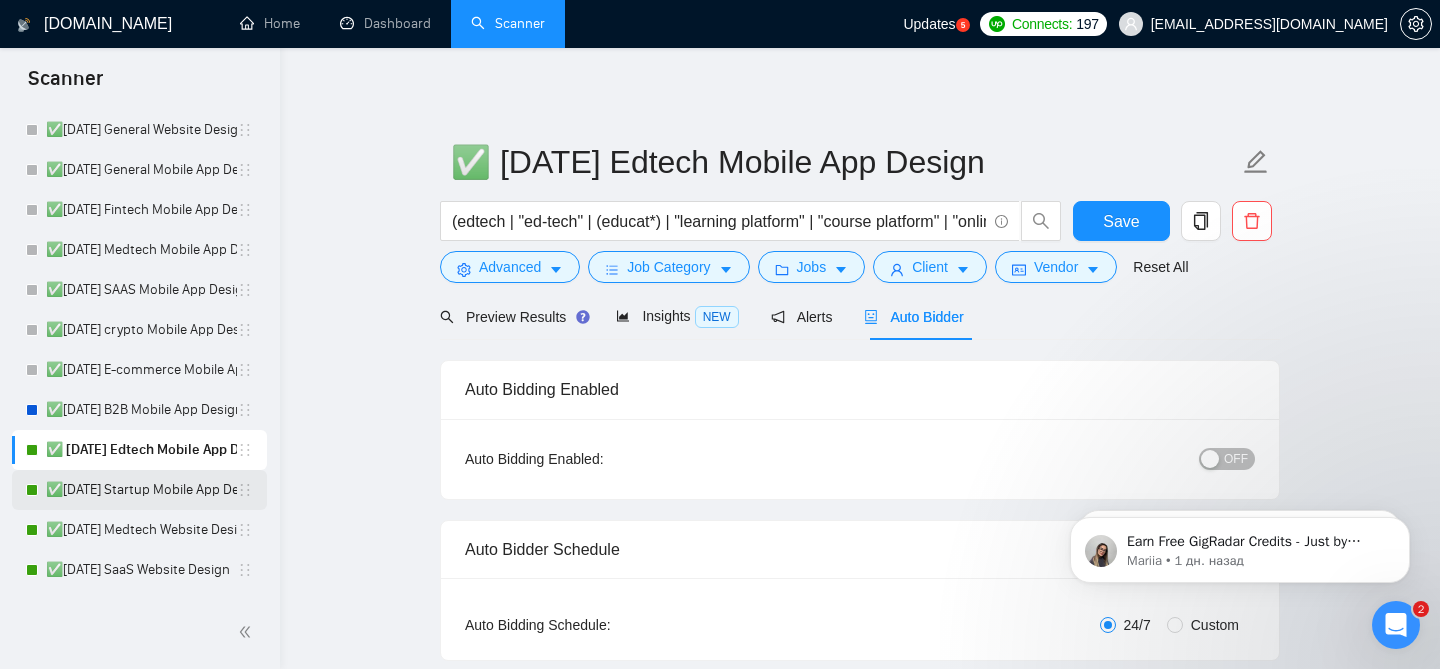 click on "✅[DATE] Startup Mobile App Design" at bounding box center (141, 490) 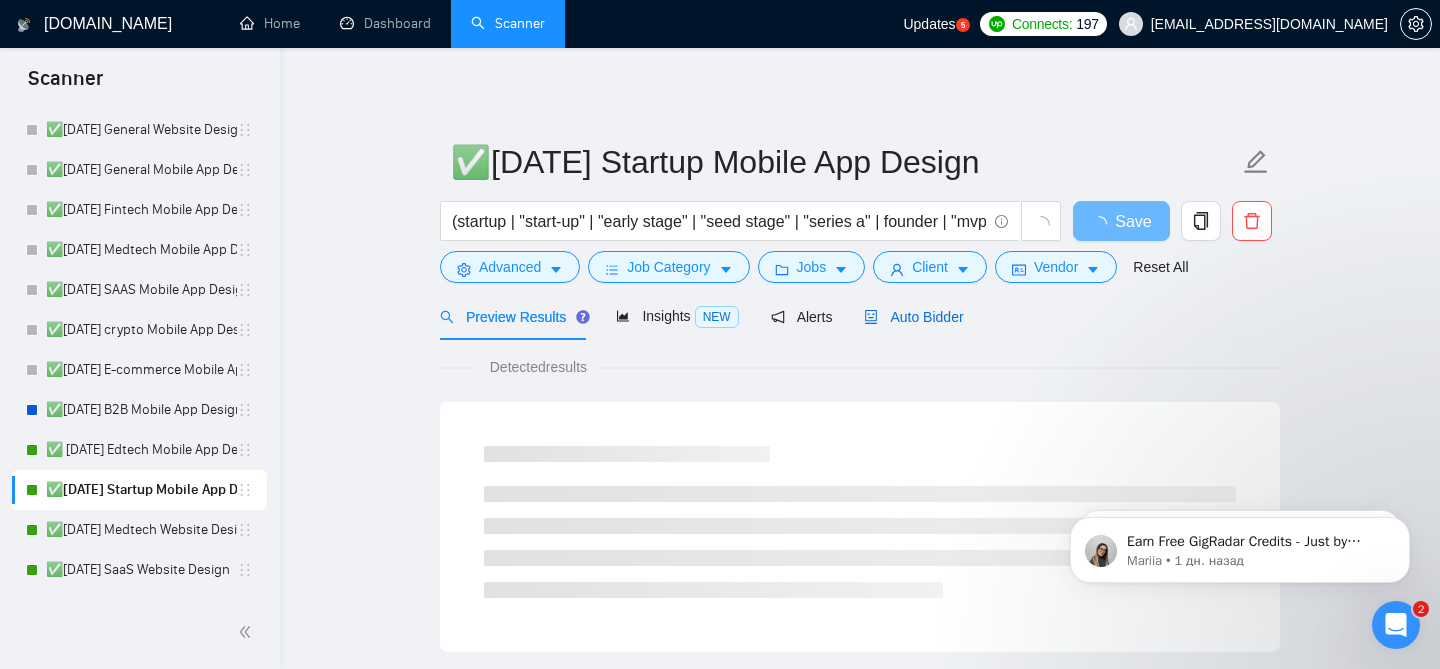 click on "Auto Bidder" at bounding box center [913, 317] 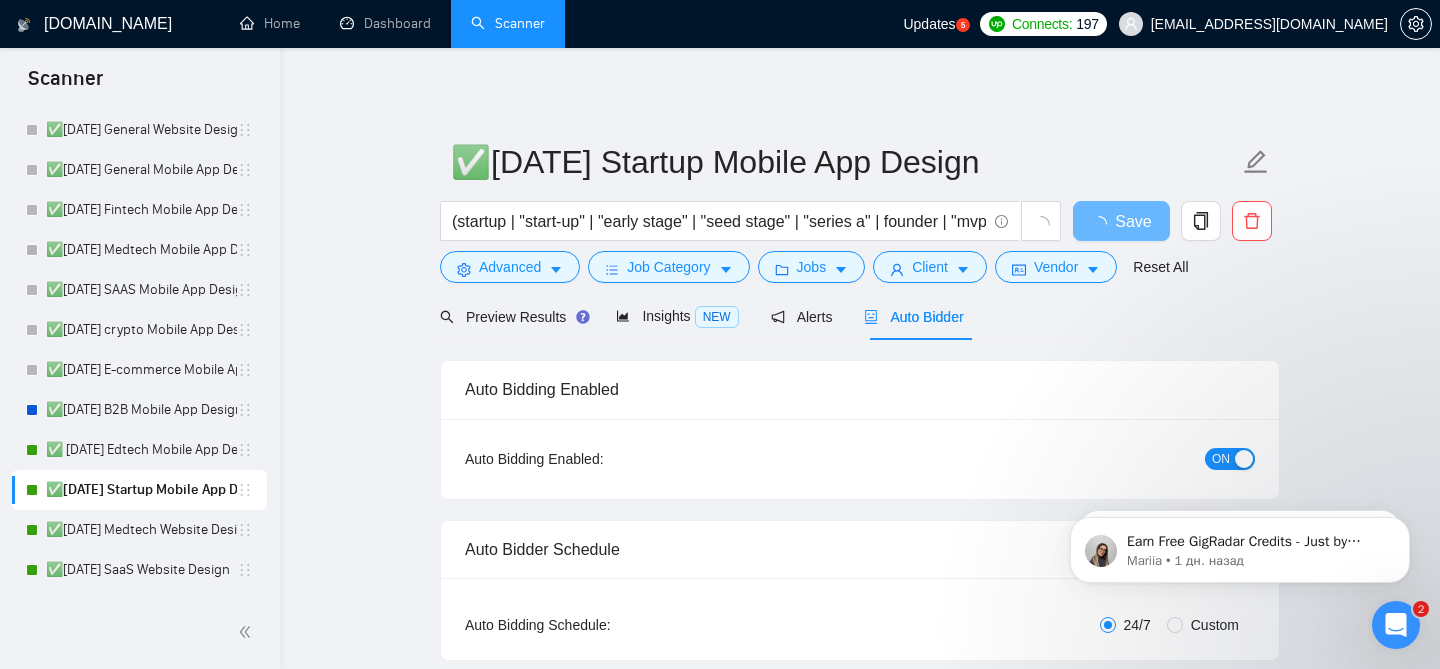 type 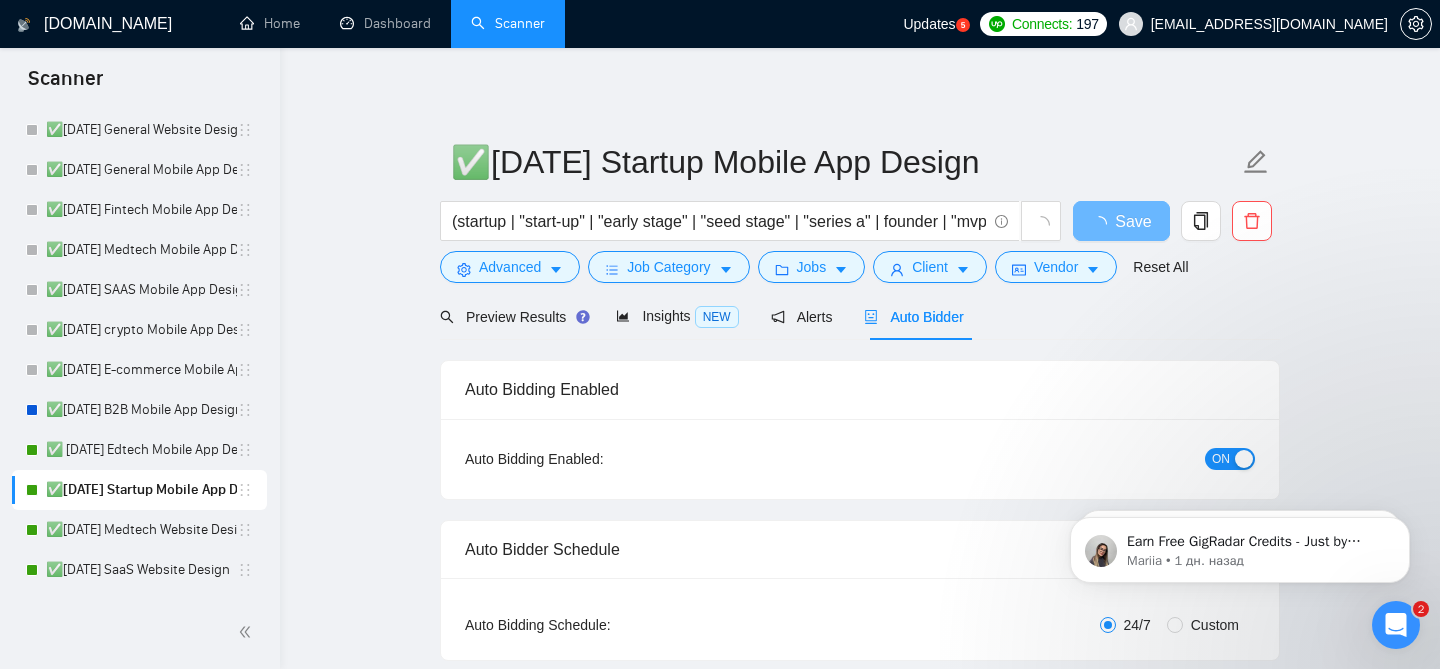checkbox on "true" 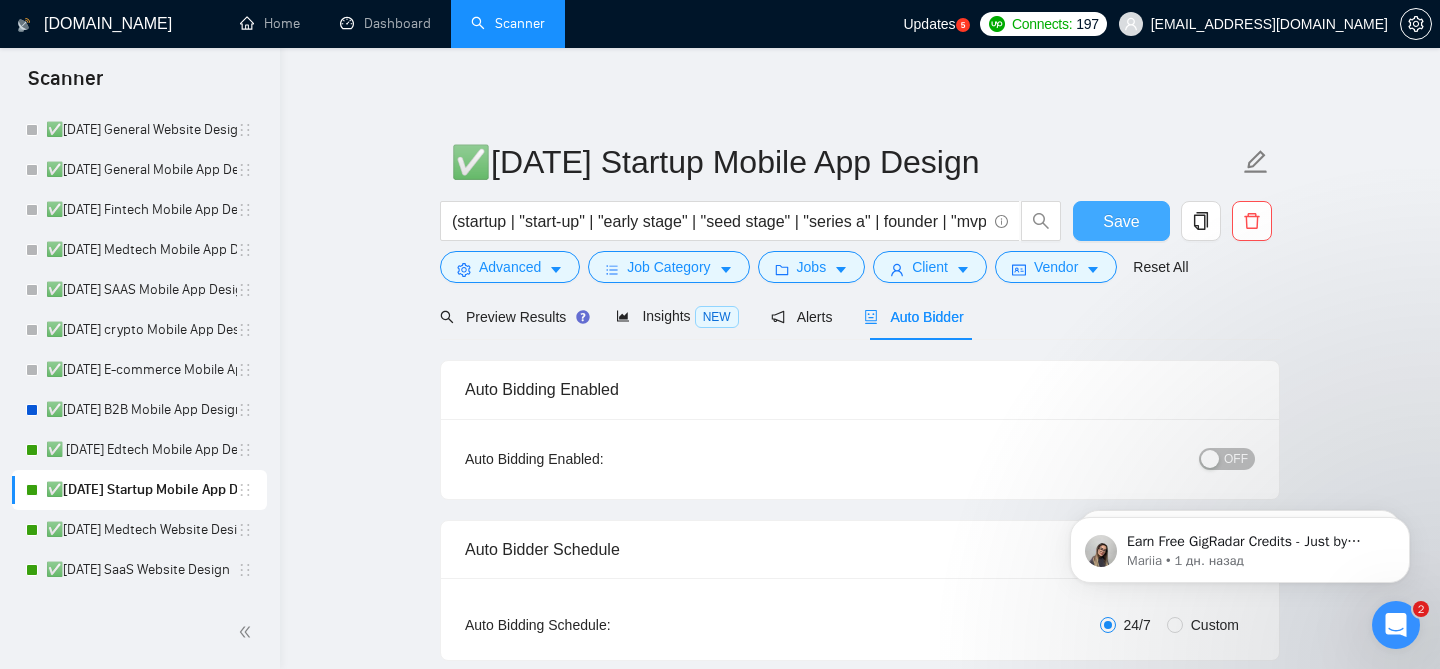 click on "Save" at bounding box center [1121, 221] 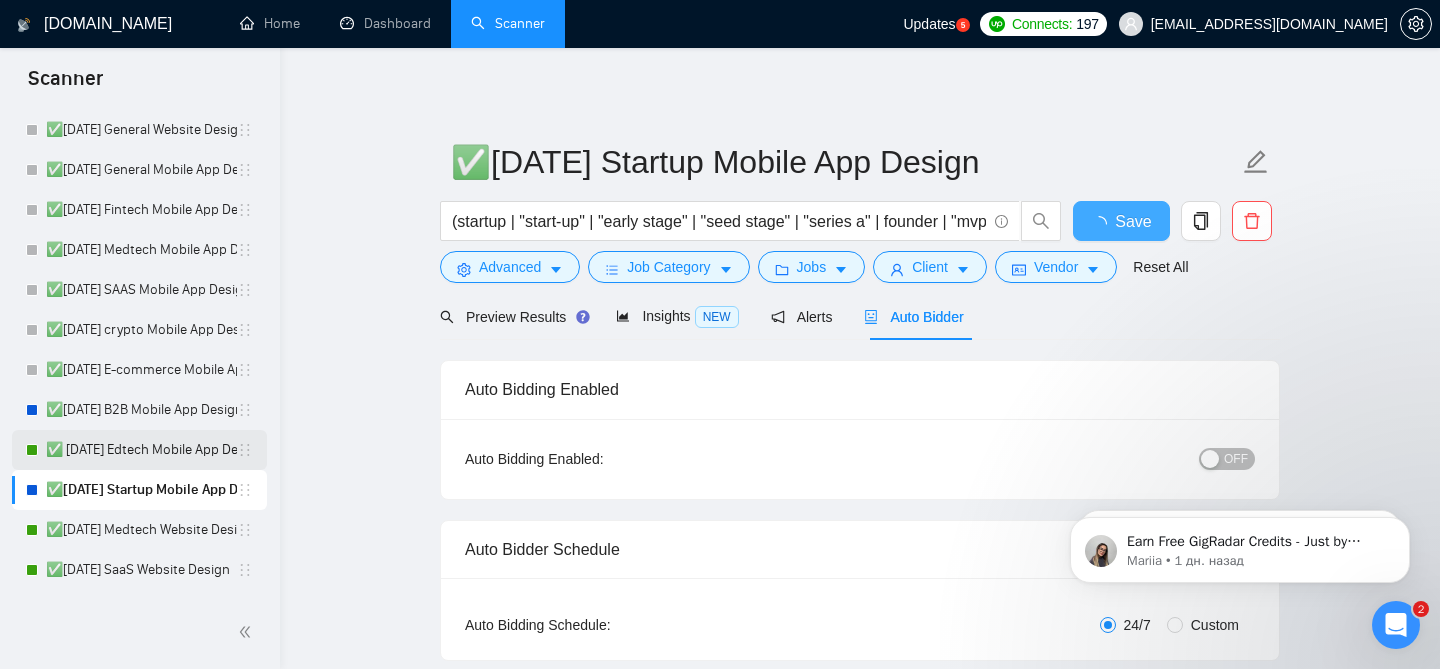 type 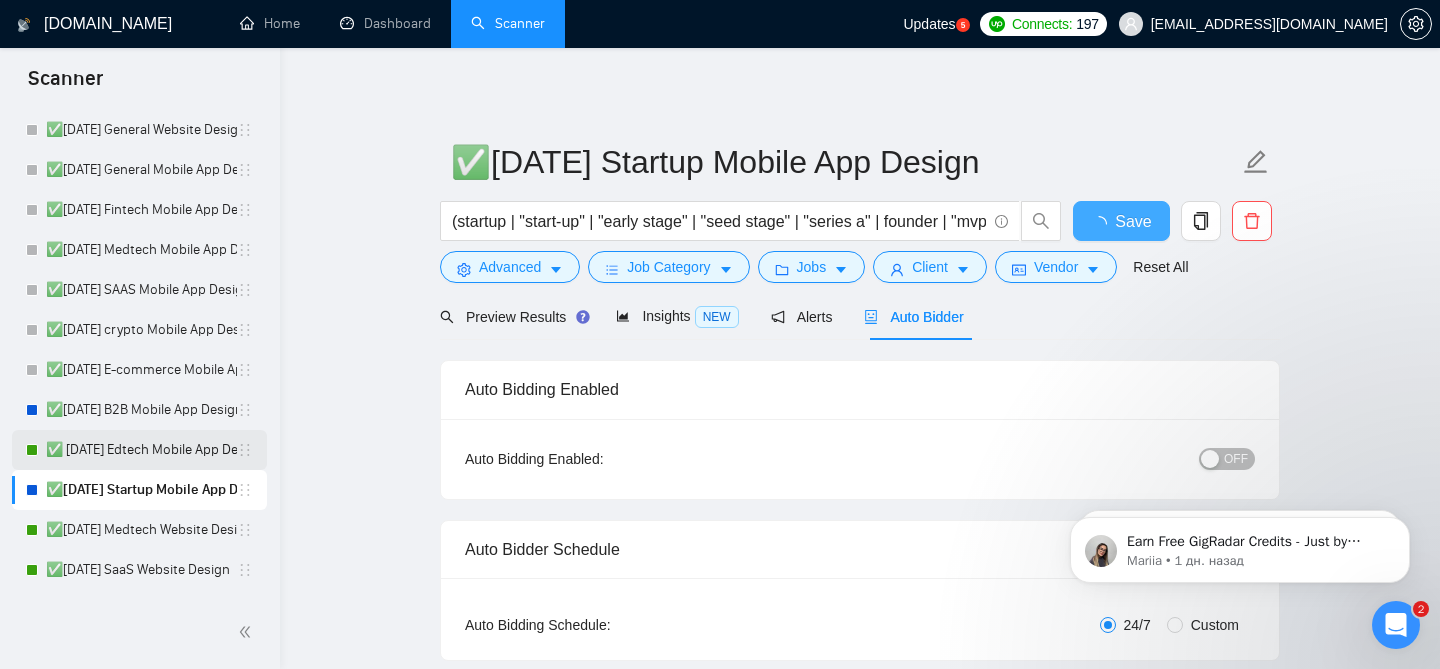 checkbox on "true" 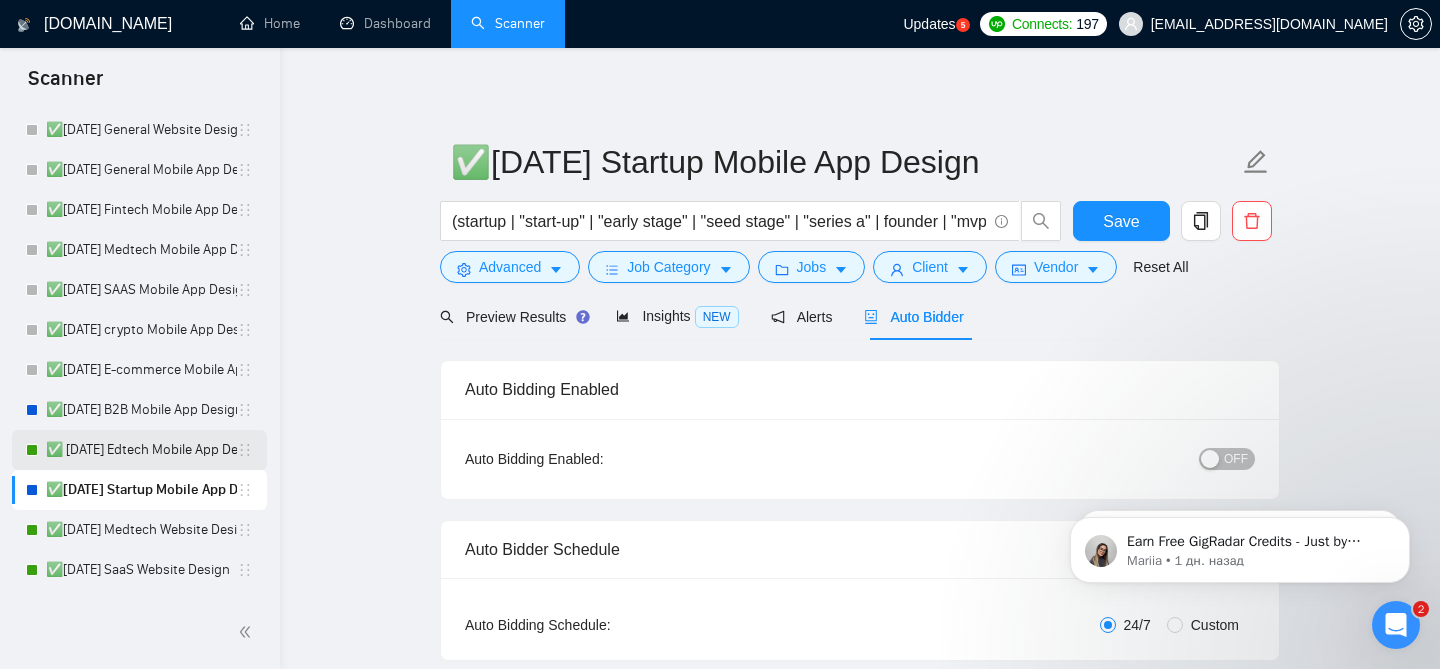 click on "✅ [DATE] Edtech Mobile App Design" at bounding box center (141, 450) 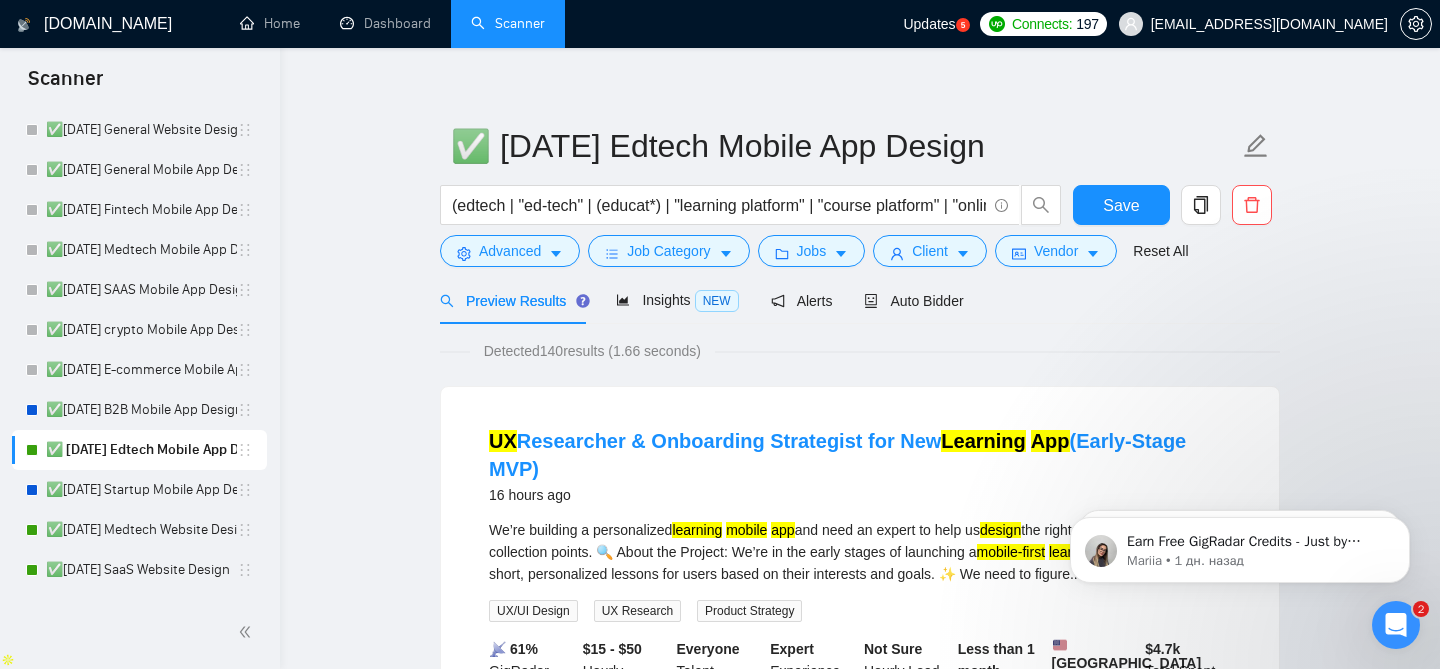 scroll, scrollTop: 18, scrollLeft: 0, axis: vertical 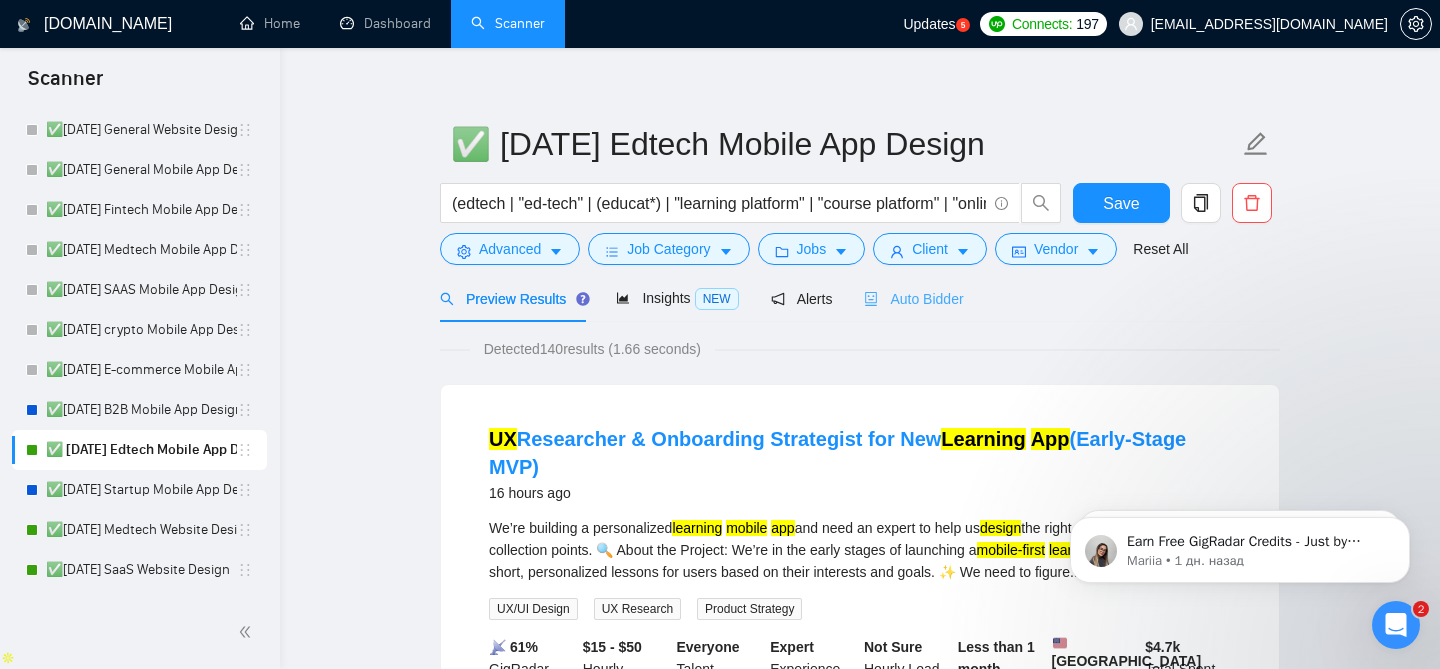 click on "Auto Bidder" at bounding box center (913, 298) 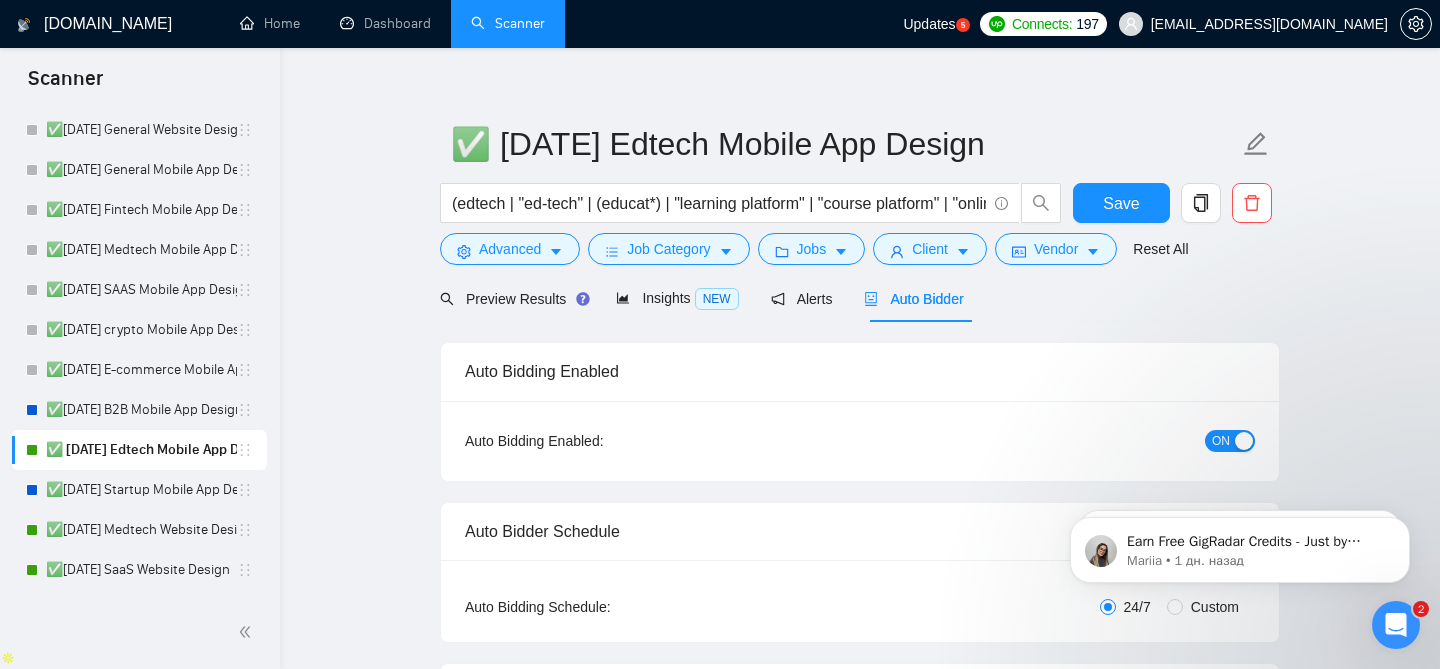 click on "ON" at bounding box center [1221, 441] 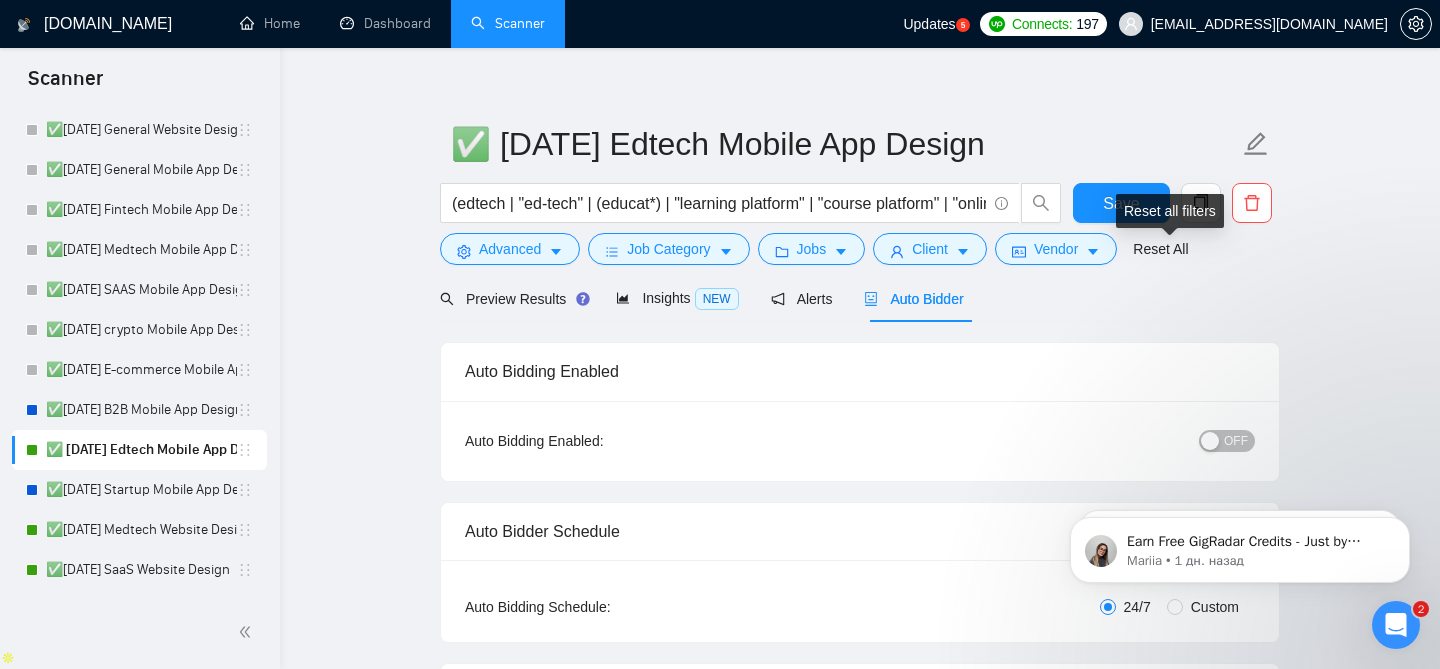 click on "Reset all filters" at bounding box center [1170, 211] 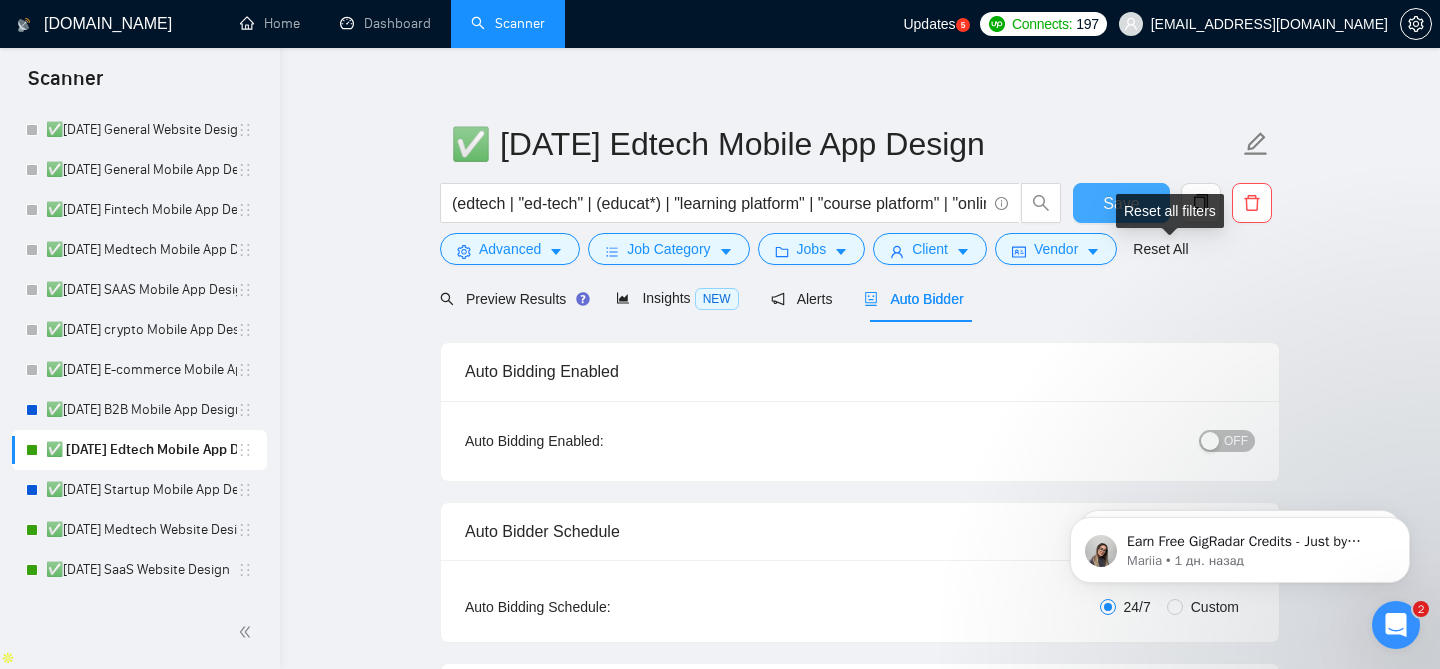 click on "Save" at bounding box center [1121, 203] 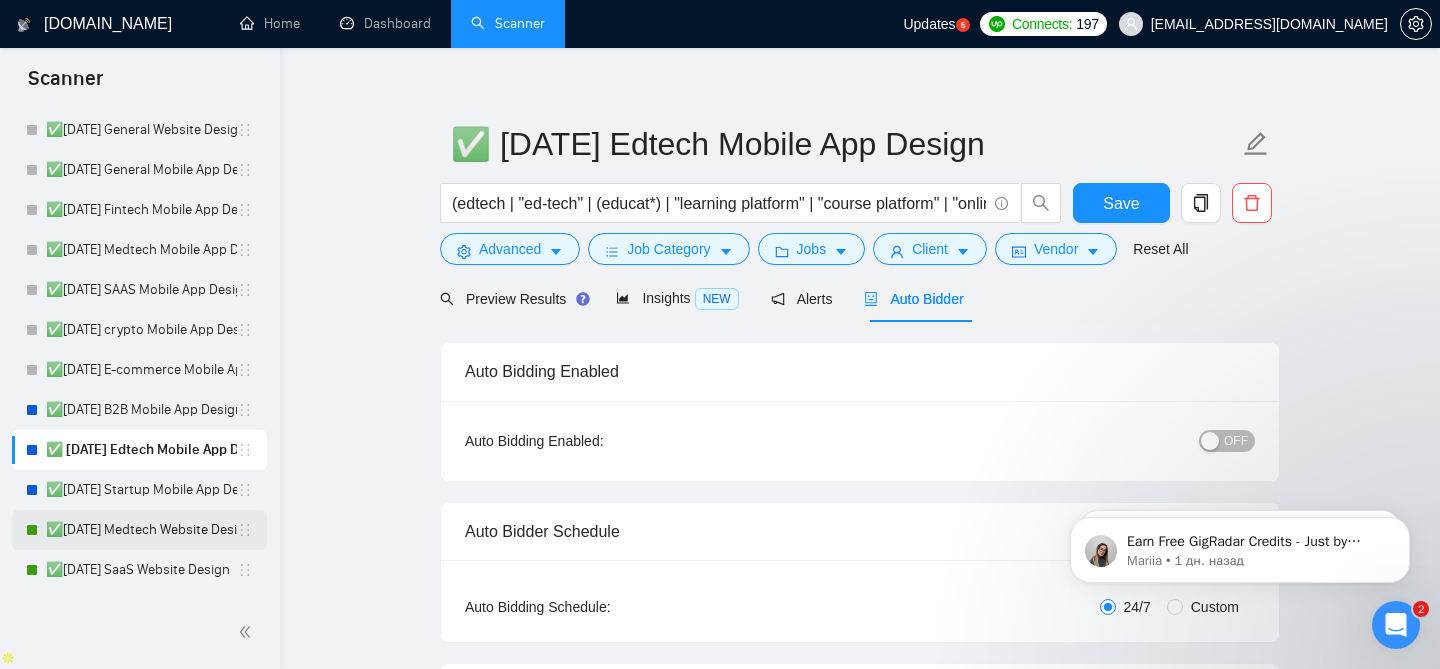 click on "✅[DATE] Medtech Website Design" at bounding box center (141, 530) 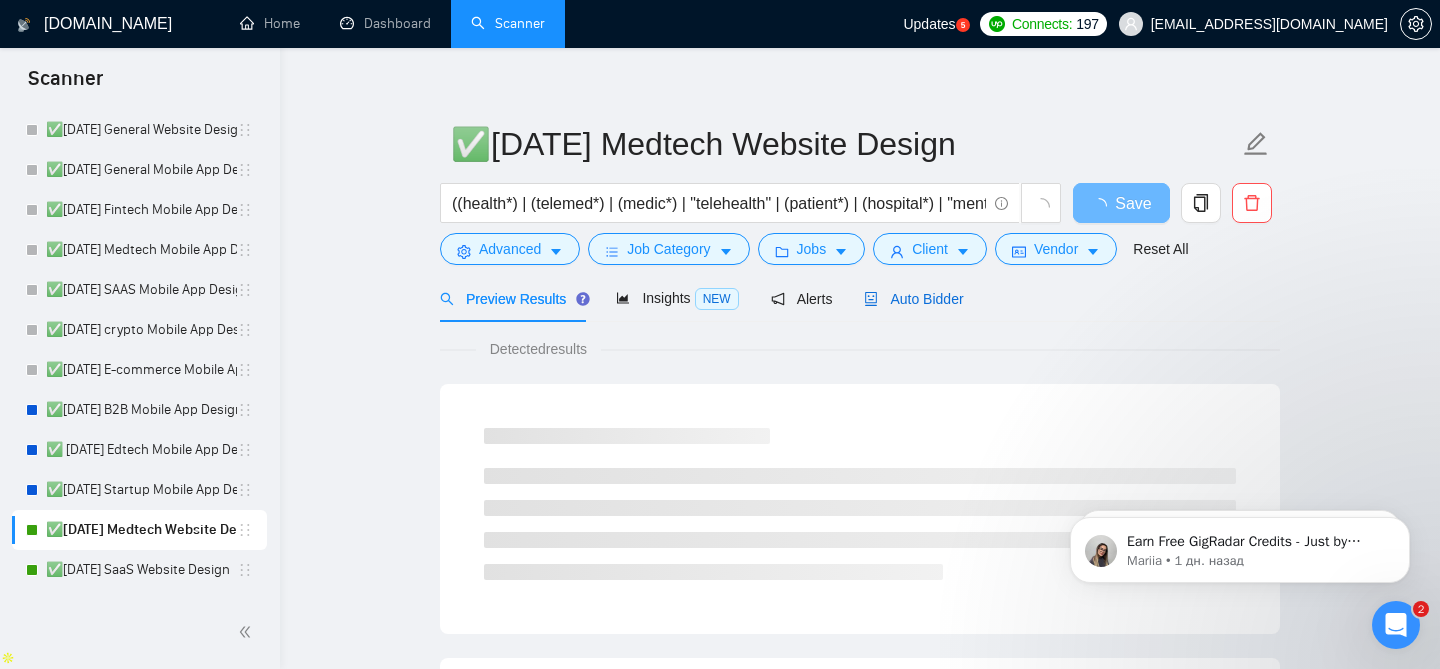 click on "Auto Bidder" at bounding box center [913, 299] 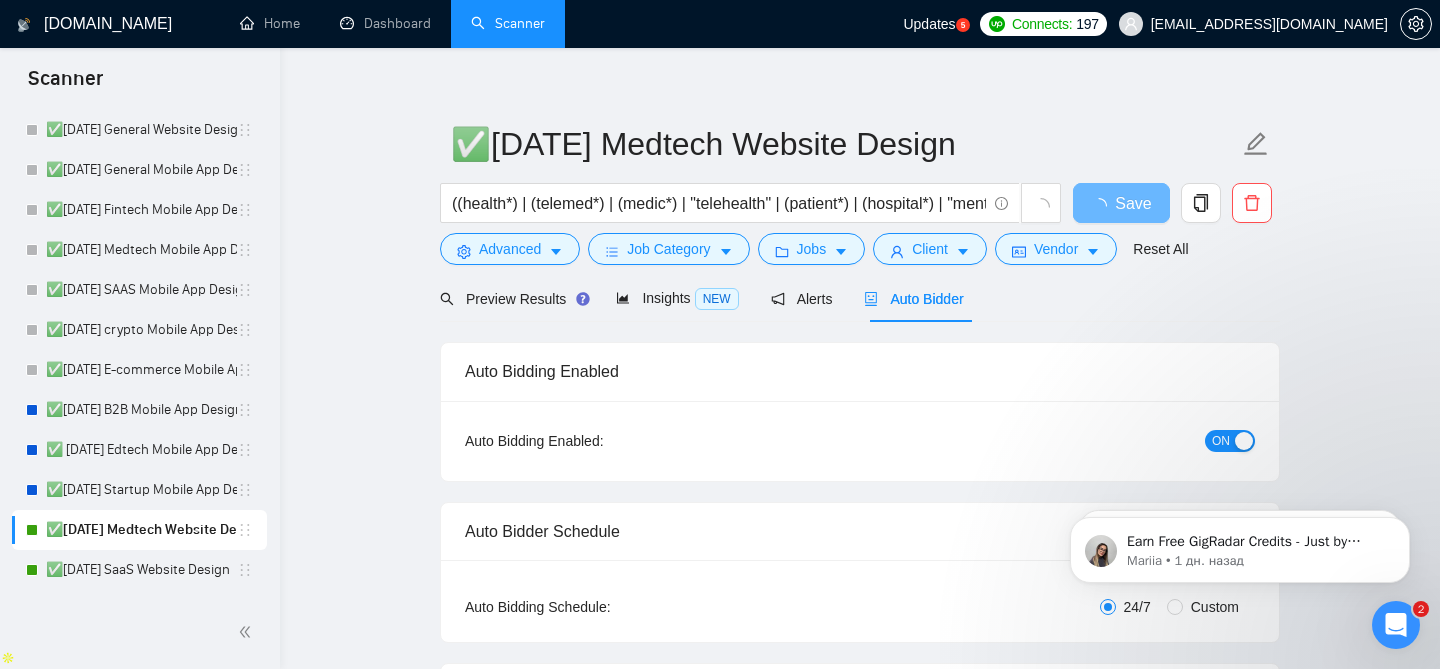 type 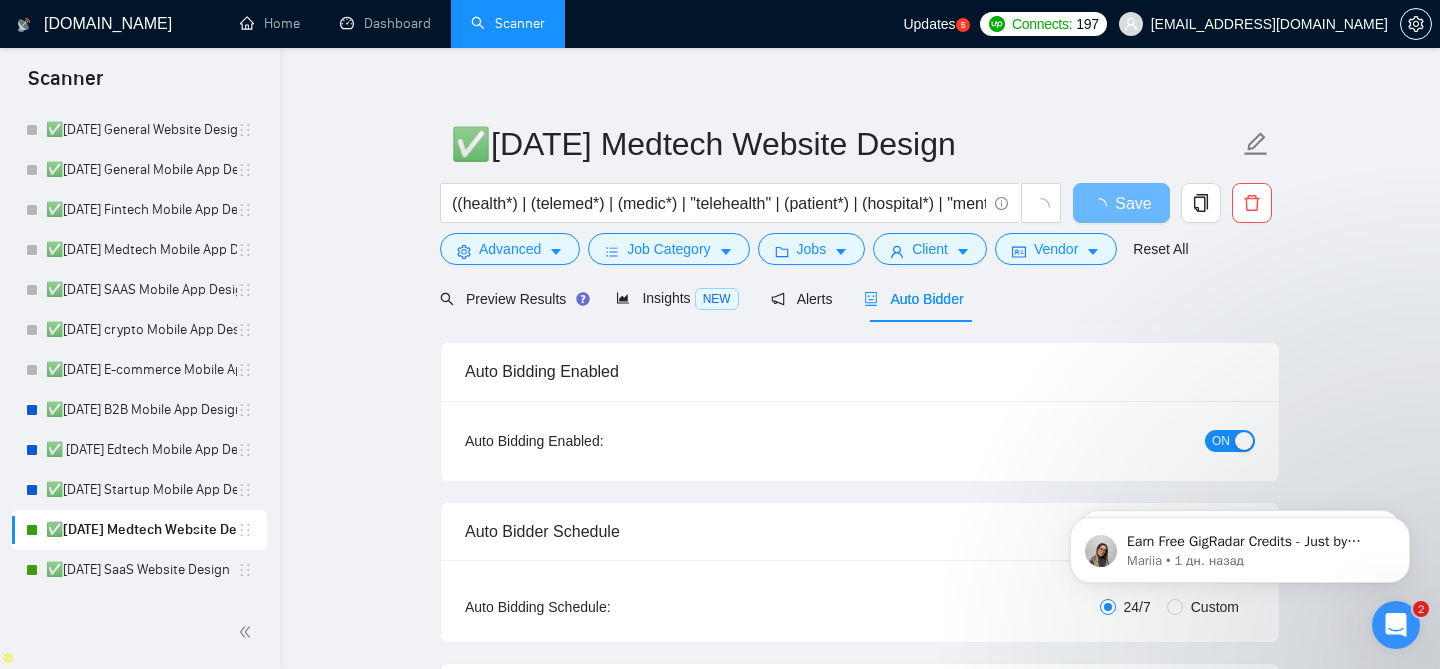 click on "ON" at bounding box center [1230, 441] 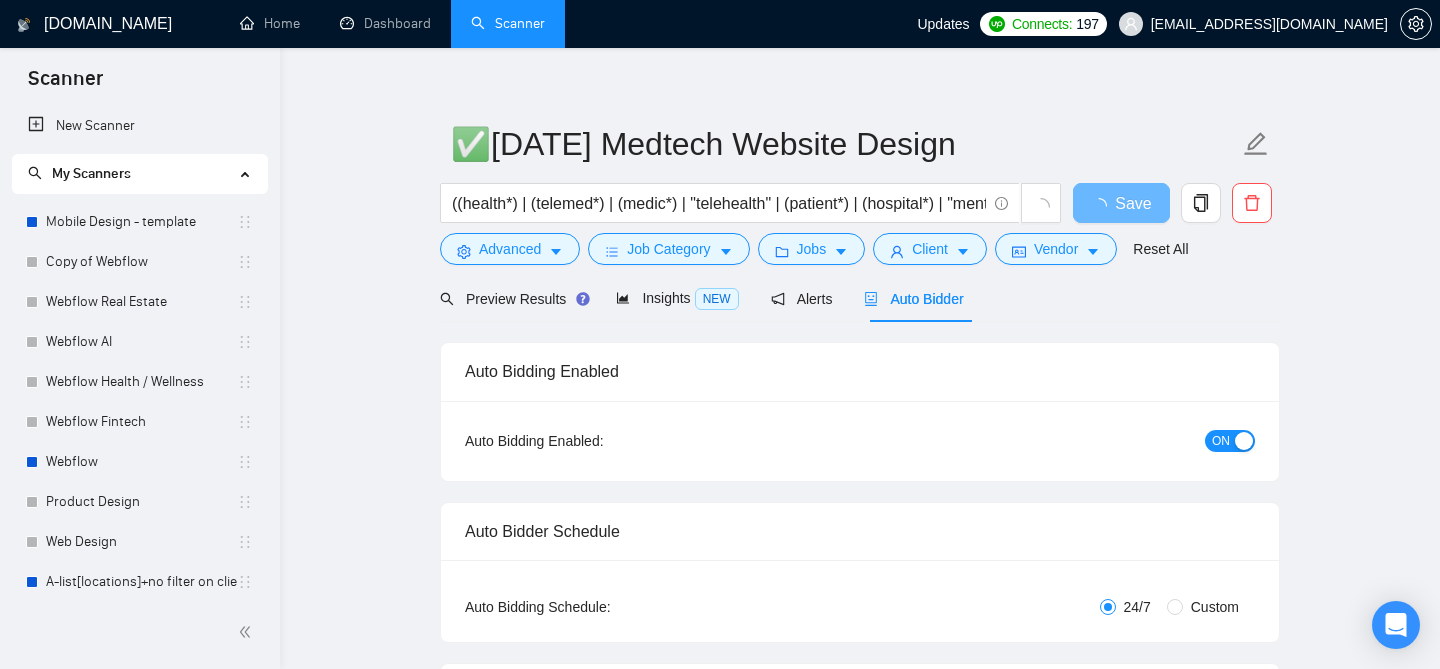 scroll, scrollTop: 127, scrollLeft: 0, axis: vertical 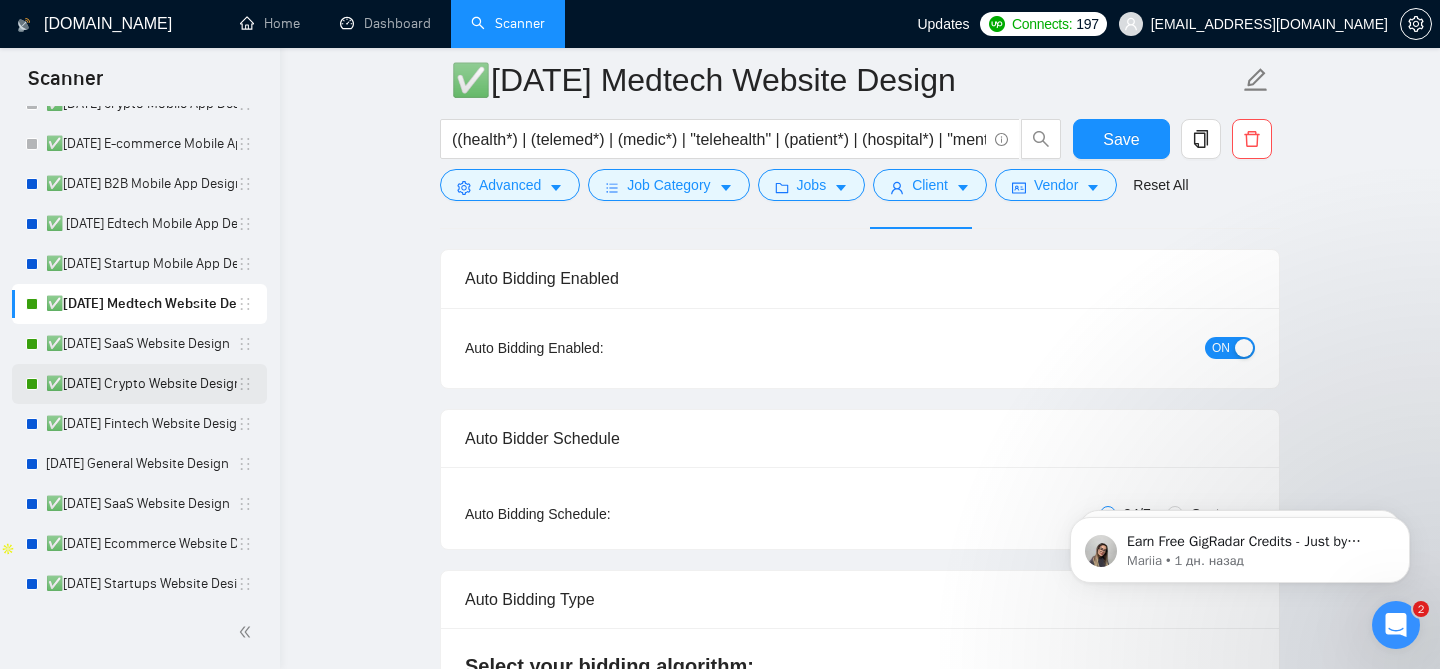 click on "✅[DATE] Crypto Website Design" at bounding box center (141, 384) 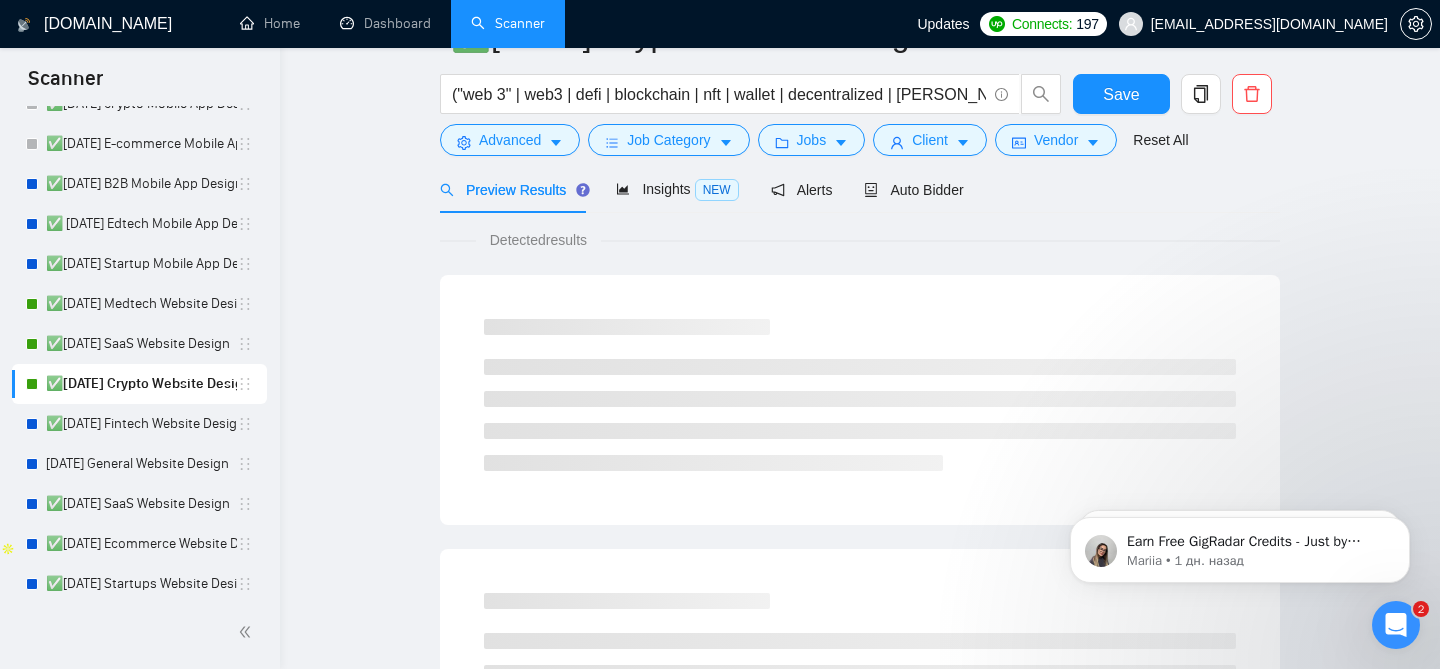 scroll, scrollTop: 61, scrollLeft: 0, axis: vertical 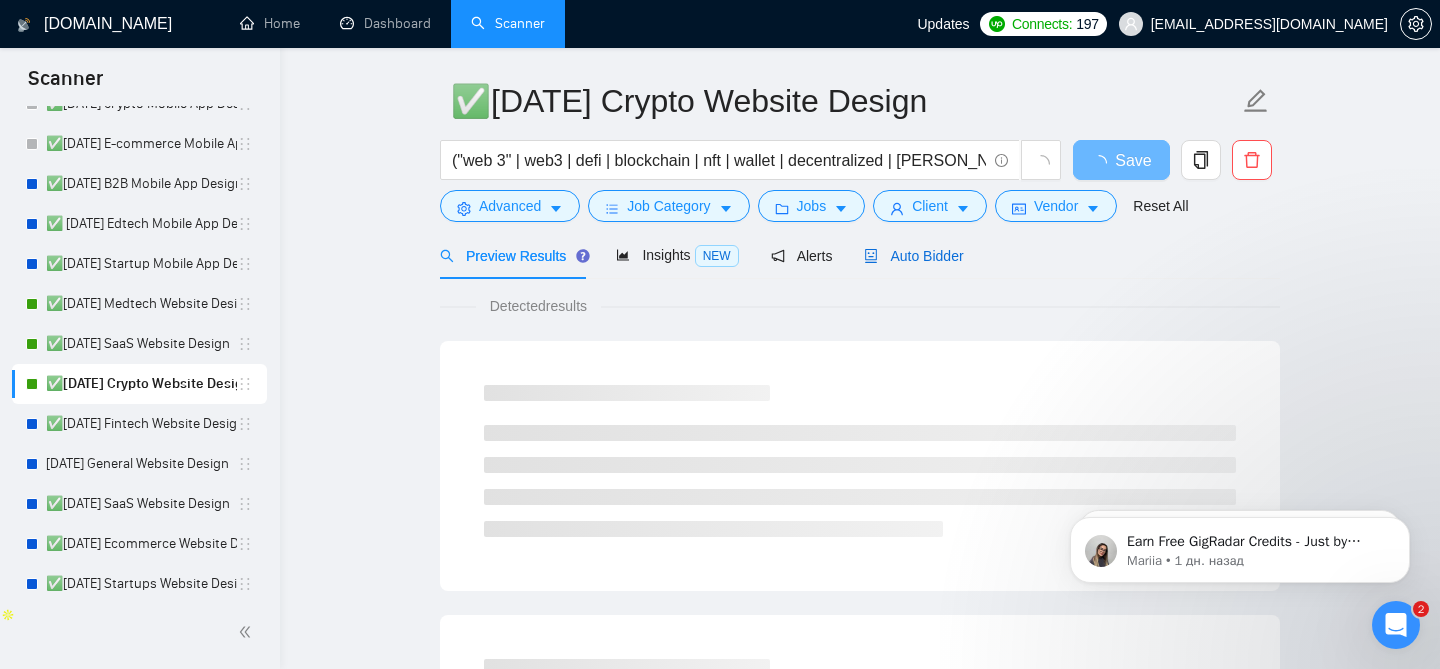 click on "Auto Bidder" at bounding box center (913, 256) 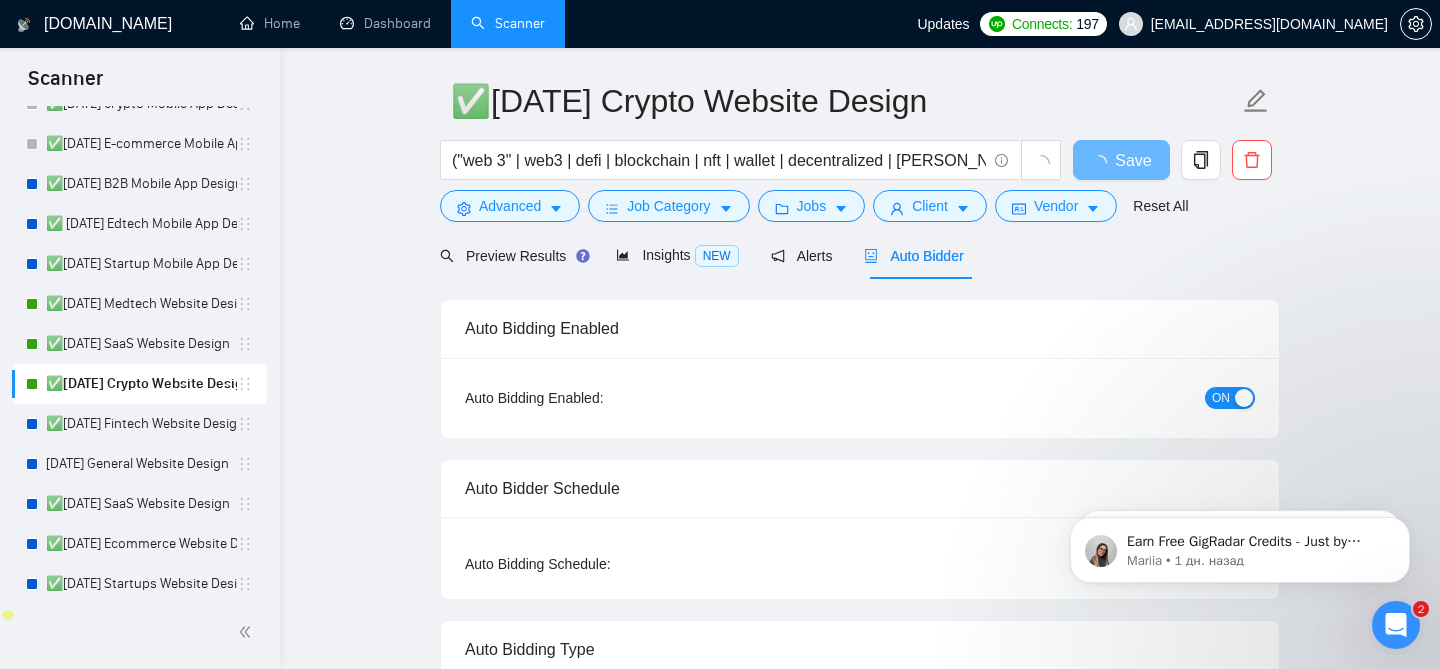 click on "ON" at bounding box center (1221, 398) 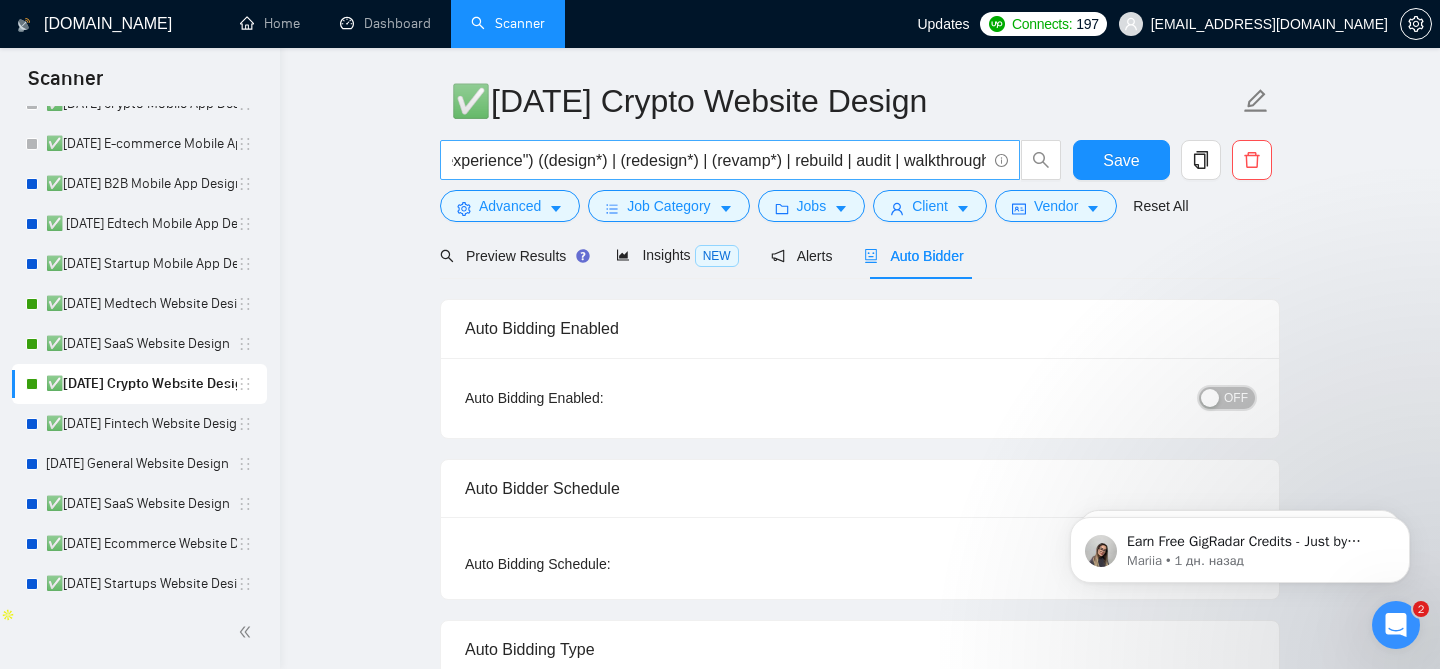 scroll, scrollTop: 0, scrollLeft: 1922, axis: horizontal 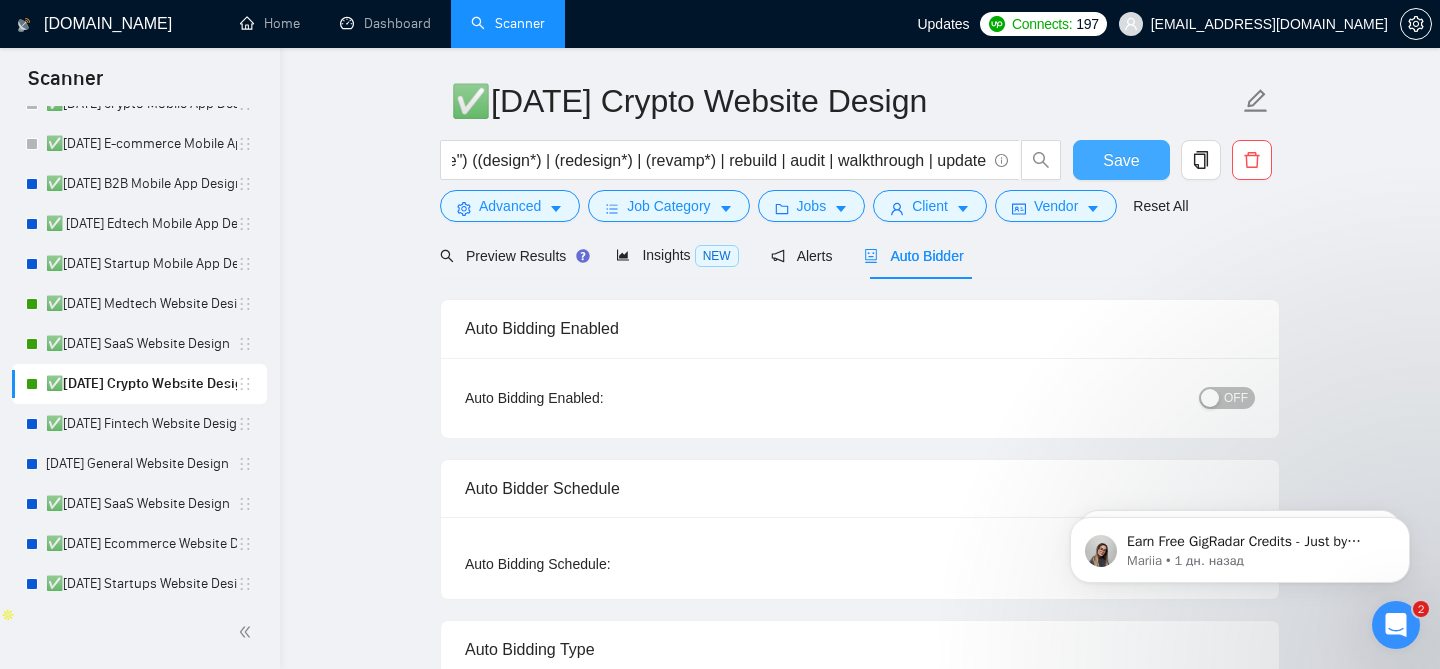 click on "Save" at bounding box center (1121, 160) 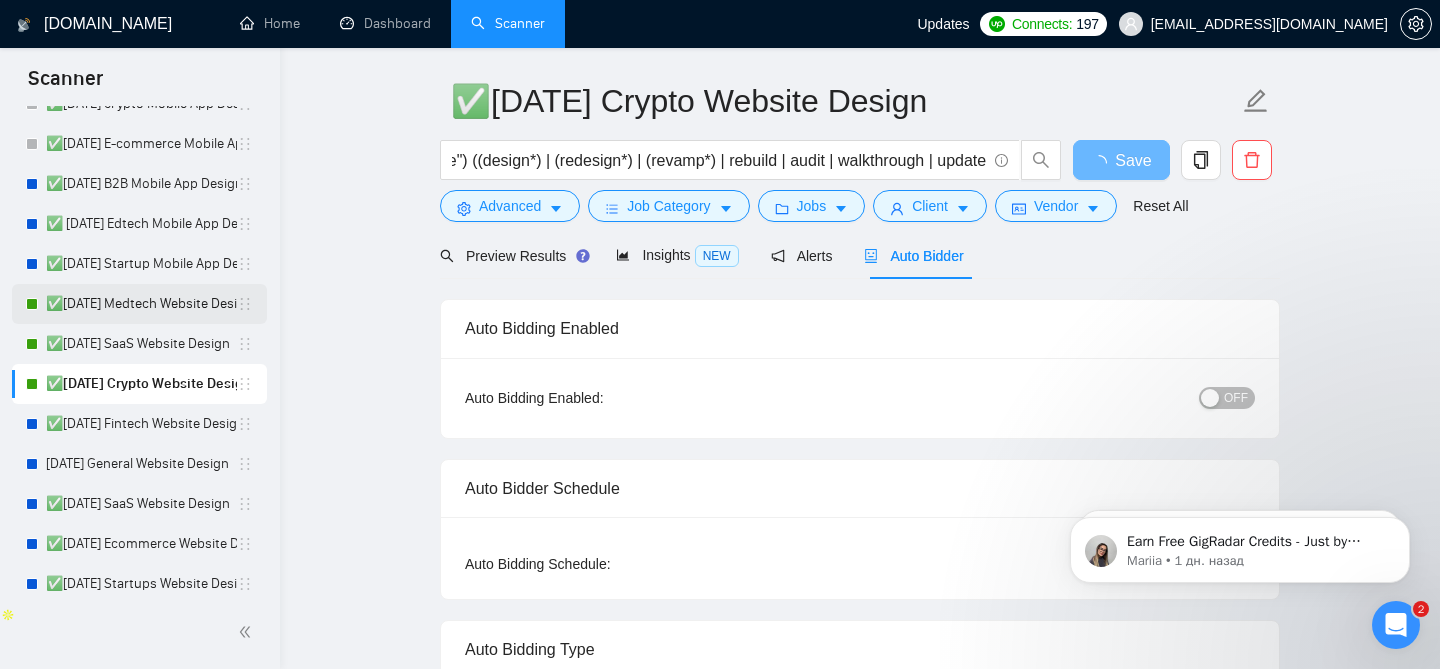 click on "✅[DATE] Medtech Website Design" at bounding box center [141, 304] 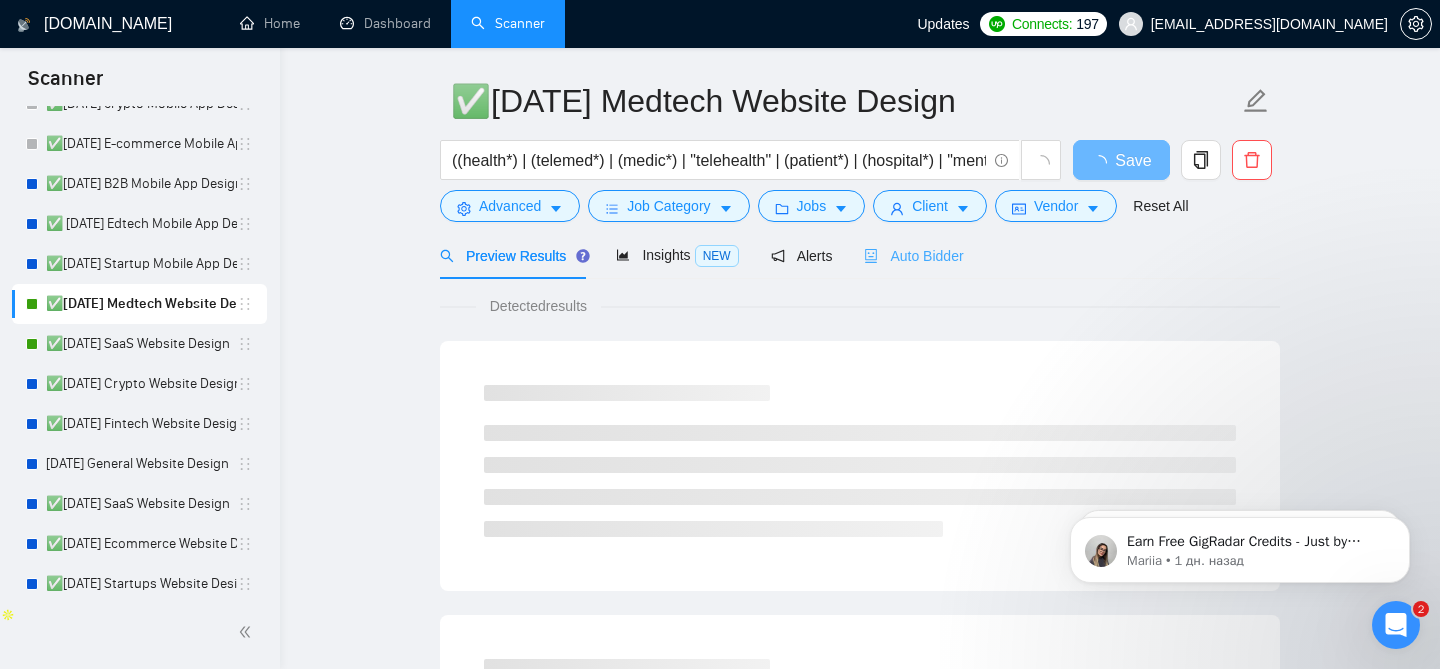 click on "Auto Bidder" at bounding box center [913, 255] 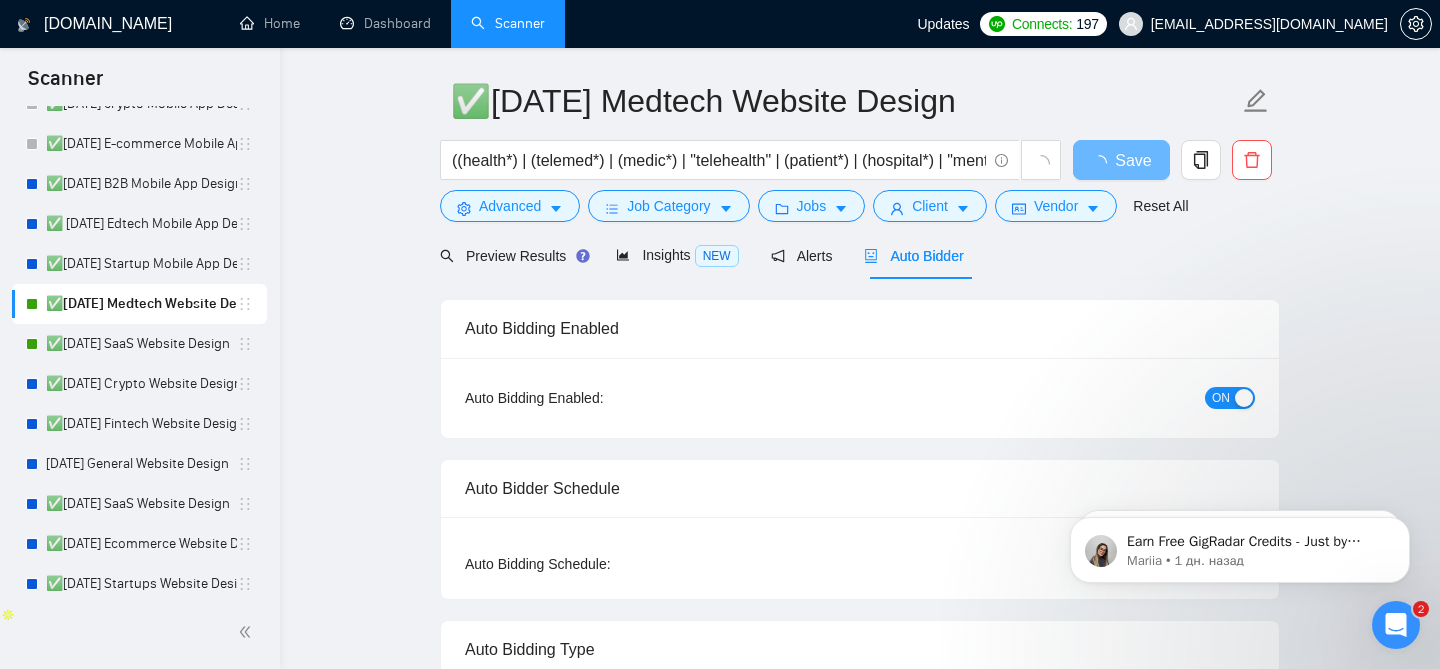 click on "ON" at bounding box center [1221, 398] 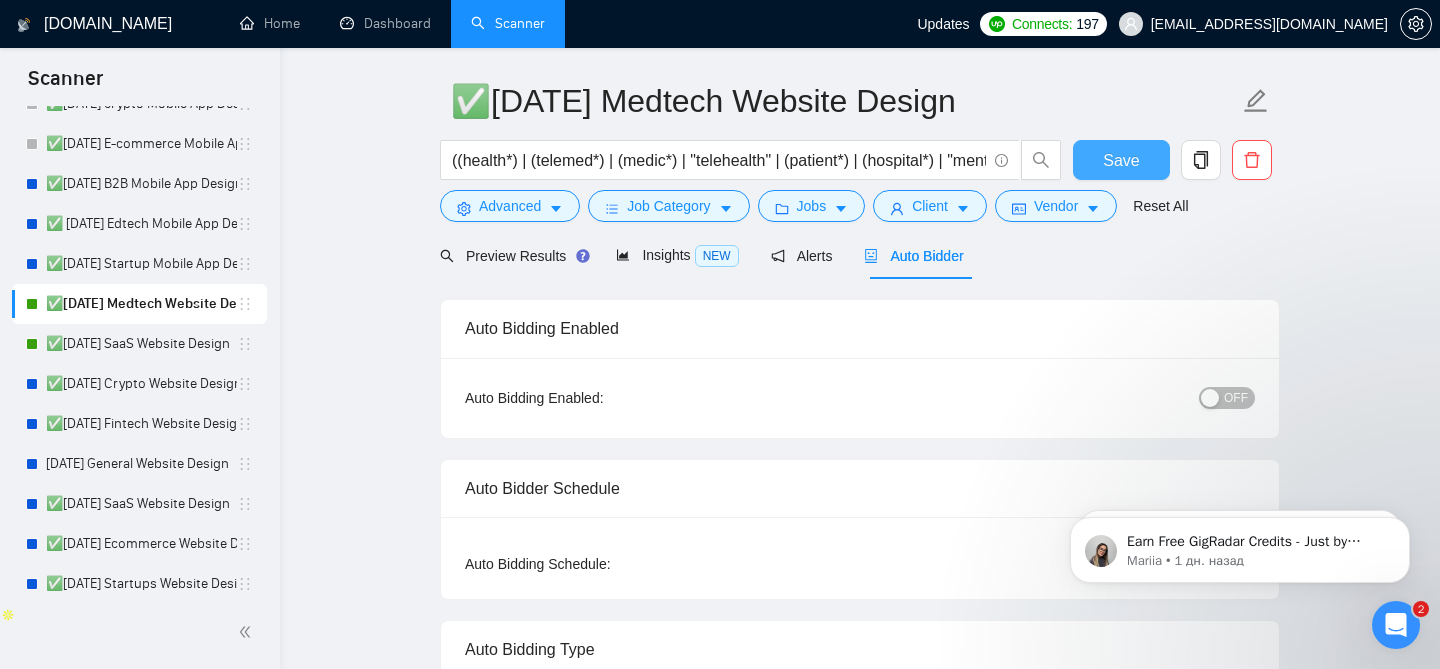 click on "Save" at bounding box center (1121, 160) 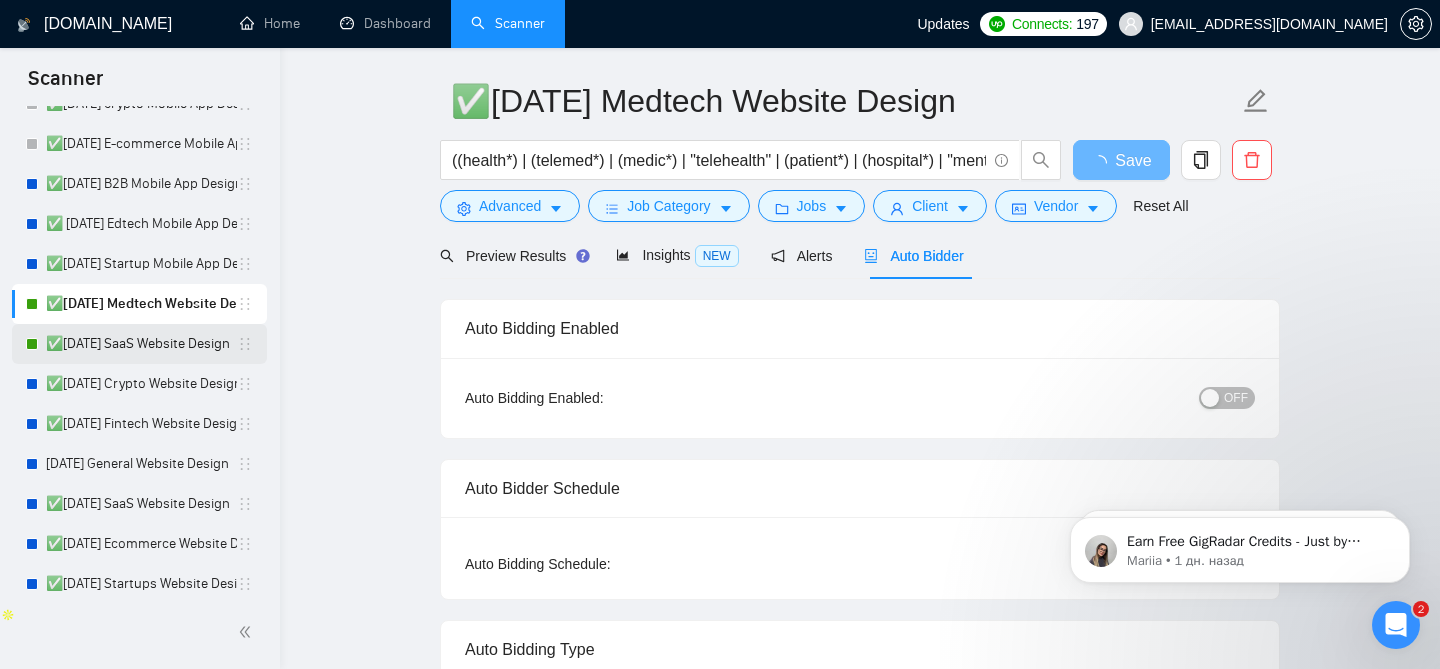 click on "✅[DATE] SaaS Website Design" at bounding box center (141, 344) 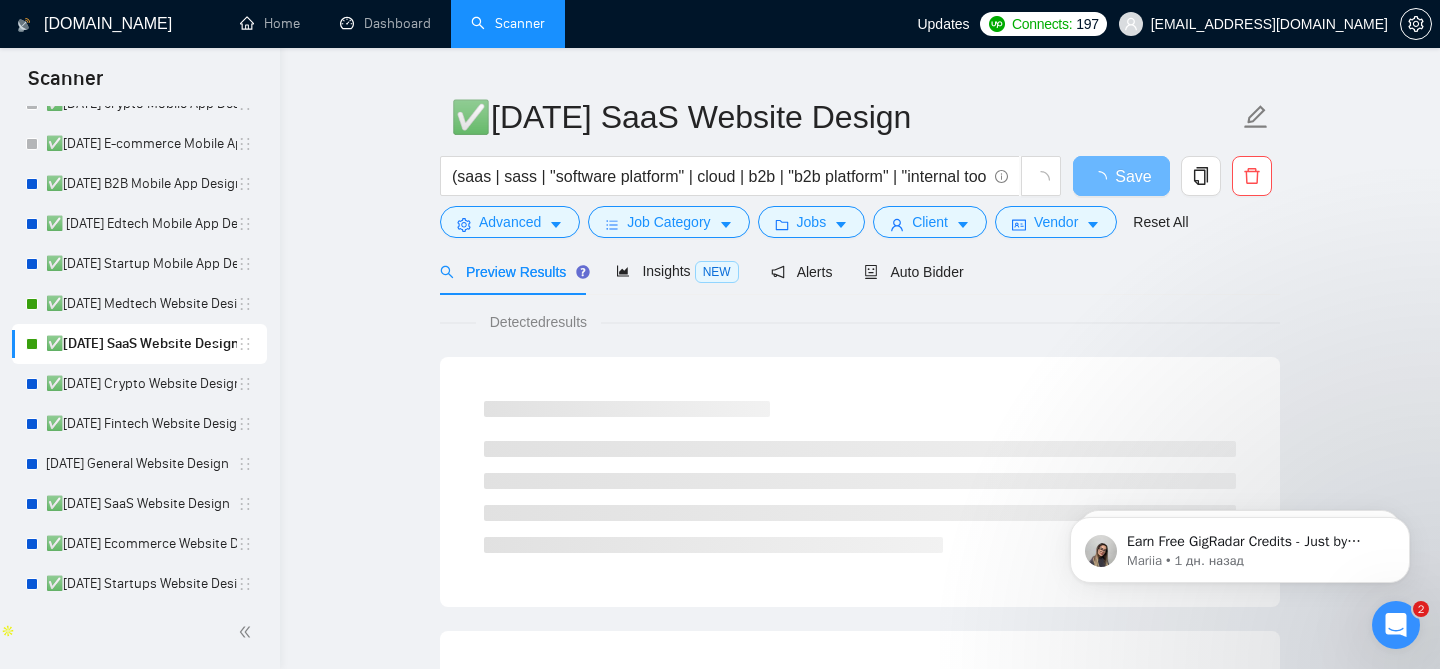 scroll, scrollTop: 61, scrollLeft: 0, axis: vertical 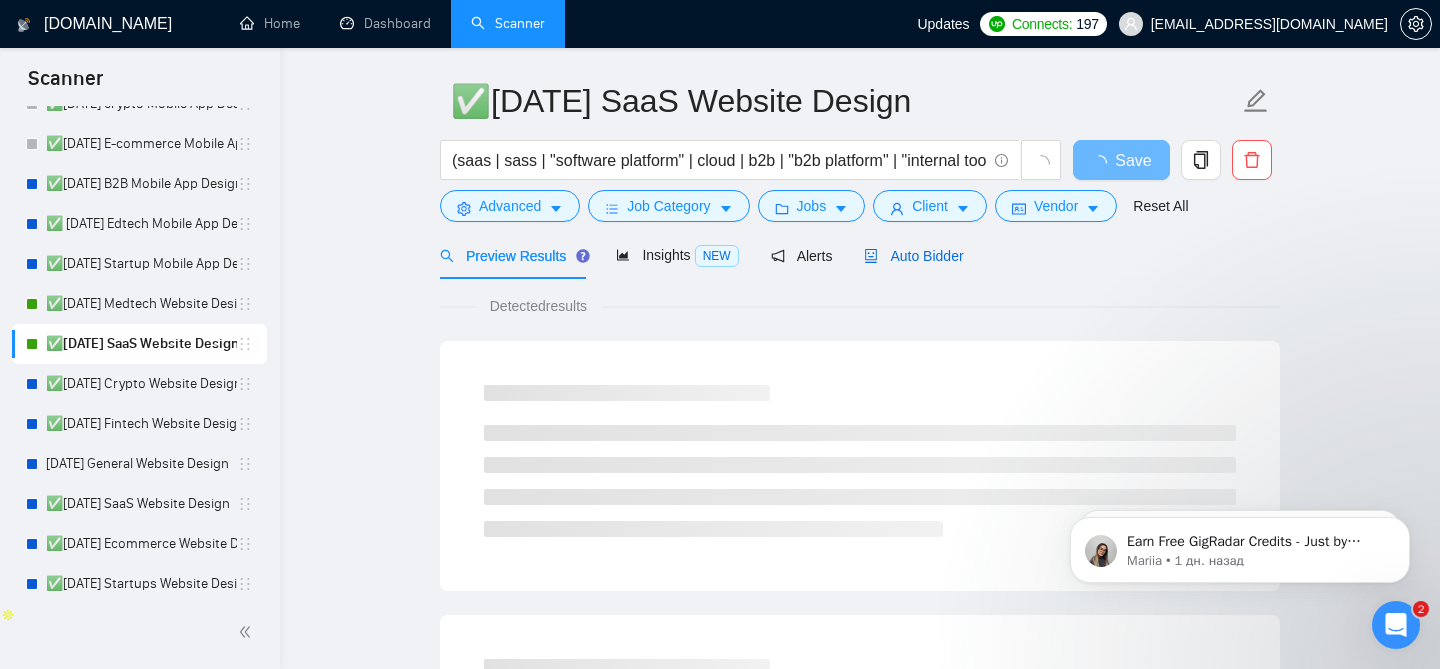 click on "Auto Bidder" at bounding box center (913, 256) 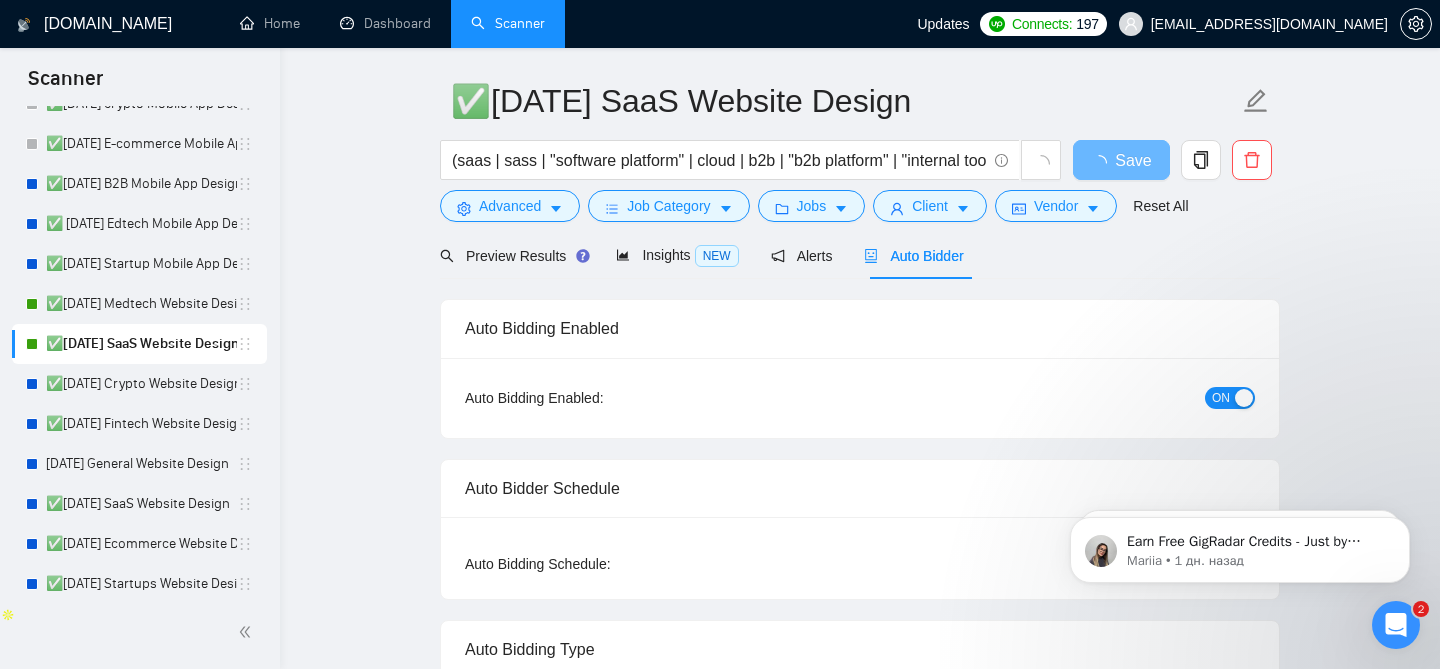 click at bounding box center (1244, 398) 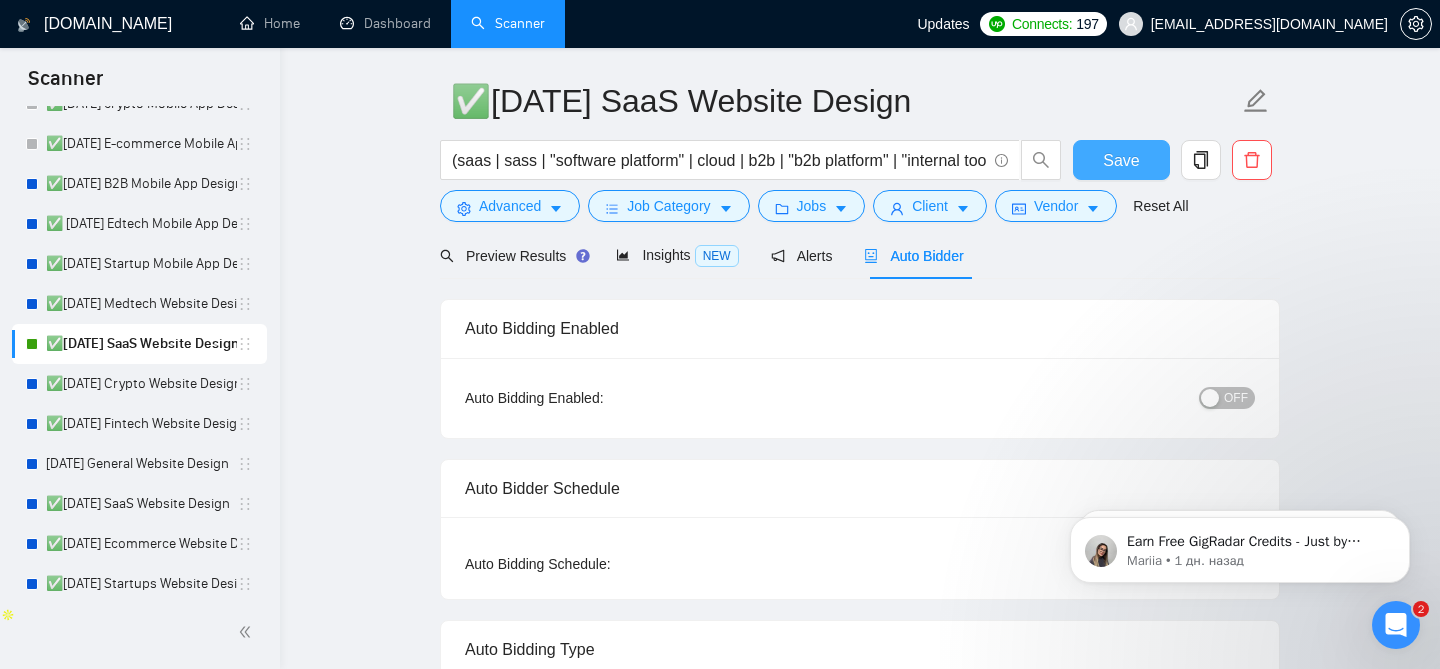 click on "Save" at bounding box center [1121, 160] 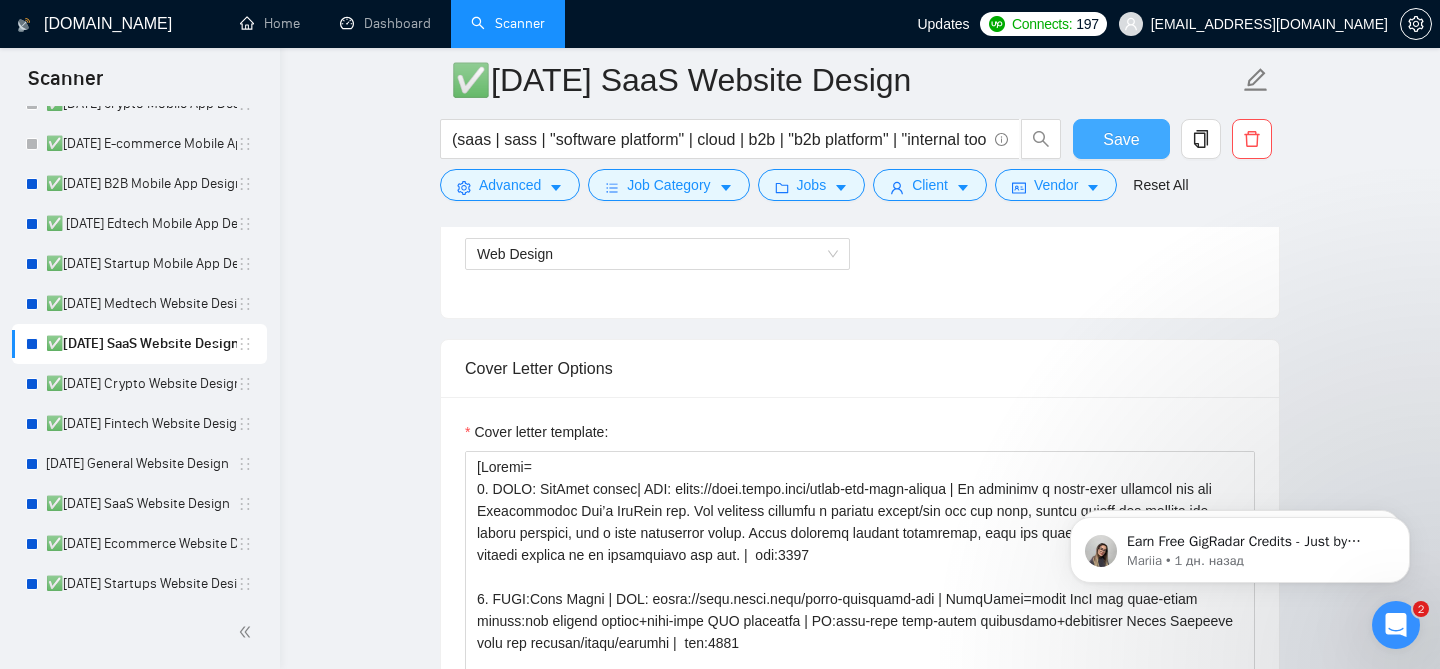 scroll, scrollTop: 1271, scrollLeft: 0, axis: vertical 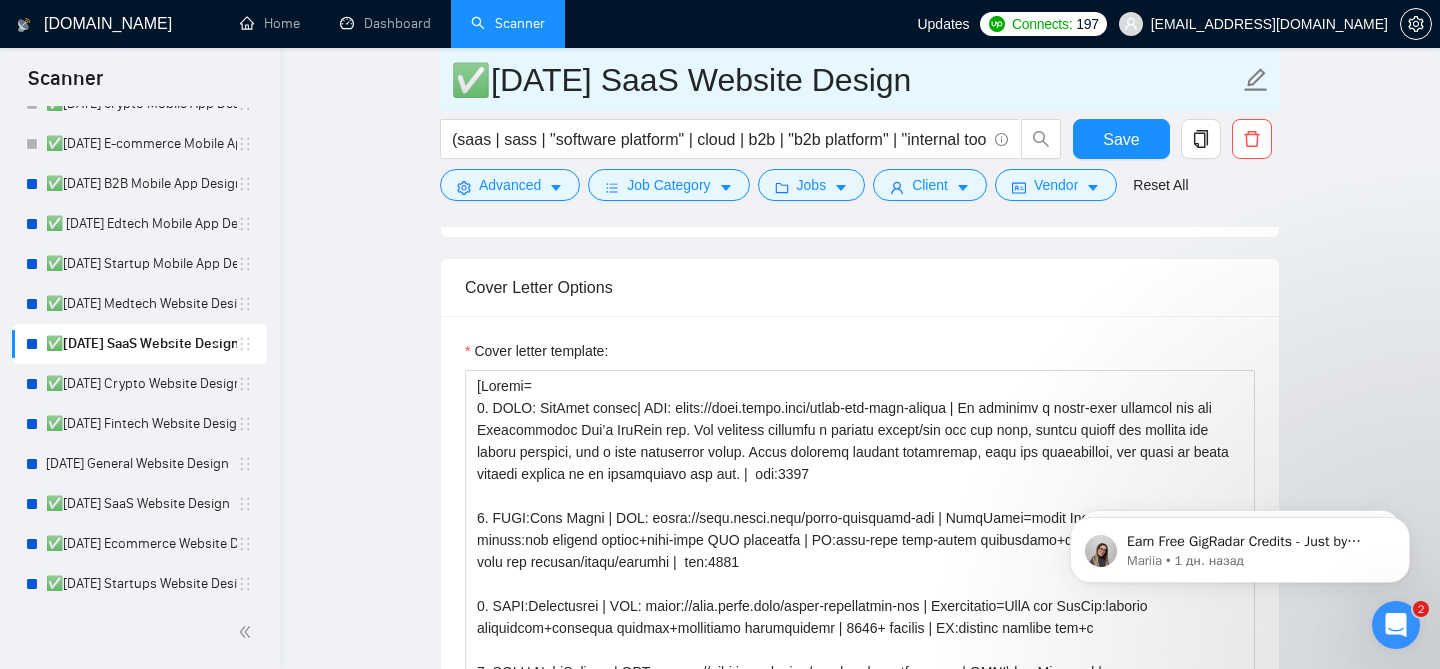drag, startPoint x: 600, startPoint y: 74, endPoint x: 942, endPoint y: 89, distance: 342.3288 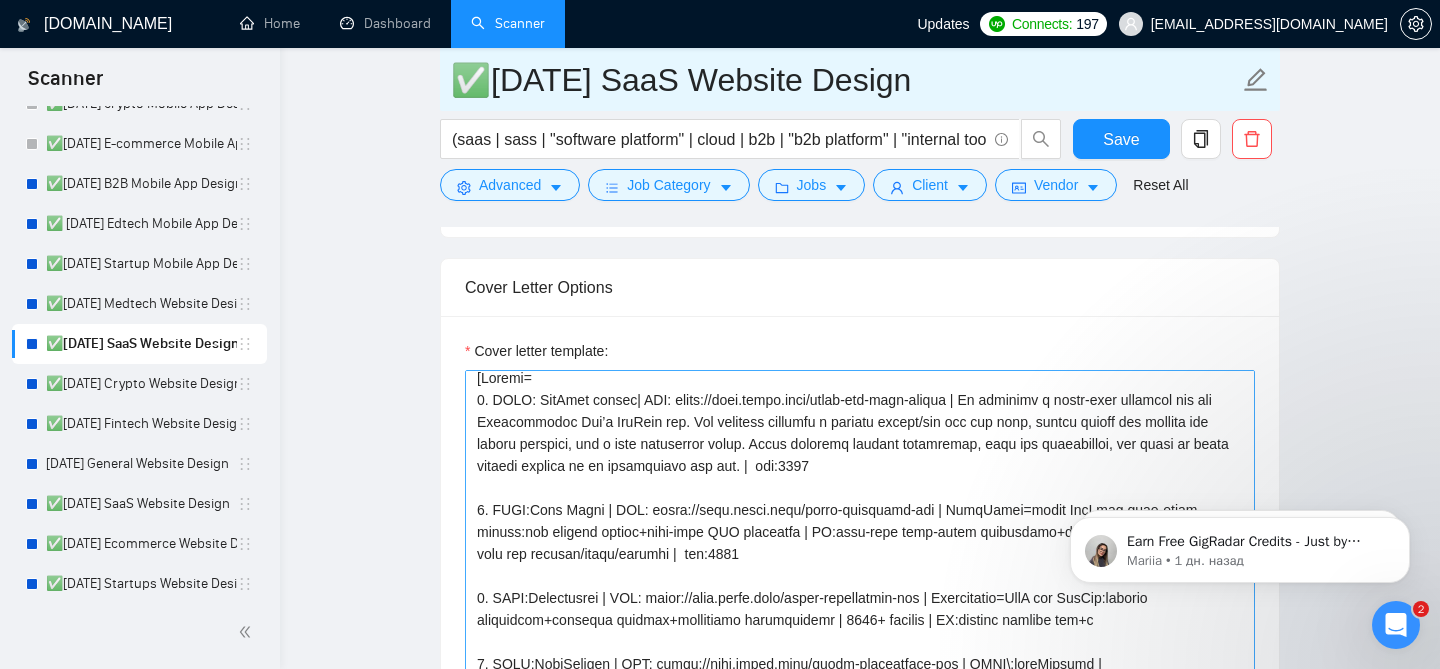 scroll, scrollTop: 0, scrollLeft: 0, axis: both 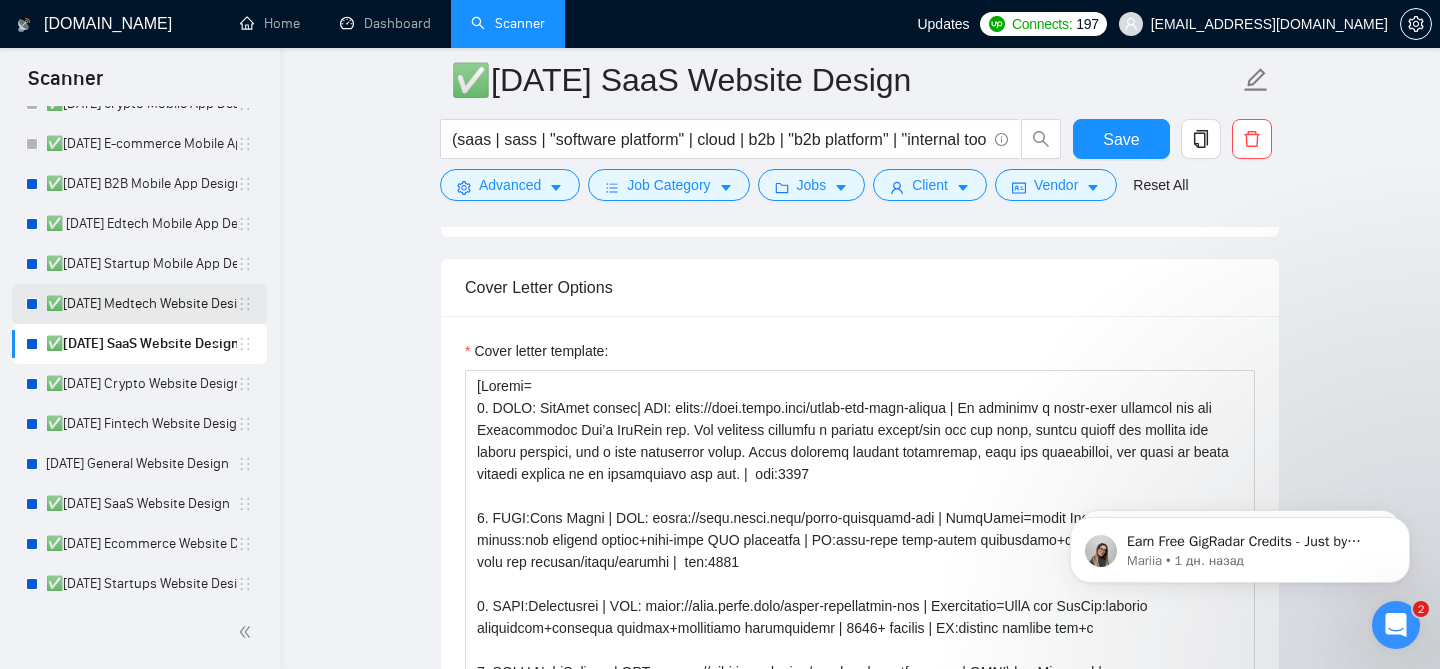 click on "✅[DATE] Medtech Website Design" at bounding box center [141, 304] 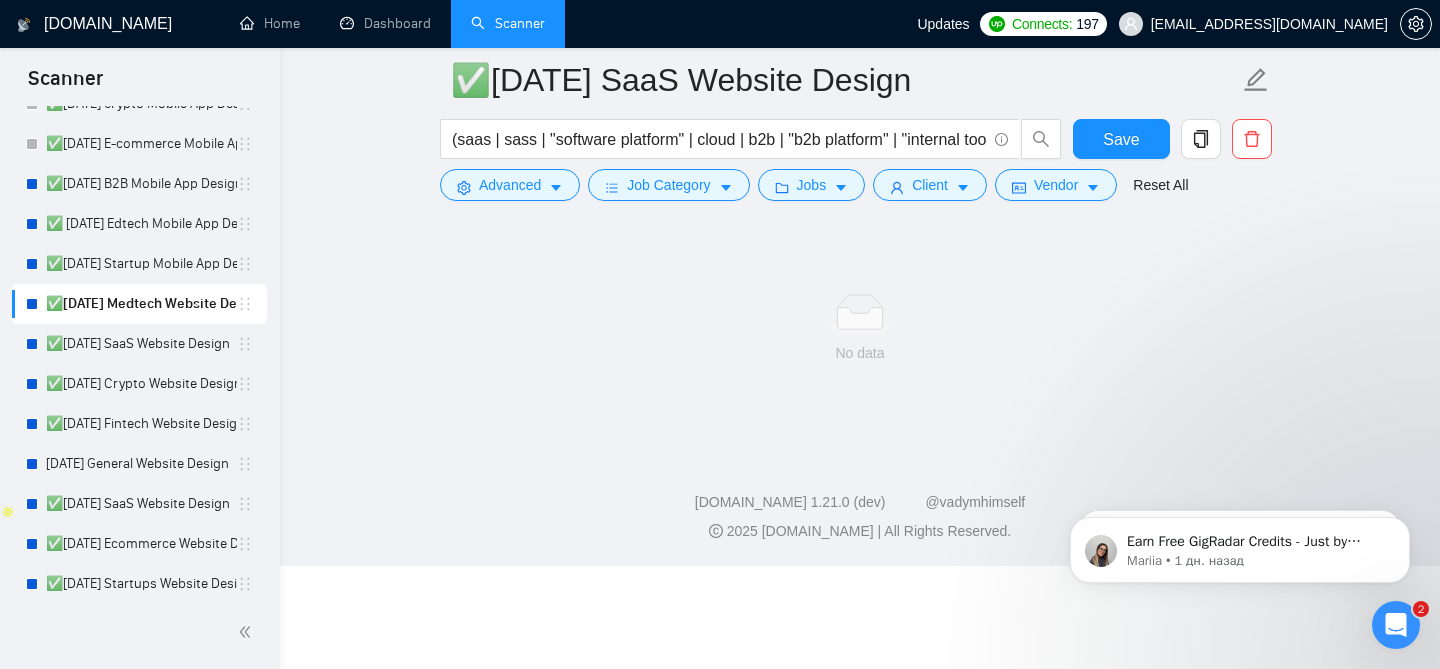 scroll, scrollTop: 61, scrollLeft: 0, axis: vertical 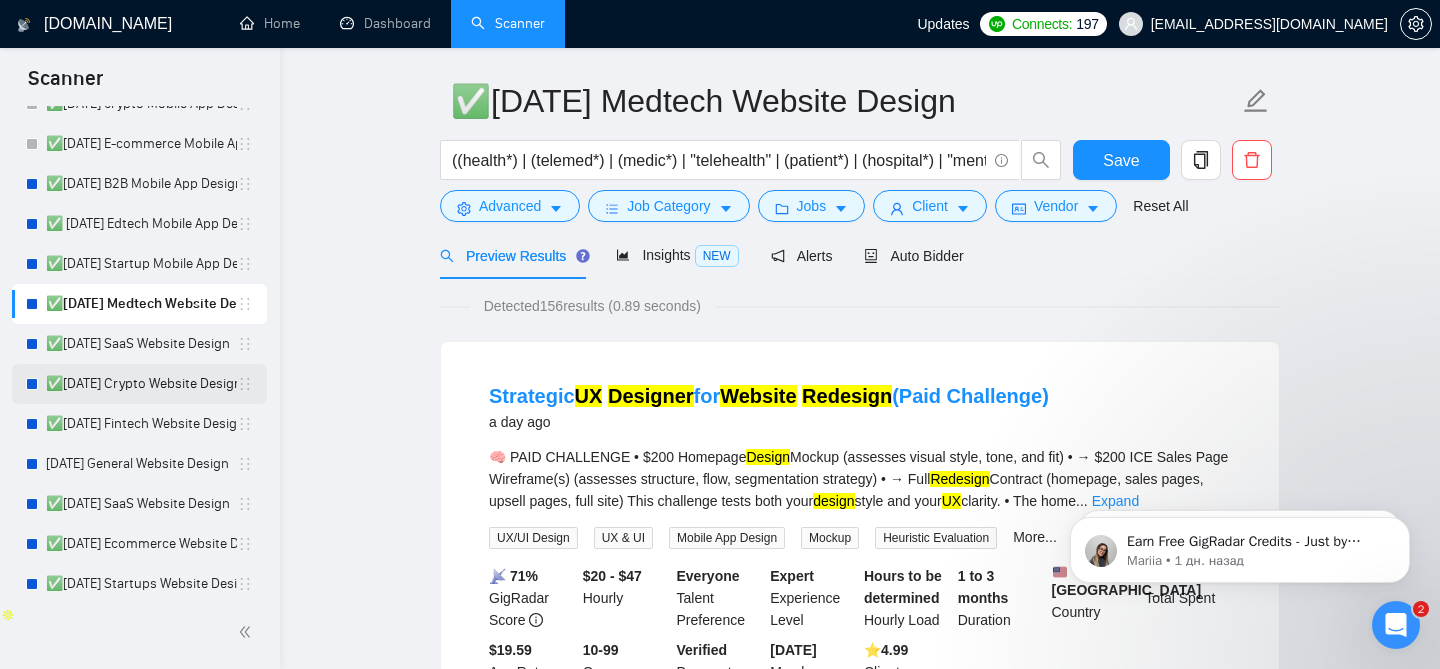 click on "✅[DATE] Crypto Website Design" at bounding box center (141, 384) 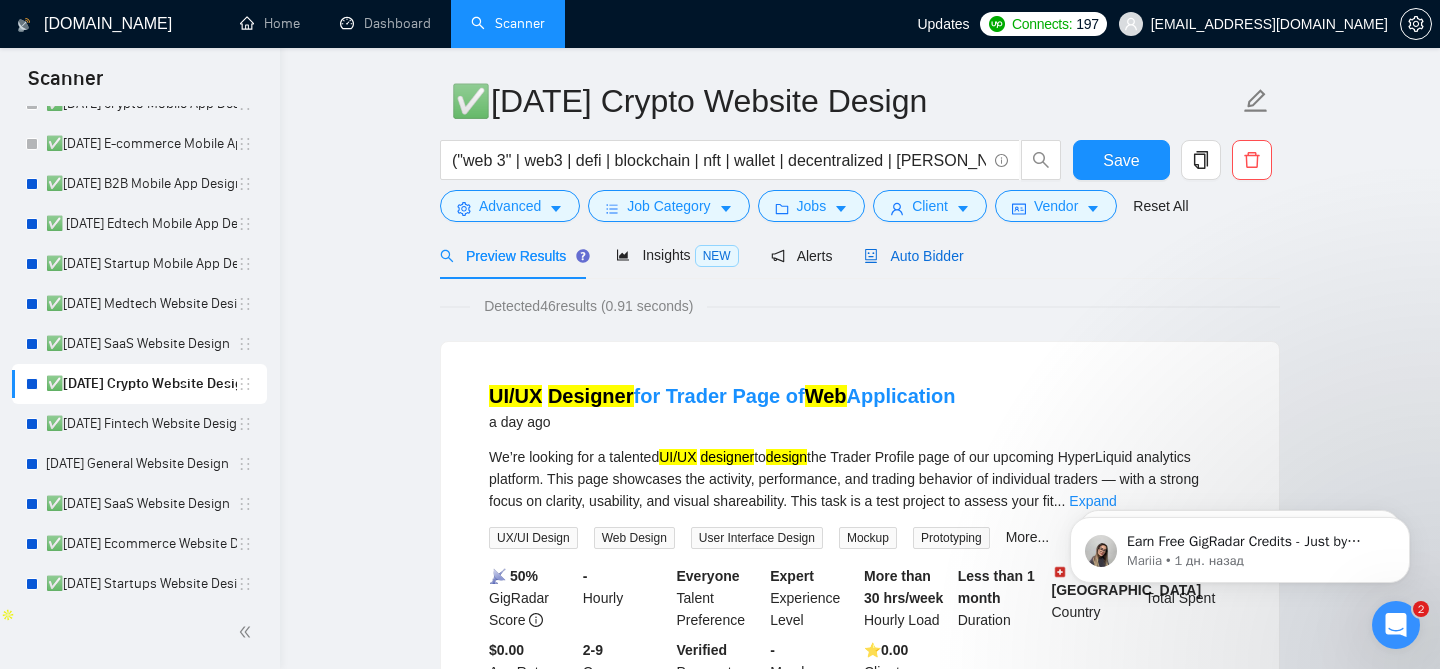 click on "Auto Bidder" at bounding box center (913, 256) 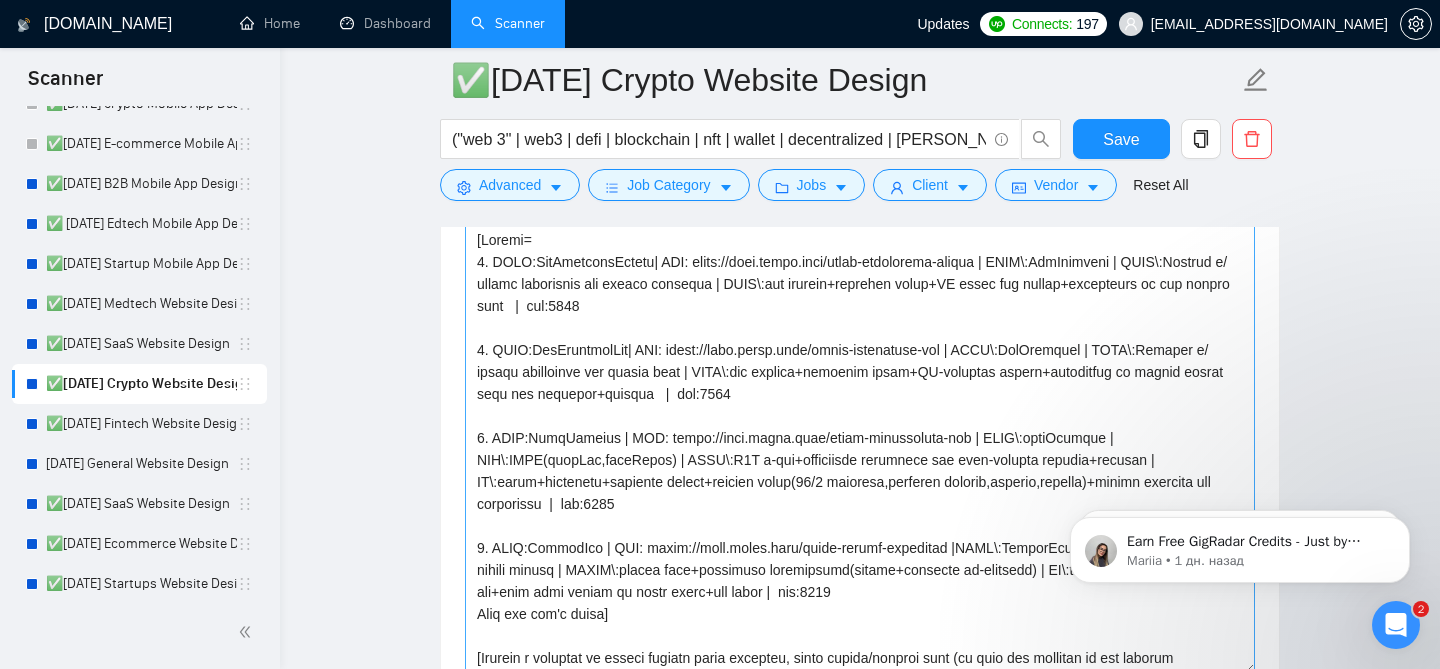 scroll, scrollTop: 1413, scrollLeft: 0, axis: vertical 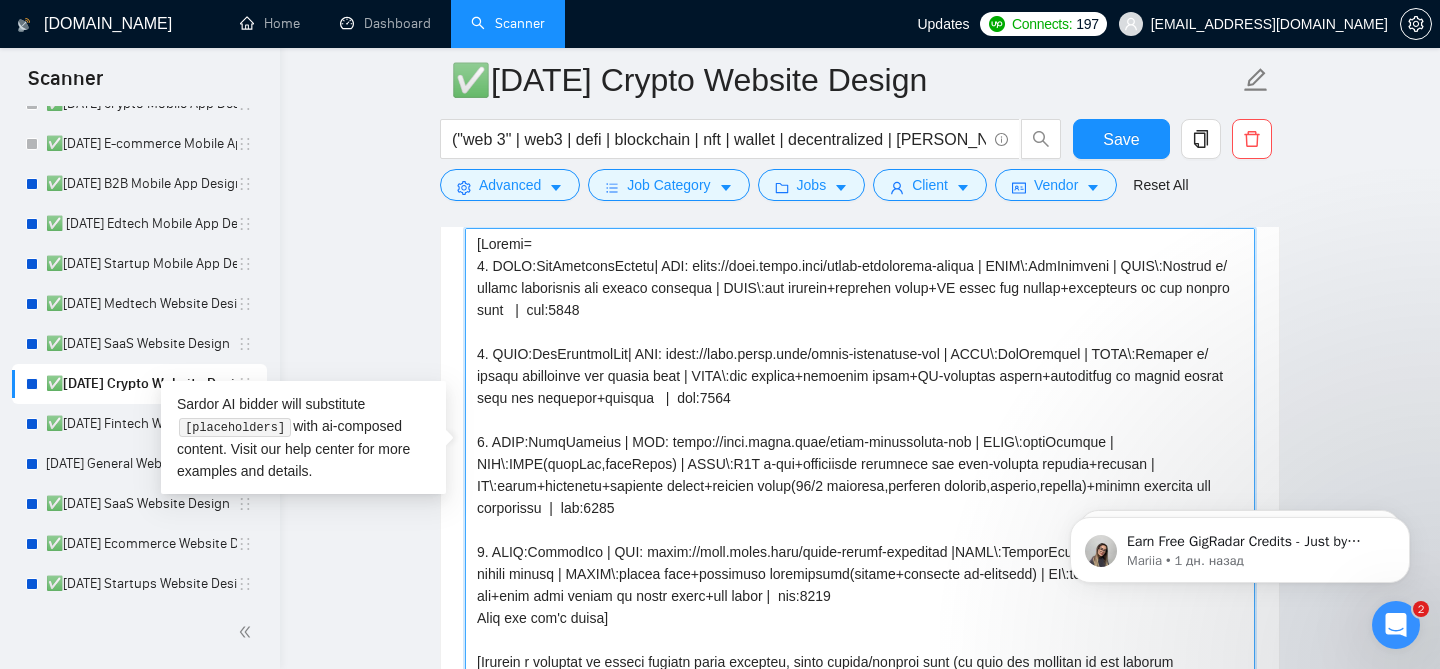 drag, startPoint x: 649, startPoint y: 357, endPoint x: 508, endPoint y: 357, distance: 141 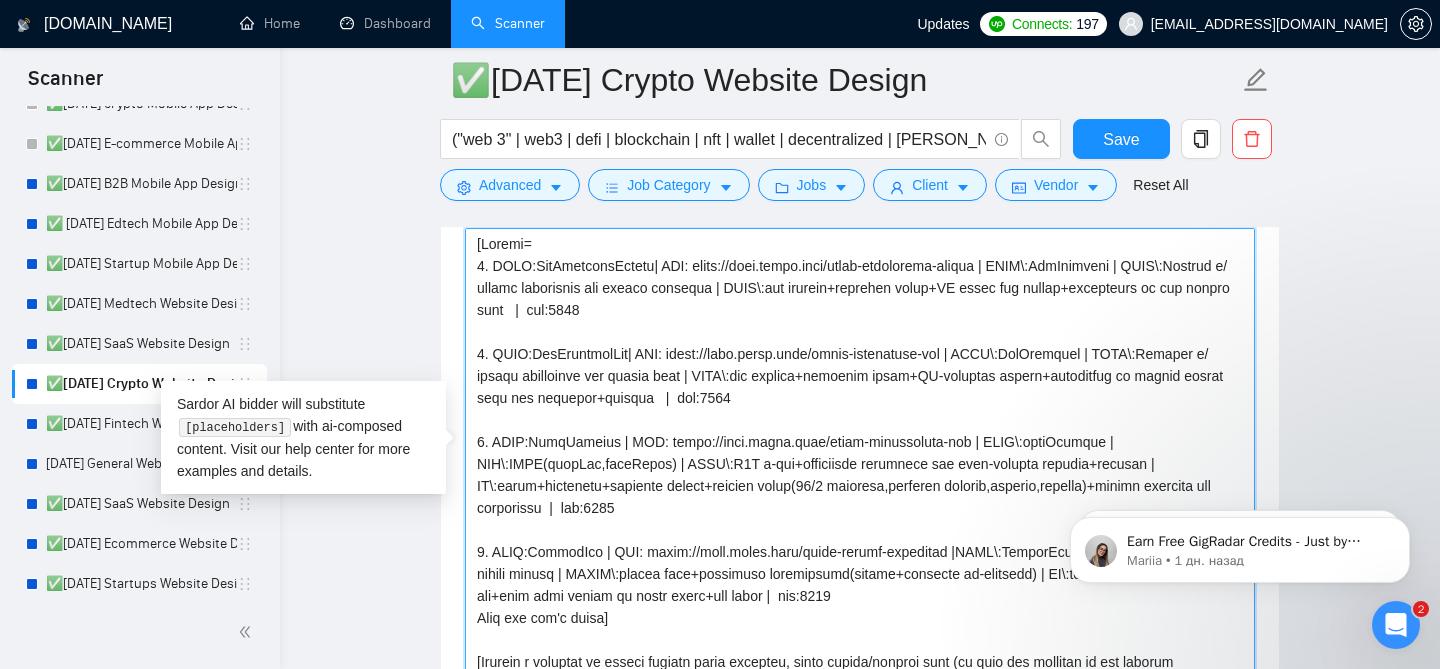 click on "Cover letter template:" at bounding box center [860, 453] 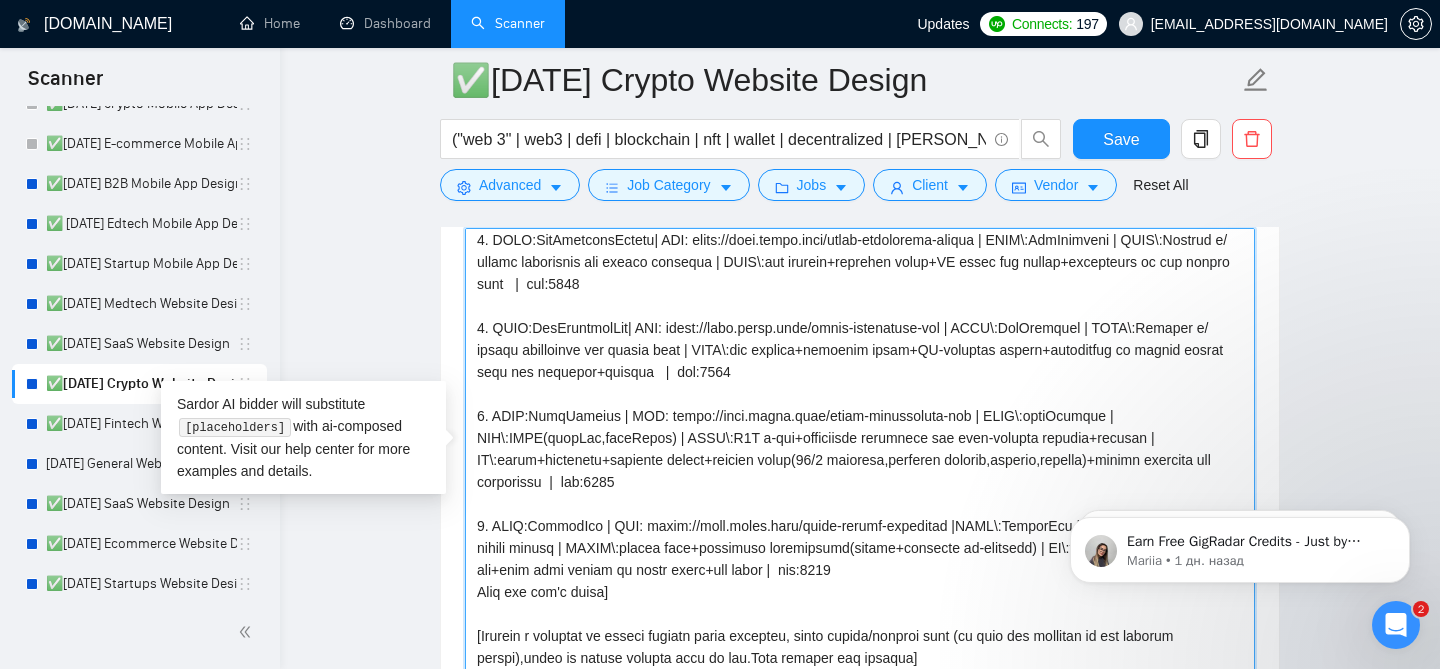 scroll, scrollTop: 27, scrollLeft: 0, axis: vertical 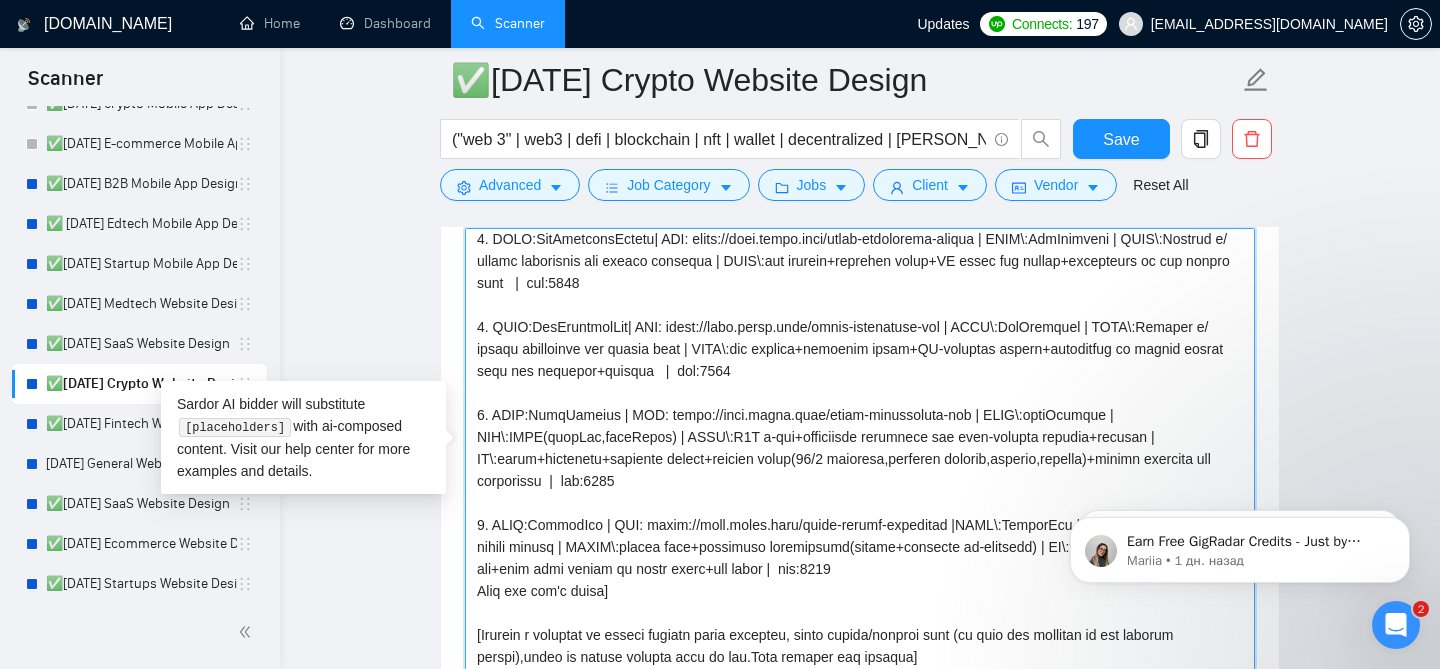 drag, startPoint x: 607, startPoint y: 530, endPoint x: 535, endPoint y: 529, distance: 72.00694 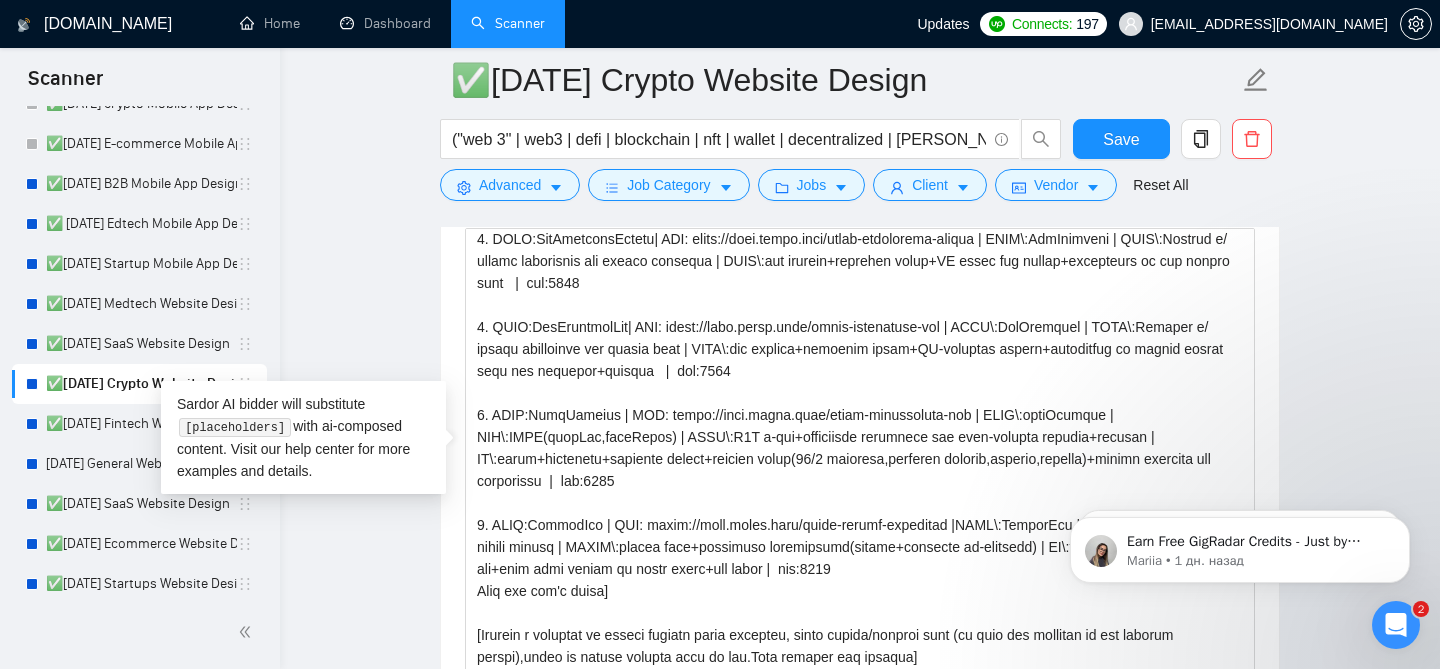 click on "✅[DATE] Crypto Website Design ("web 3" | web3 | defi | blockchain | nft | wallet | decentralized | [PERSON_NAME] | token | metaverse | (crypto*) | "crypto exchange") (web | website | site | "web-site" | "landing page" | "web layout" | figma | wireframe) ( ui | ux | ui/ux | ux/ui | "user interface" | "user experience") ((design*) | (redesign*) | (revamp*) | rebuild | audit | walkthrough | update | (optimiz*) | improve) Save Advanced   Job Category   Jobs   Client   Vendor   Reset All Preview Results Insights NEW Alerts Auto Bidder Auto Bidding Enabled Auto Bidding Enabled: OFF Auto Bidder Schedule Auto Bidding Type: Automated (recommended) Semi-automated Auto Bidding Schedule: 24/7 Custom Custom Auto Bidder Schedule Repeat every week [DATE] [DATE] [DATE] [DATE] [DATE] [DATE] [DATE] Active Hours ( [GEOGRAPHIC_DATA]/[GEOGRAPHIC_DATA] ): From: To: ( 24  hours) [GEOGRAPHIC_DATA]/[GEOGRAPHIC_DATA] Auto Bidding Type Select your bidding algorithm: Choose the algorithm for you bidding. The price per proposal does not include your connects expenditure. 0.50" at bounding box center (860, 881) 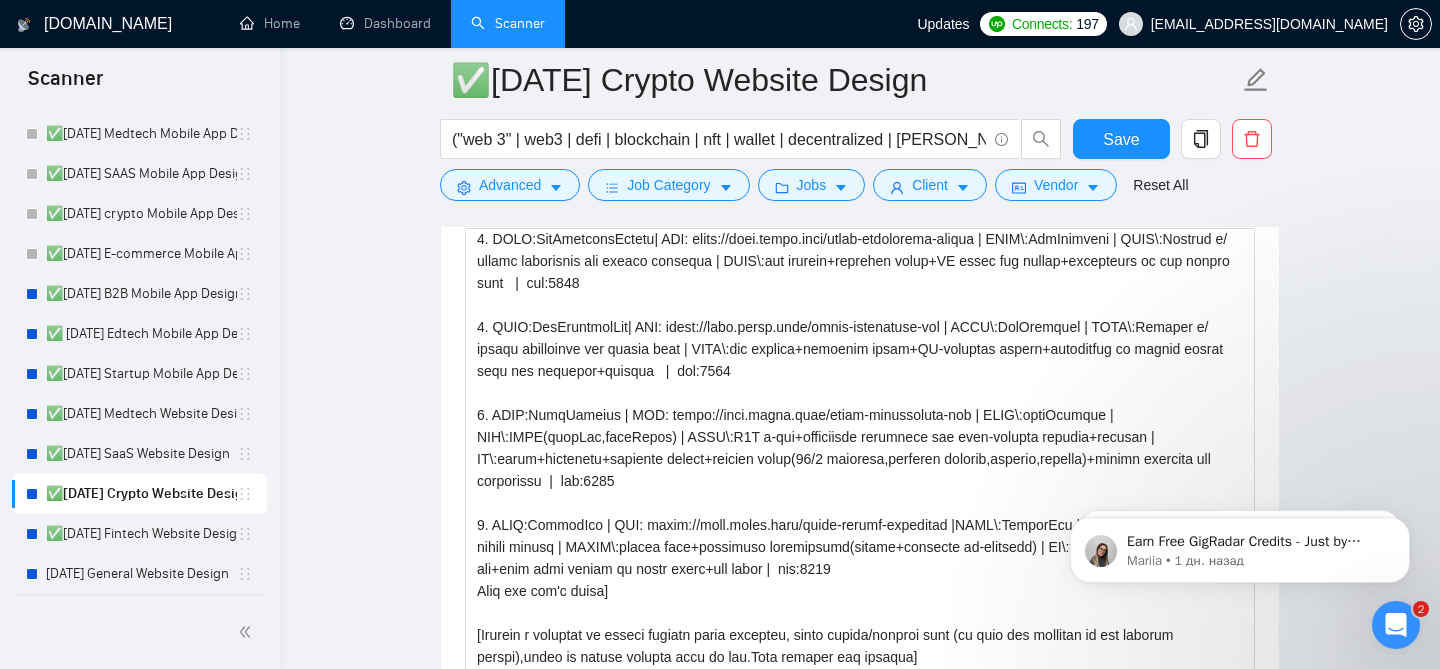 scroll, scrollTop: 1005, scrollLeft: 0, axis: vertical 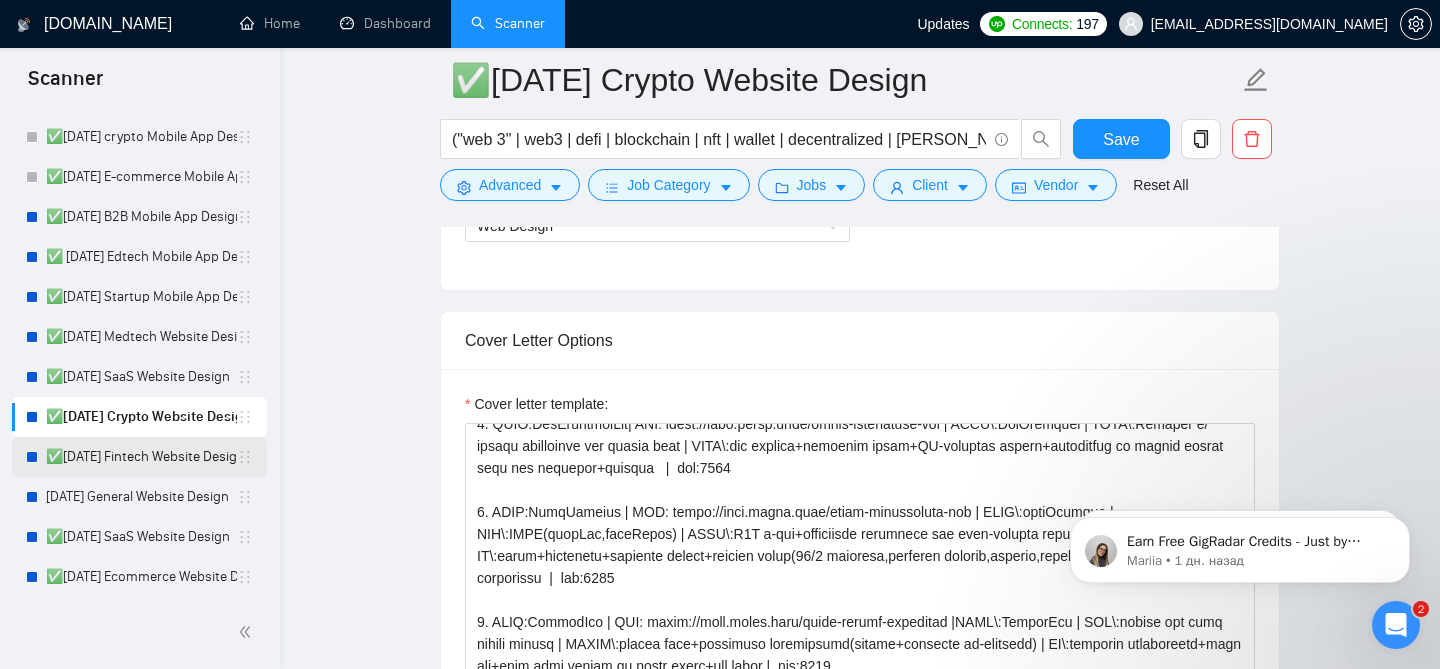 click on "✅[DATE] Fintech Website Design" at bounding box center [141, 457] 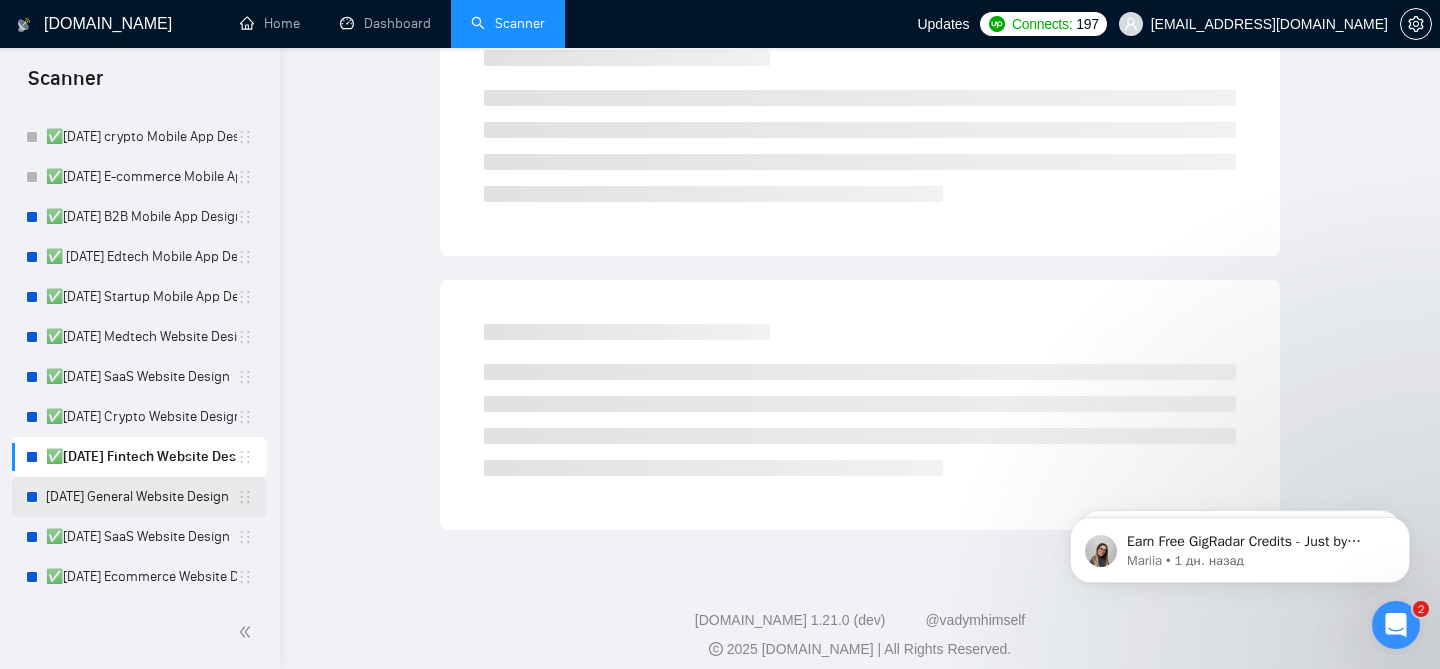 scroll, scrollTop: 61, scrollLeft: 0, axis: vertical 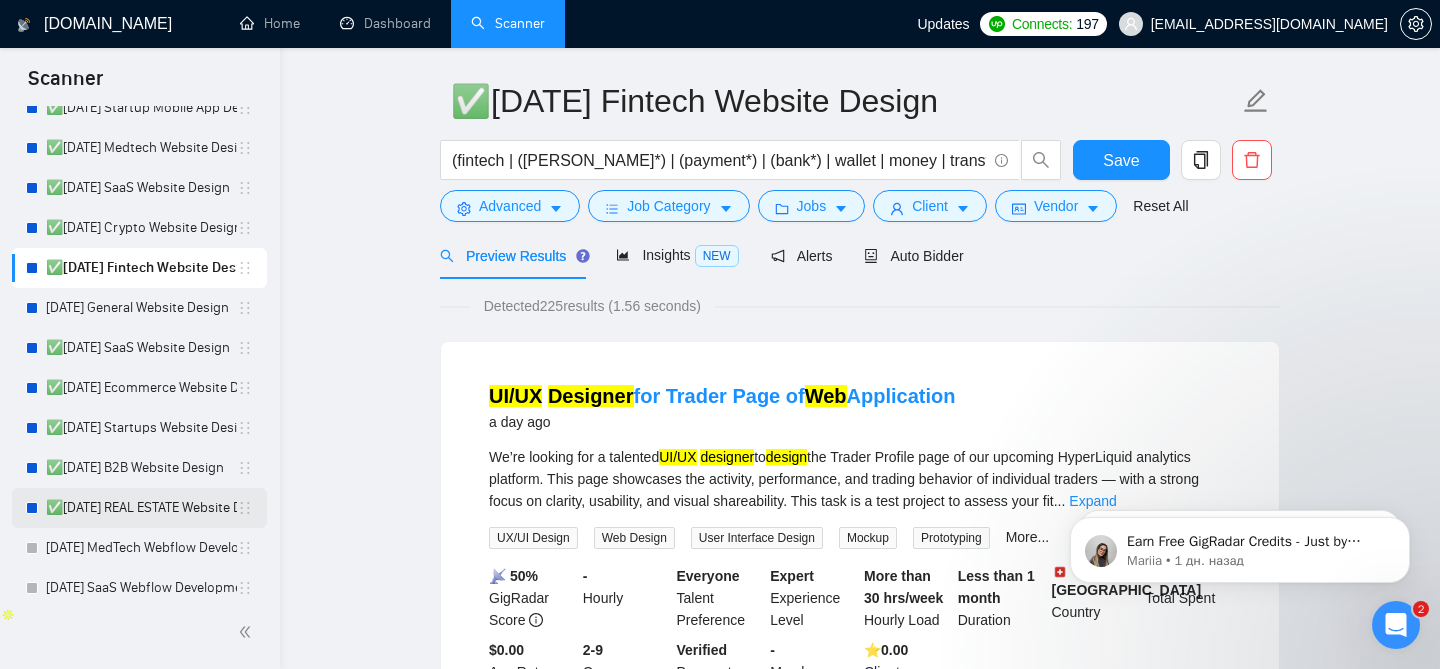 click on "✅[DATE] REAL ESTATE Website Design" at bounding box center [141, 508] 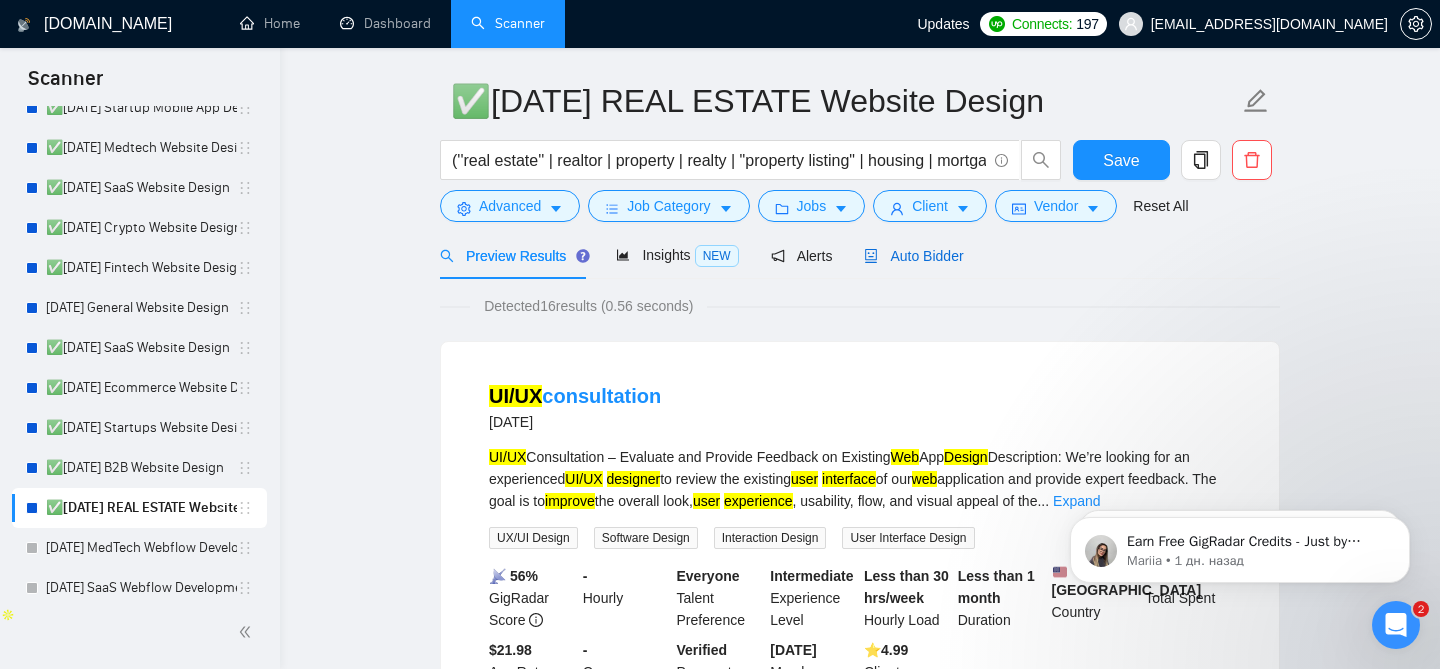 click on "Auto Bidder" at bounding box center (913, 256) 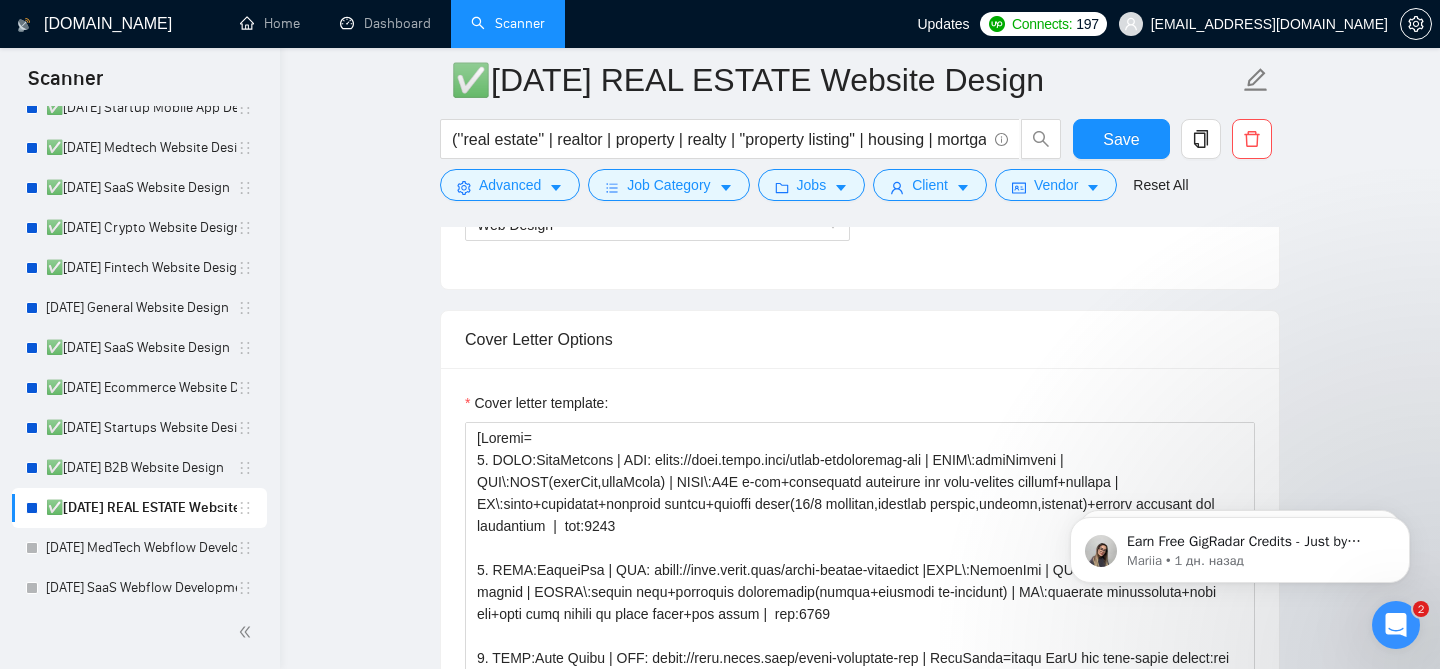 scroll, scrollTop: 1233, scrollLeft: 0, axis: vertical 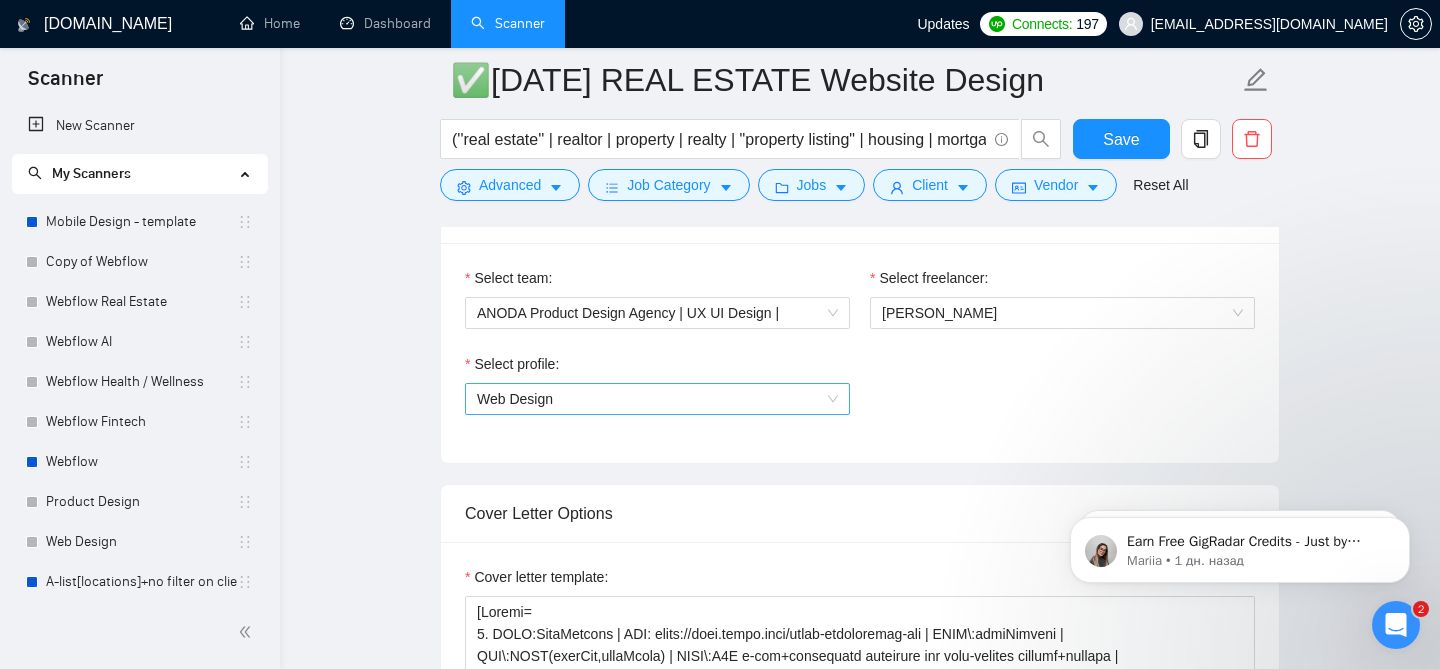 click on "Web Design" at bounding box center [657, 399] 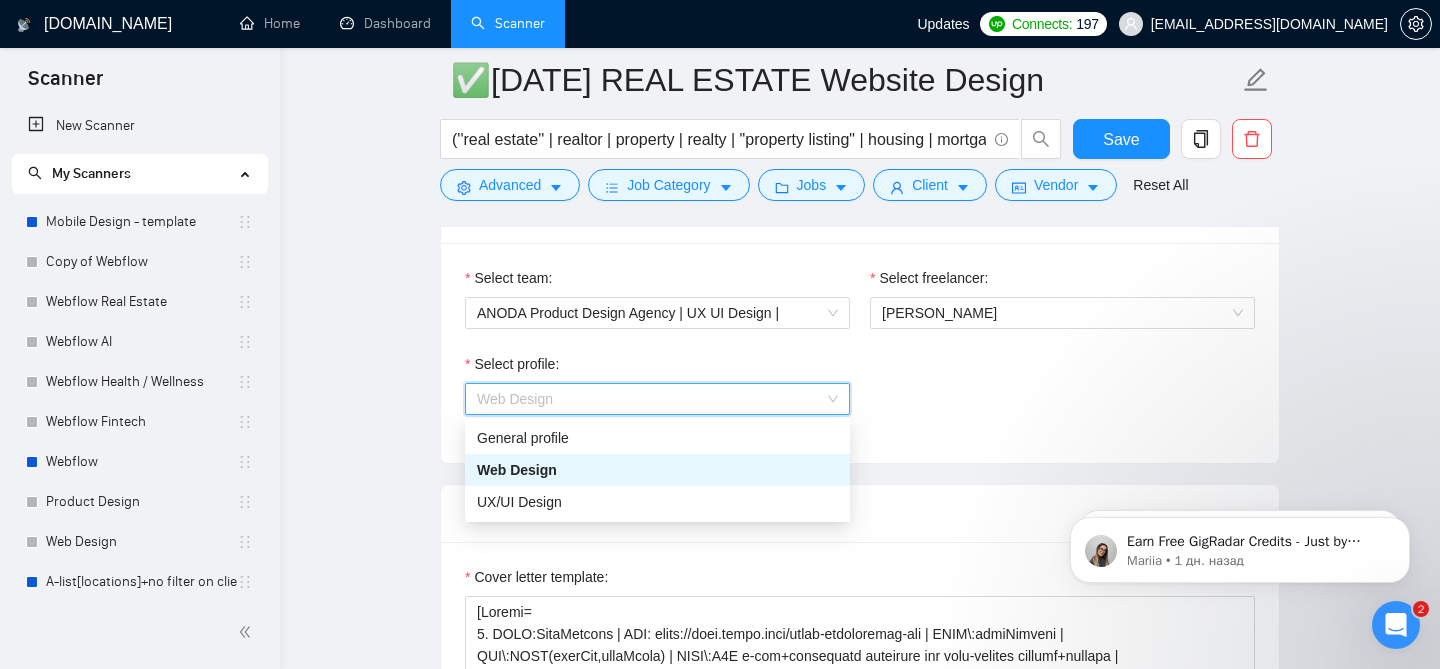 click on "Web Design" at bounding box center (657, 399) 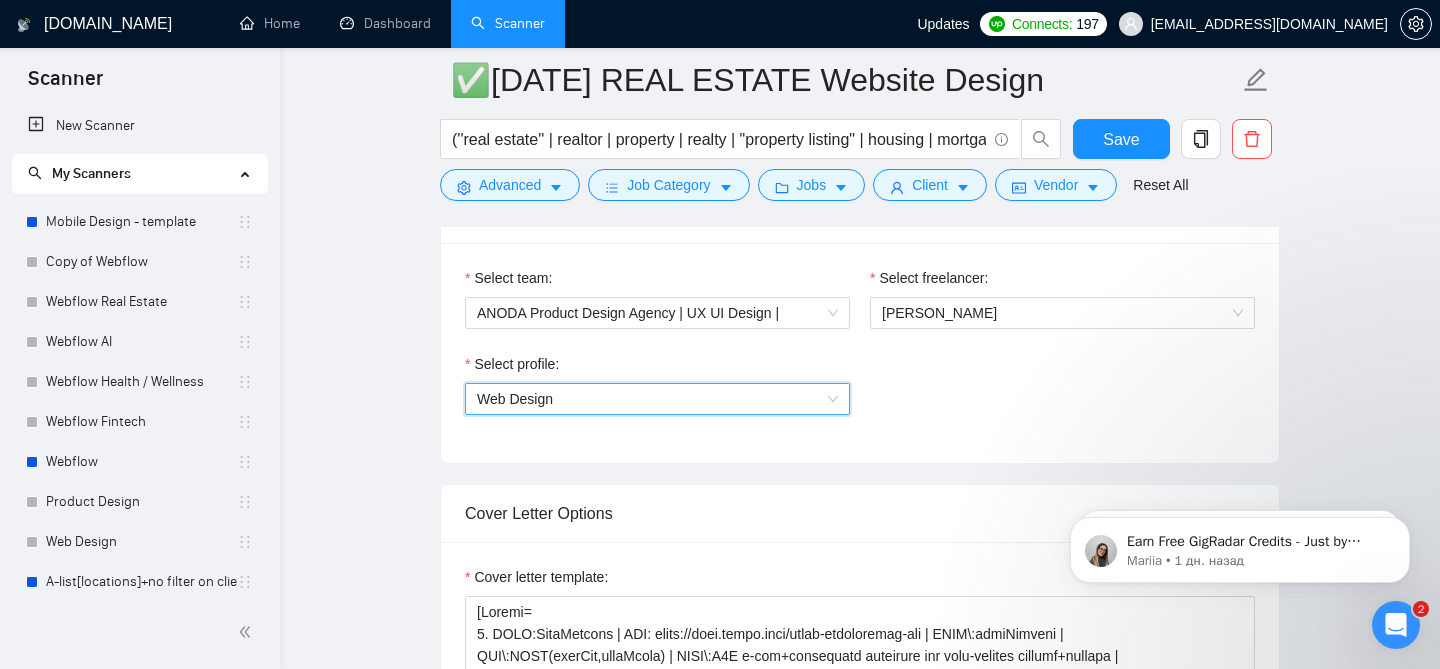 click on "Select profile: 1044578476142100494 Web Design" at bounding box center [860, 396] 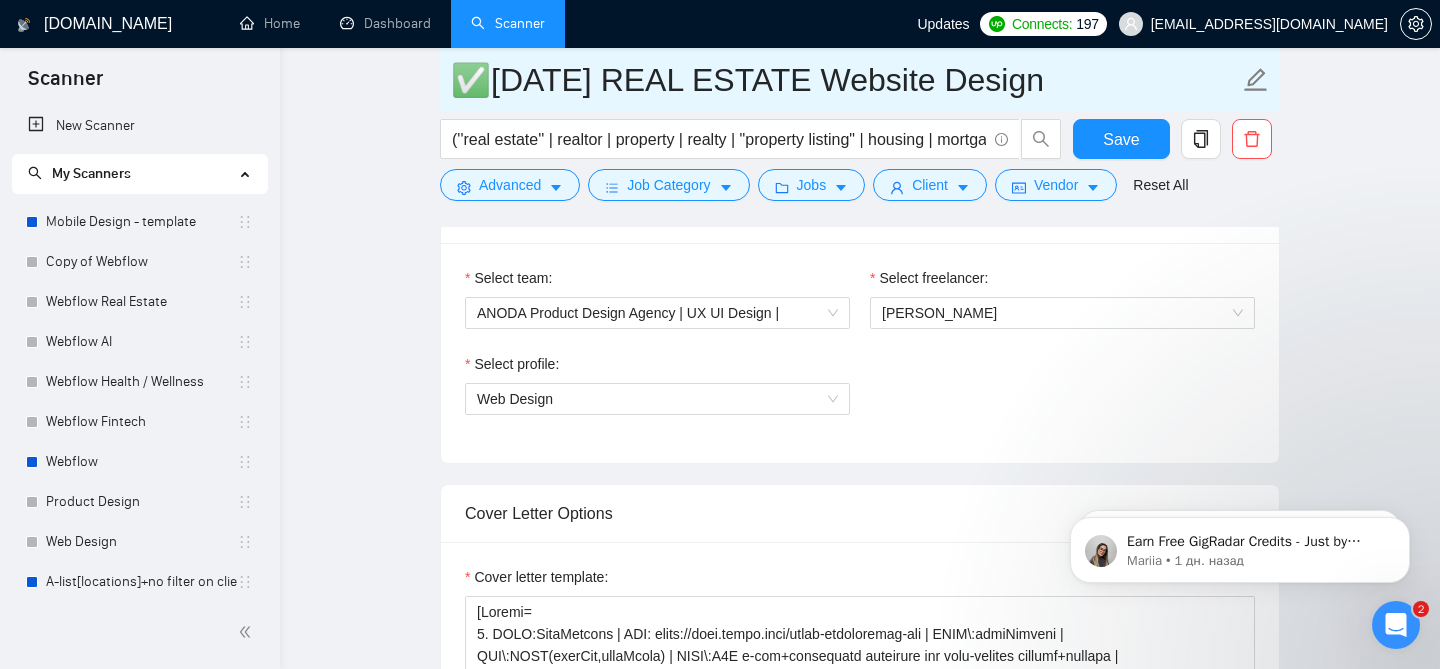 drag, startPoint x: 610, startPoint y: 88, endPoint x: 802, endPoint y: 88, distance: 192 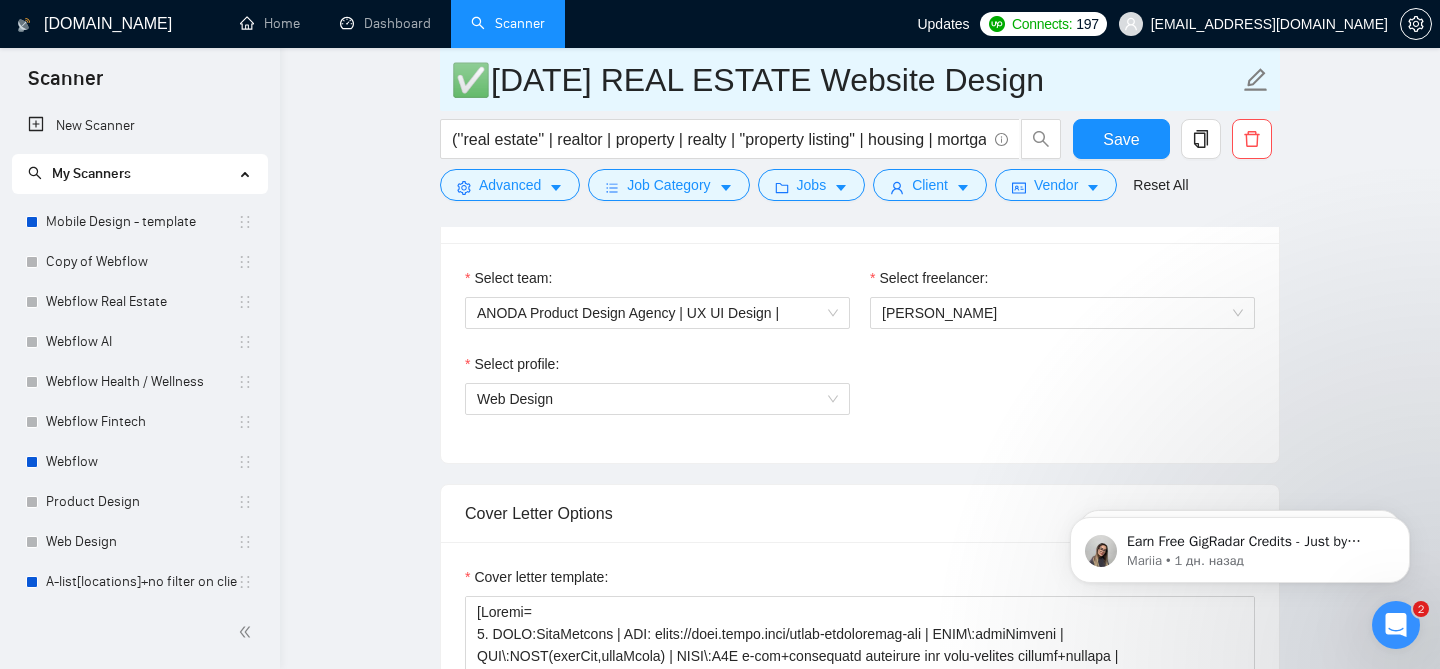 drag, startPoint x: 1043, startPoint y: 86, endPoint x: 615, endPoint y: 76, distance: 428.11682 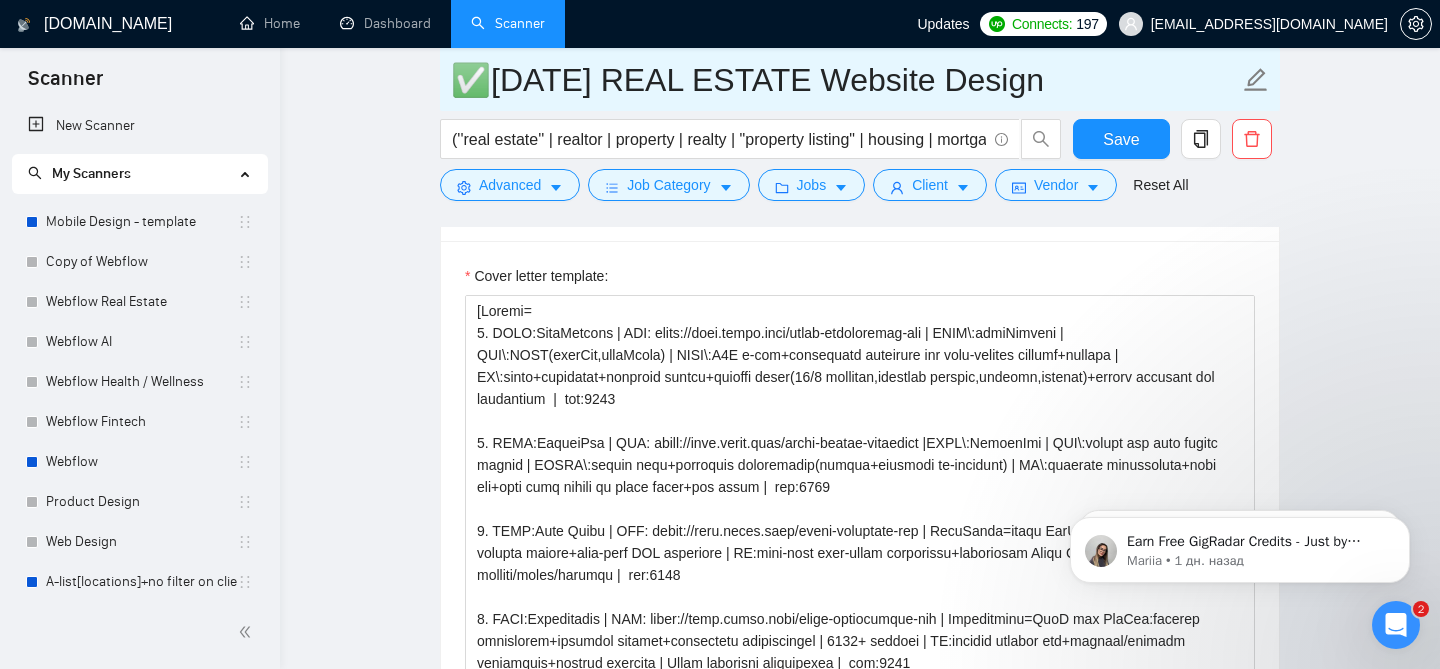 scroll, scrollTop: 1348, scrollLeft: 0, axis: vertical 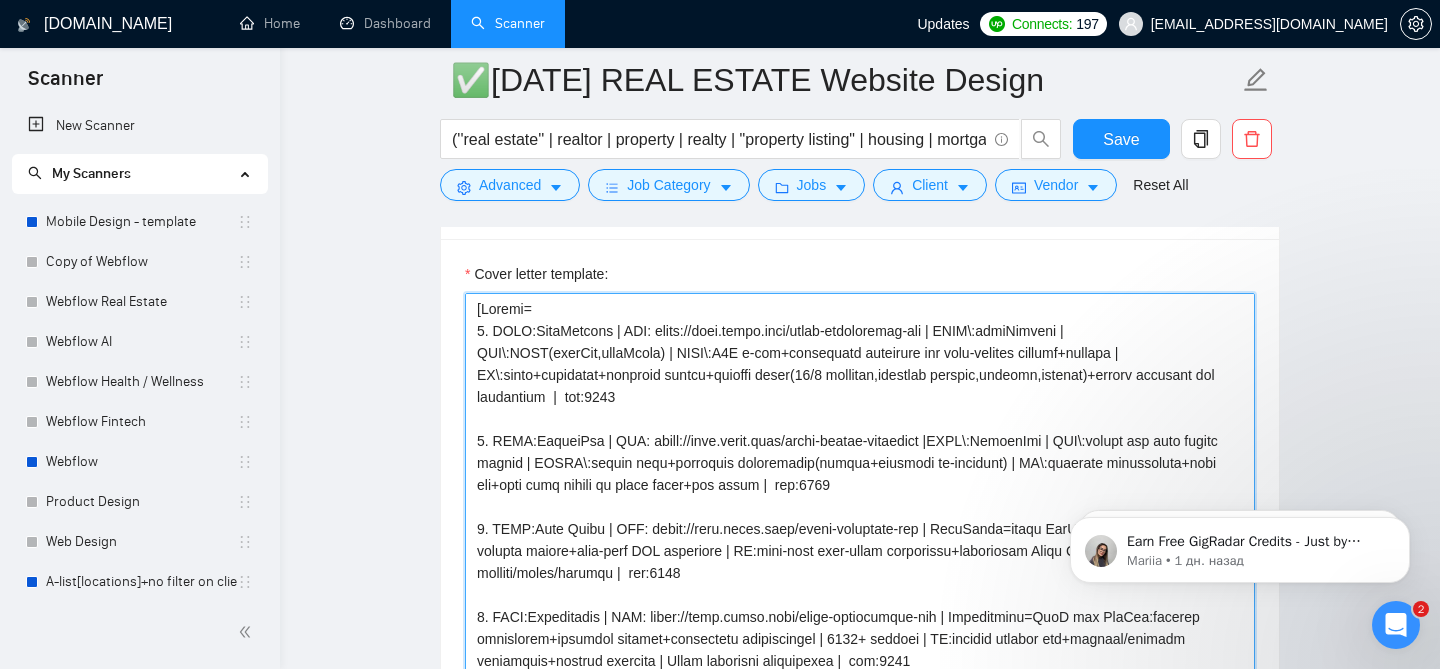 click on "Cover letter template:" at bounding box center [860, 518] 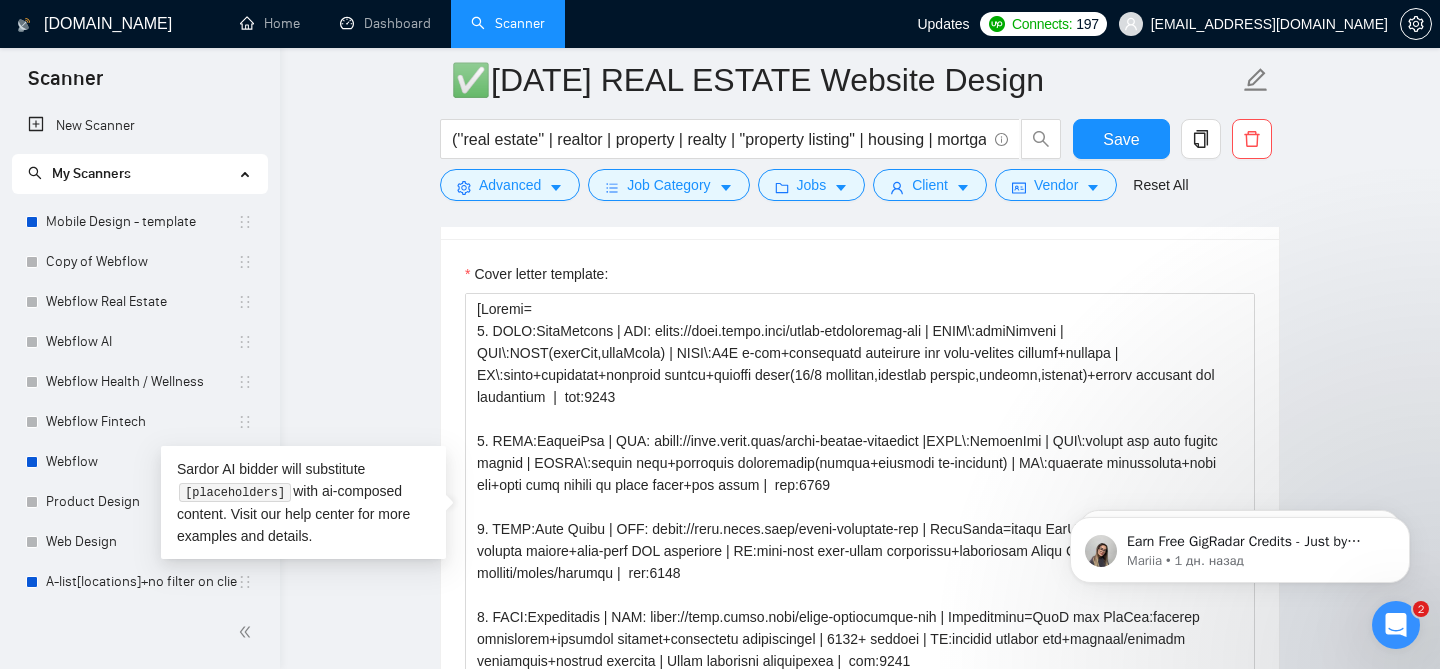 click on "✅[DATE] REAL ESTATE Website Design (''real estate'' | realtor | property | realty | "property listing" | housing | mortgage | "agent dashboard" | mls | "IDX integration") (web | website | site | "web-site" | "landing page" | "web layout" | figma | wireframe) ( ui | ux | ui/ux | ux/ui | "user interface" | "user experience") ((design*) | (redesign*) | (revamp*) | rebuild | audit | walkthrough | update | (optimiz*) | improve) Save Advanced   Job Category   Jobs   Client   Vendor   Reset All Preview Results Insights NEW Alerts Auto Bidder Auto Bidding Enabled Auto Bidding Enabled: OFF Auto Bidder Schedule Auto Bidding Type: Automated (recommended) Semi-automated Auto Bidding Schedule: 24/7 Custom Custom Auto Bidder Schedule Repeat every week [DATE] [DATE] [DATE] [DATE] [DATE] [DATE] [DATE] Active Hours ( [GEOGRAPHIC_DATA]/[GEOGRAPHIC_DATA] ): From: To: ( 24  hours) [GEOGRAPHIC_DATA]/[GEOGRAPHIC_DATA] Auto Bidding Type Select your bidding algorithm: Choose the algorithm for you bidding. Template Bidder 0.50  credits / proposal Sardor AI 🤖 1.00" at bounding box center [860, 990] 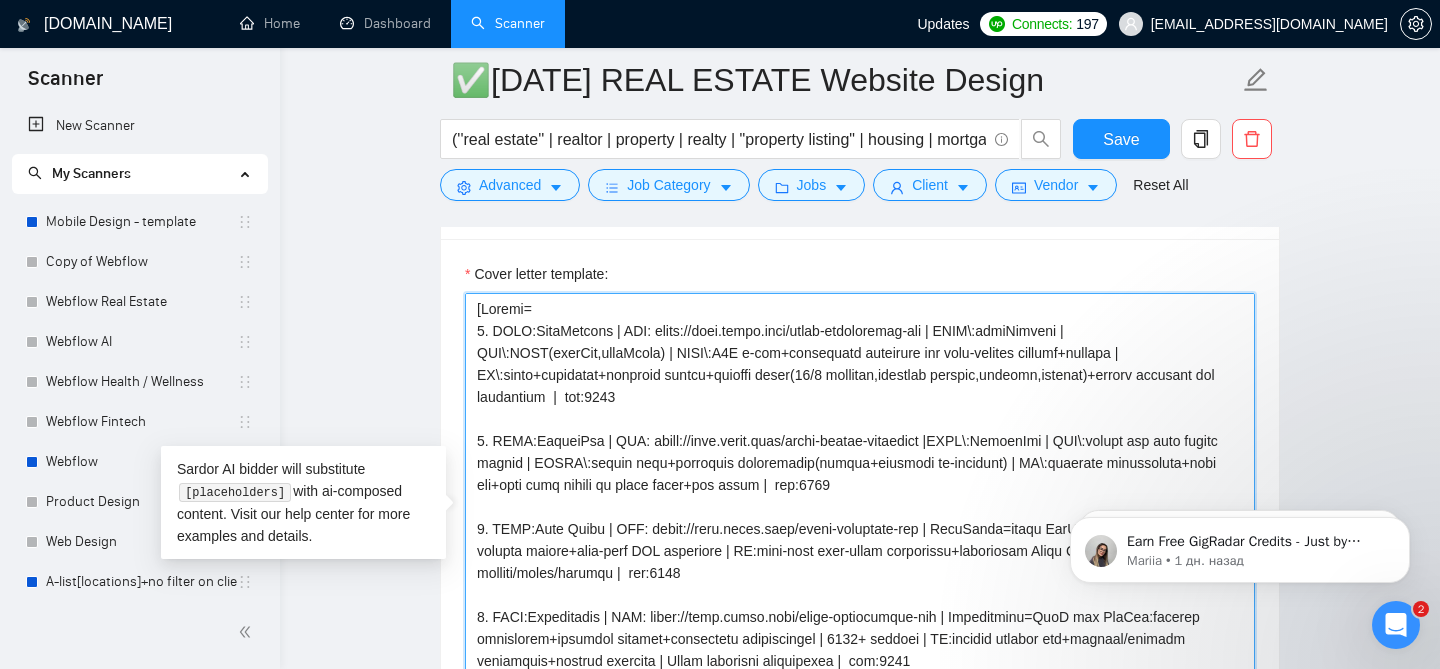 drag, startPoint x: 946, startPoint y: 444, endPoint x: 885, endPoint y: 444, distance: 61 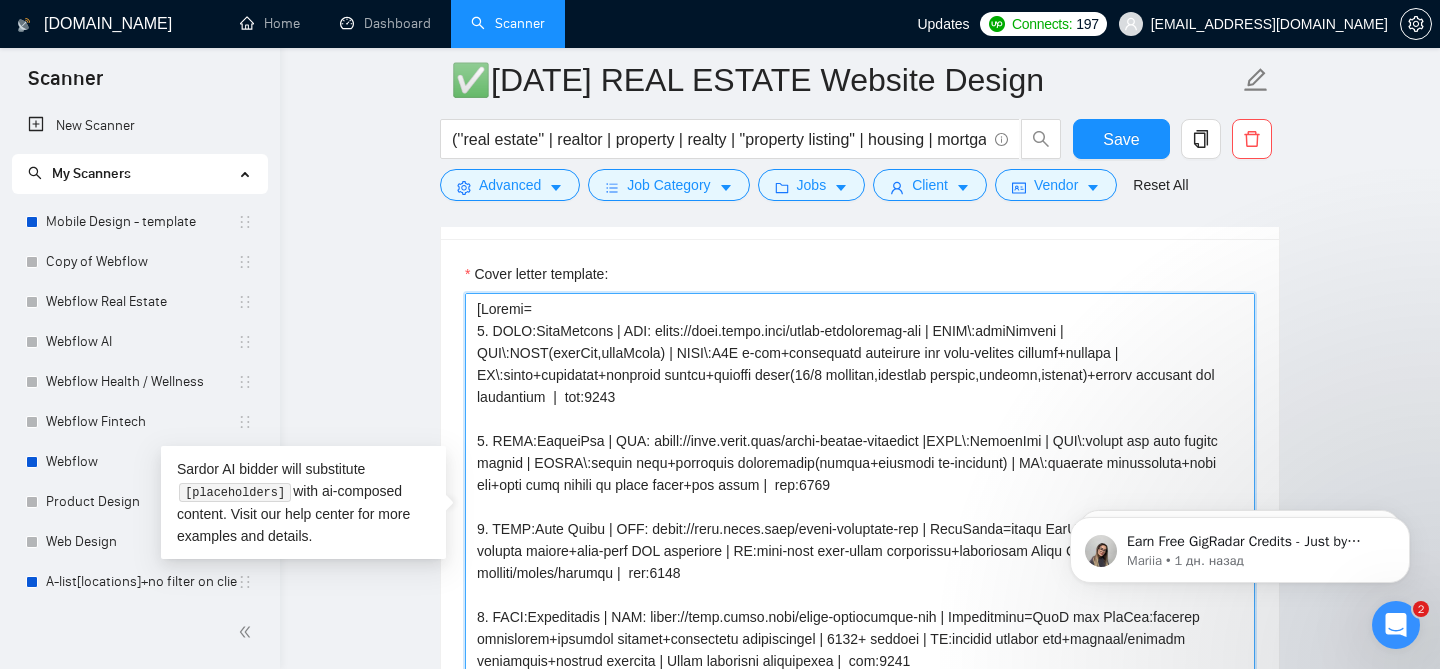 click on "Cover letter template:" at bounding box center [860, 518] 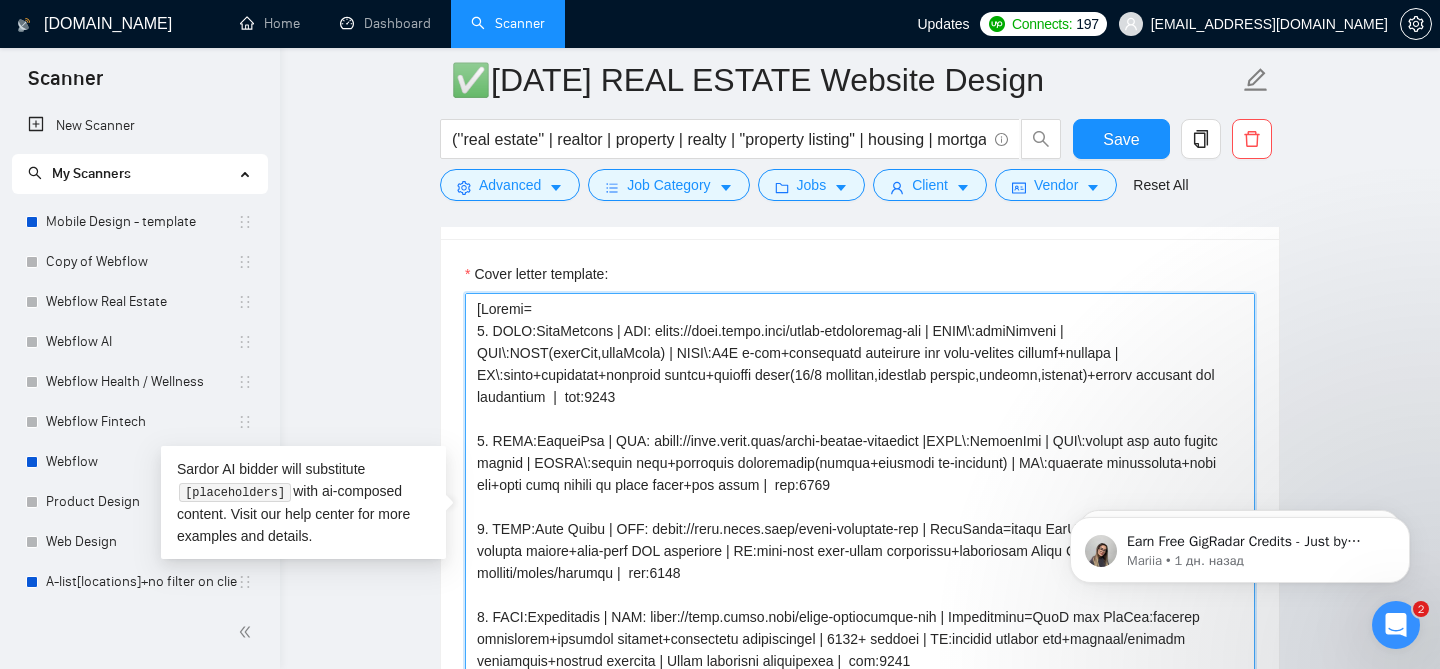 drag, startPoint x: 921, startPoint y: 532, endPoint x: 640, endPoint y: 539, distance: 281.0872 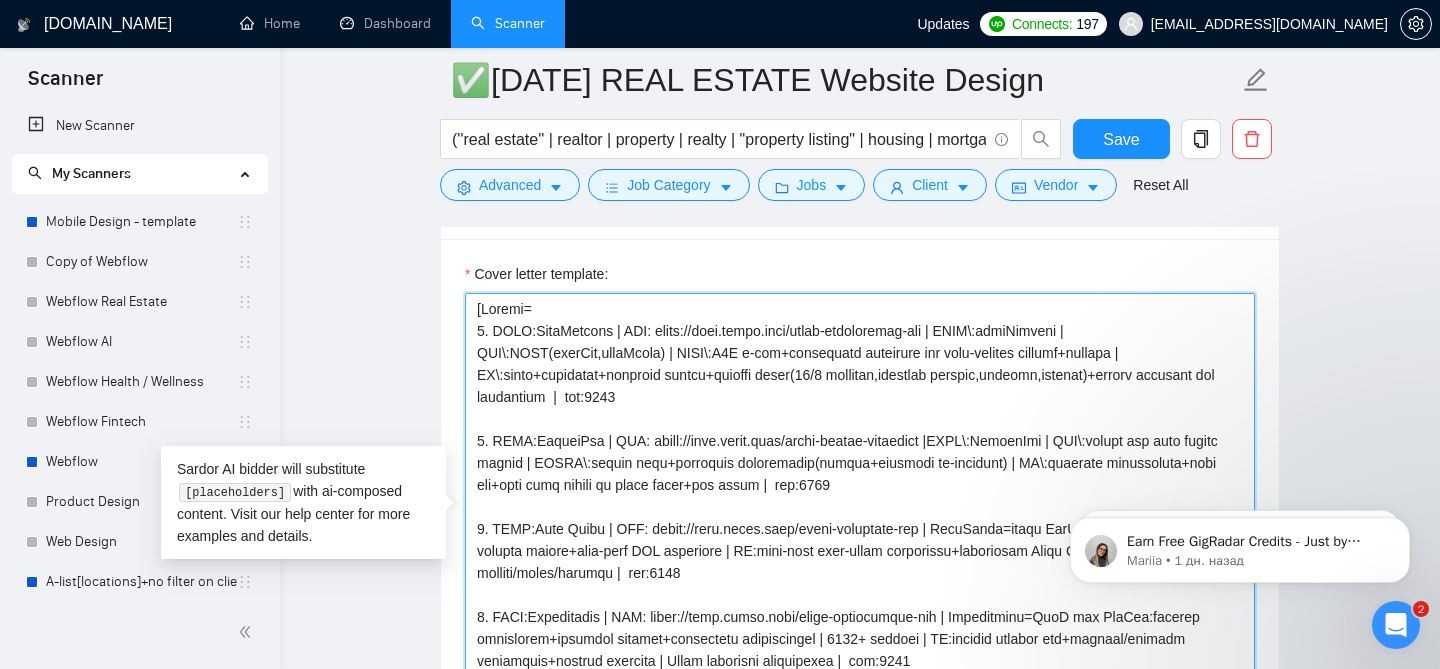 click on "Cover letter template:" at bounding box center (860, 518) 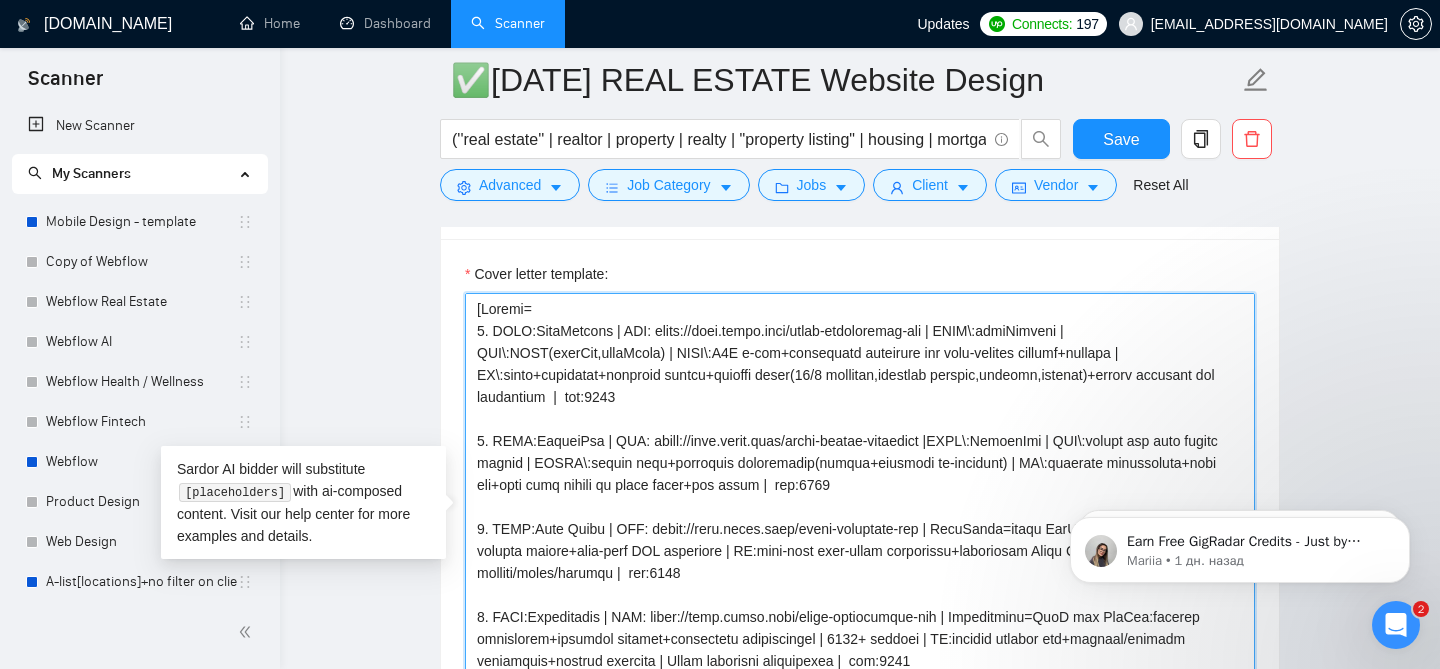 drag, startPoint x: 596, startPoint y: 532, endPoint x: 536, endPoint y: 530, distance: 60.033325 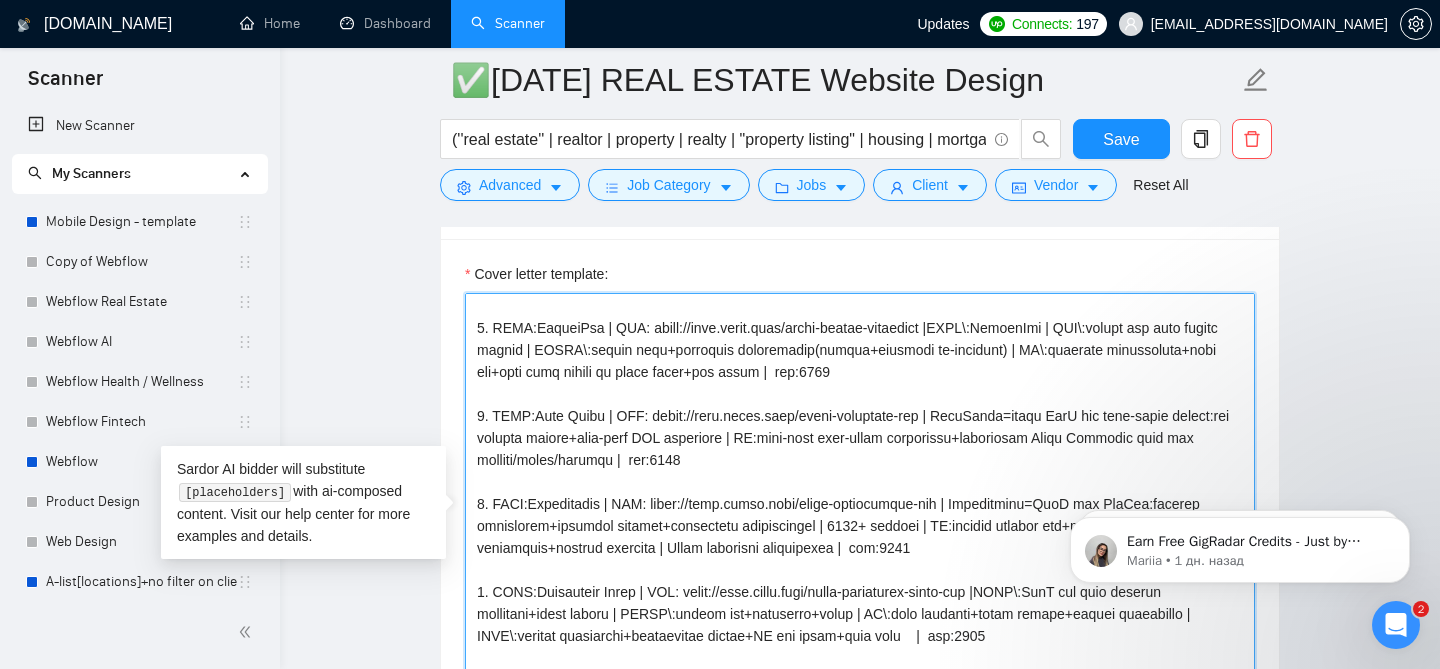 scroll, scrollTop: 119, scrollLeft: 0, axis: vertical 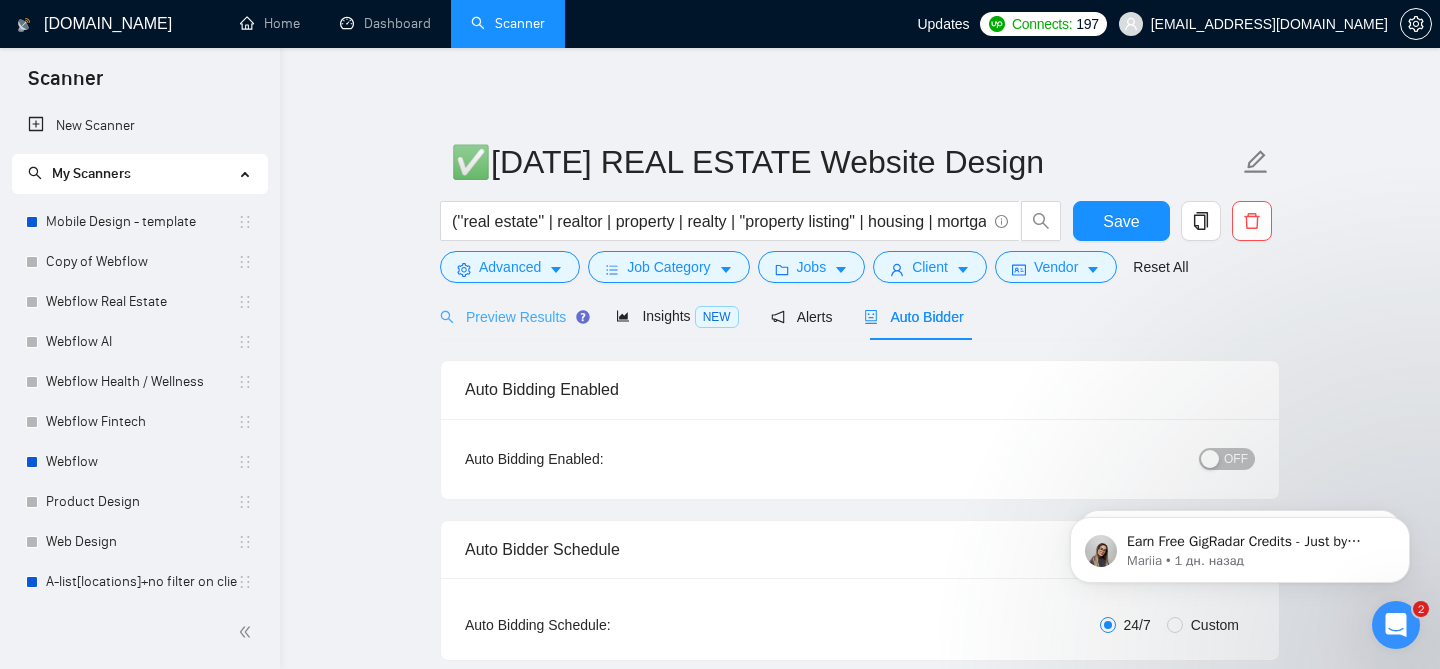 click on "Preview Results" at bounding box center (512, 316) 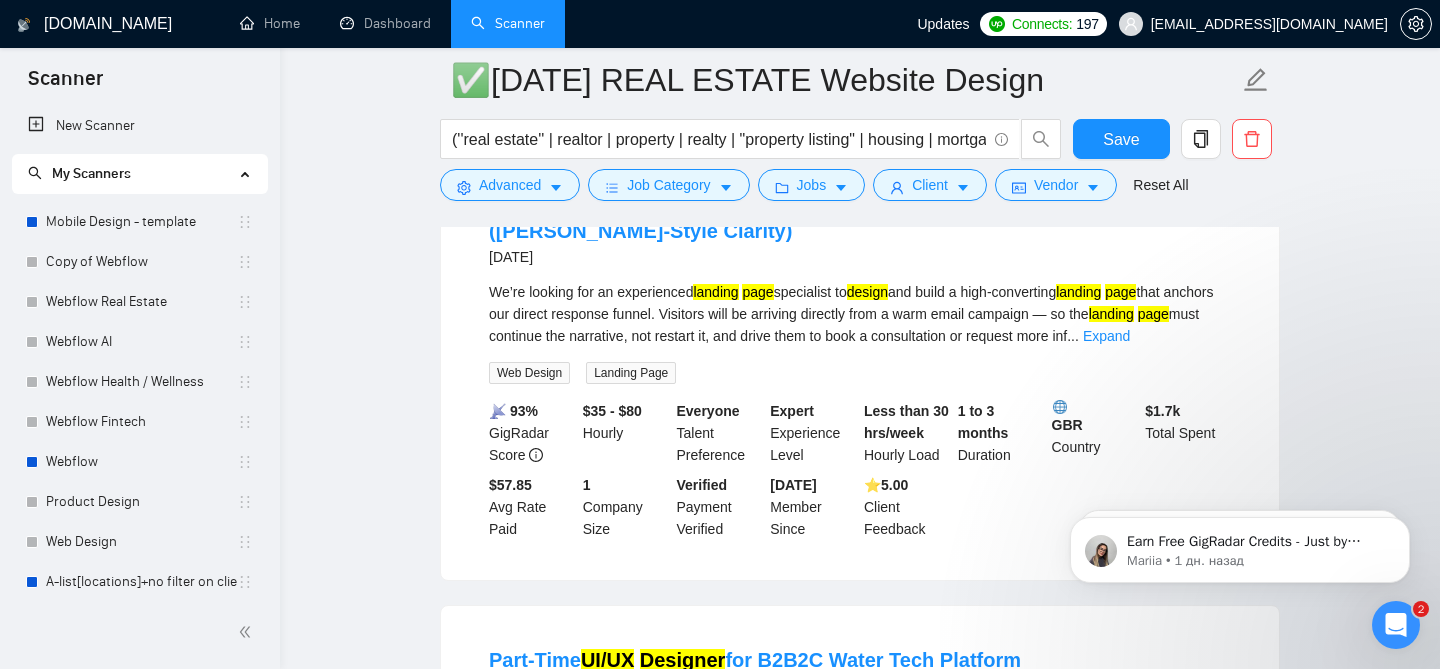 scroll, scrollTop: 696, scrollLeft: 0, axis: vertical 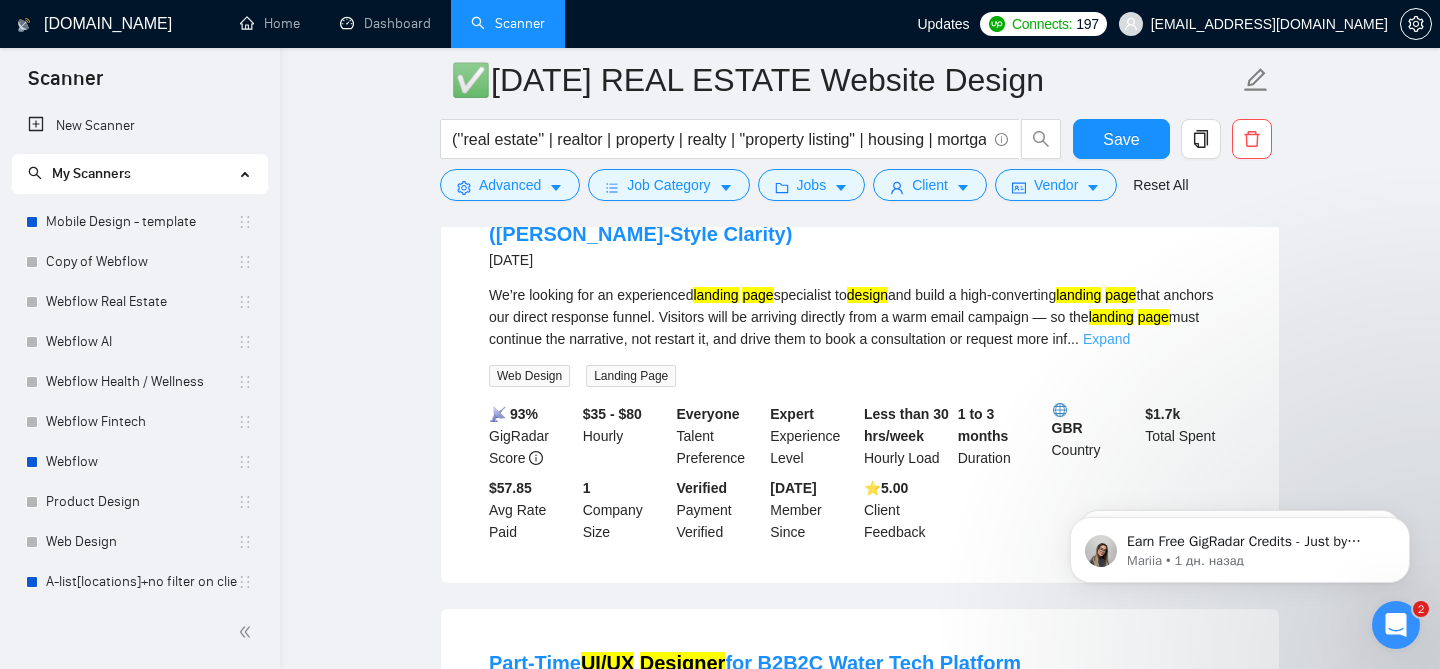 click on "Expand" at bounding box center [1106, 339] 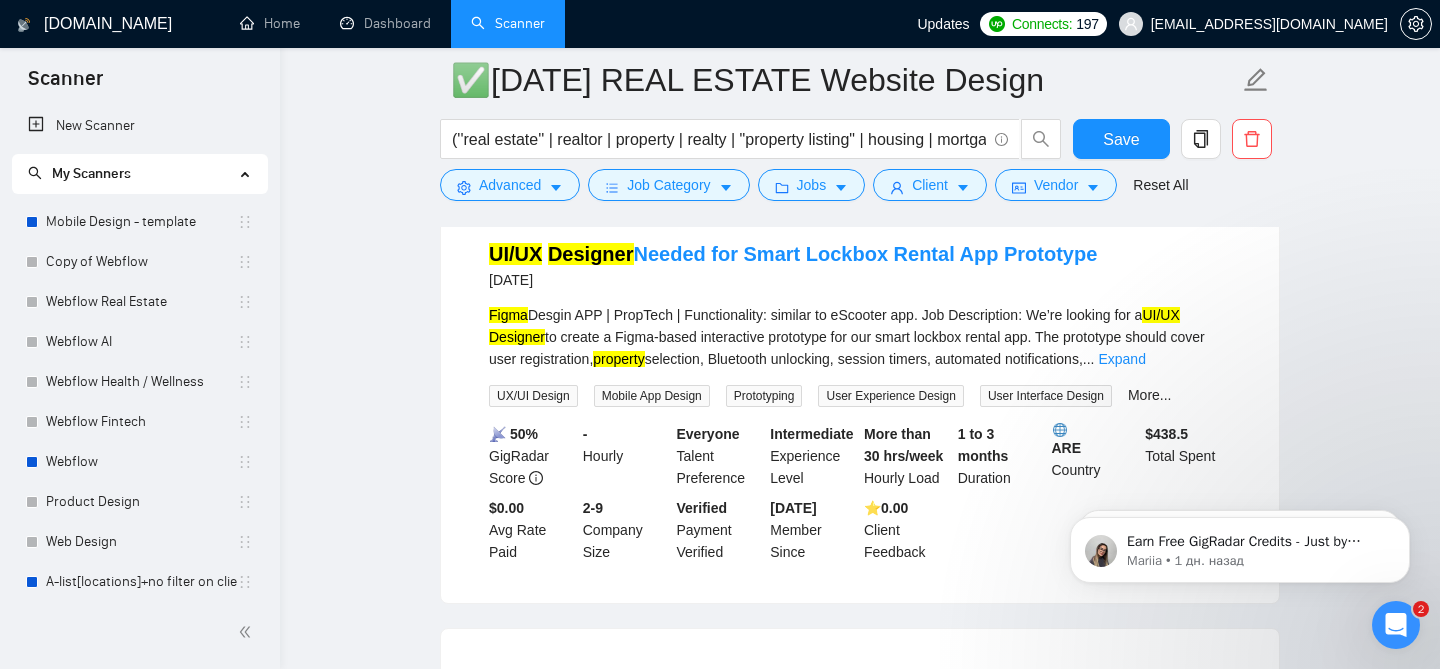 scroll, scrollTop: 2847, scrollLeft: 0, axis: vertical 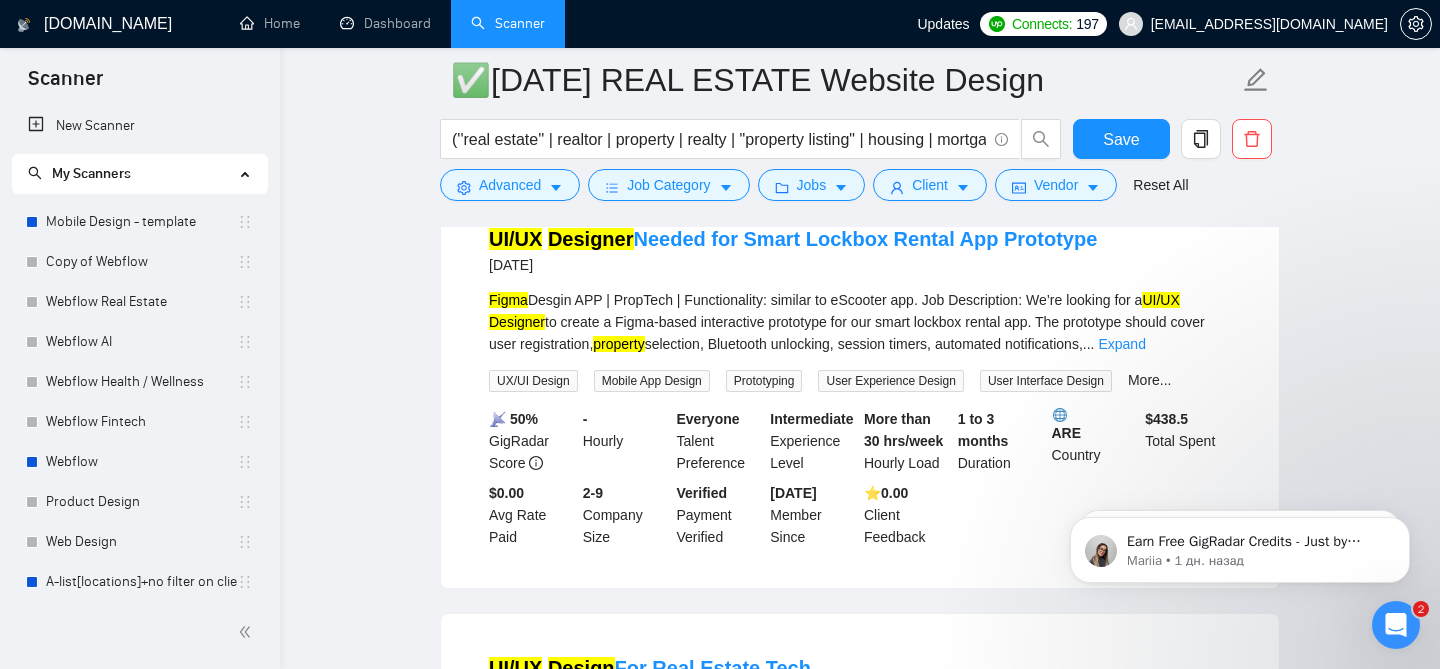 drag, startPoint x: 591, startPoint y: 292, endPoint x: 482, endPoint y: 294, distance: 109.01835 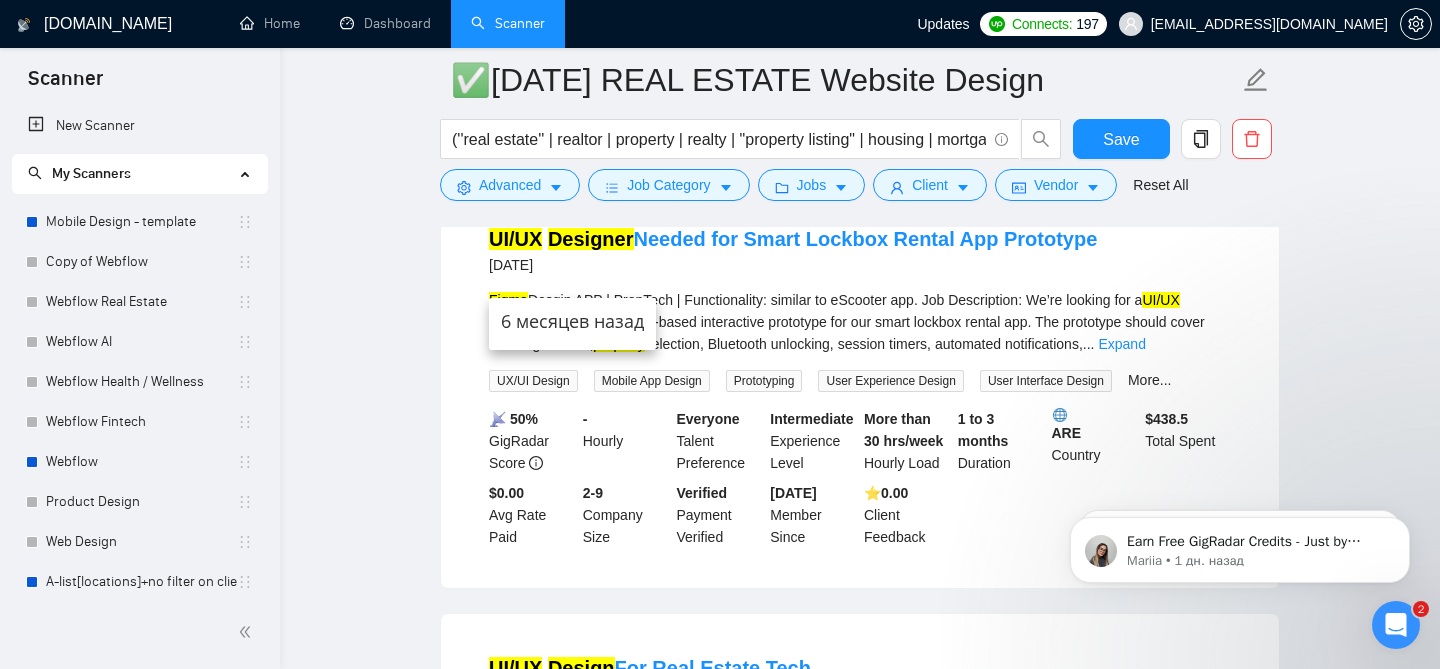 click on "✅[DATE] REAL ESTATE Website Design (''real estate'' | realtor | property | realty | "property listing" | housing | mortgage | "agent dashboard" | mls | "IDX integration") (web | website | site | "web-site" | "landing page" | "web layout" | figma | wireframe) ( ui | ux | ui/ux | ux/ui | "user interface" | "user experience") ((design*) | (redesign*) | (revamp*) | rebuild | audit | walkthrough | update | (optimiz*) | improve) Save Advanced   Job Category   Jobs   Client   Vendor   Reset All Preview Results Insights NEW Alerts Auto Bidder Detected   16  results   (0.56 seconds) UI/UX  consultation [DATE] UI/UX  Consultation – Evaluate and Provide Feedback on Existing  Web  App  Design
Description:
We’re looking for an experienced  UI/UX   designer  to review the existing  user   interface  of our  web  application and provide expert feedback. The goal is to  improve  the overall look,  user   experience , usability, flow, and visual appeal of the ... Expand UX/UI Design Software Design 📡   56%   -" at bounding box center [860, -207] 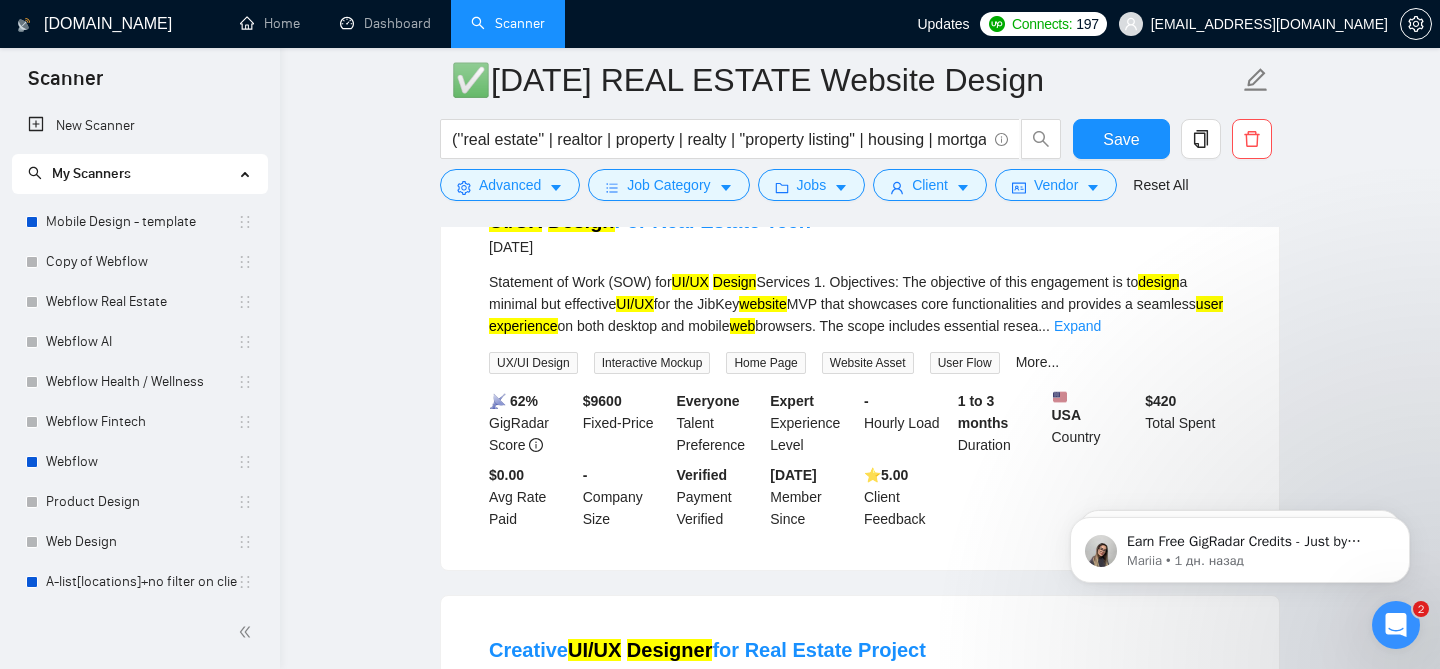 scroll, scrollTop: 3277, scrollLeft: 0, axis: vertical 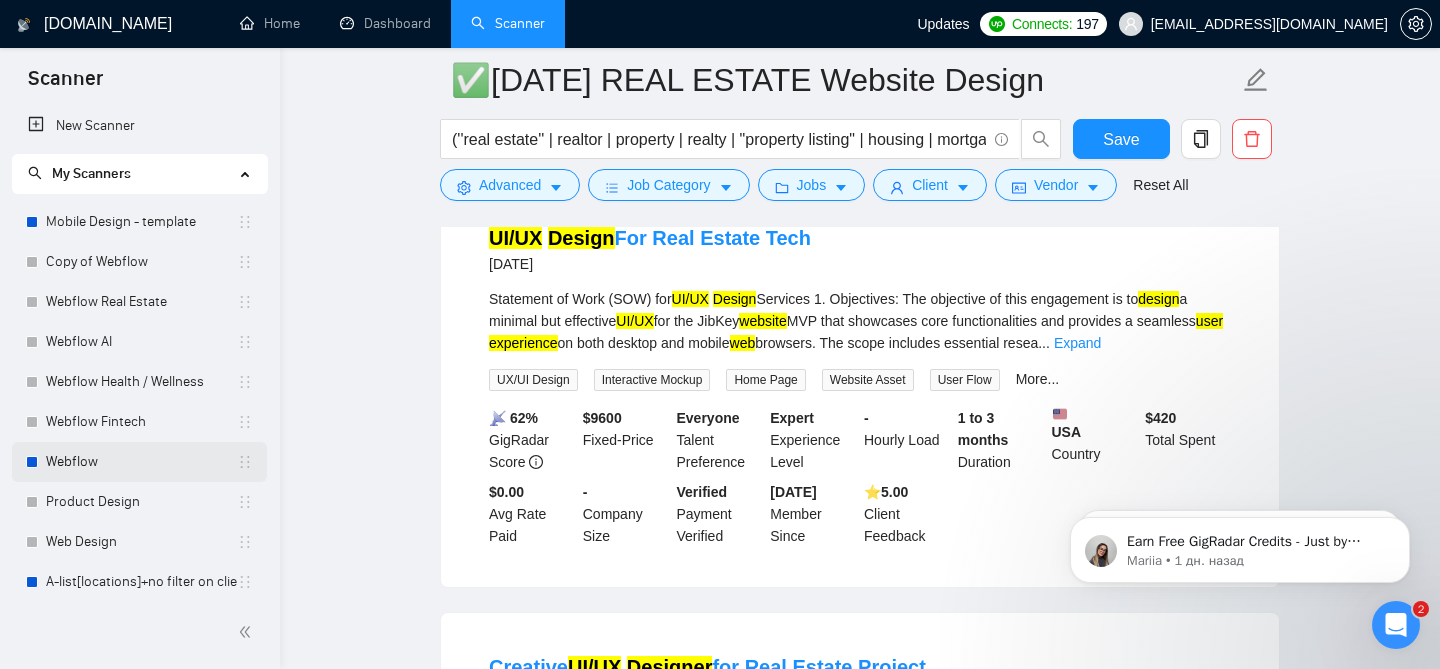 click on "Webflow" at bounding box center [141, 462] 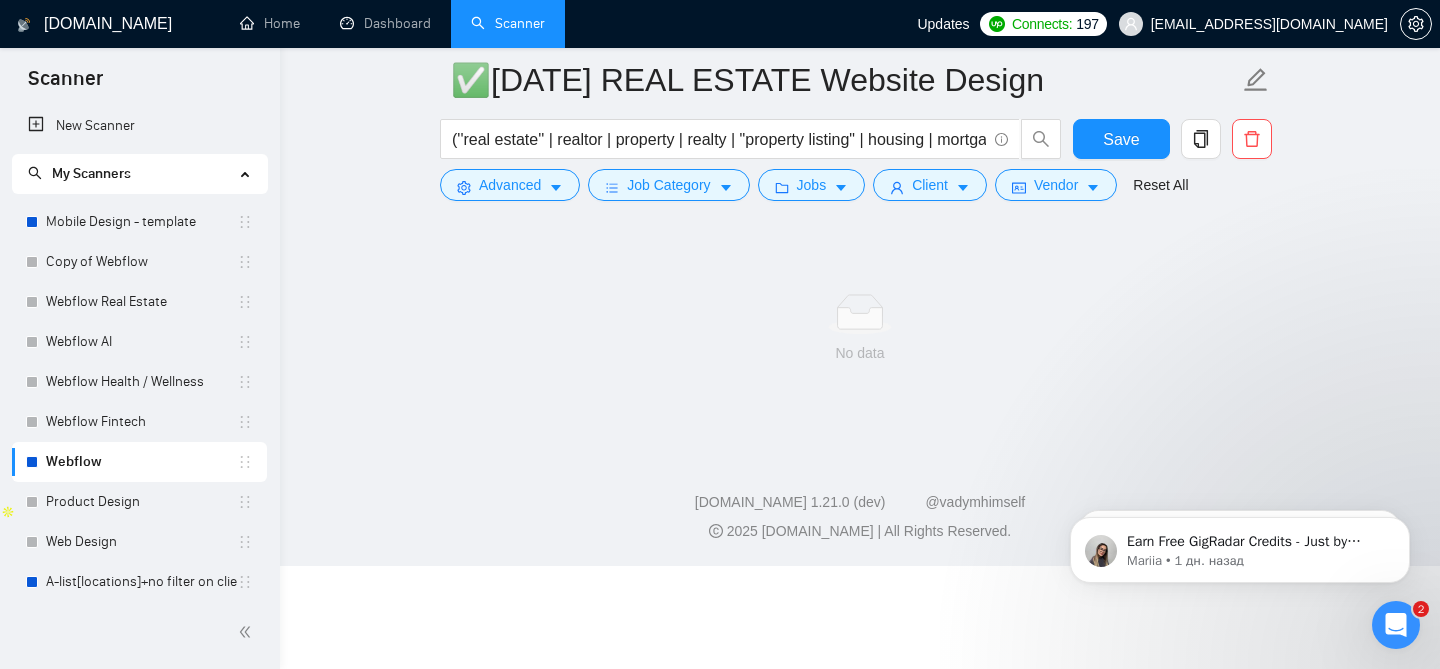 scroll, scrollTop: 61, scrollLeft: 0, axis: vertical 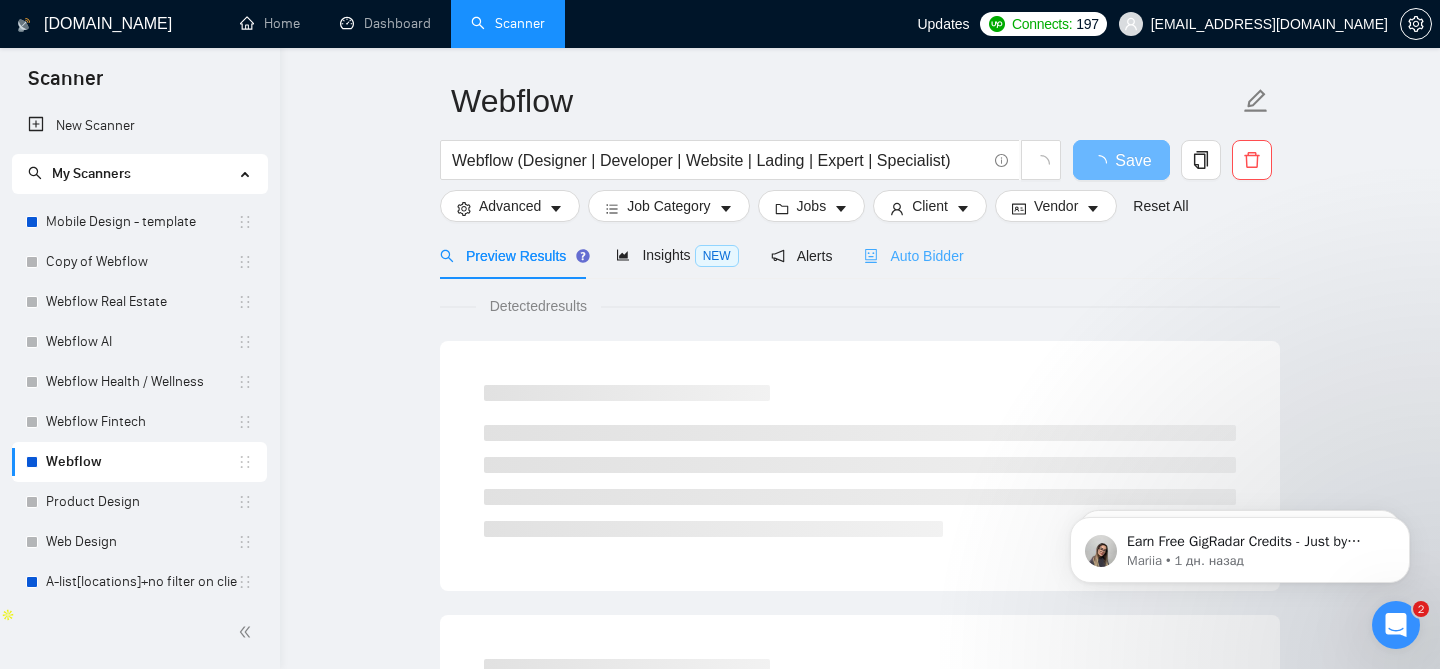 click on "Auto Bidder" at bounding box center (913, 255) 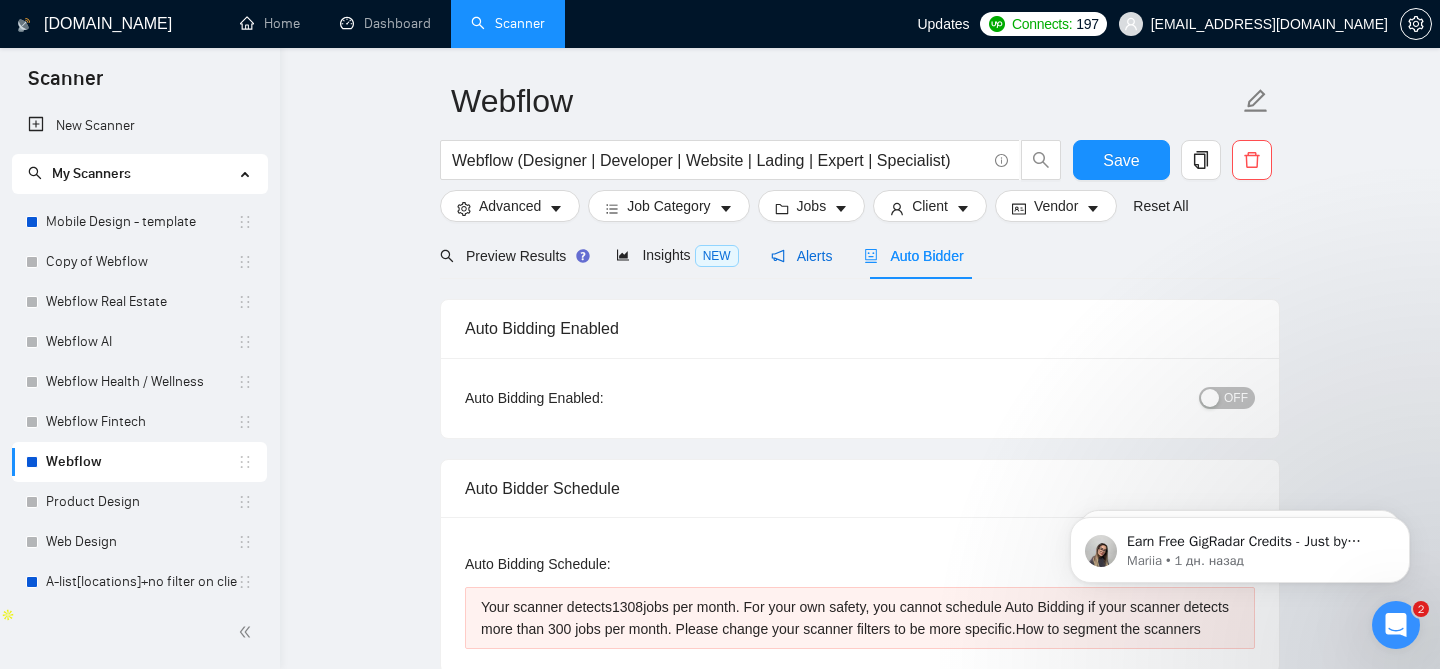 click on "Alerts" at bounding box center (802, 256) 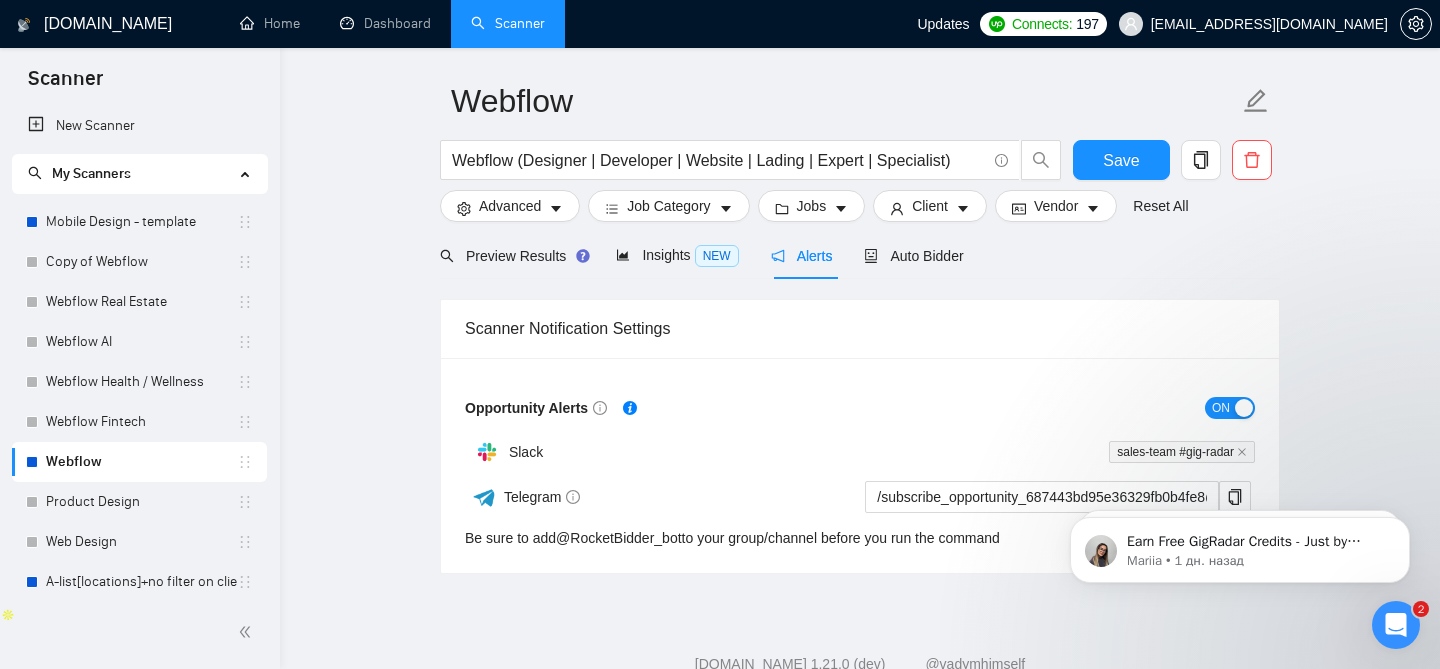 click on "Webflow Webflow (Designer | Developer | Website | Lading | Expert | Specialist) Save Advanced   Job Category   Jobs   Client   Vendor   Reset All Preview Results Insights NEW Alerts Auto Bidder Scanner Notification Settings Opportunity Alerts ON   Slack sales-team #gig-radar   Telegram /subscribe_opportunity_687443bd95e36329fb0b4fe8@RocketBidder_bot Be sure to add  @ RocketBidder_bot  to your group/channel before you run the command" at bounding box center (860, 296) 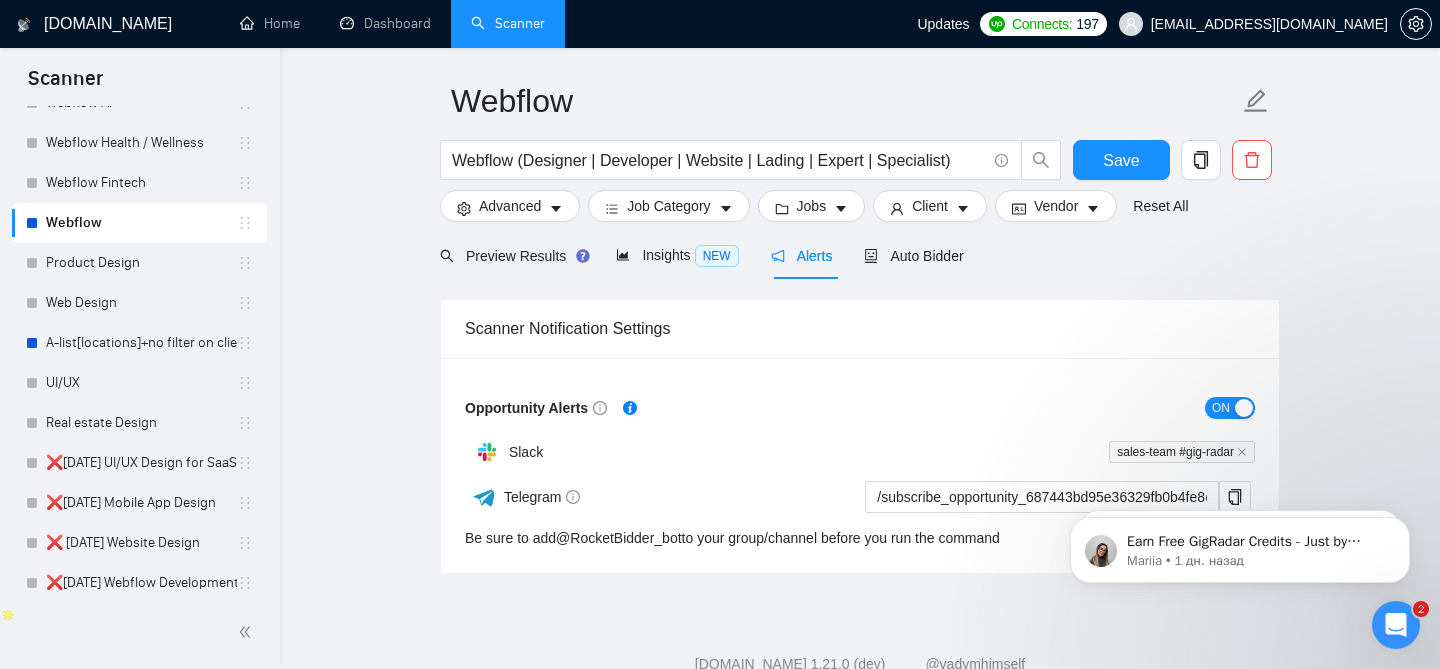 scroll, scrollTop: 264, scrollLeft: 0, axis: vertical 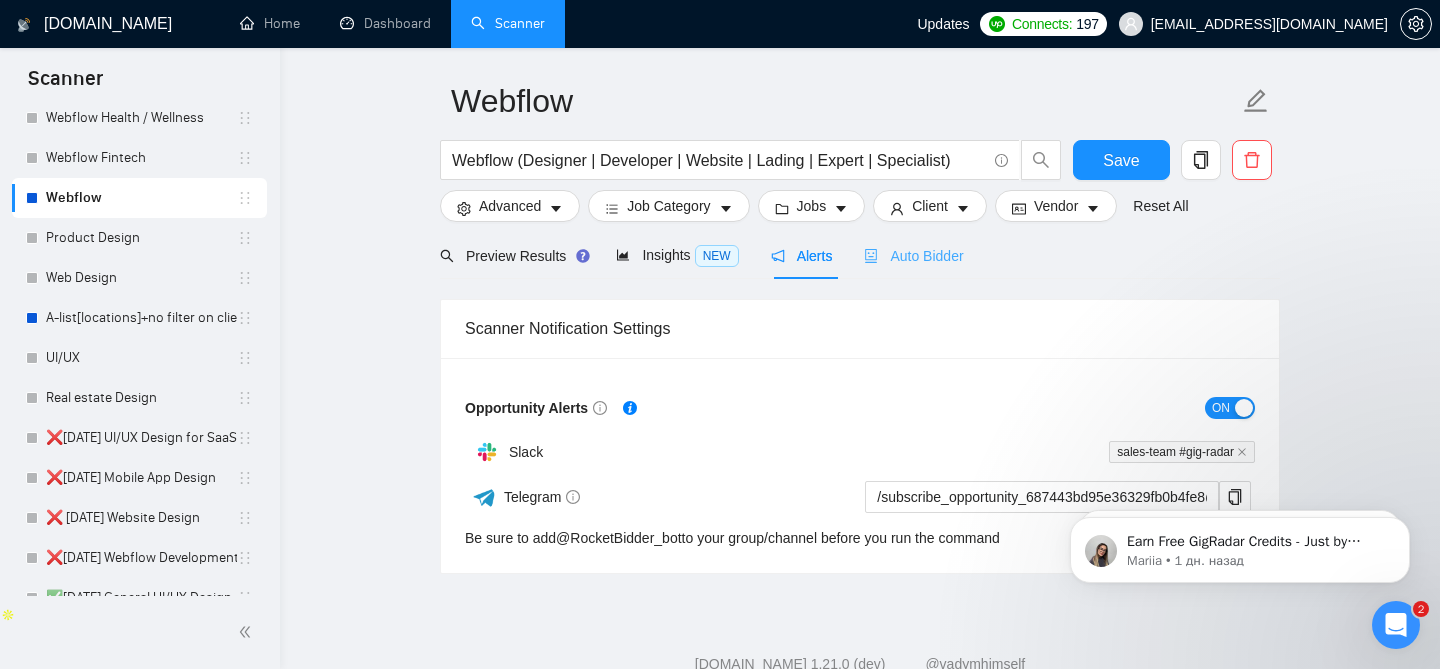 click on "Auto Bidder" at bounding box center [913, 255] 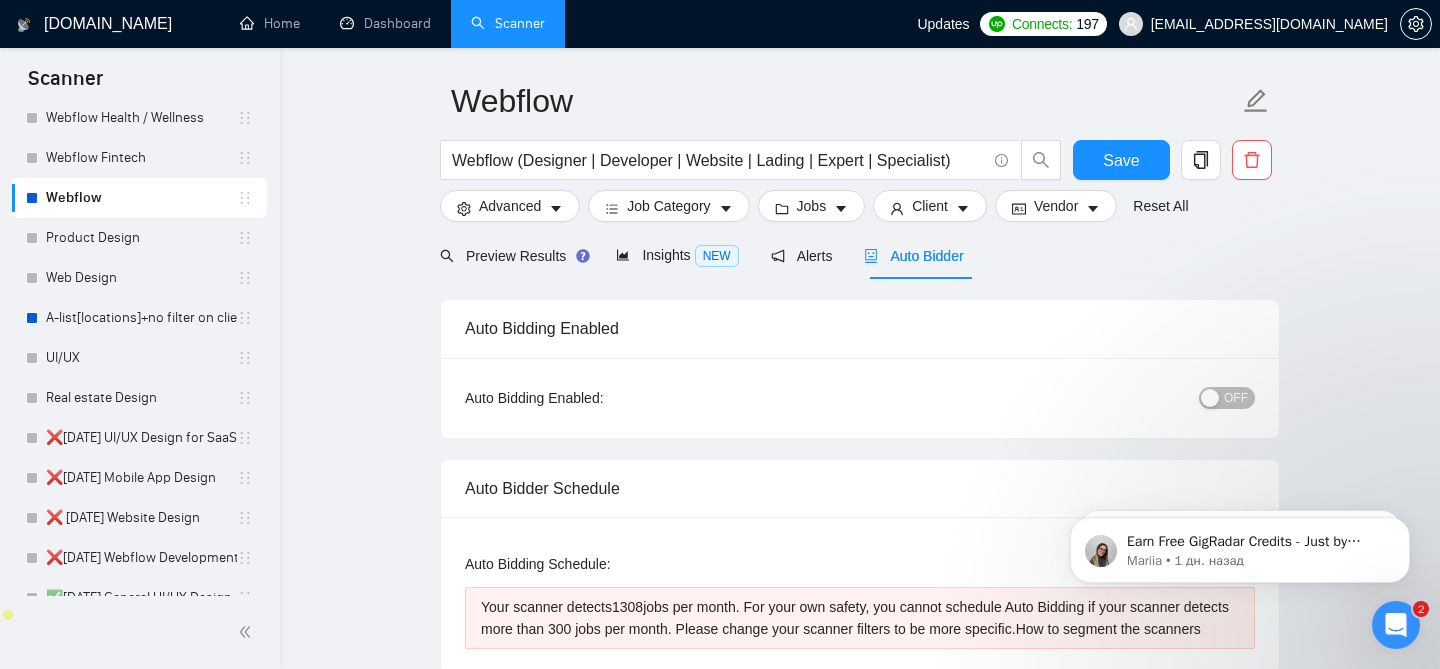 type 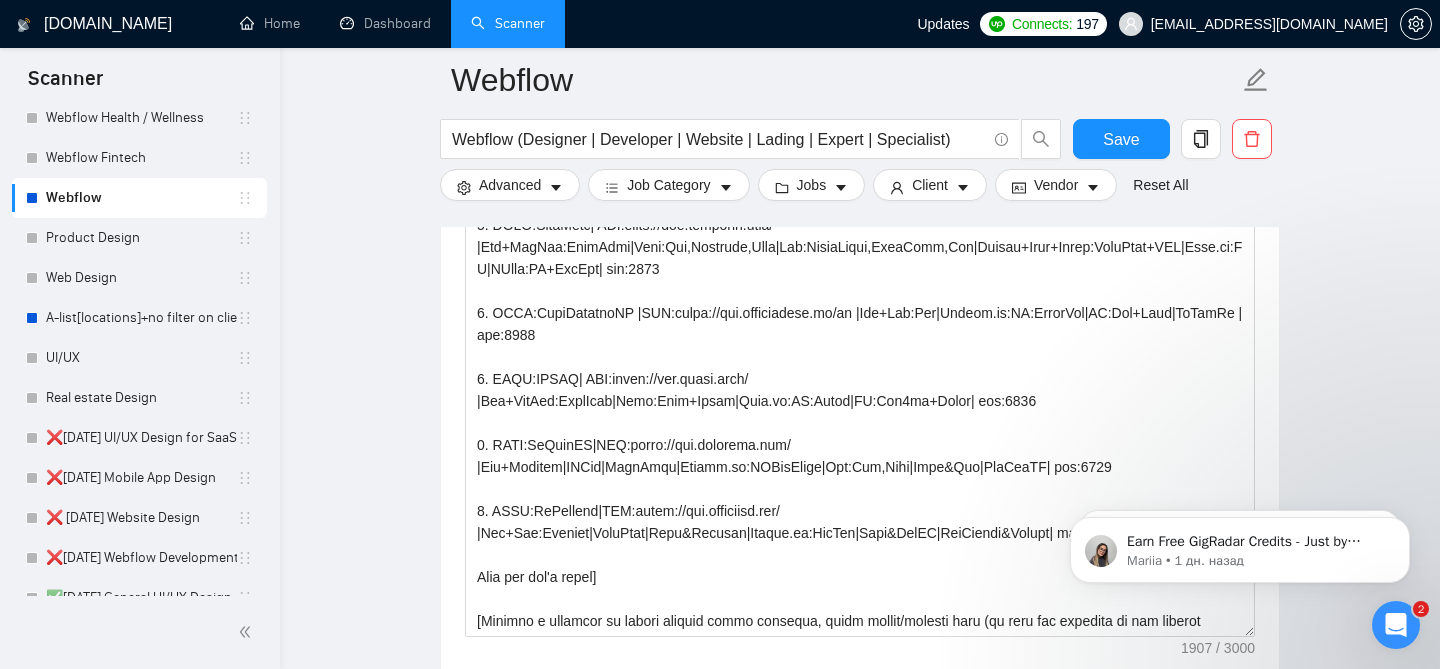 scroll, scrollTop: 1530, scrollLeft: 0, axis: vertical 